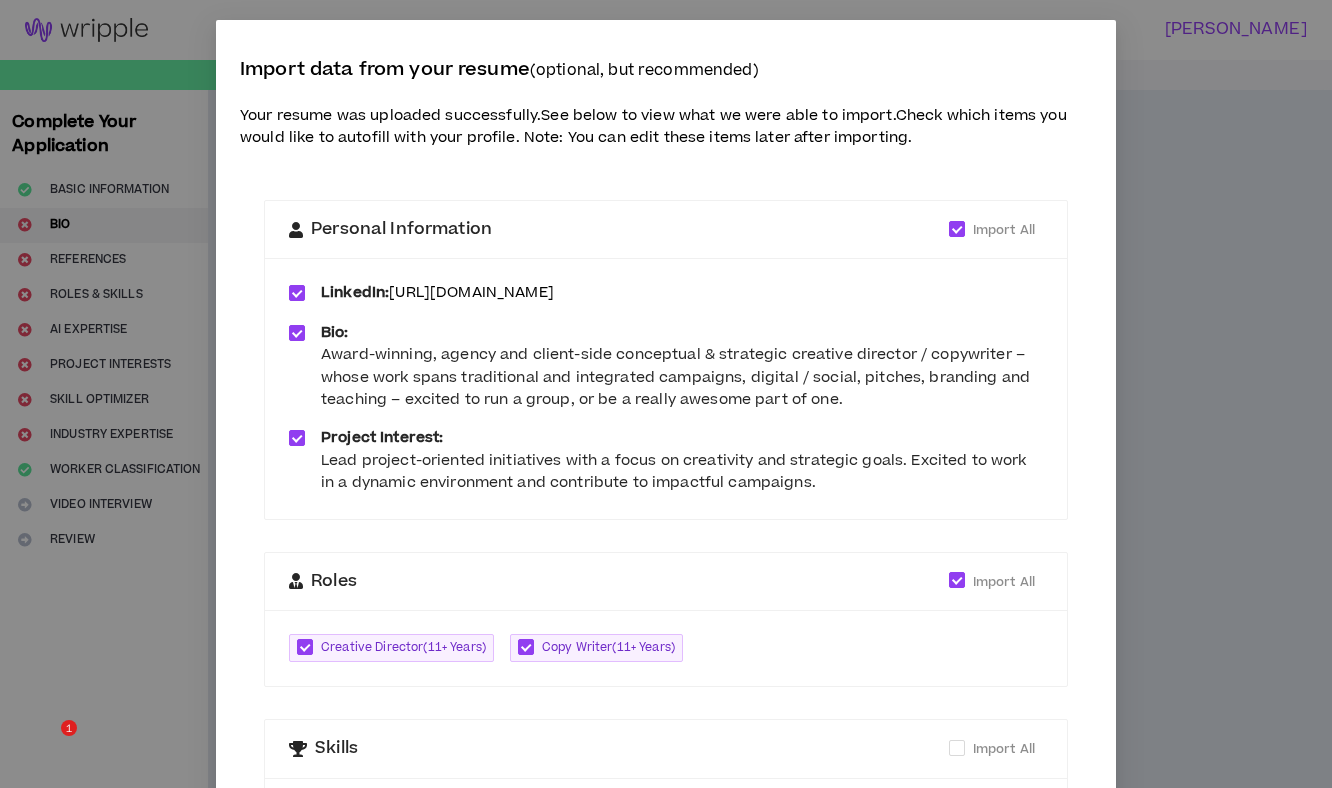 scroll, scrollTop: 0, scrollLeft: 0, axis: both 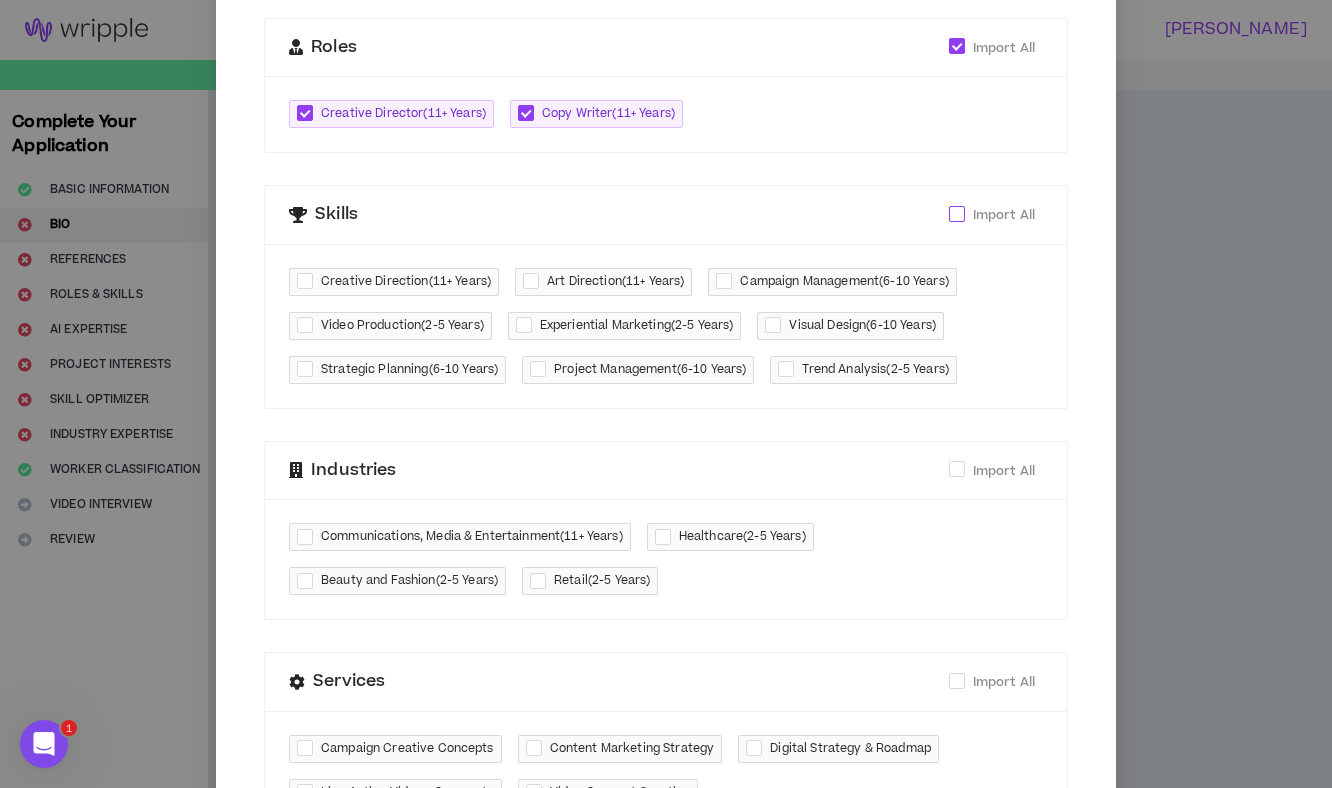 click at bounding box center (957, 214) 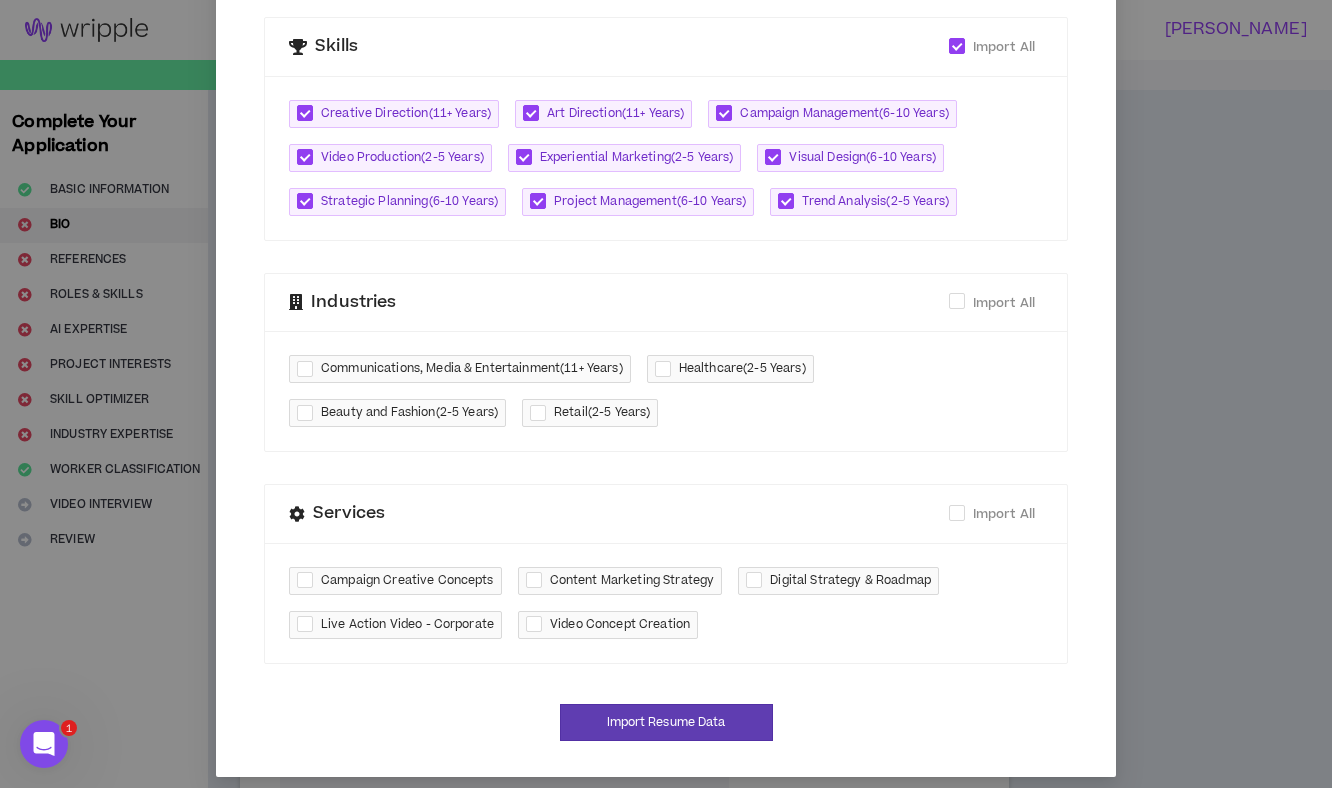 scroll, scrollTop: 715, scrollLeft: 0, axis: vertical 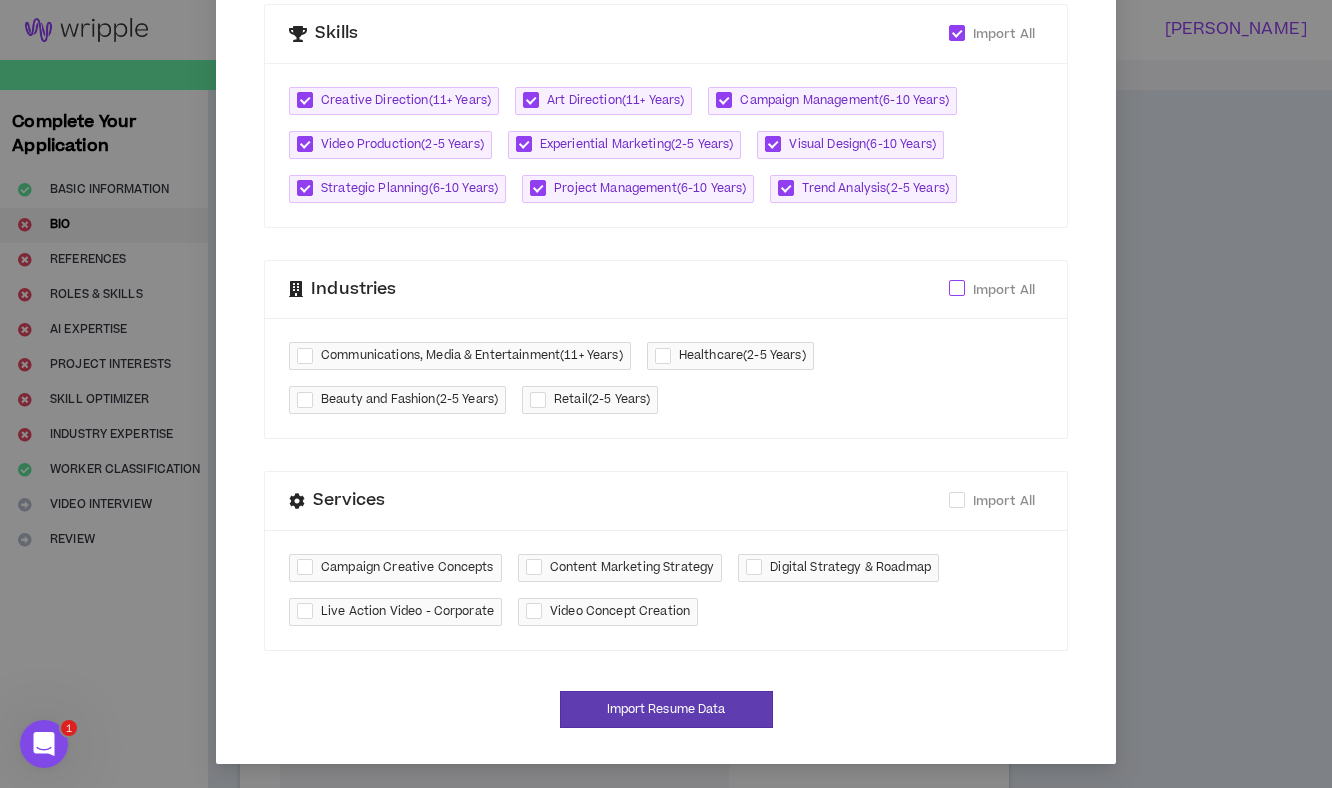 click at bounding box center (957, 288) 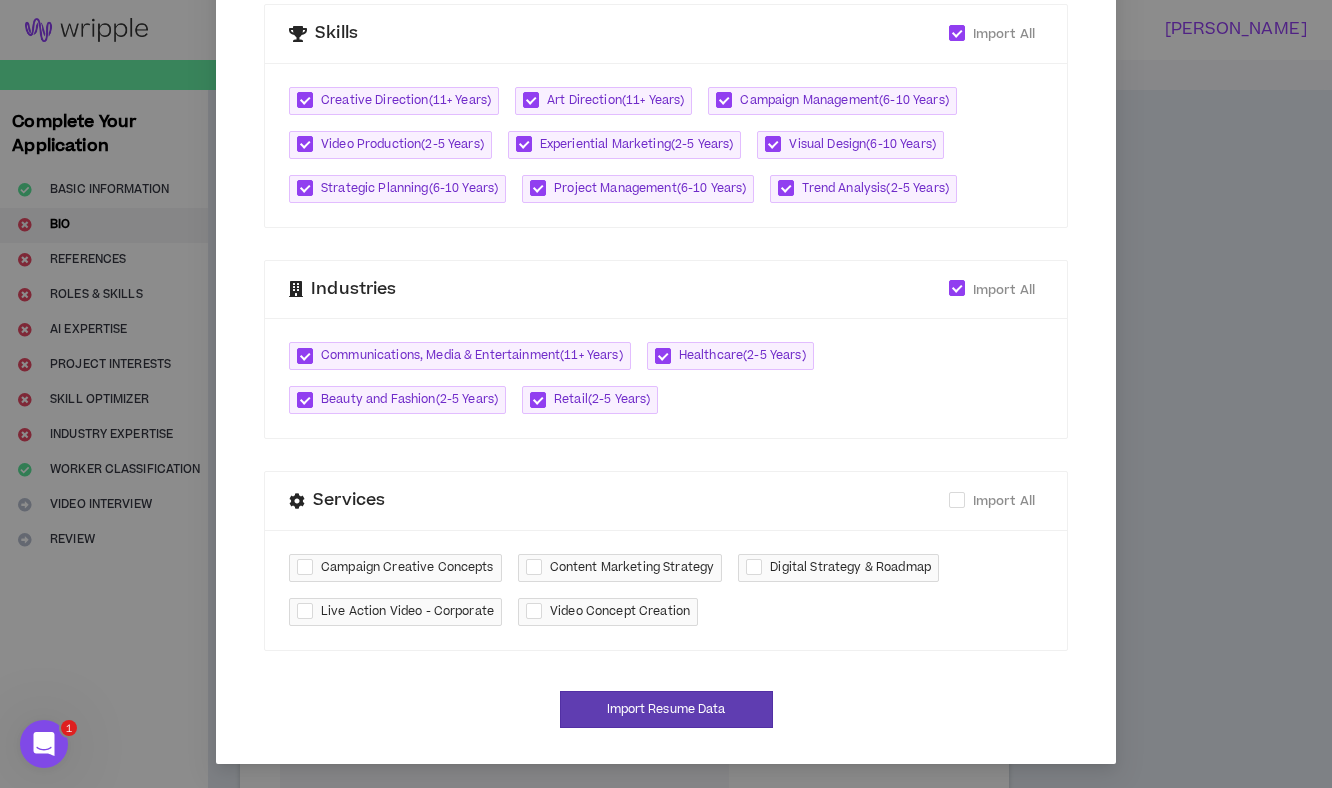 click at bounding box center (542, 400) 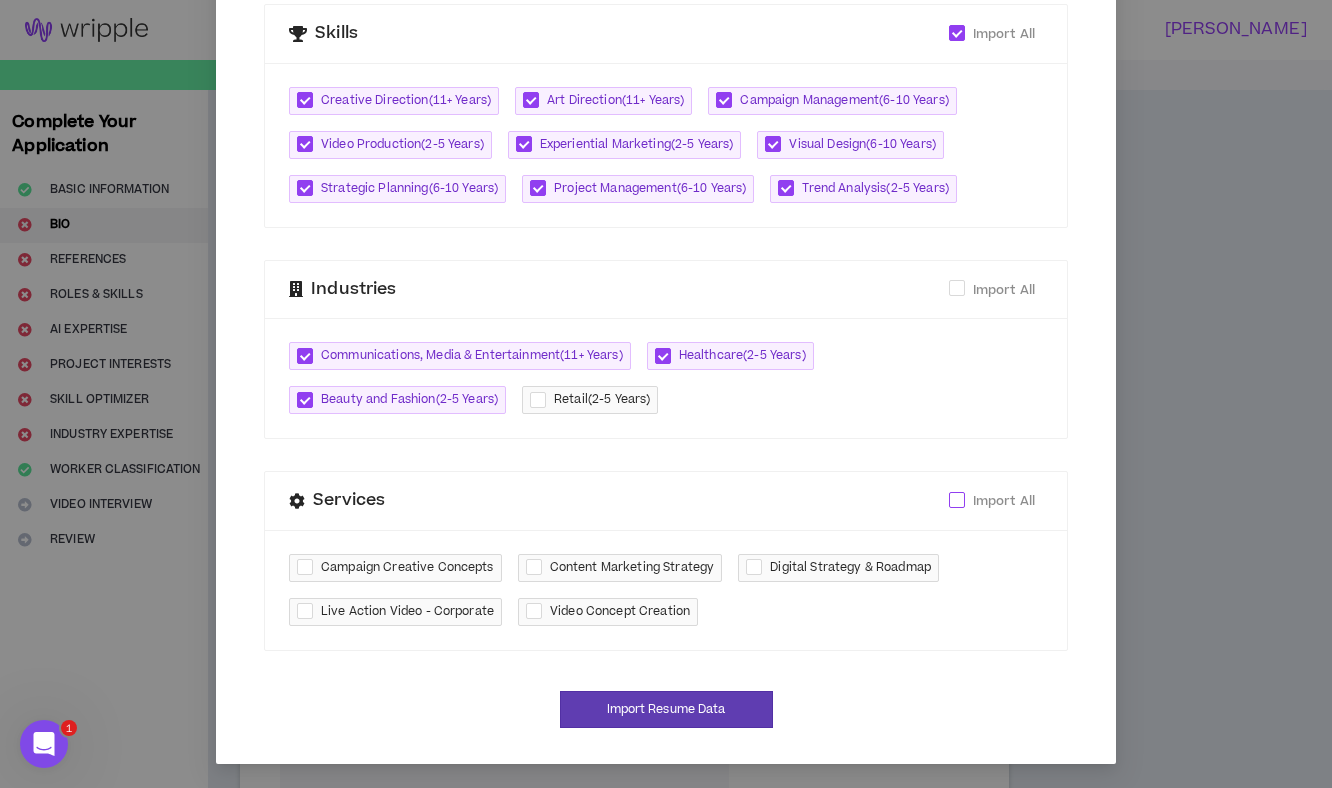click at bounding box center (957, 500) 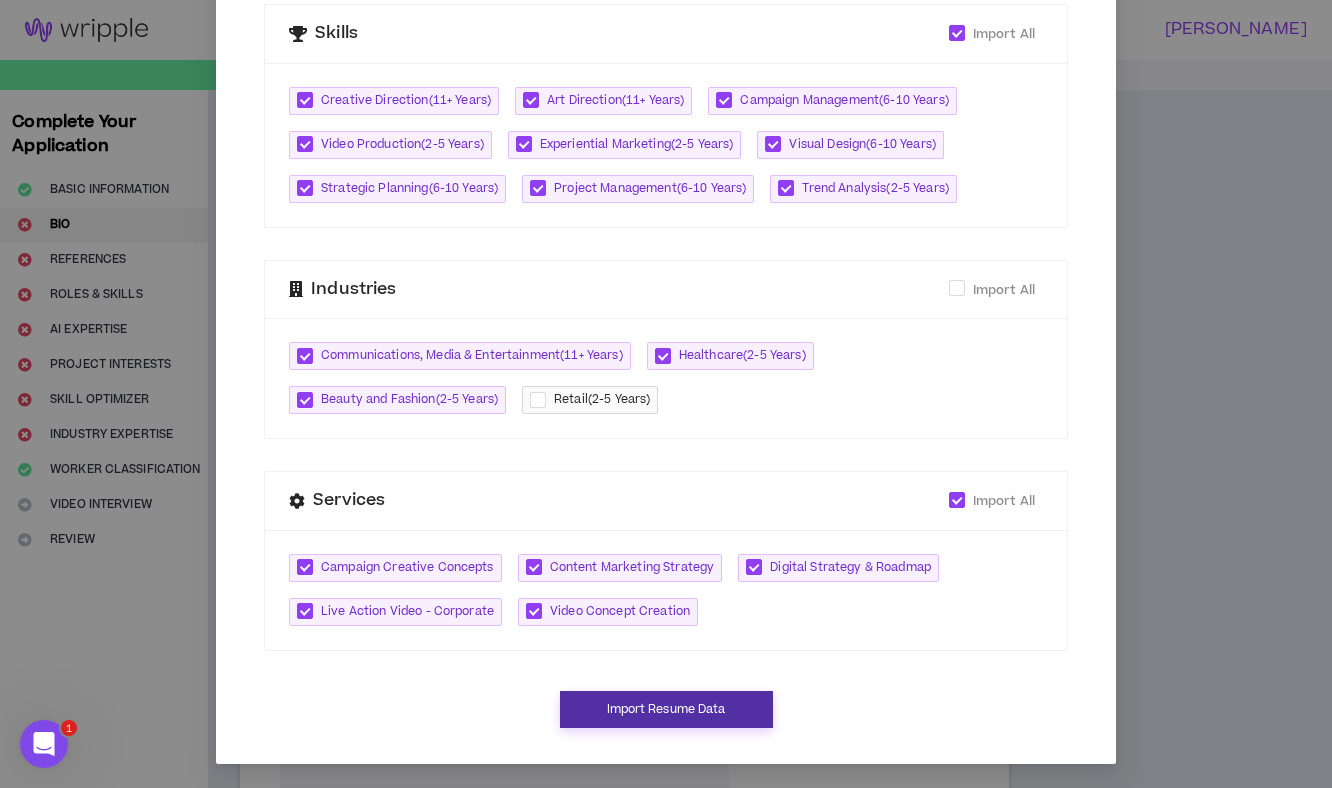 click on "Import Resume Data" at bounding box center (666, 709) 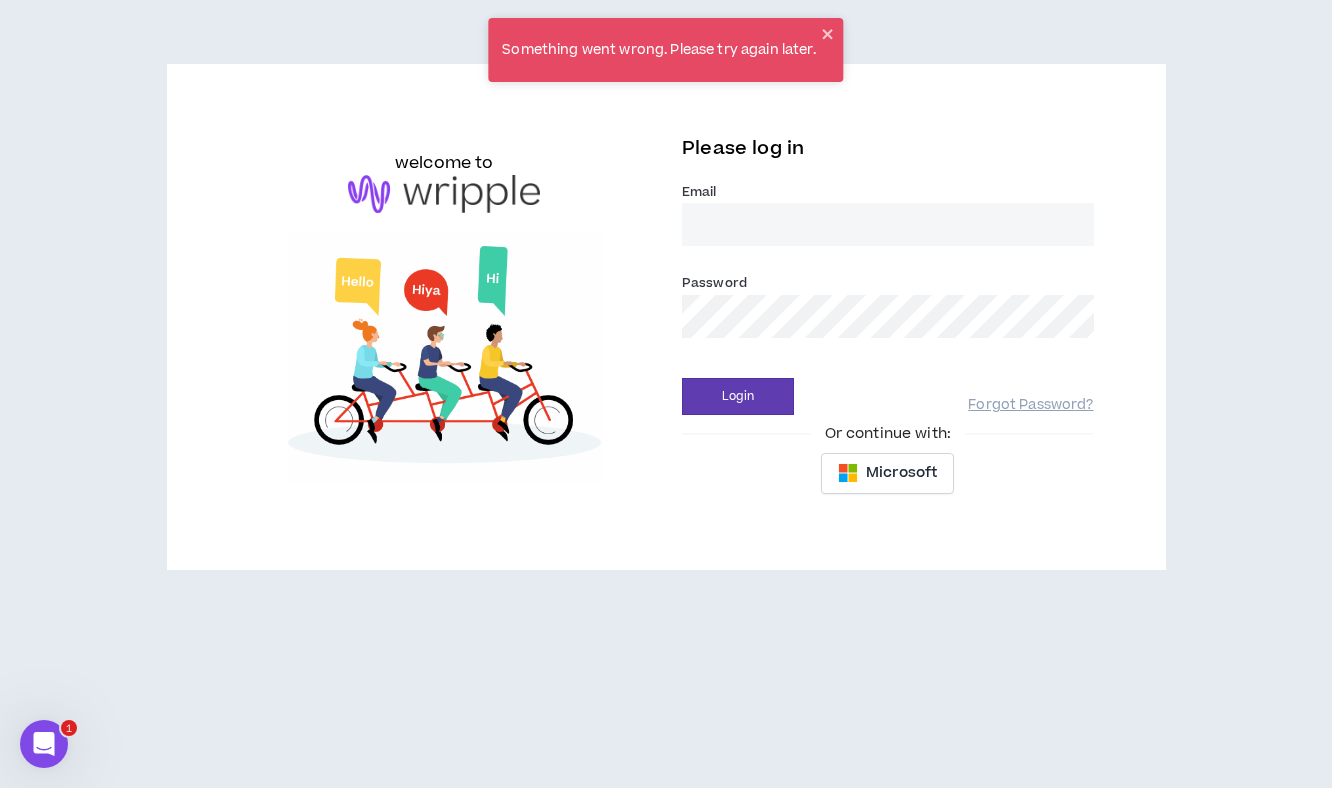 type on "crazygirlproductions@gmail.com" 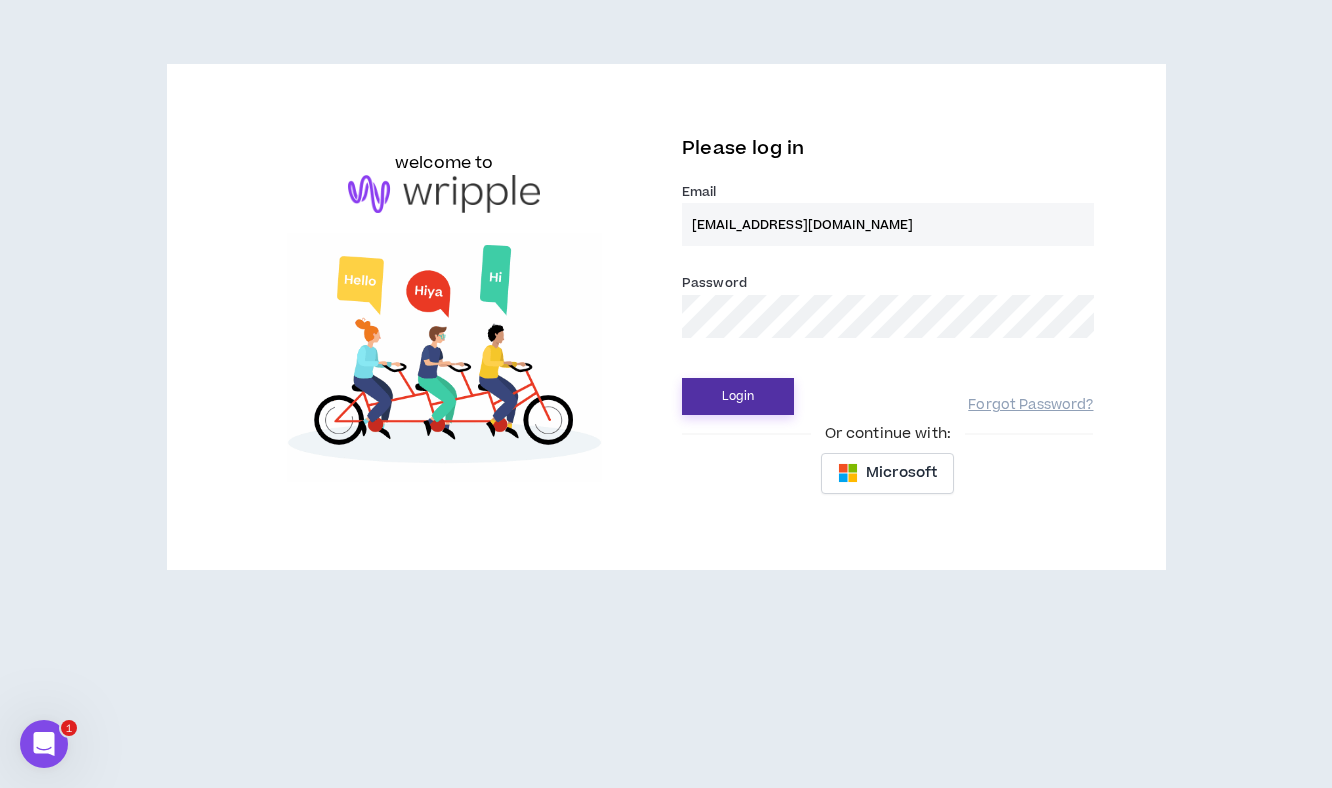 click on "Login" at bounding box center (738, 396) 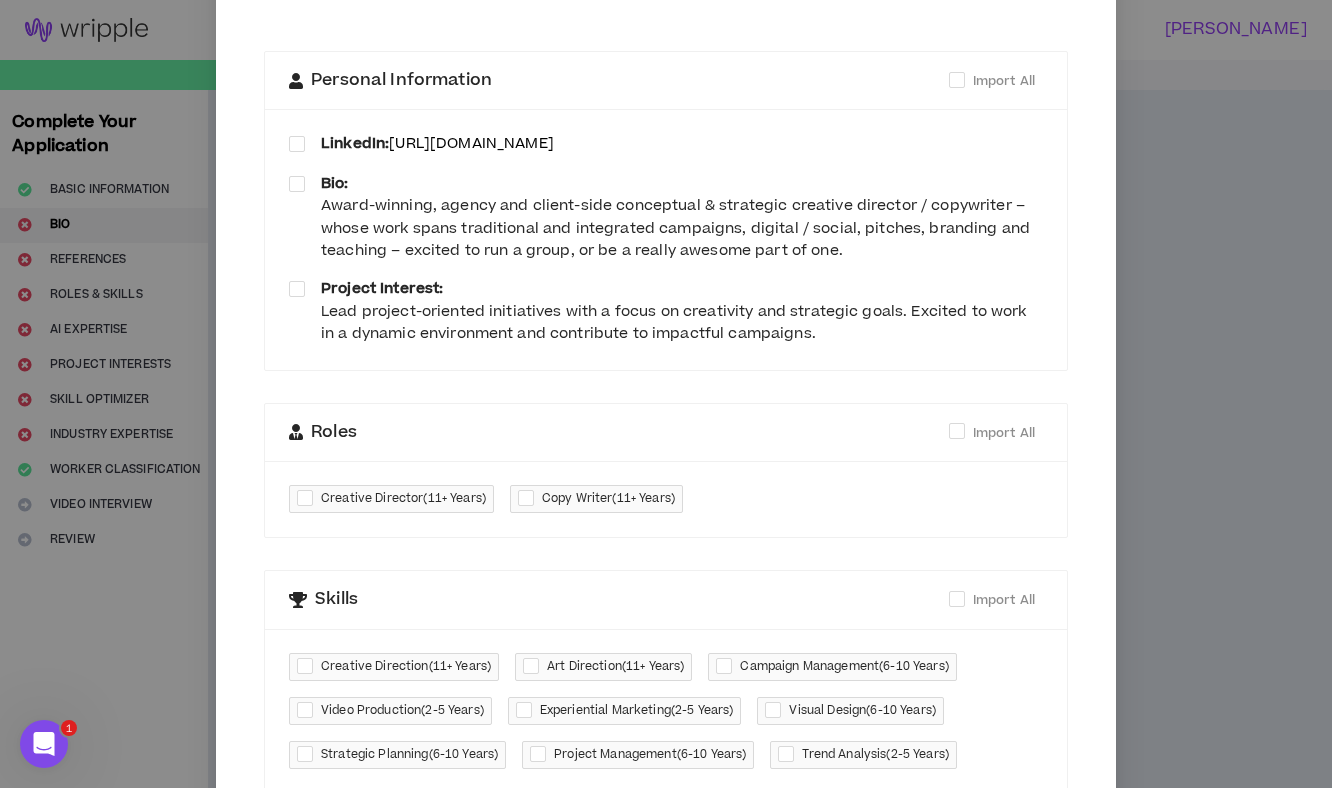 scroll, scrollTop: 169, scrollLeft: 0, axis: vertical 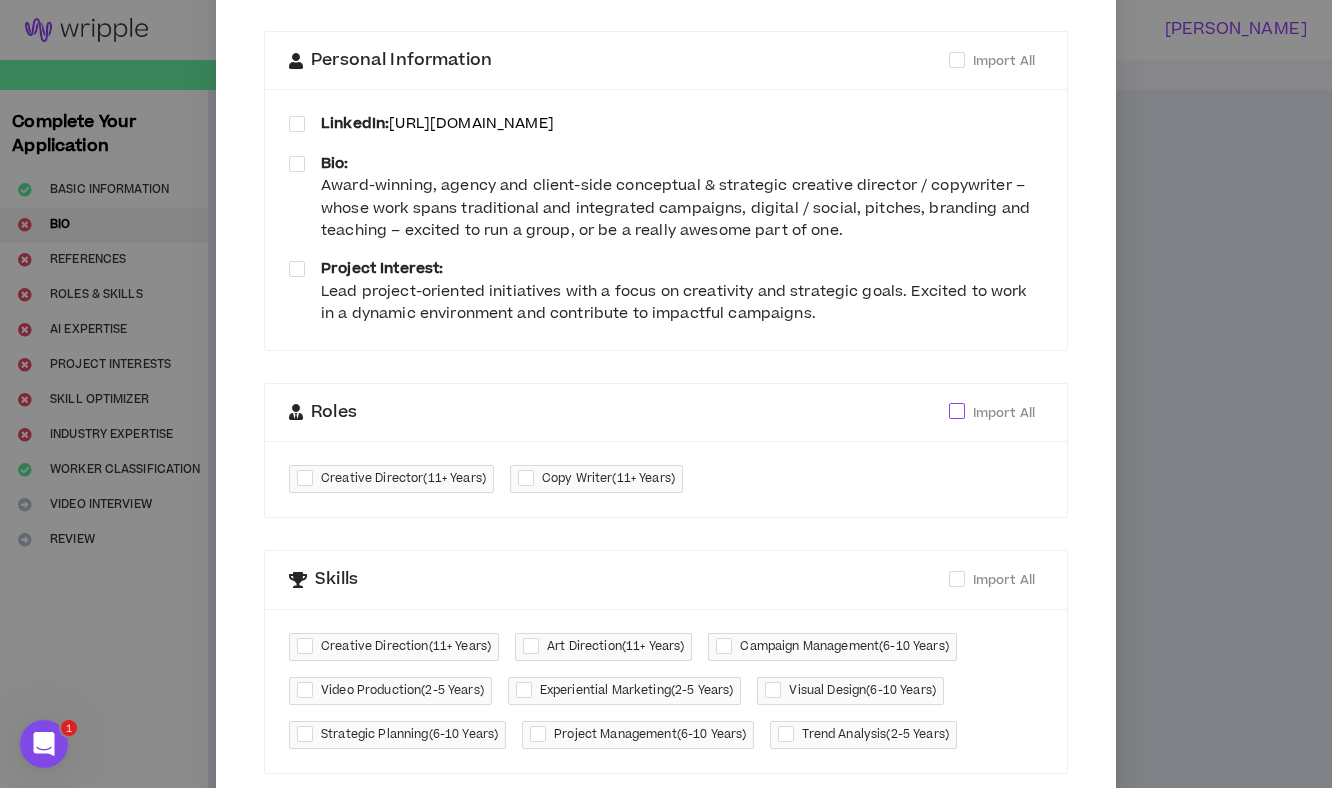 click at bounding box center [957, 411] 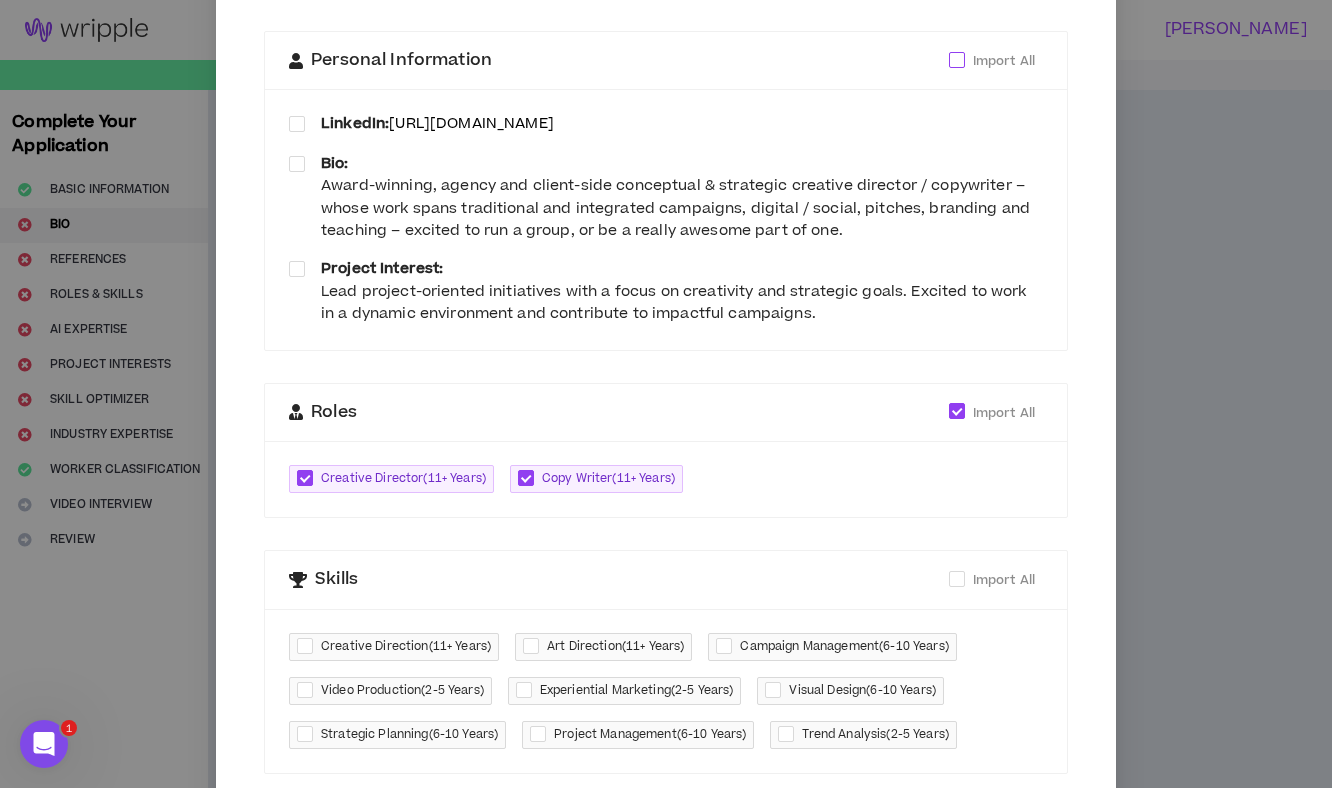 click at bounding box center [957, 60] 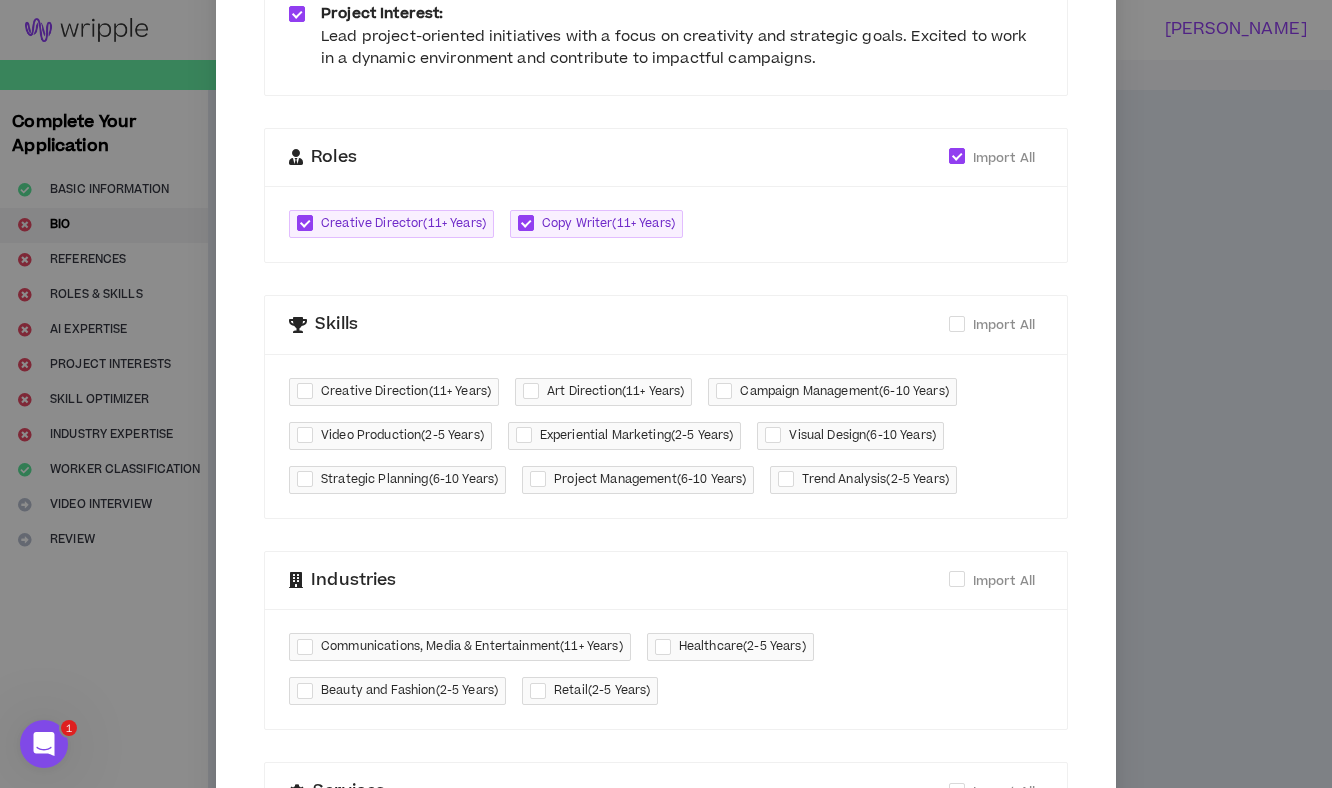 scroll, scrollTop: 450, scrollLeft: 0, axis: vertical 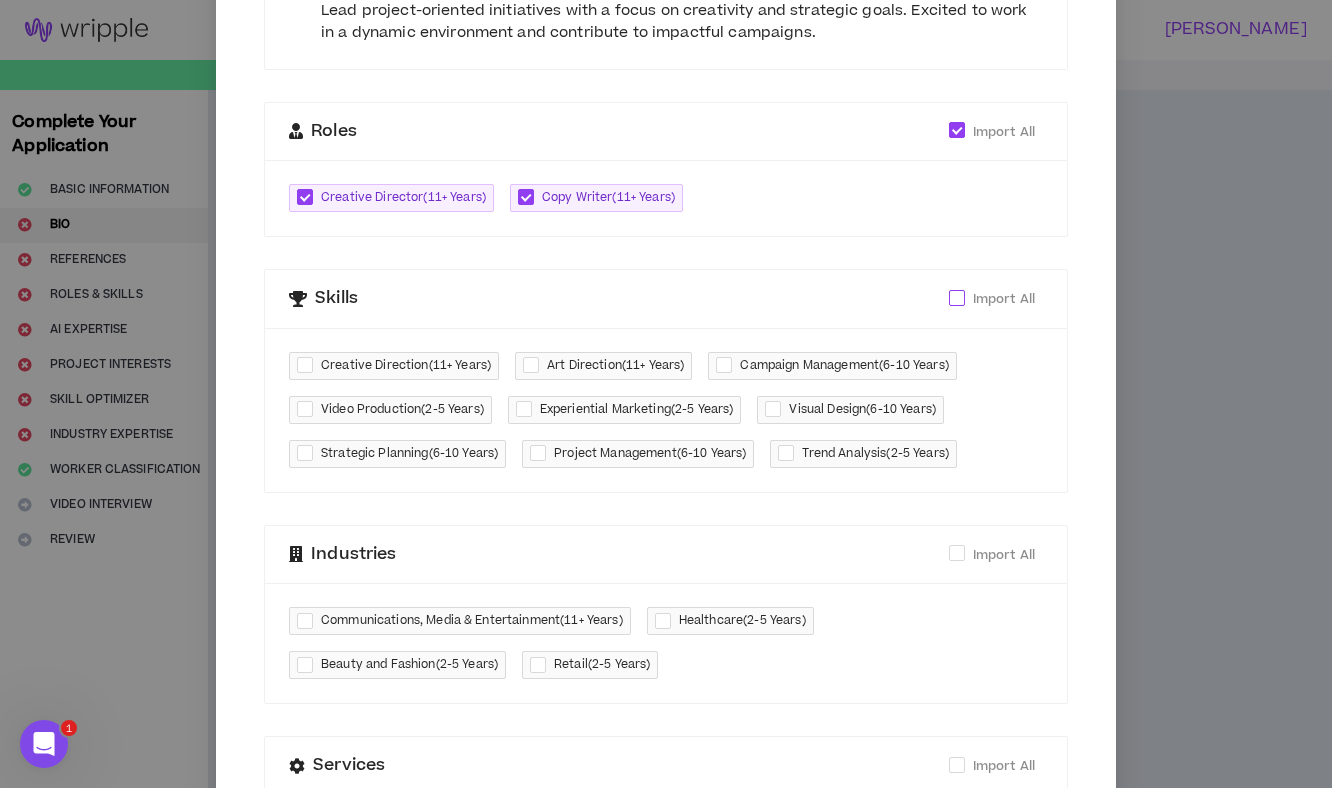 click at bounding box center [957, 298] 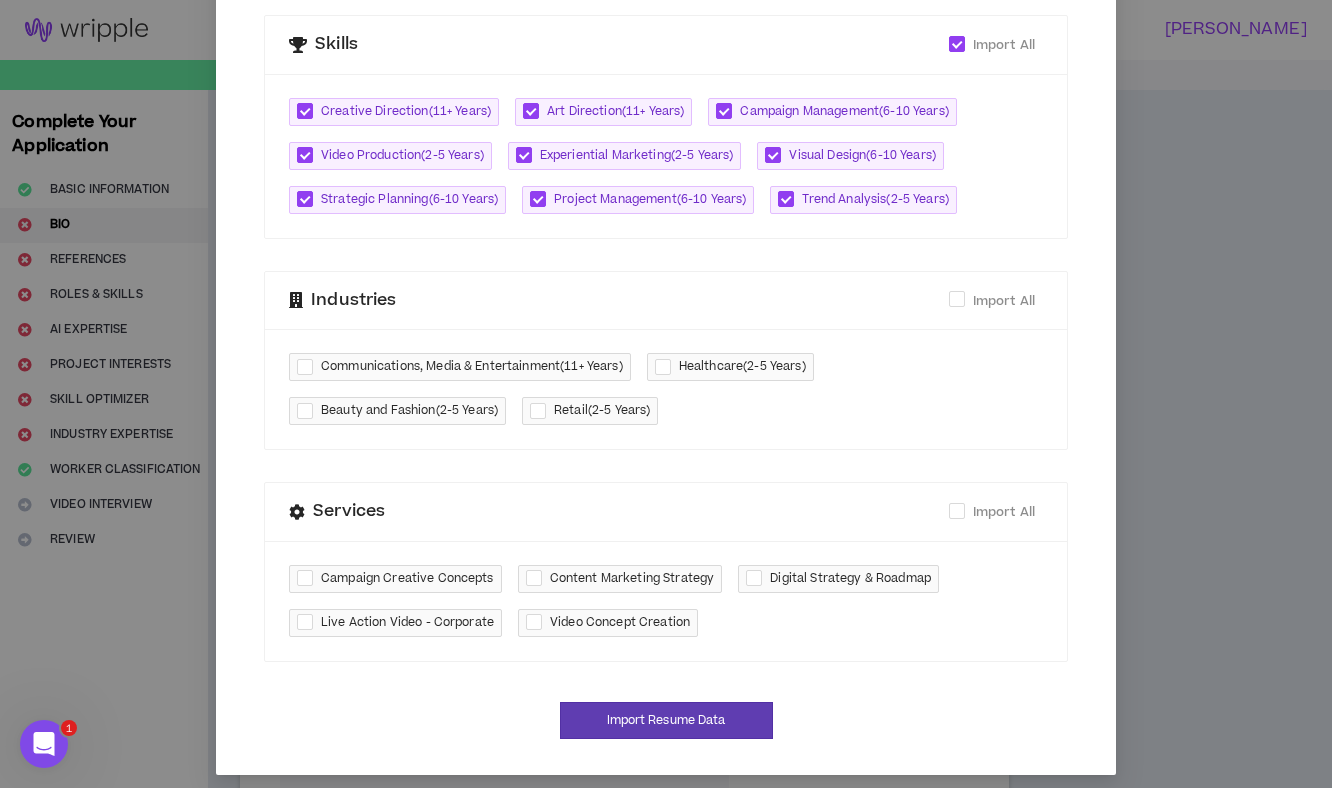 scroll, scrollTop: 706, scrollLeft: 0, axis: vertical 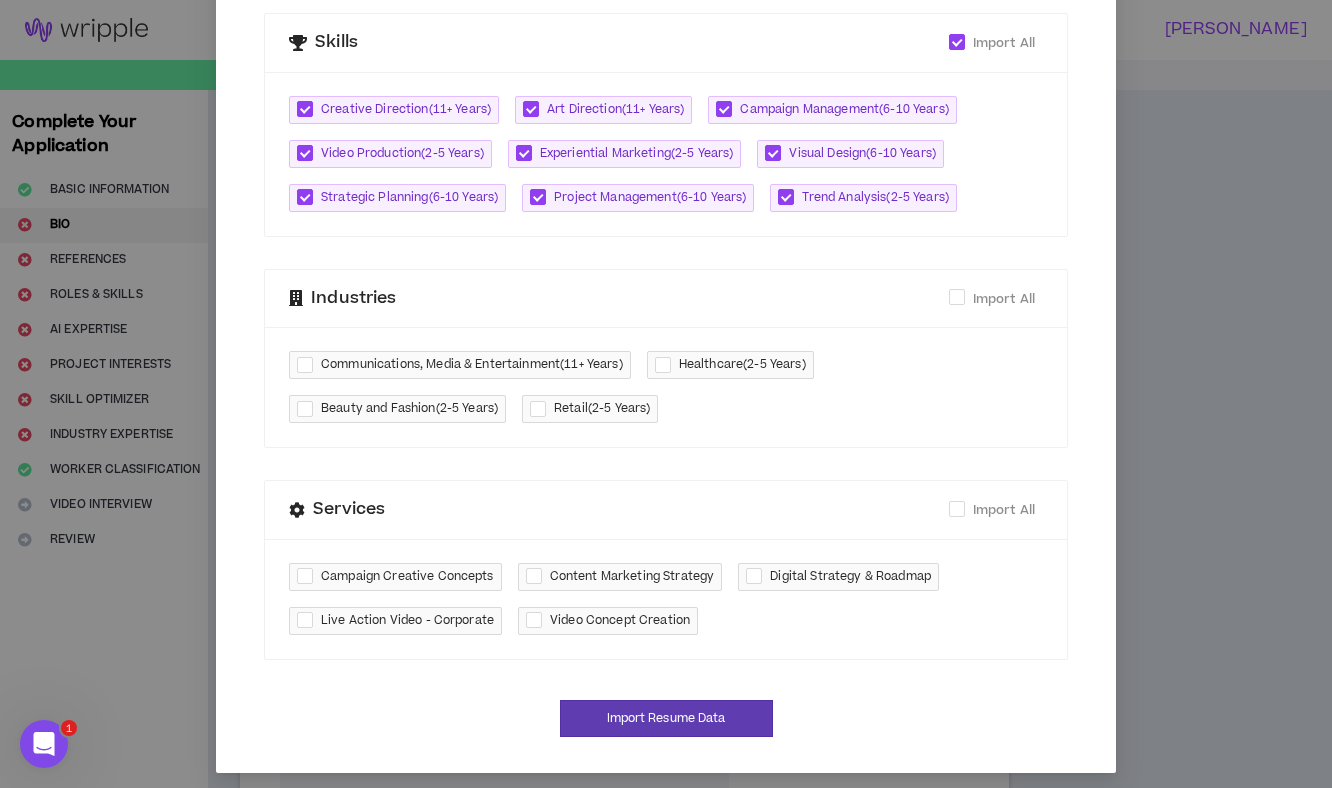 click at bounding box center [667, 365] 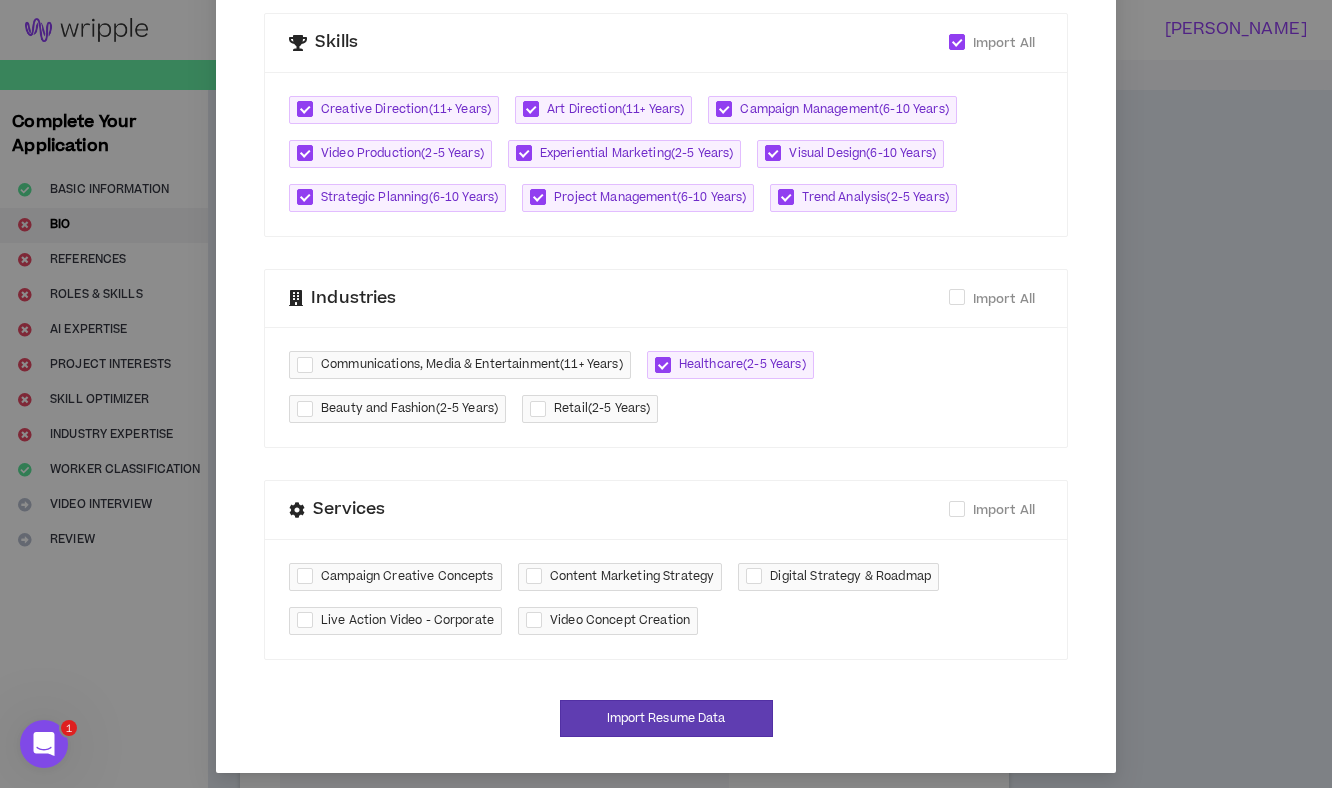 click at bounding box center [309, 365] 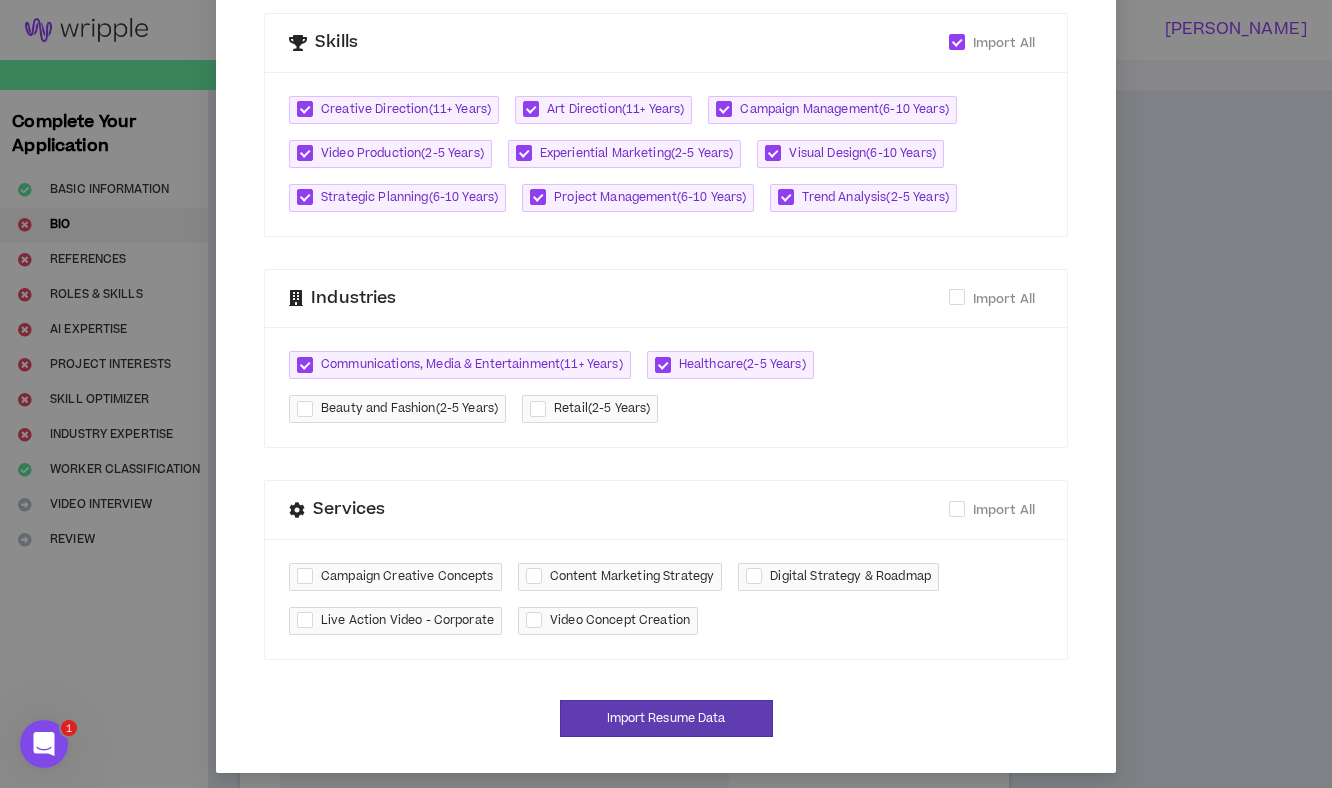 click at bounding box center (309, 409) 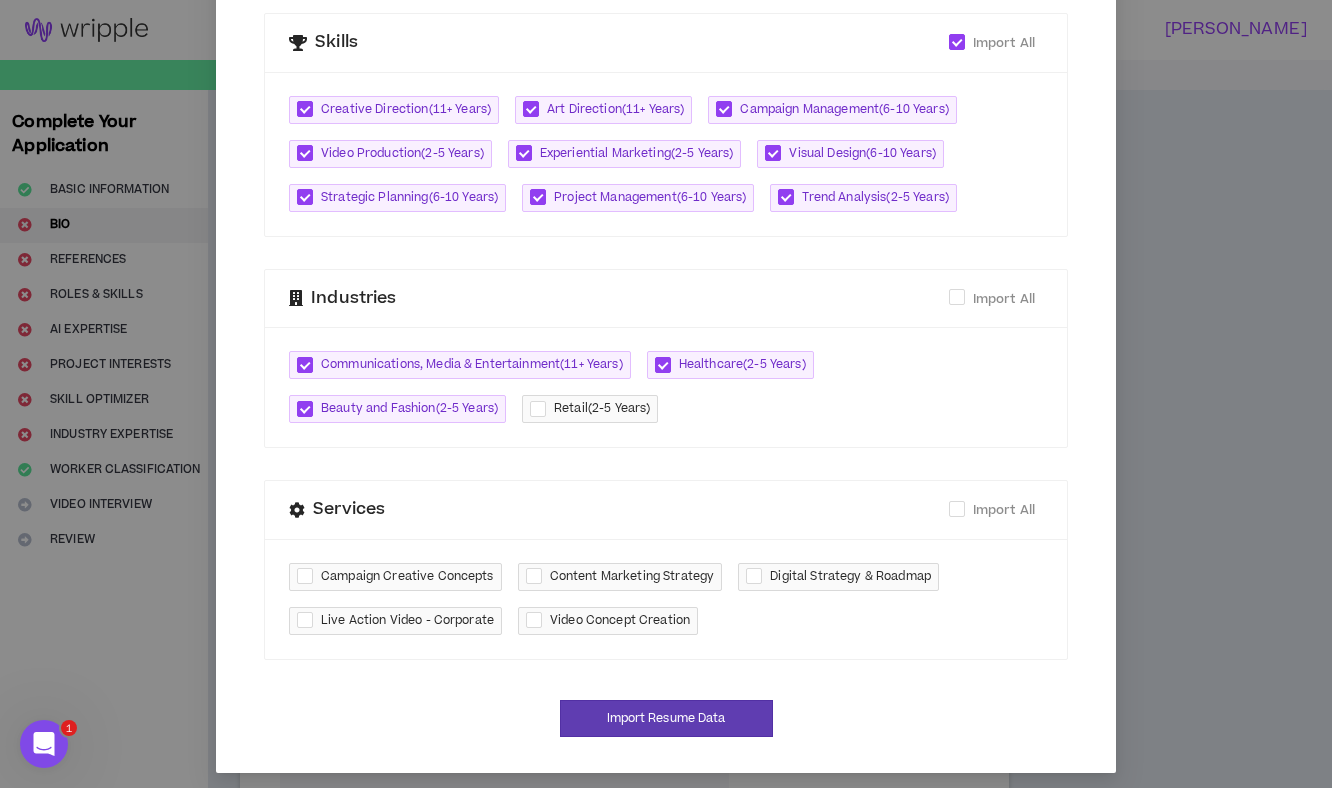 scroll, scrollTop: 715, scrollLeft: 0, axis: vertical 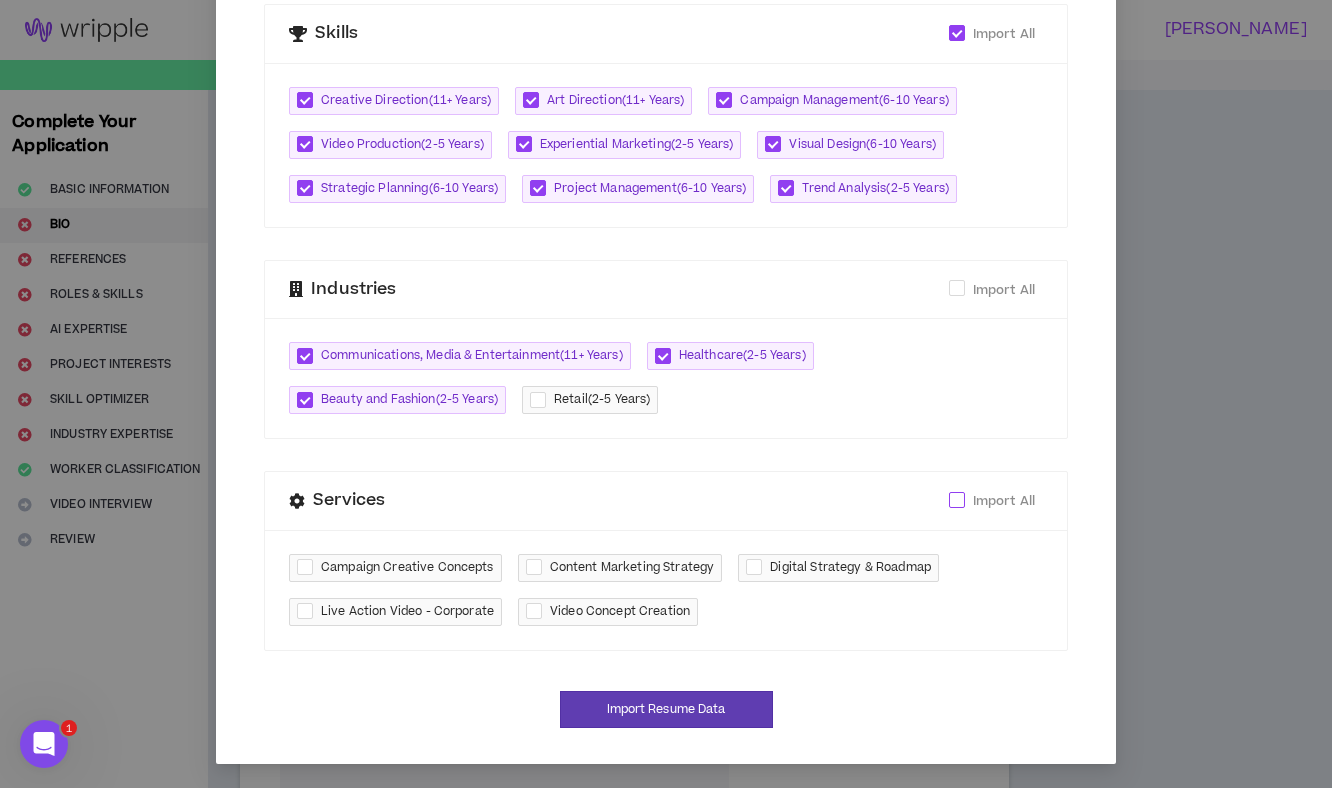 click on "Import All" at bounding box center (1004, 501) 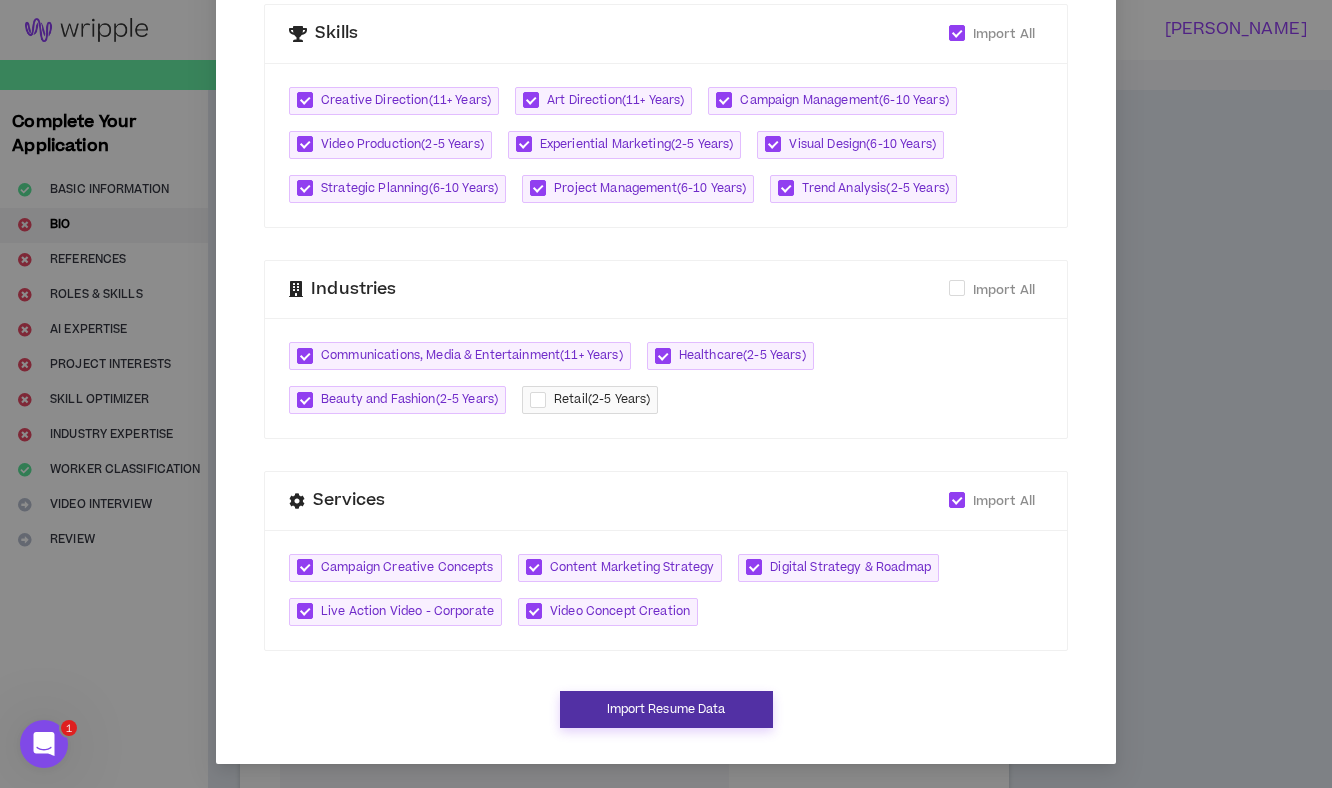 click on "Import Resume Data" at bounding box center [666, 709] 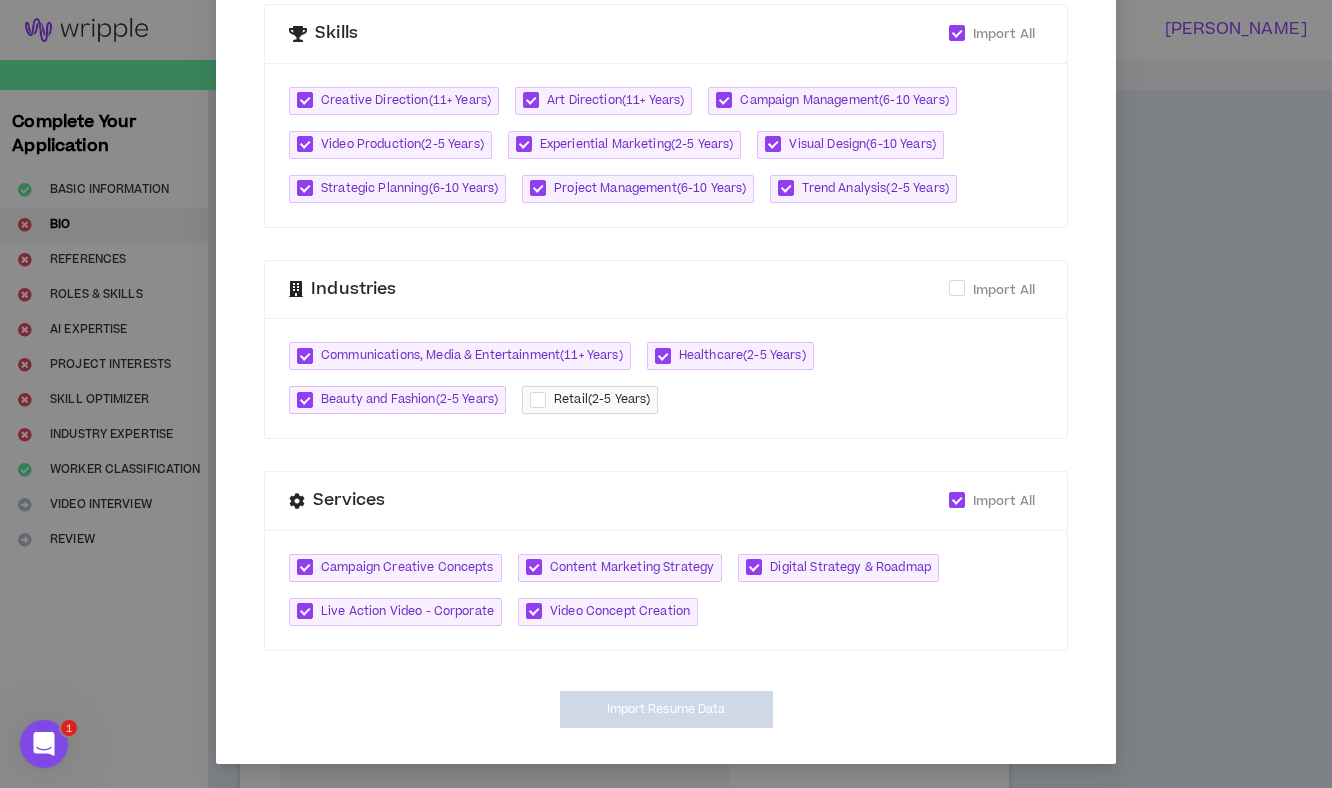 type on "https://www.linkedin.com/in/jayedavis/" 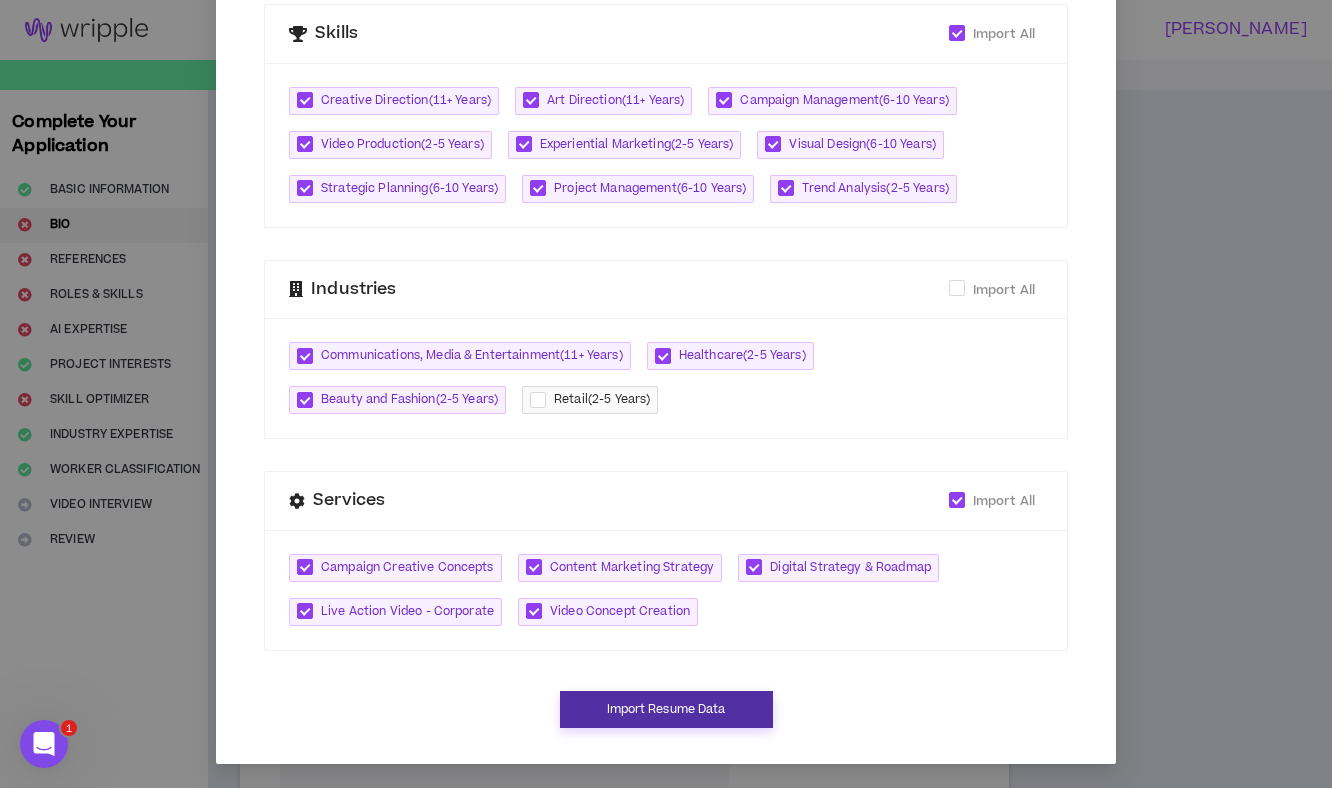 scroll, scrollTop: 695, scrollLeft: 0, axis: vertical 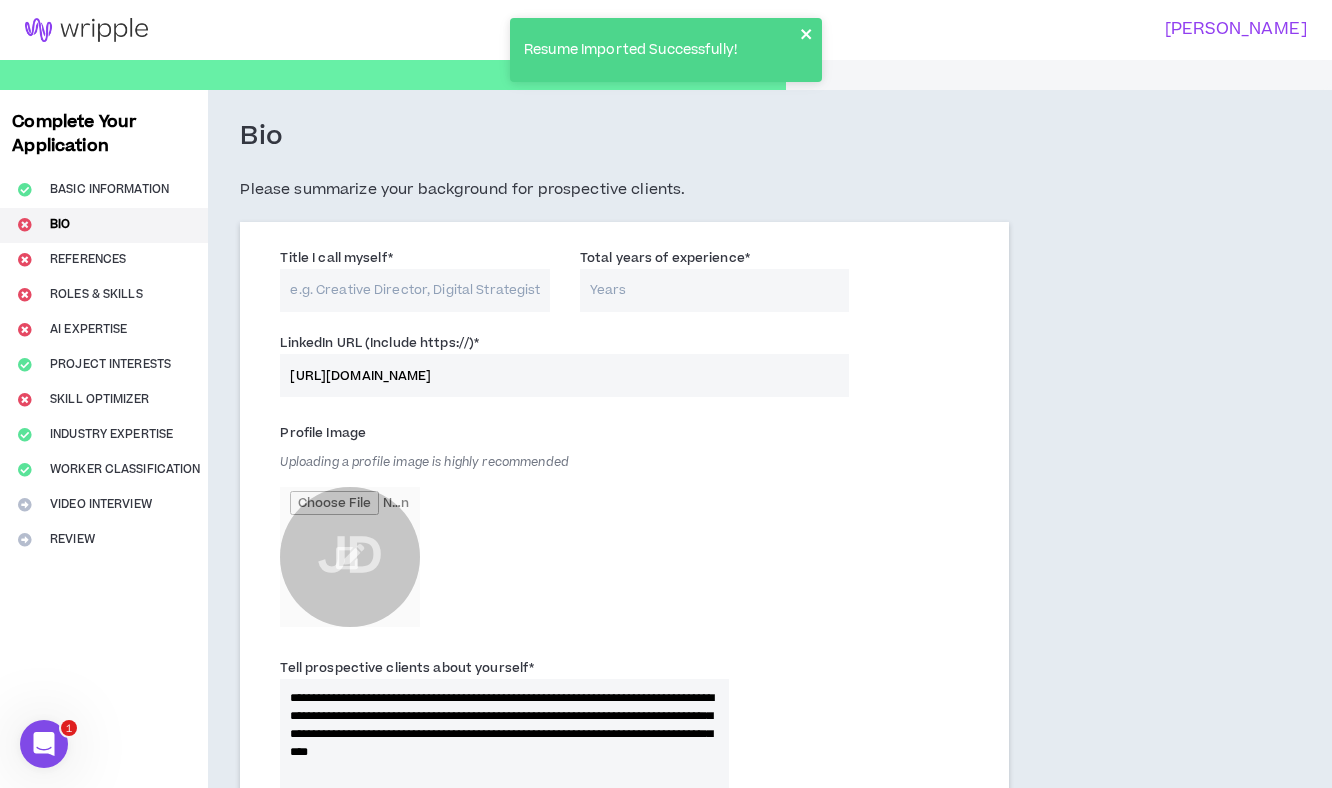 click 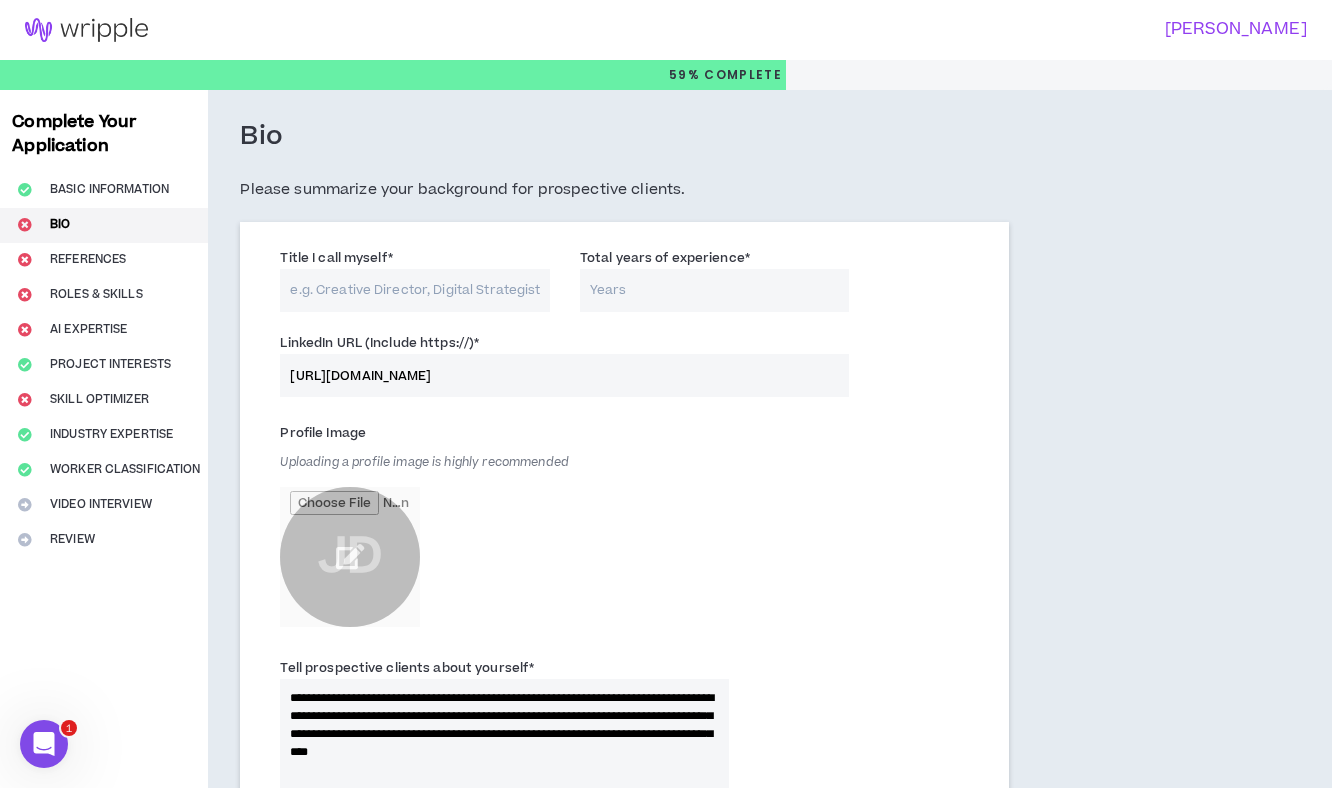 click at bounding box center [350, 557] 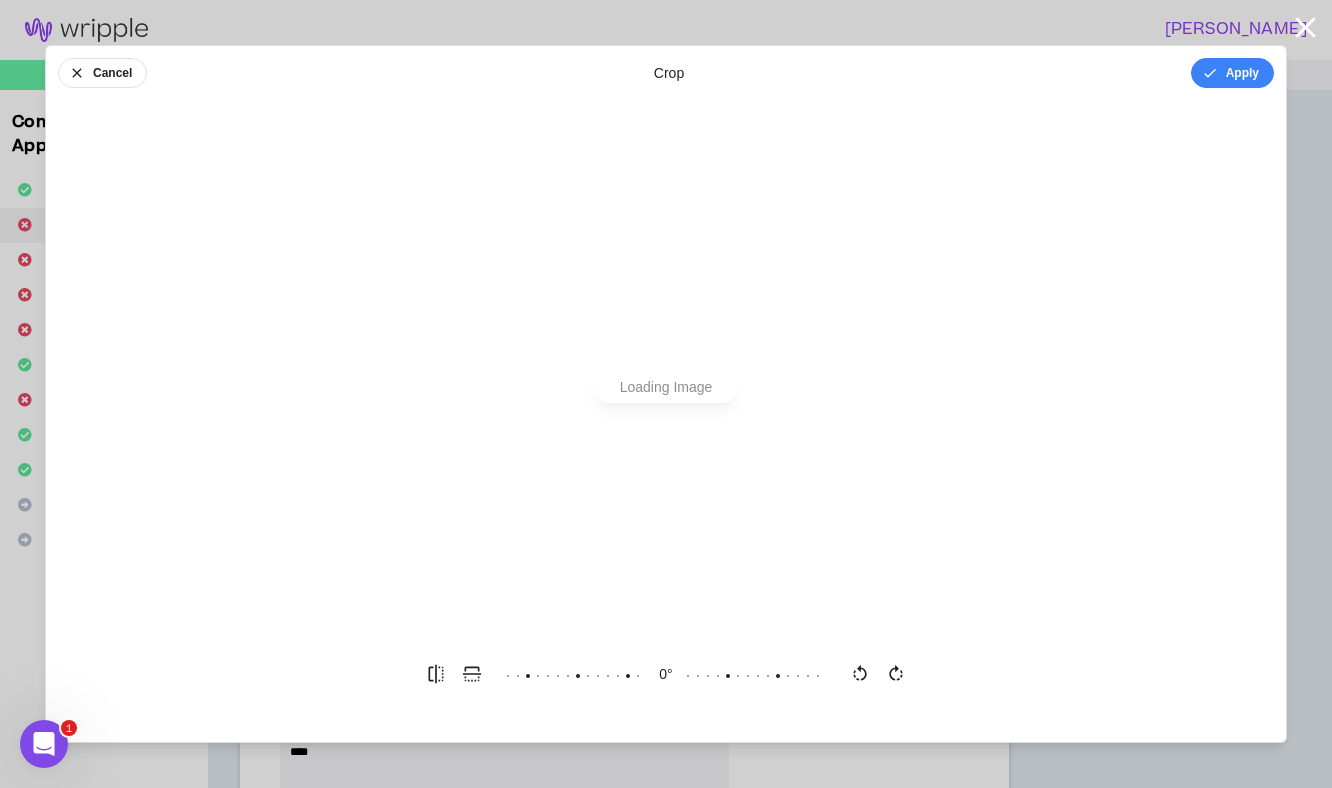 scroll, scrollTop: 0, scrollLeft: 0, axis: both 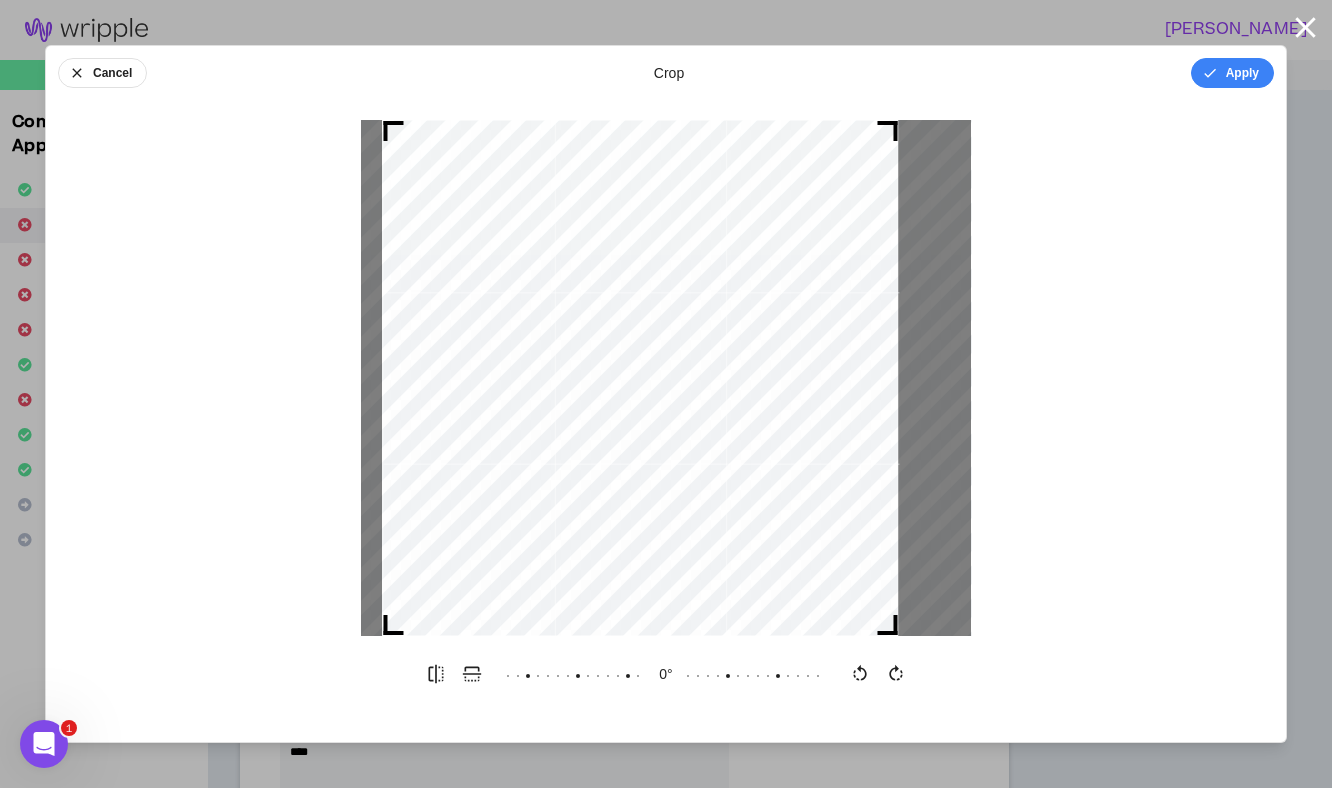 drag, startPoint x: 648, startPoint y: 590, endPoint x: 622, endPoint y: 588, distance: 26.076809 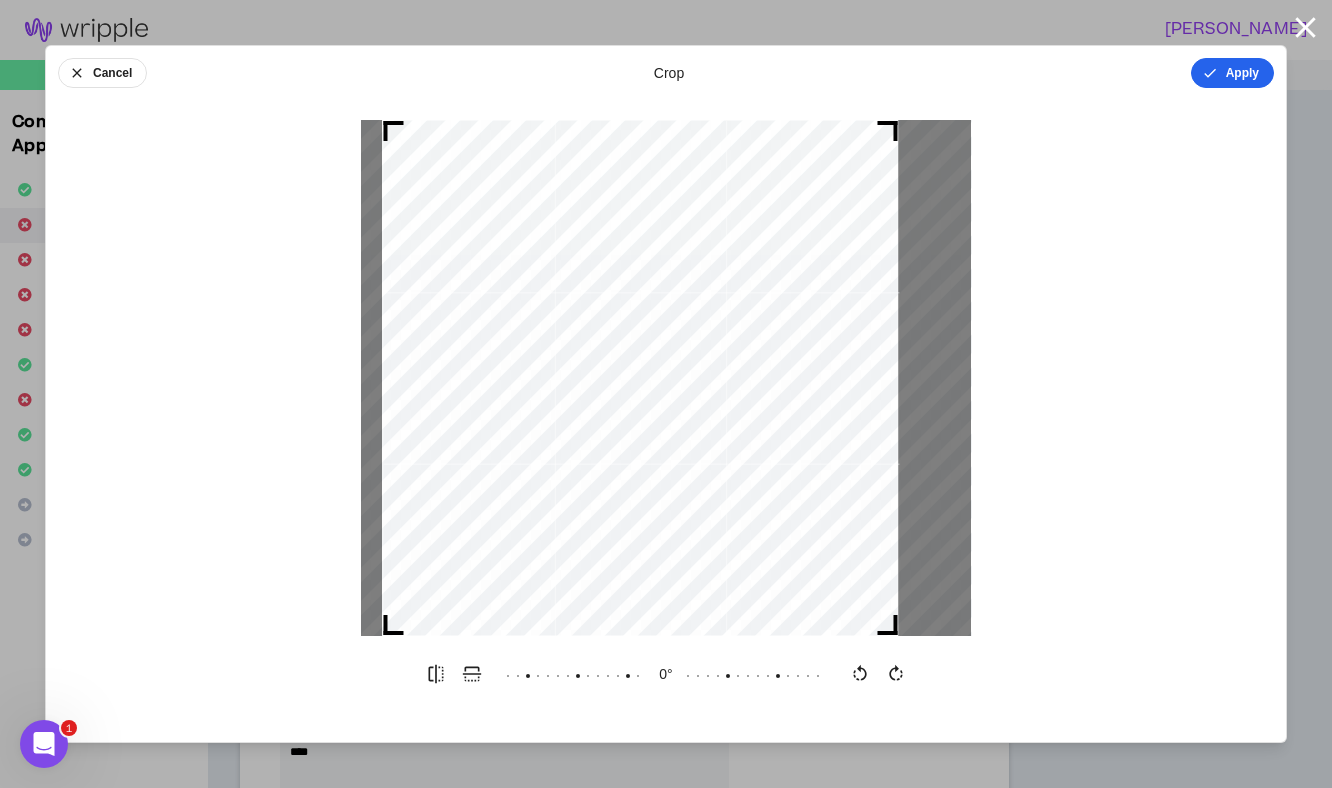 click on "Apply" at bounding box center [1232, 73] 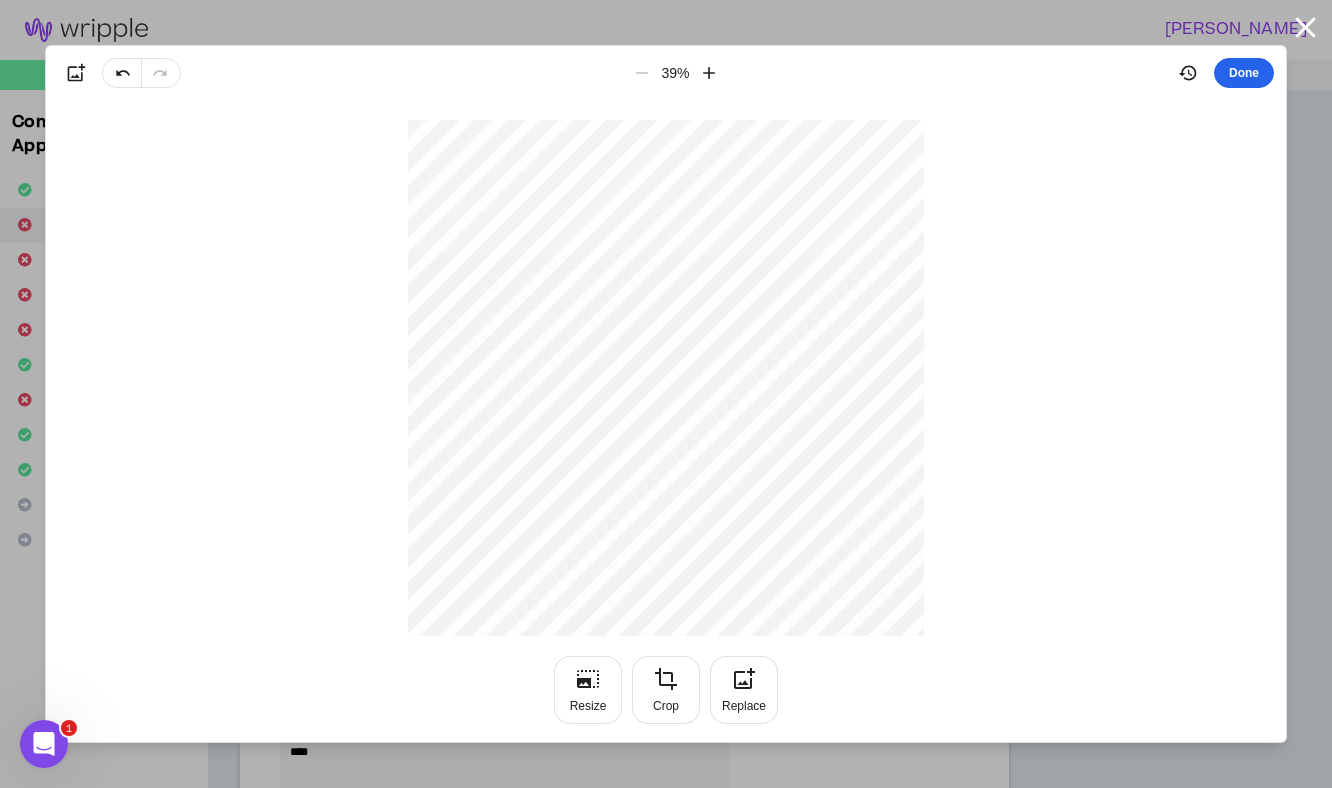 click on "Done" at bounding box center (1244, 73) 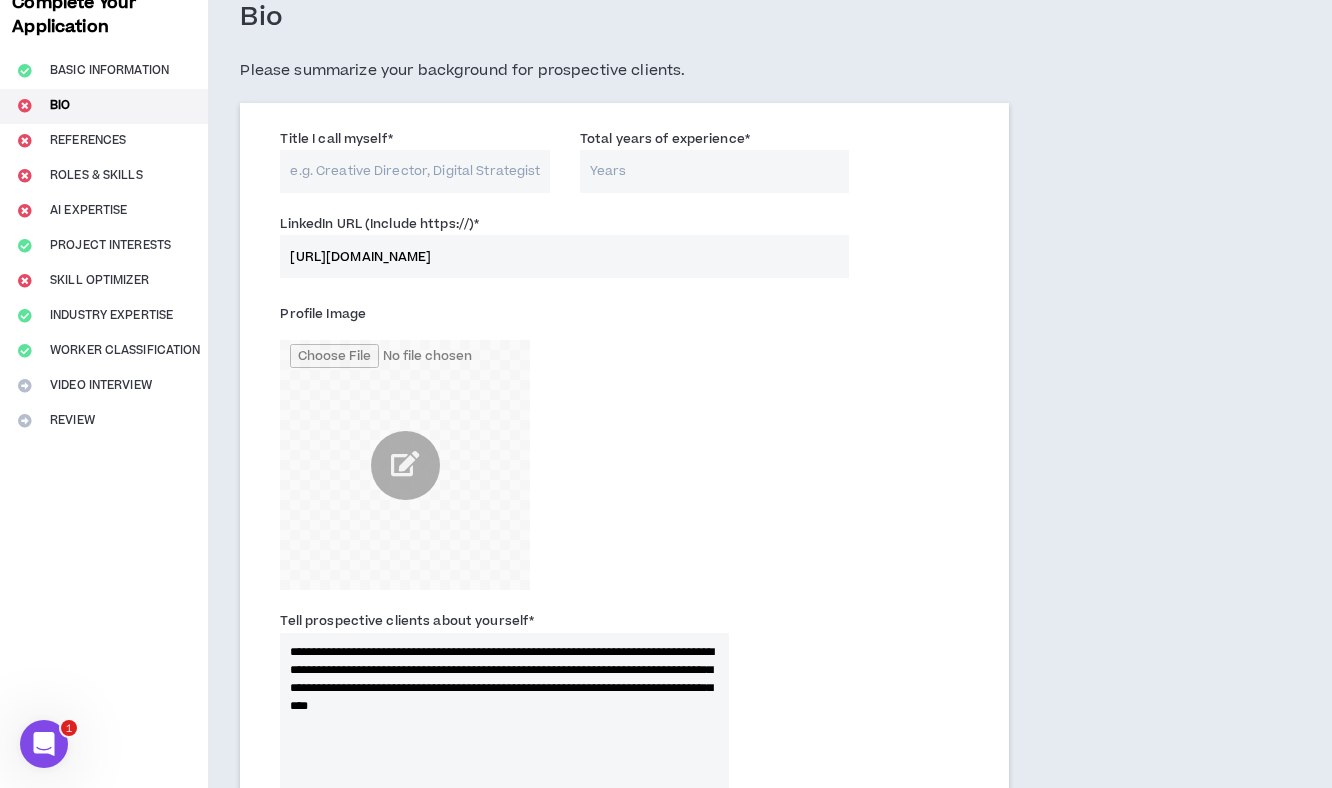 scroll, scrollTop: 132, scrollLeft: 0, axis: vertical 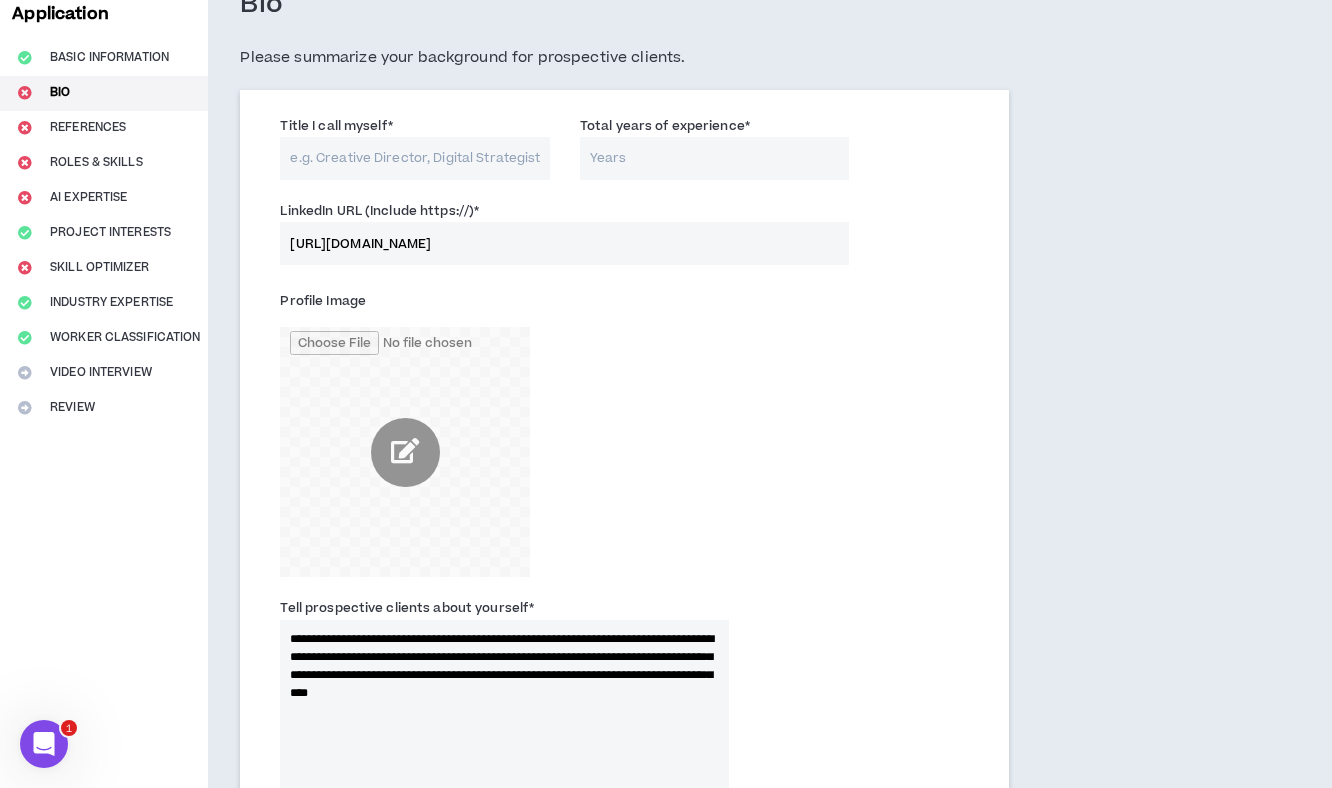 click at bounding box center [405, 452] 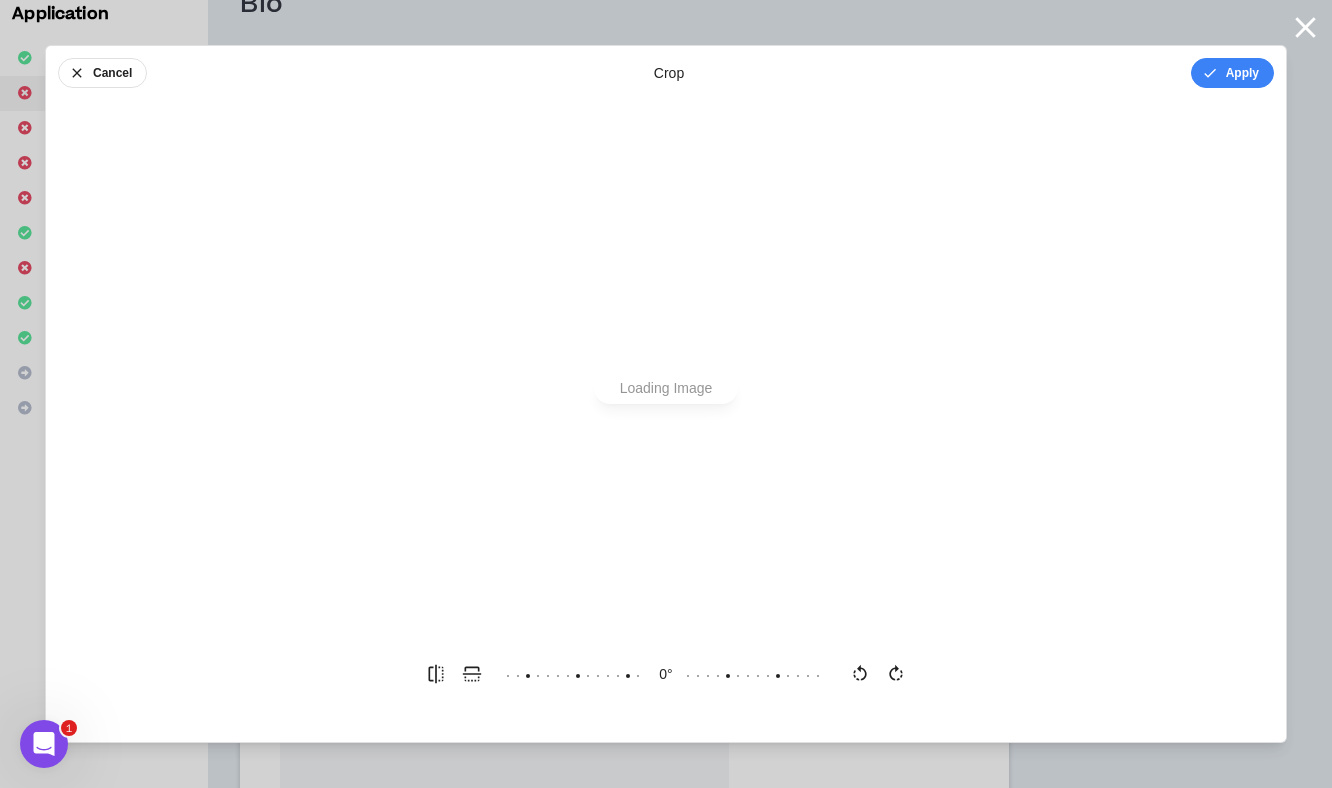 scroll, scrollTop: 0, scrollLeft: 0, axis: both 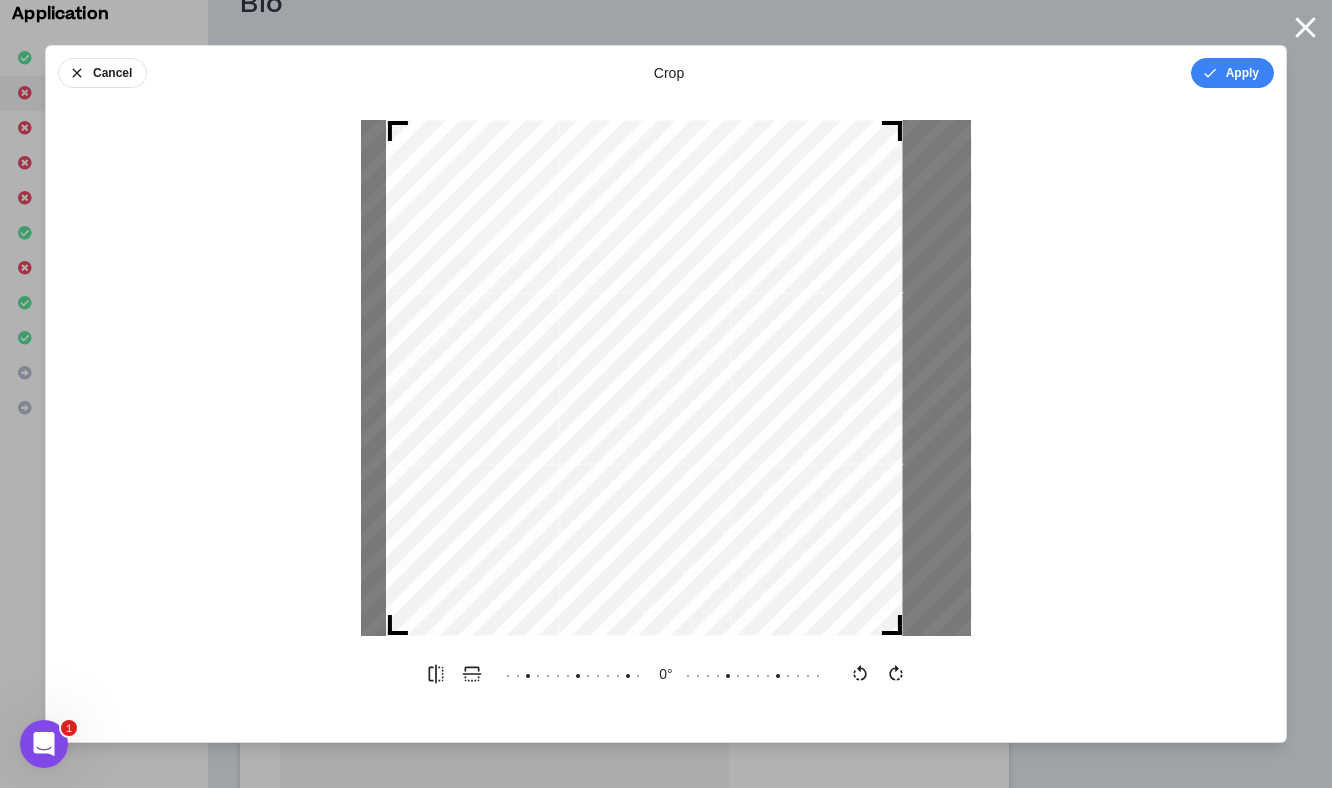 drag, startPoint x: 665, startPoint y: 530, endPoint x: 644, endPoint y: 529, distance: 21.023796 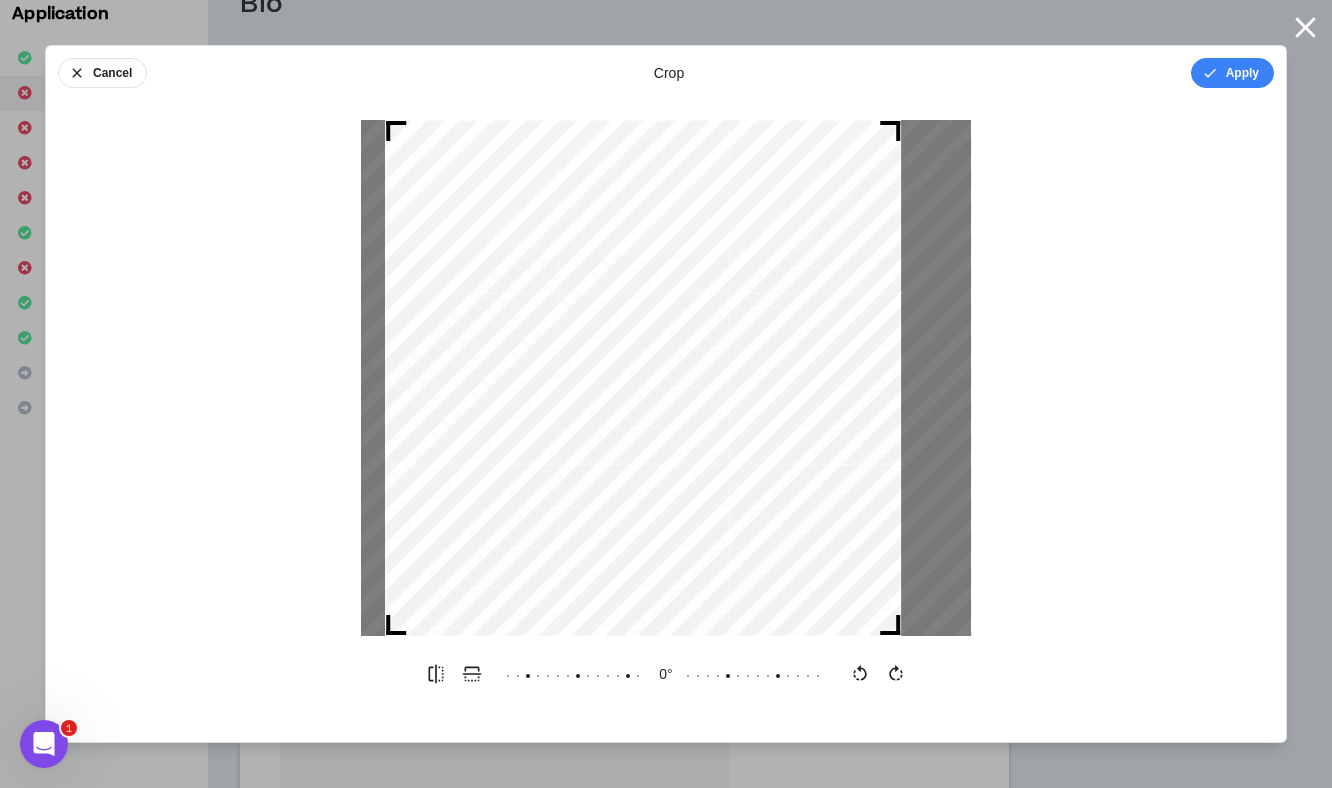 click at bounding box center (643, 378) 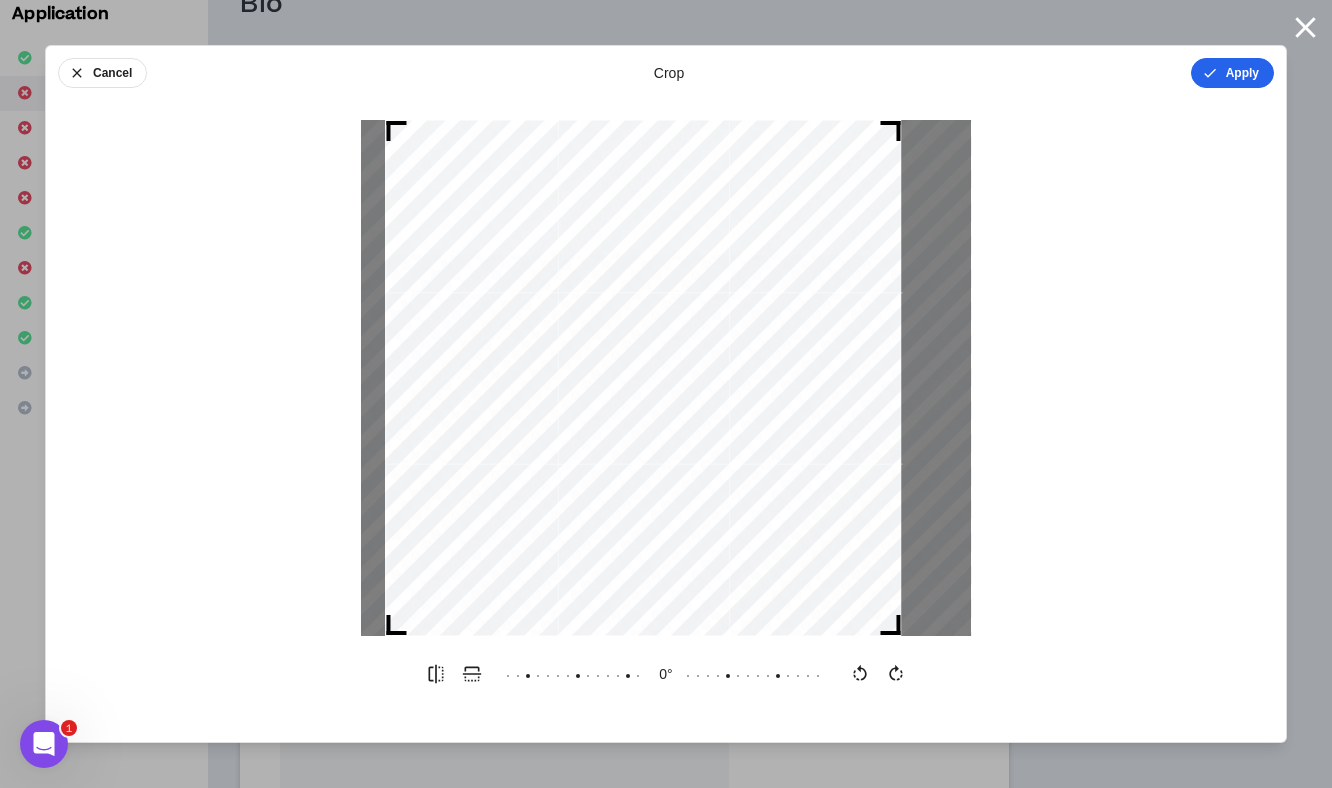 click on "Apply" at bounding box center (1232, 73) 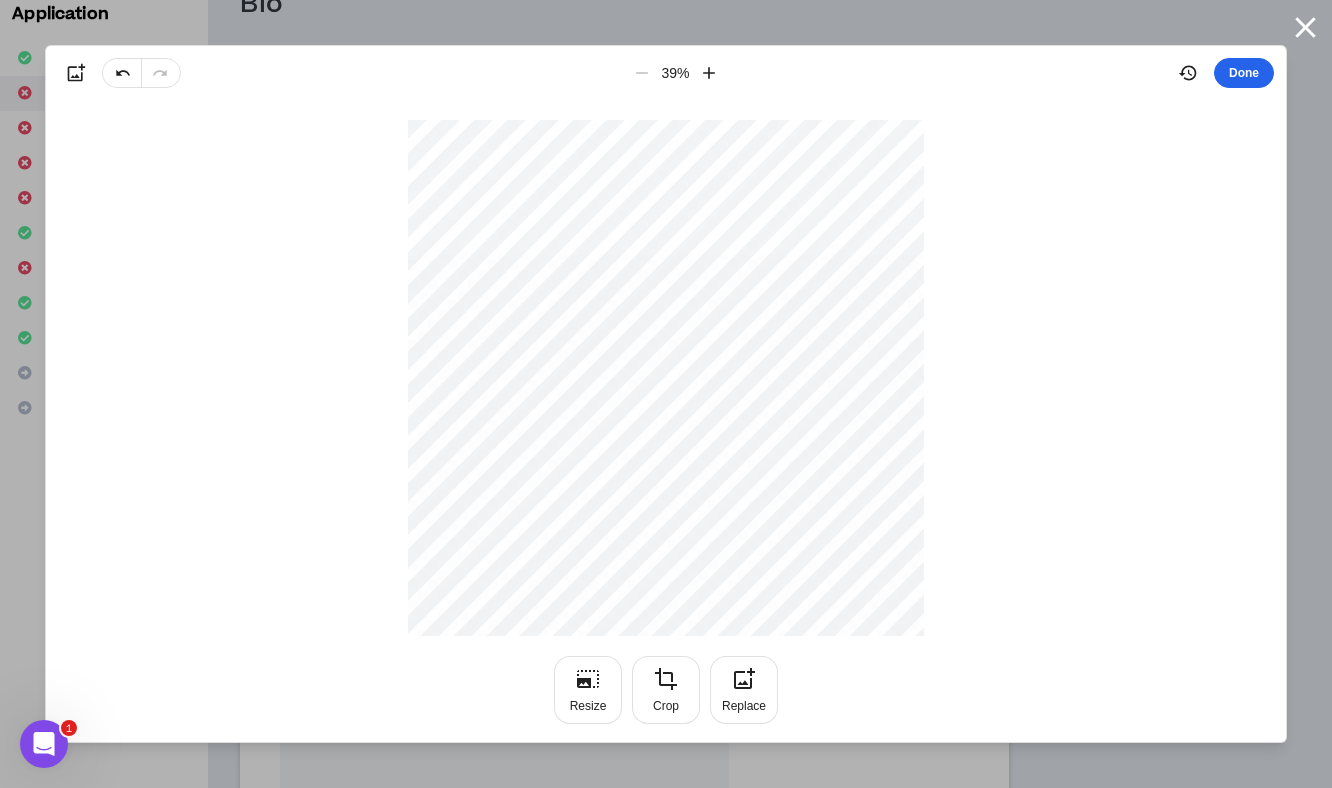 click on "Done" at bounding box center (1244, 73) 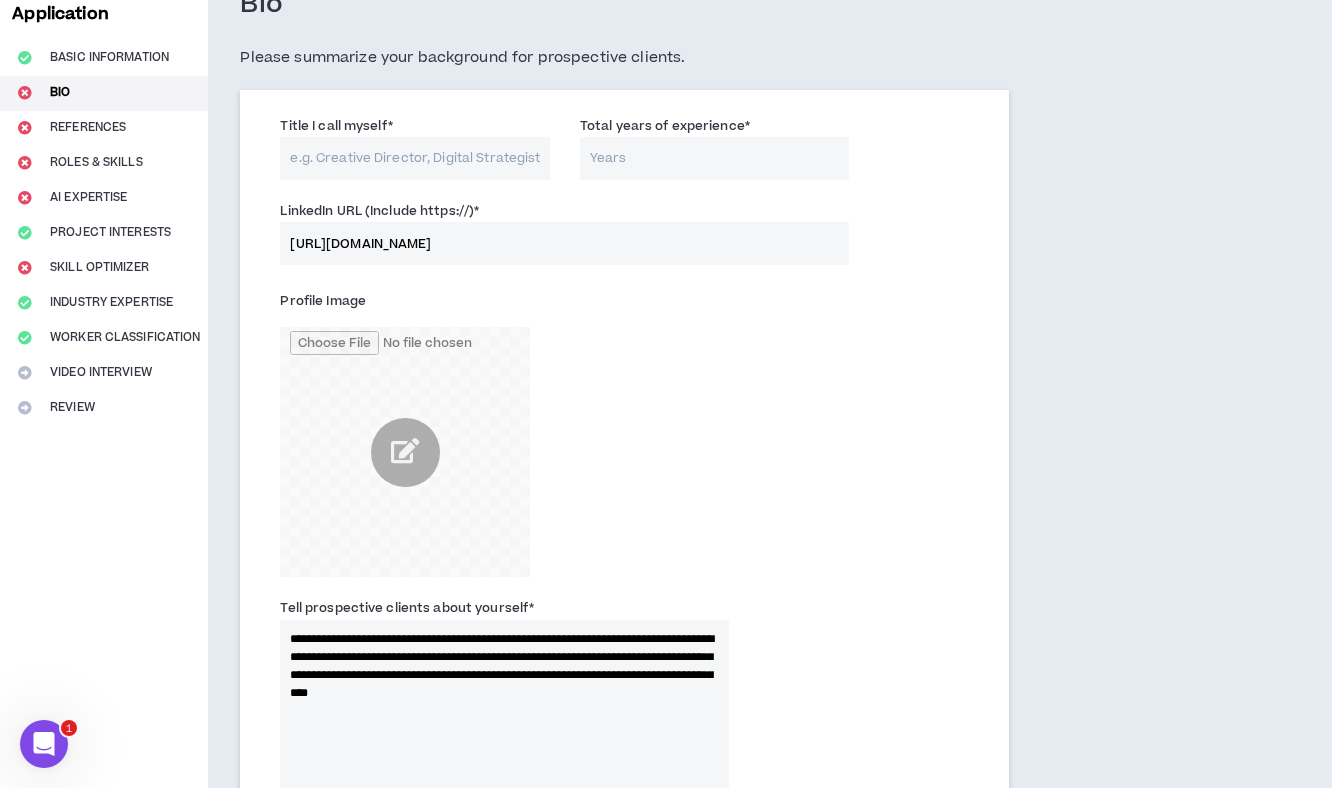 click on "Total years of experience  *" at bounding box center [714, 158] 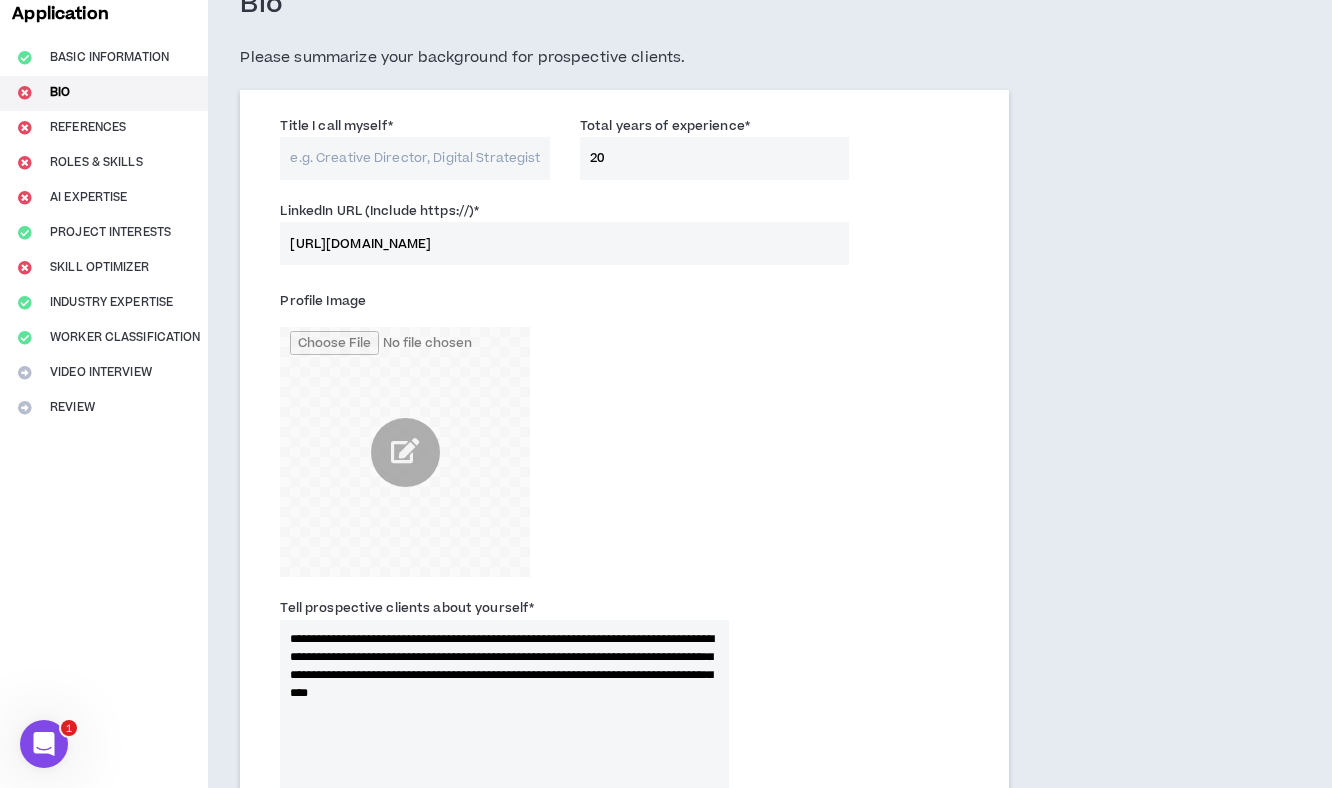 type on "20" 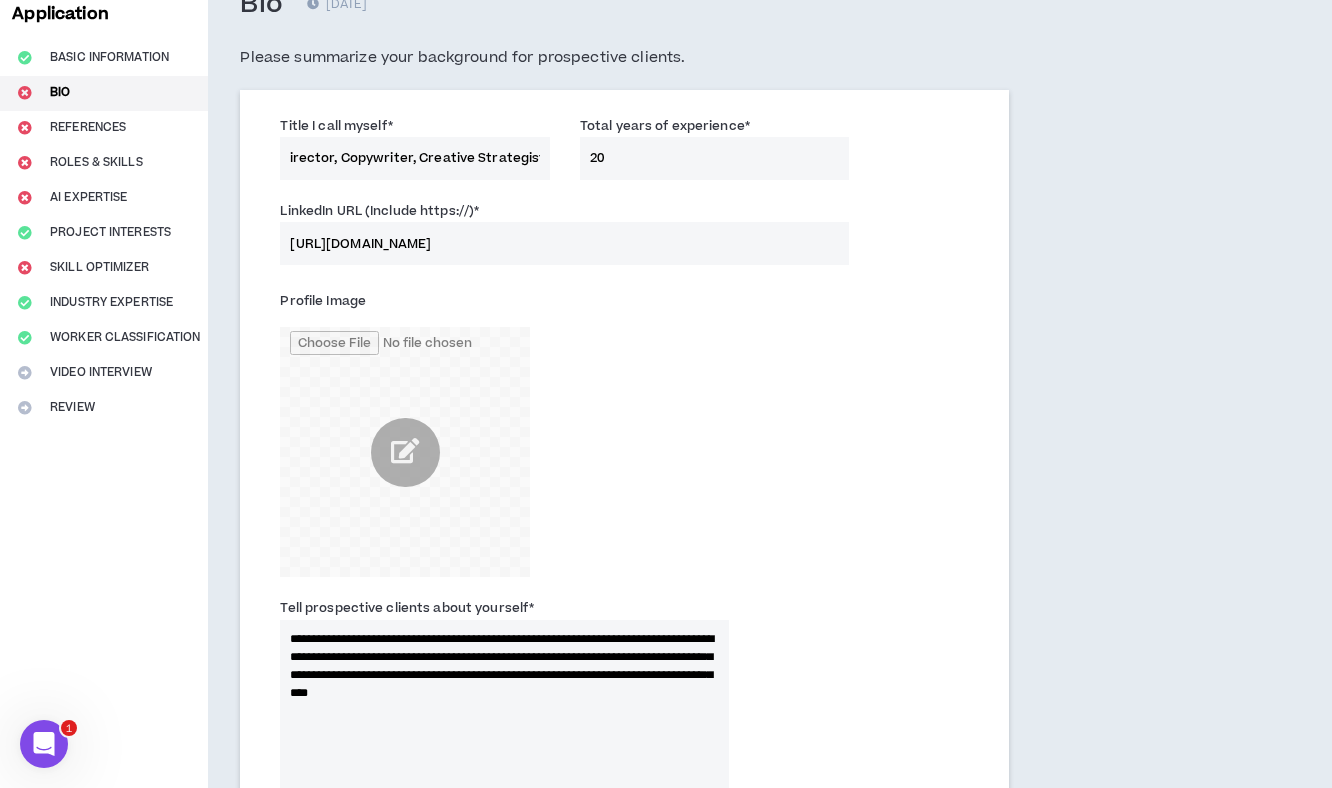 scroll, scrollTop: 0, scrollLeft: 66, axis: horizontal 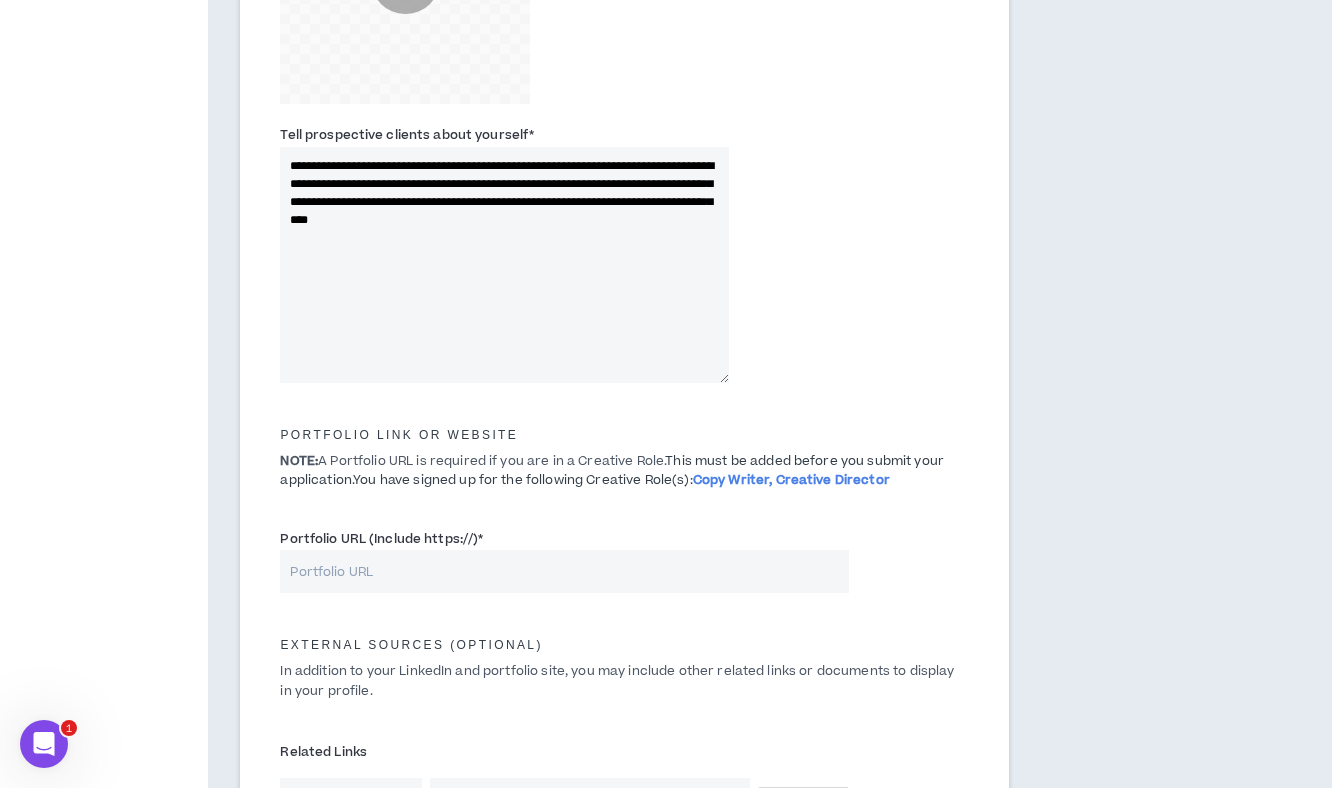 type on "Creative Director, Copywriter, Creative Strategist" 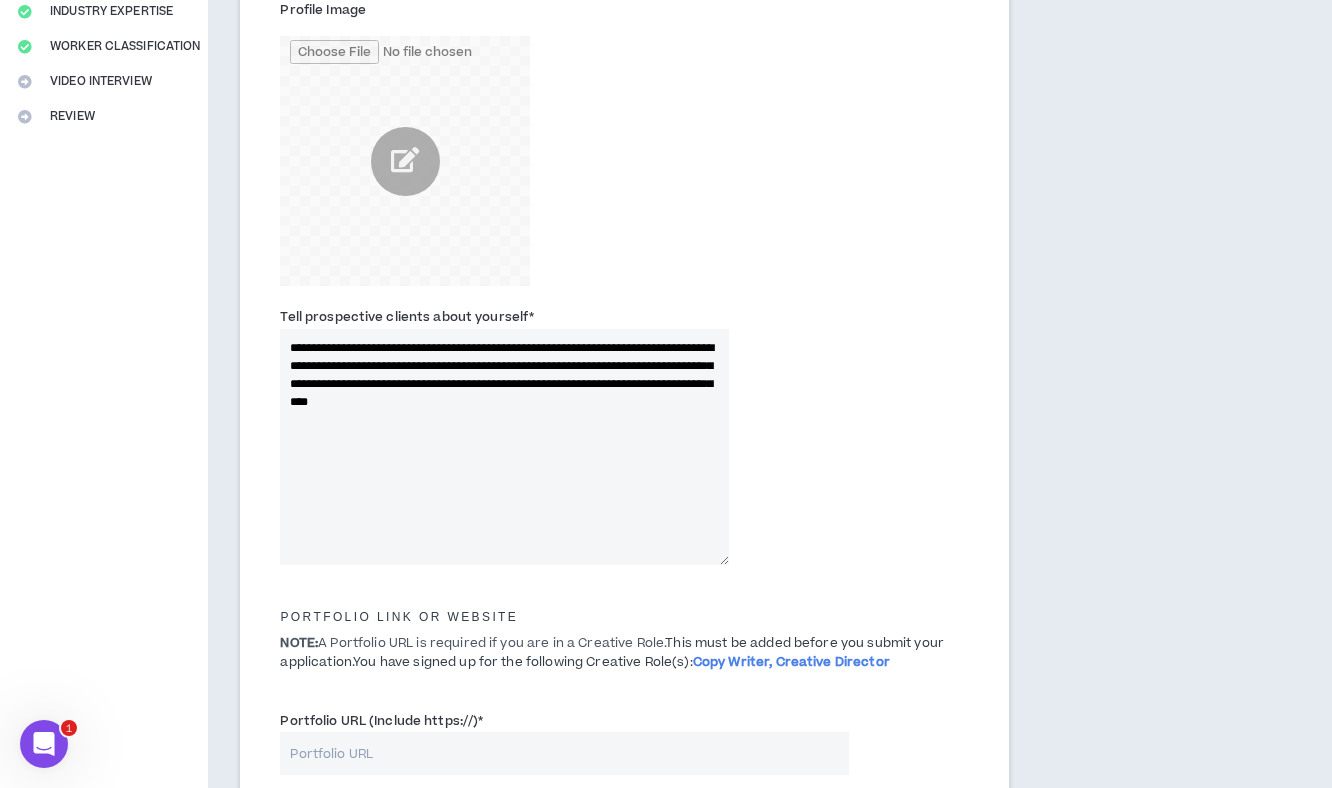 scroll, scrollTop: 649, scrollLeft: 0, axis: vertical 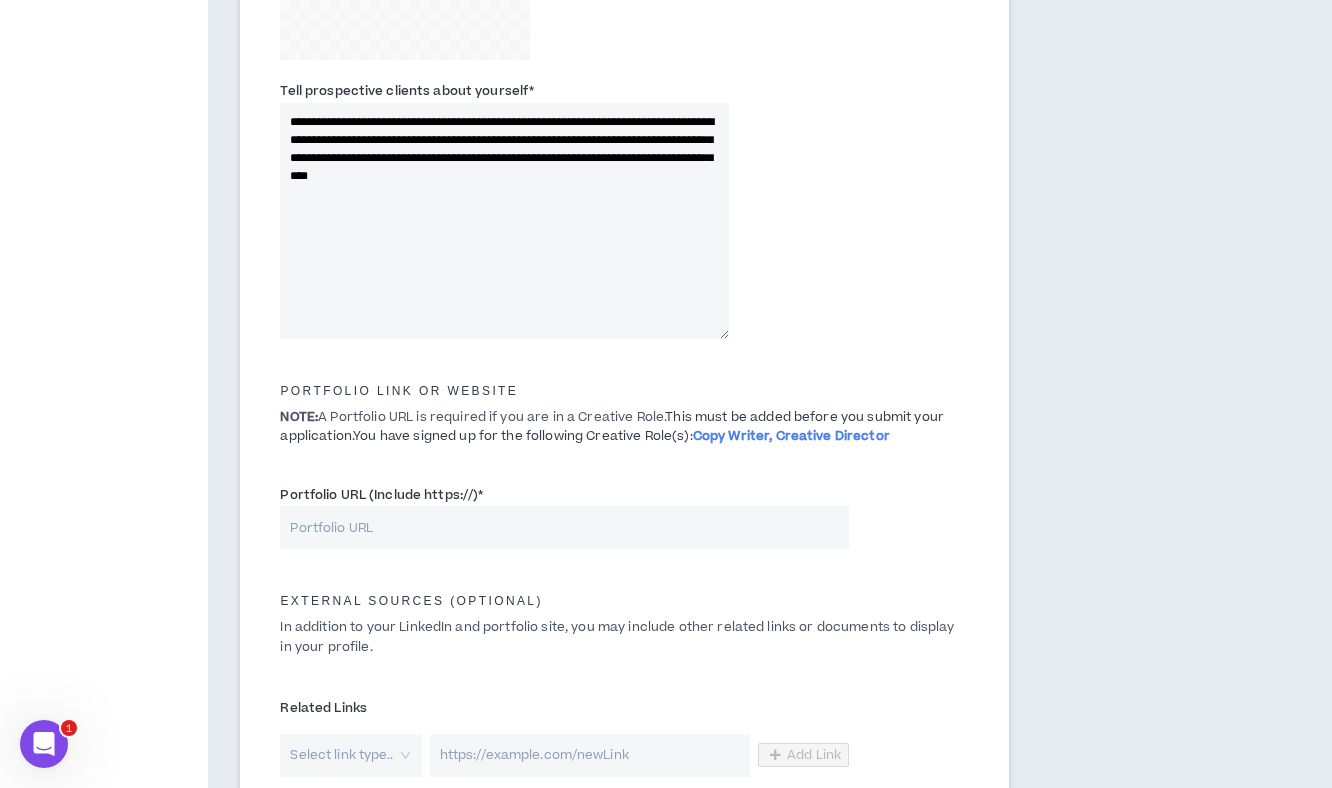 click on "Portfolio URL (Include https://)  *" at bounding box center (564, 527) 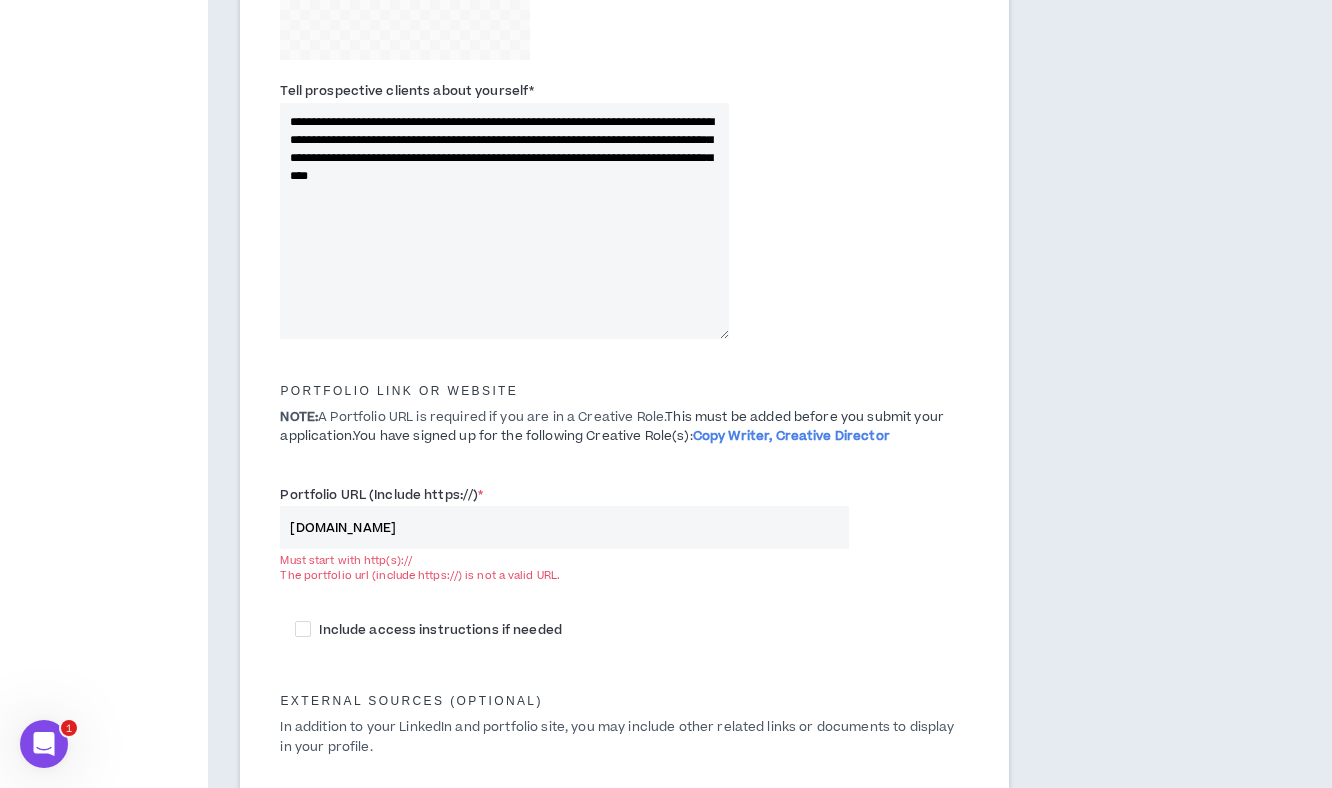 click on "www.cr" at bounding box center [564, 527] 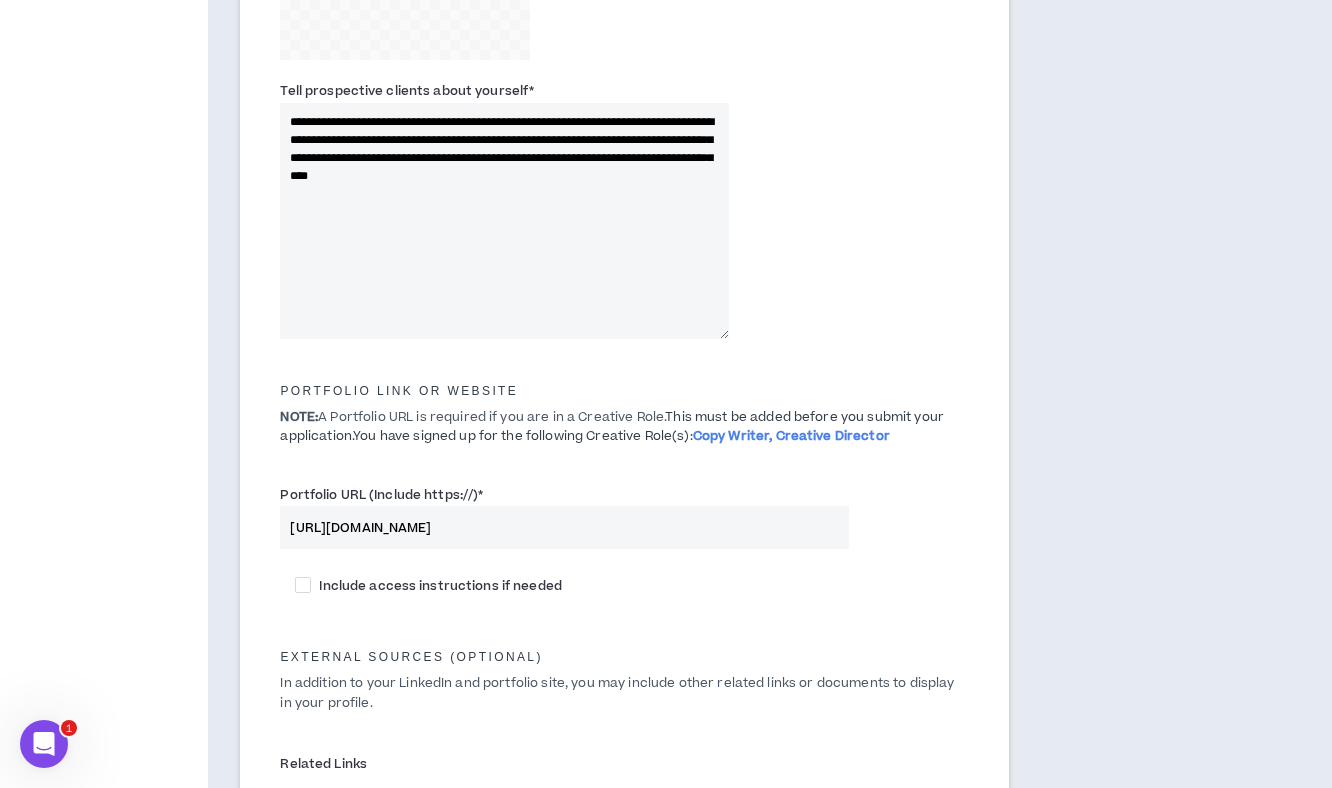 type on "https://www.crazygirlproductions.com" 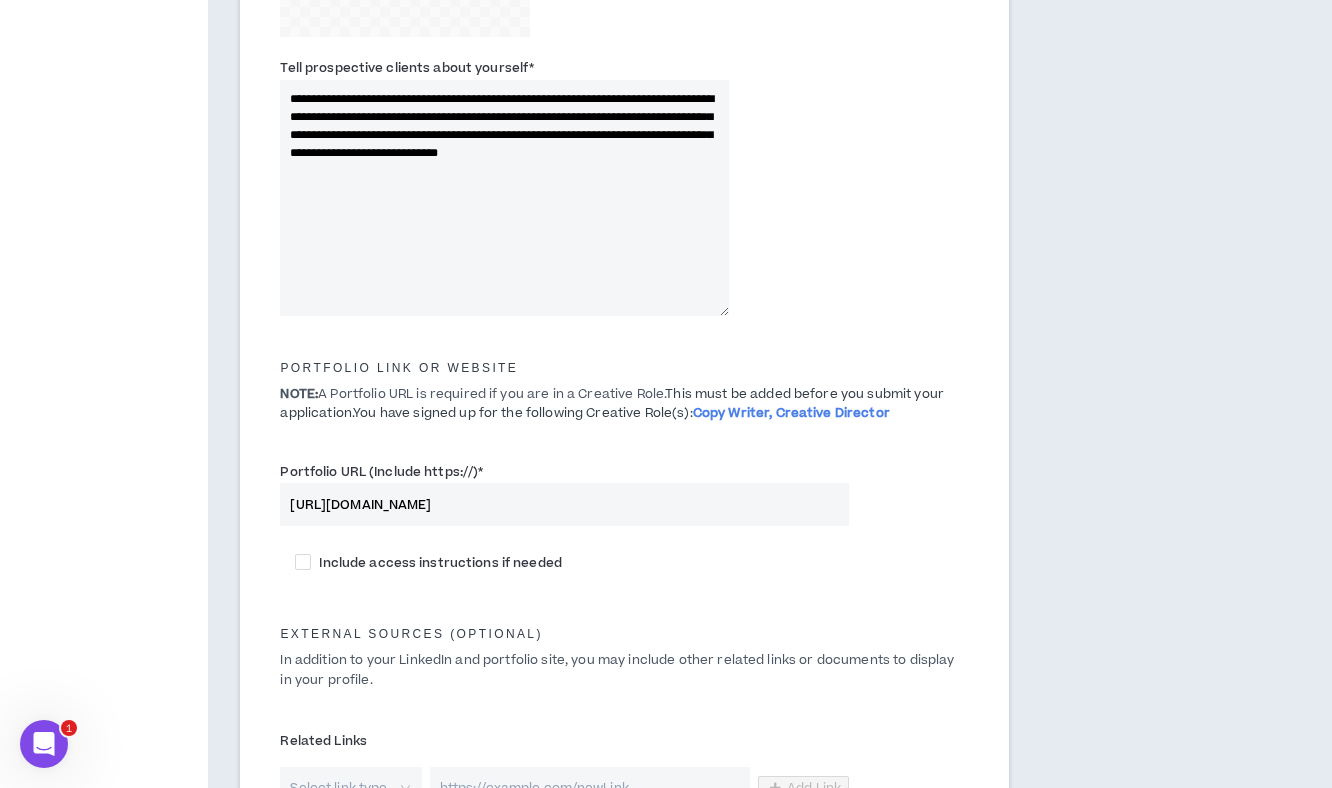 scroll, scrollTop: 673, scrollLeft: 0, axis: vertical 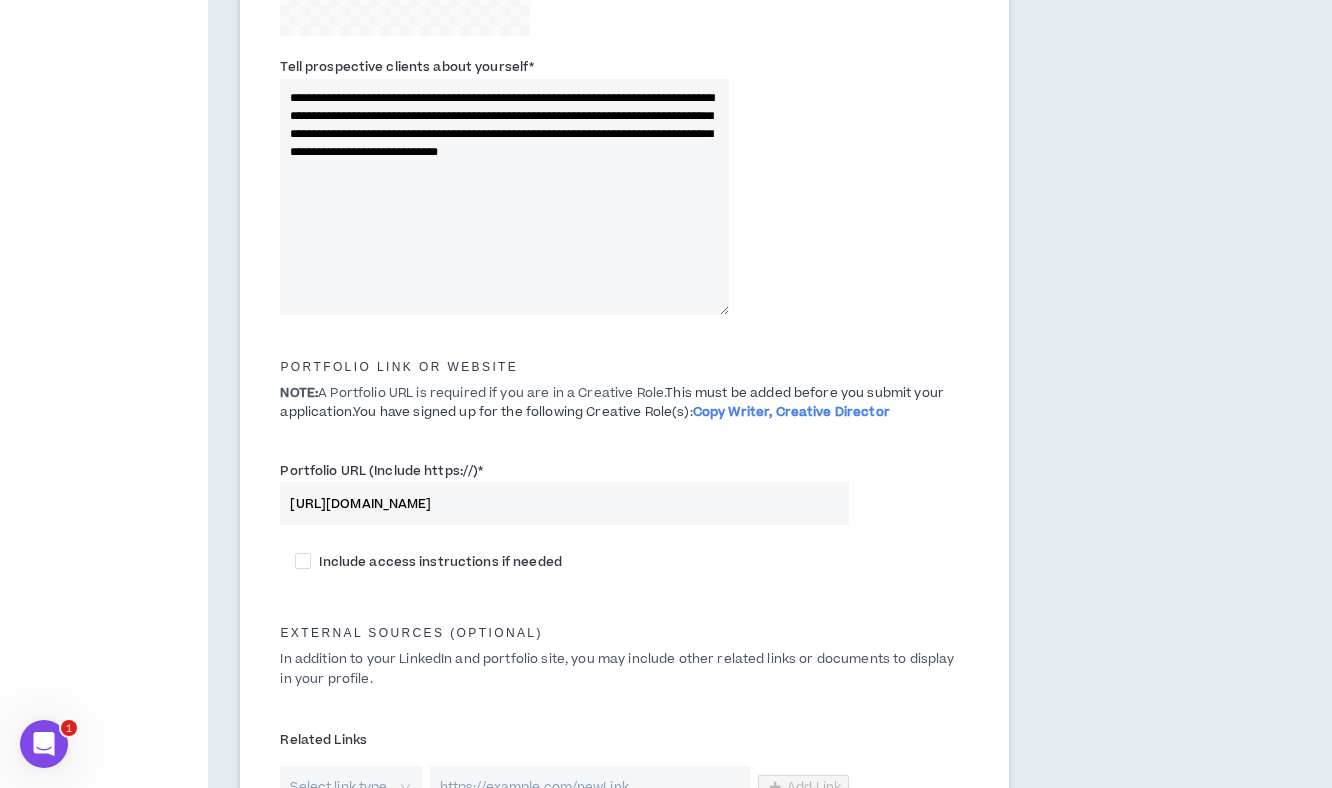 drag, startPoint x: 657, startPoint y: 118, endPoint x: 640, endPoint y: 115, distance: 17.262676 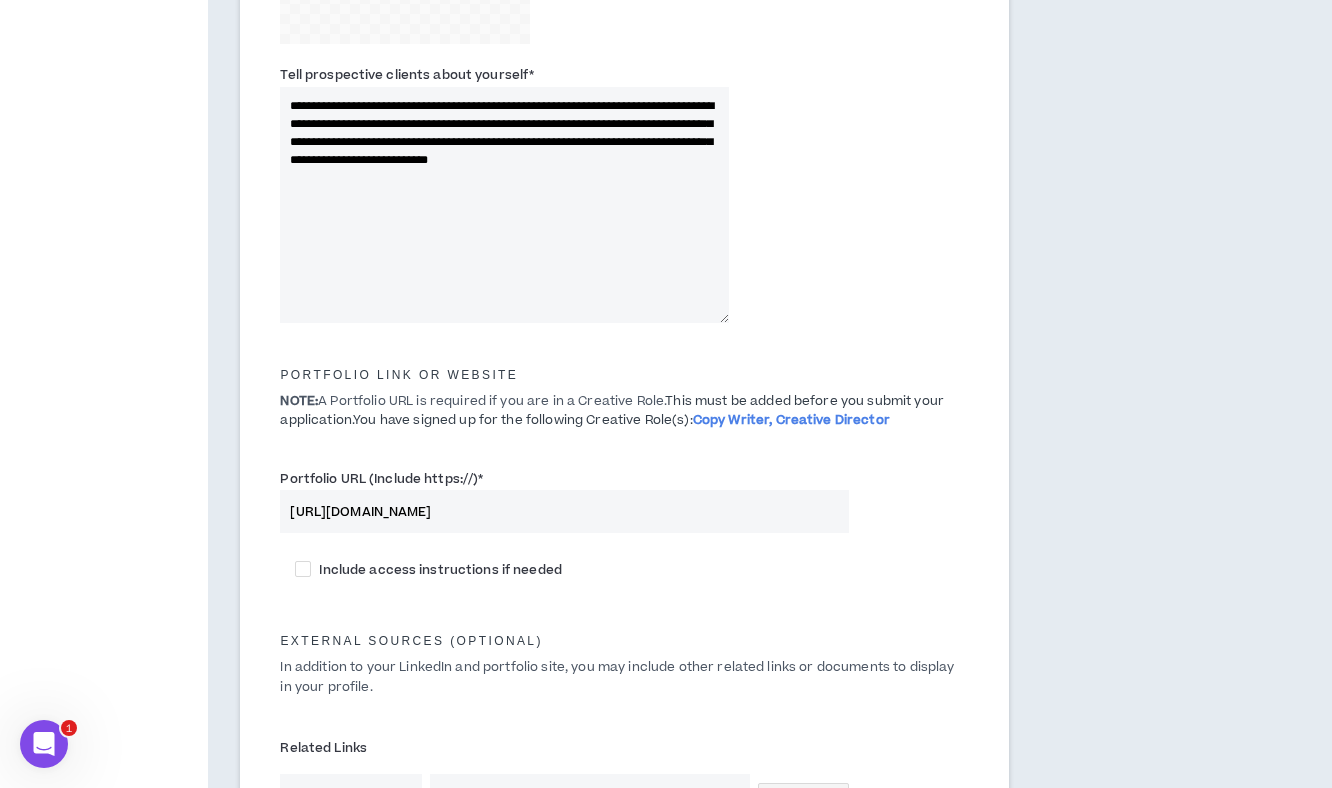 scroll, scrollTop: 651, scrollLeft: 0, axis: vertical 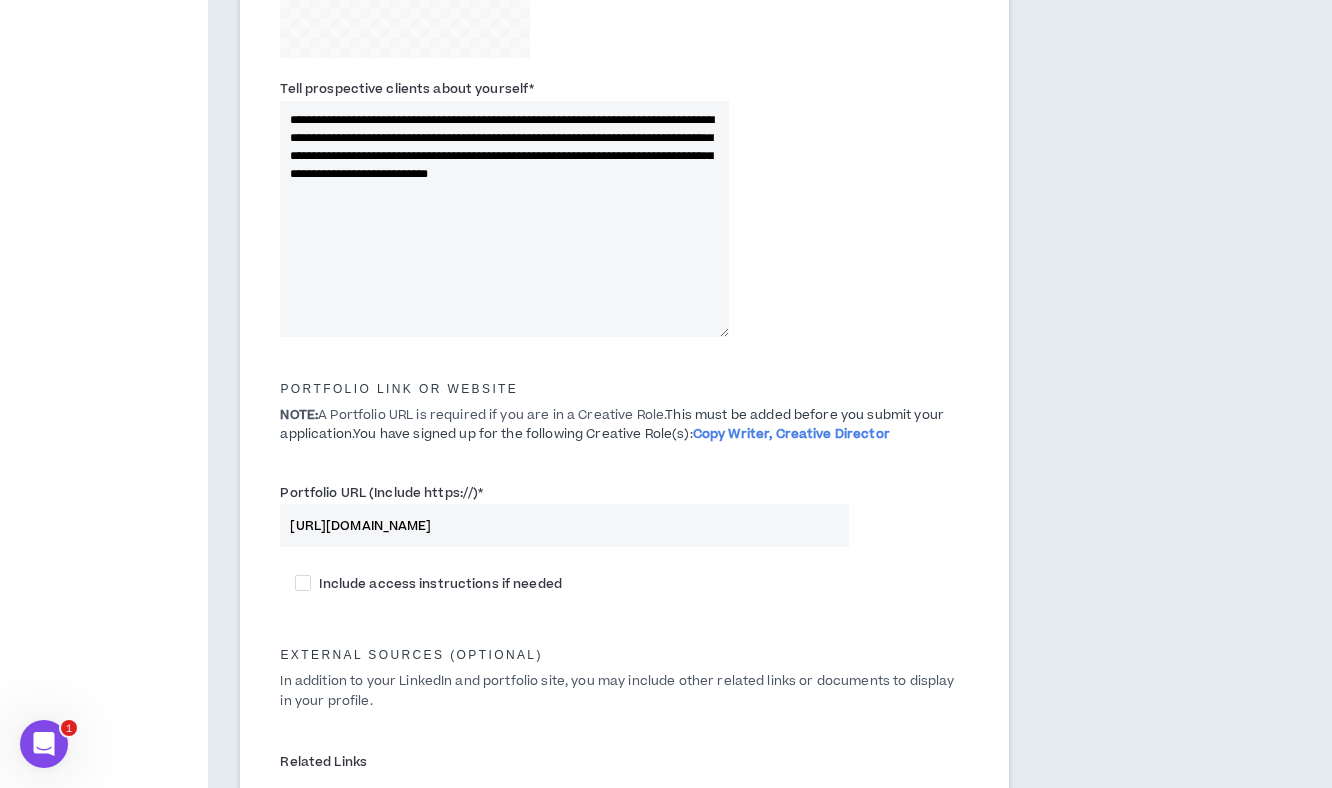 drag, startPoint x: 562, startPoint y: 135, endPoint x: 494, endPoint y: 132, distance: 68.06615 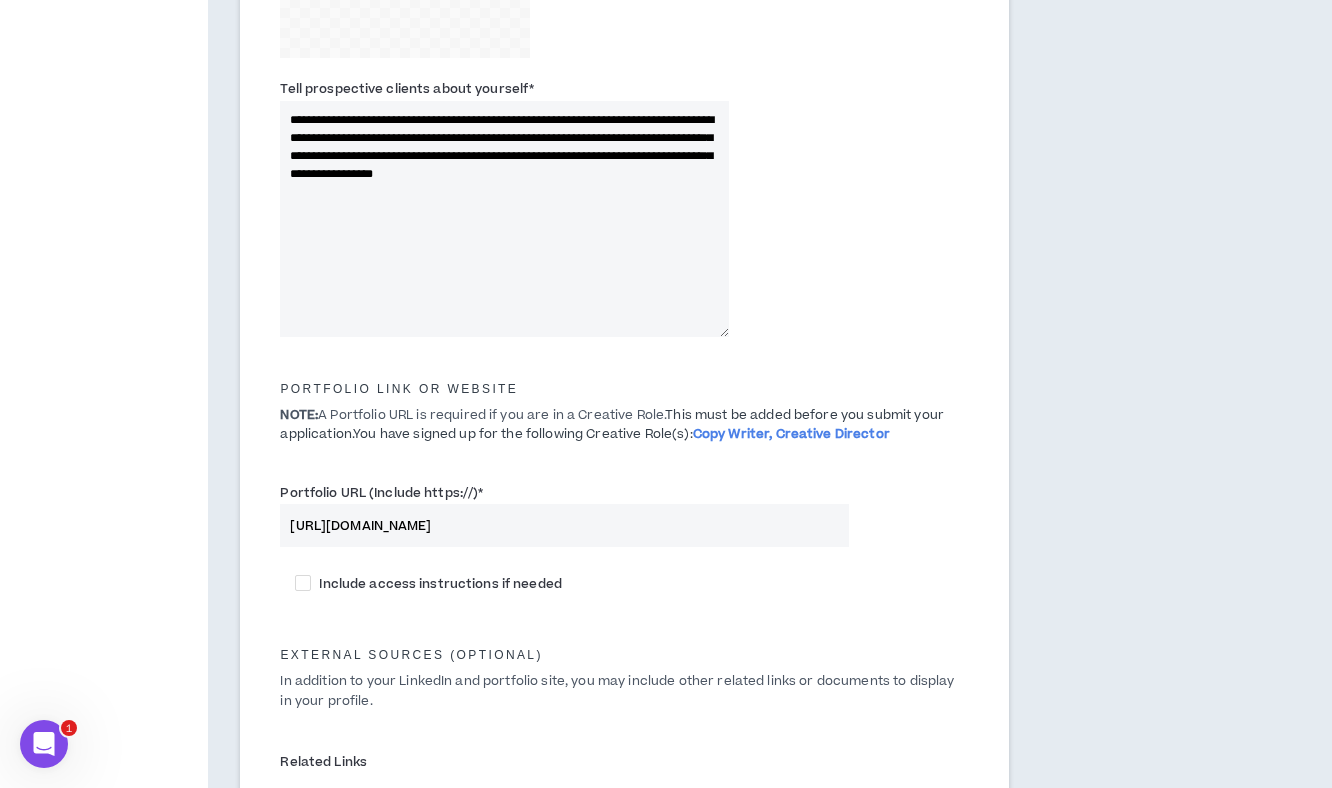 click on "Portfolio Link or Website NOTE:  A Portfolio URL is required if you are in a Creative Role. This must be added before you submit your application.  You have signed up for the following Creative Role(s):  Copy Writer, Creative Director" at bounding box center (624, 405) 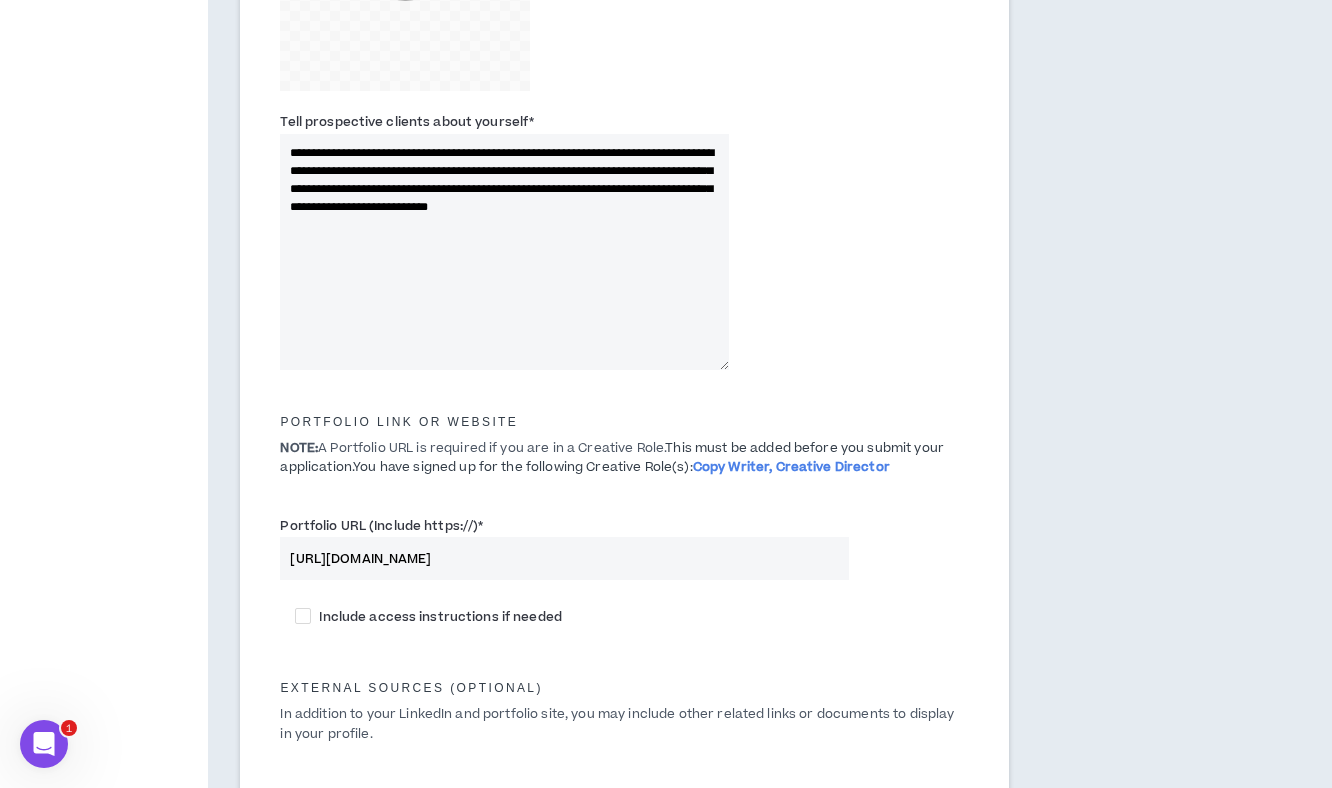 scroll, scrollTop: 626, scrollLeft: 0, axis: vertical 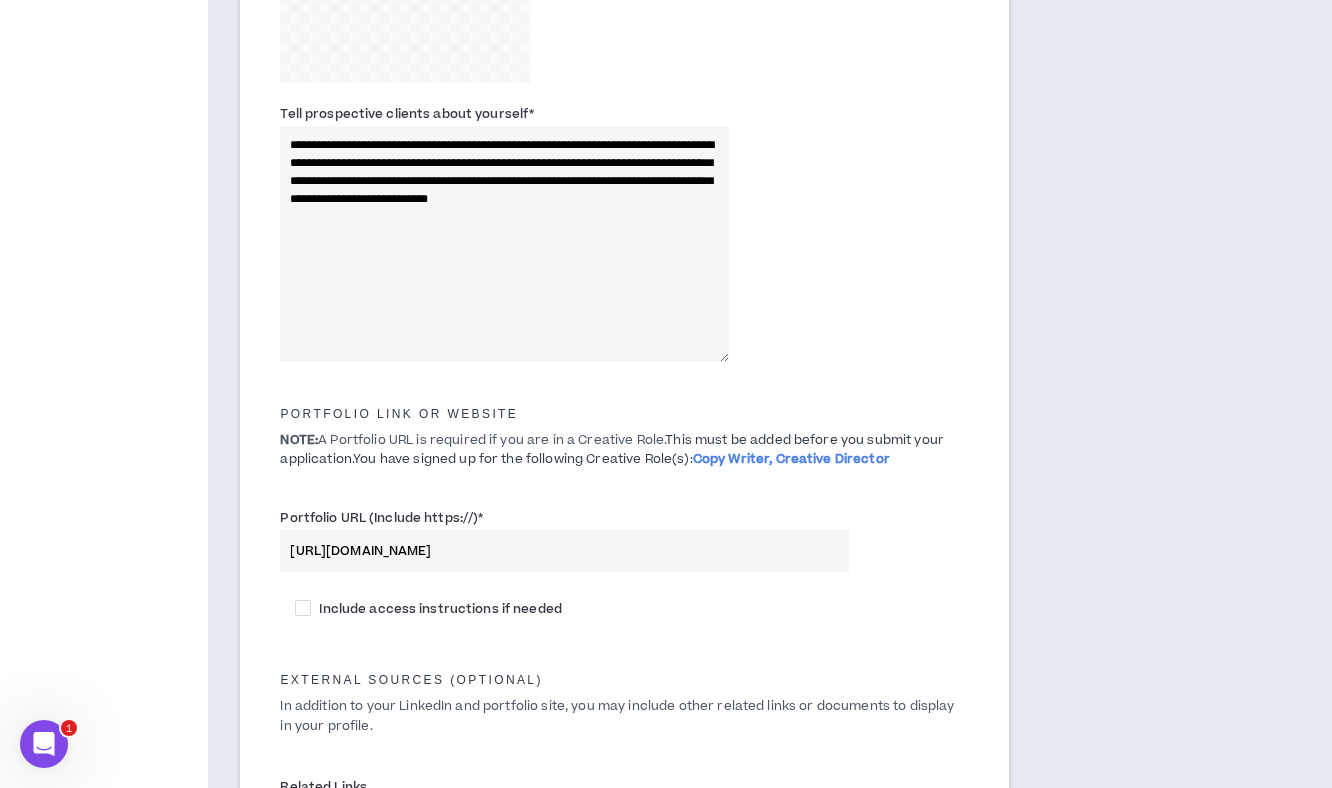 click on "**********" at bounding box center (504, 244) 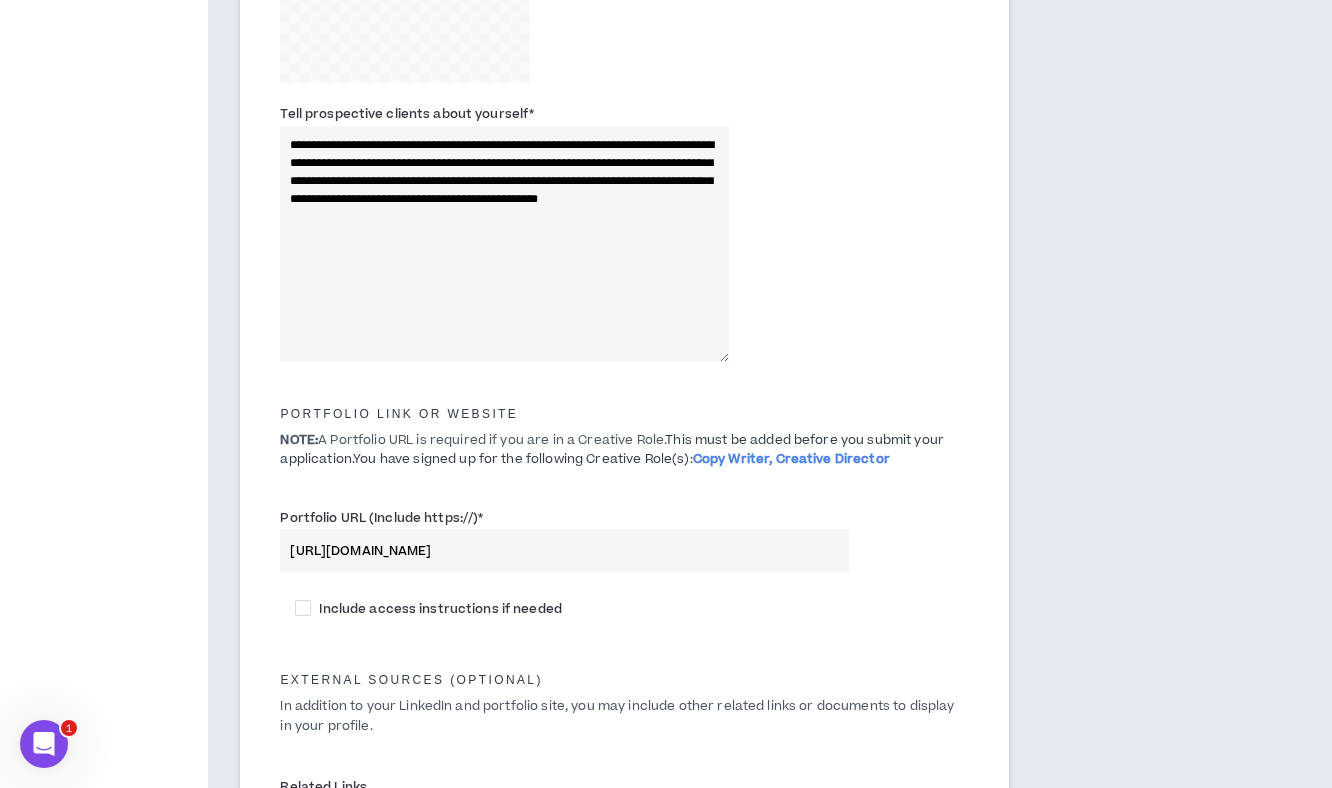 drag, startPoint x: 528, startPoint y: 160, endPoint x: 402, endPoint y: 158, distance: 126.01587 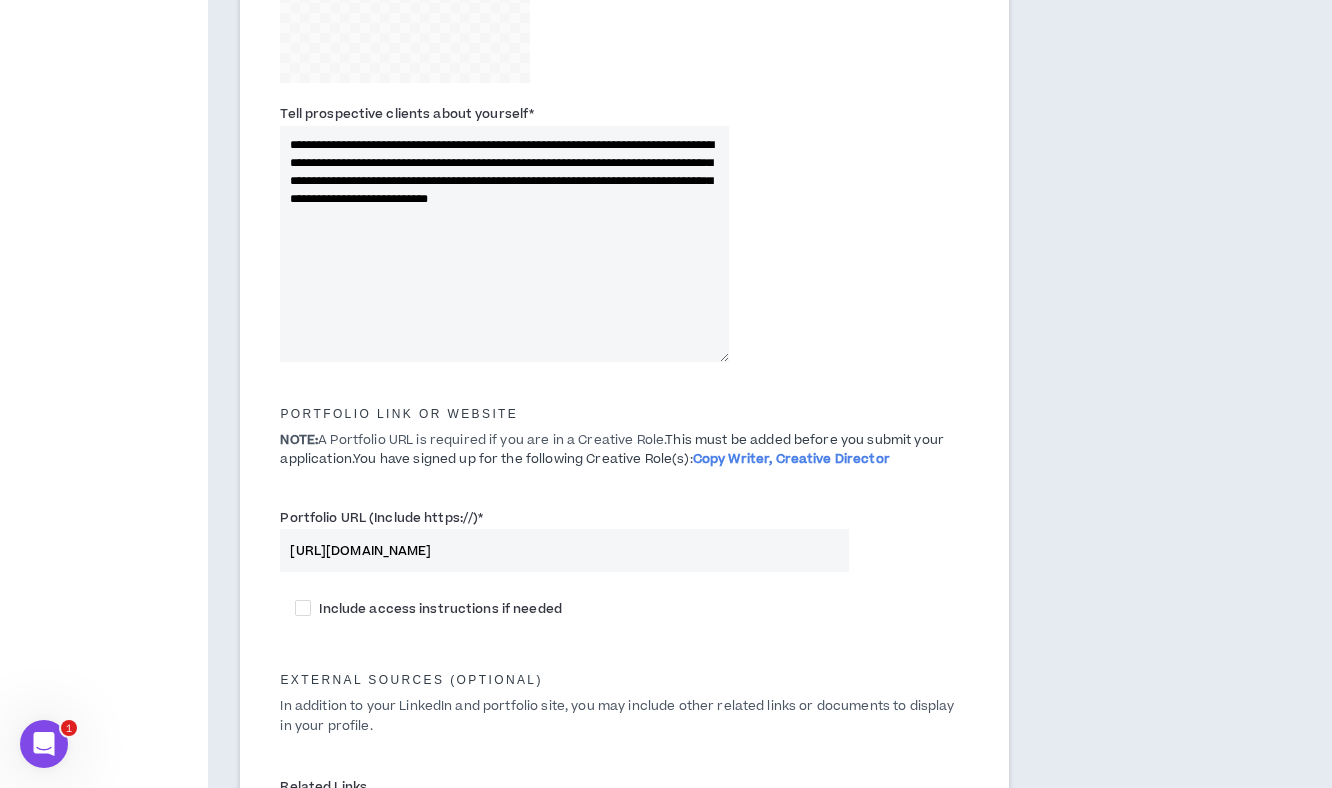 click on "**********" at bounding box center [504, 244] 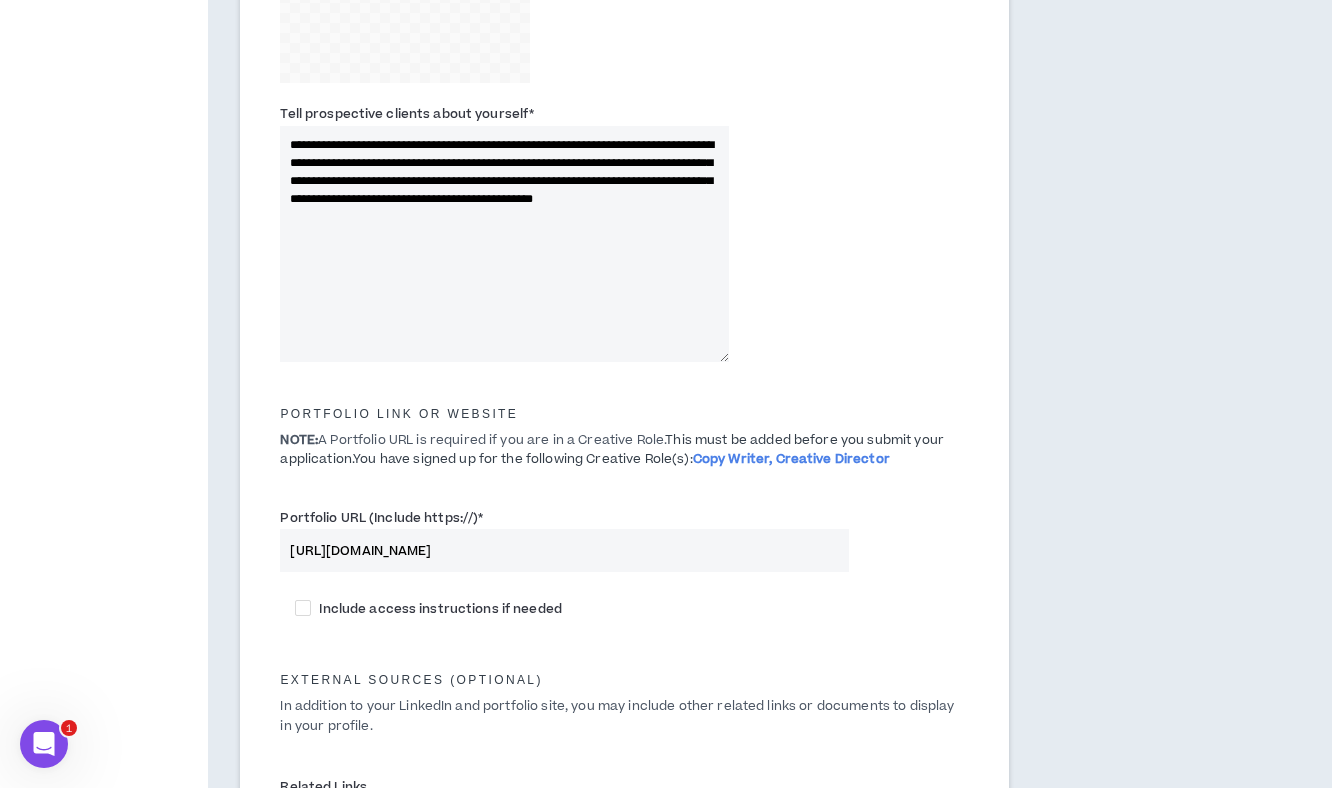 click on "**********" at bounding box center [504, 244] 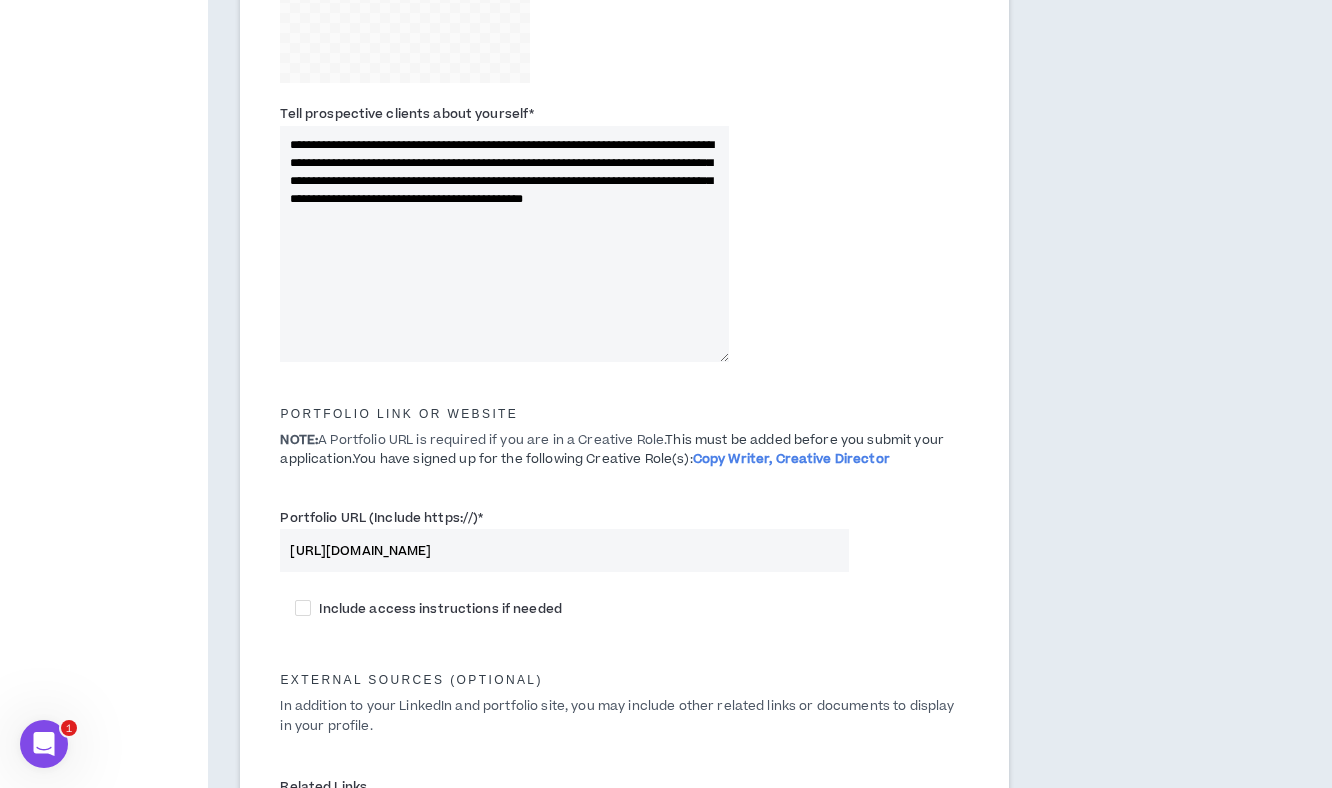 click on "**********" at bounding box center (504, 244) 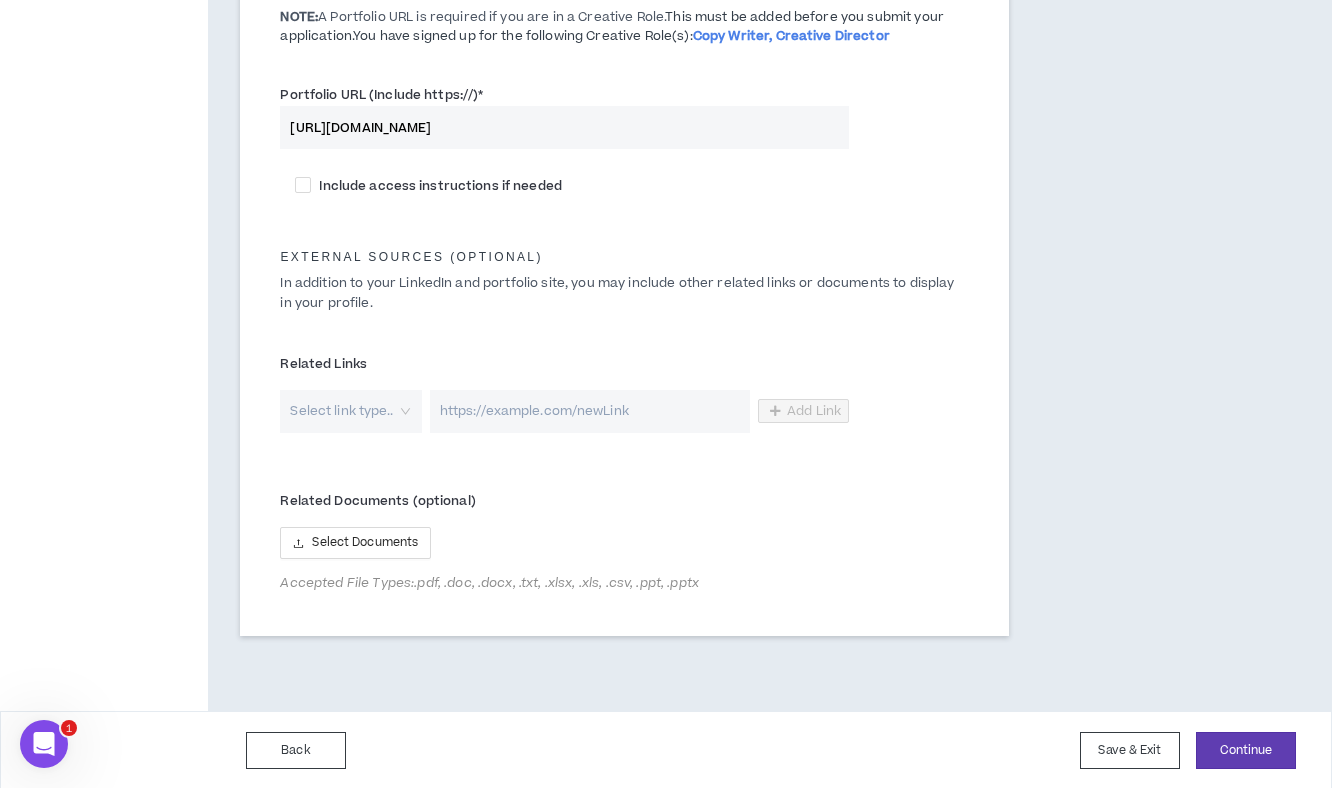 scroll, scrollTop: 1051, scrollLeft: 0, axis: vertical 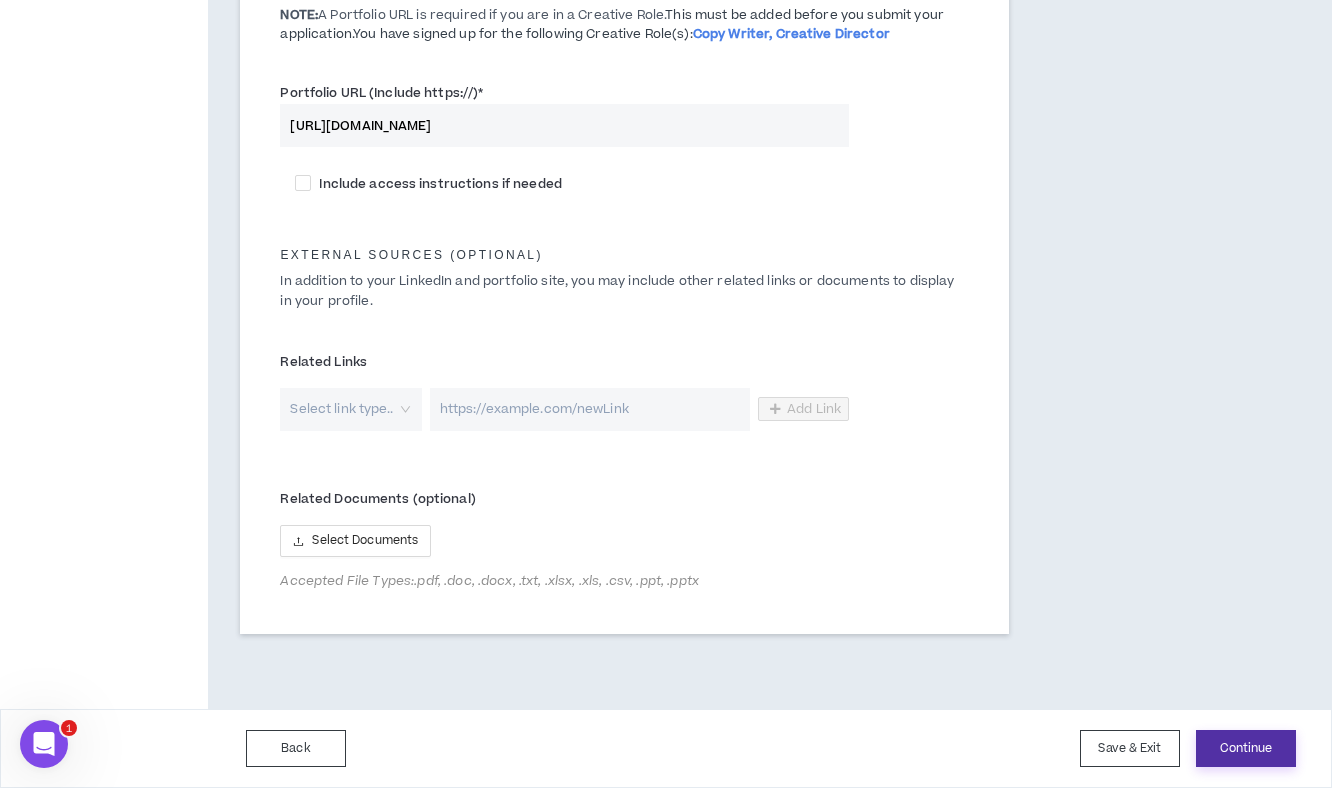 type on "**********" 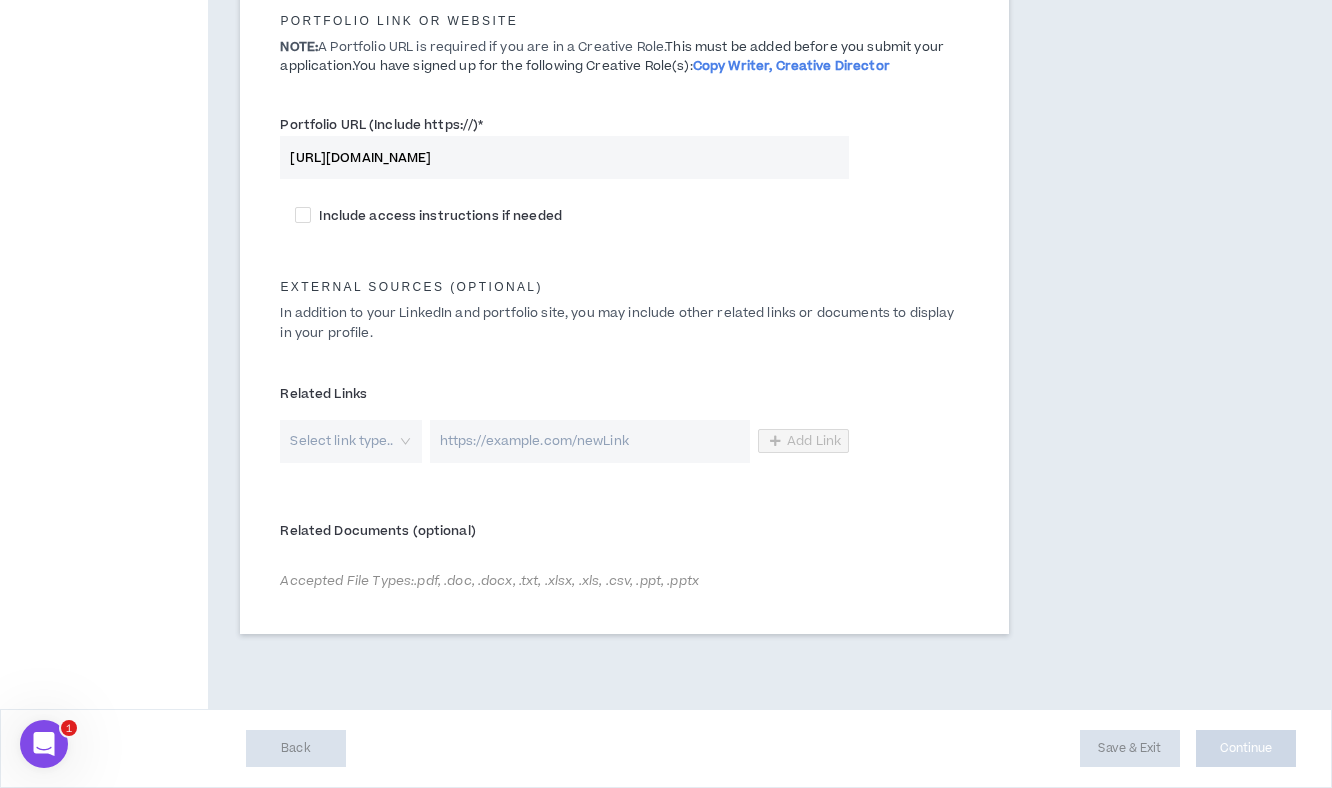 scroll, scrollTop: 1019, scrollLeft: 0, axis: vertical 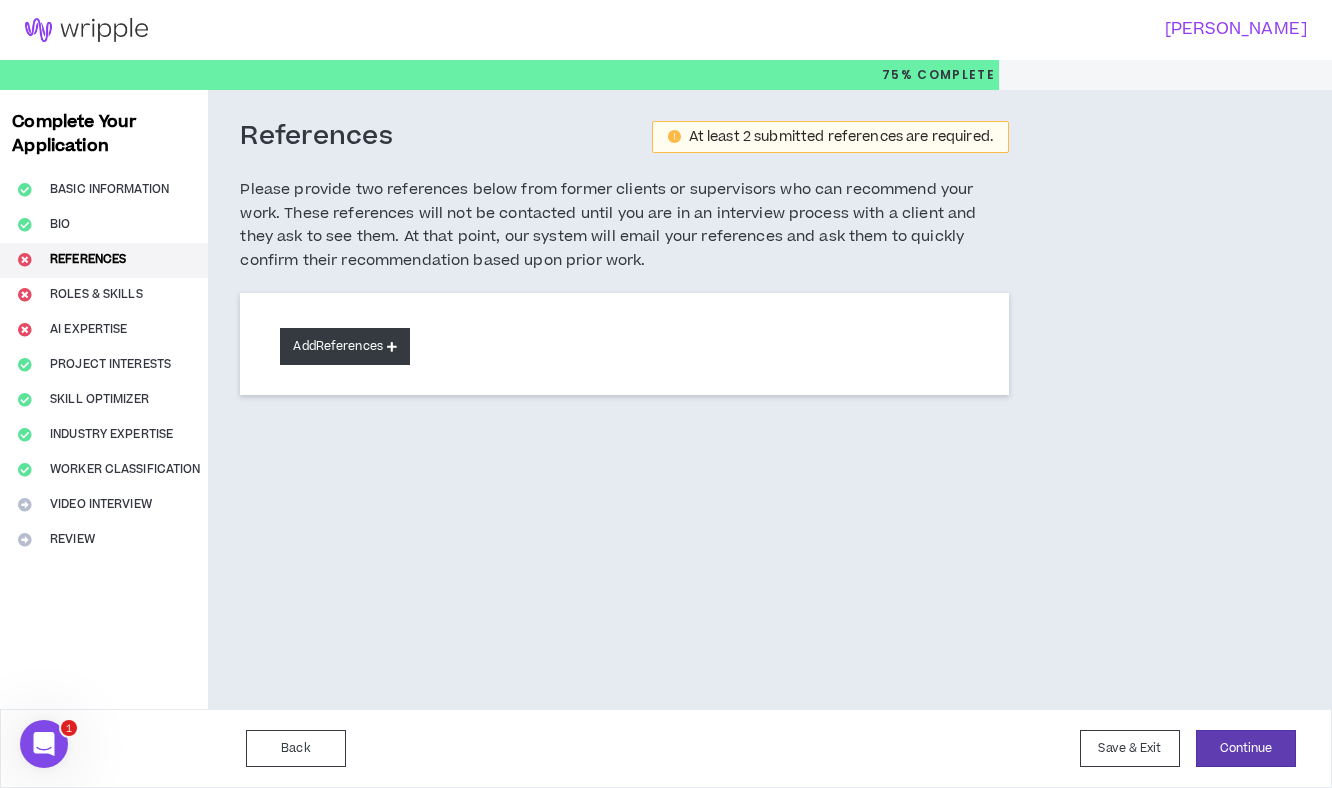 click on "Add  References" at bounding box center (345, 346) 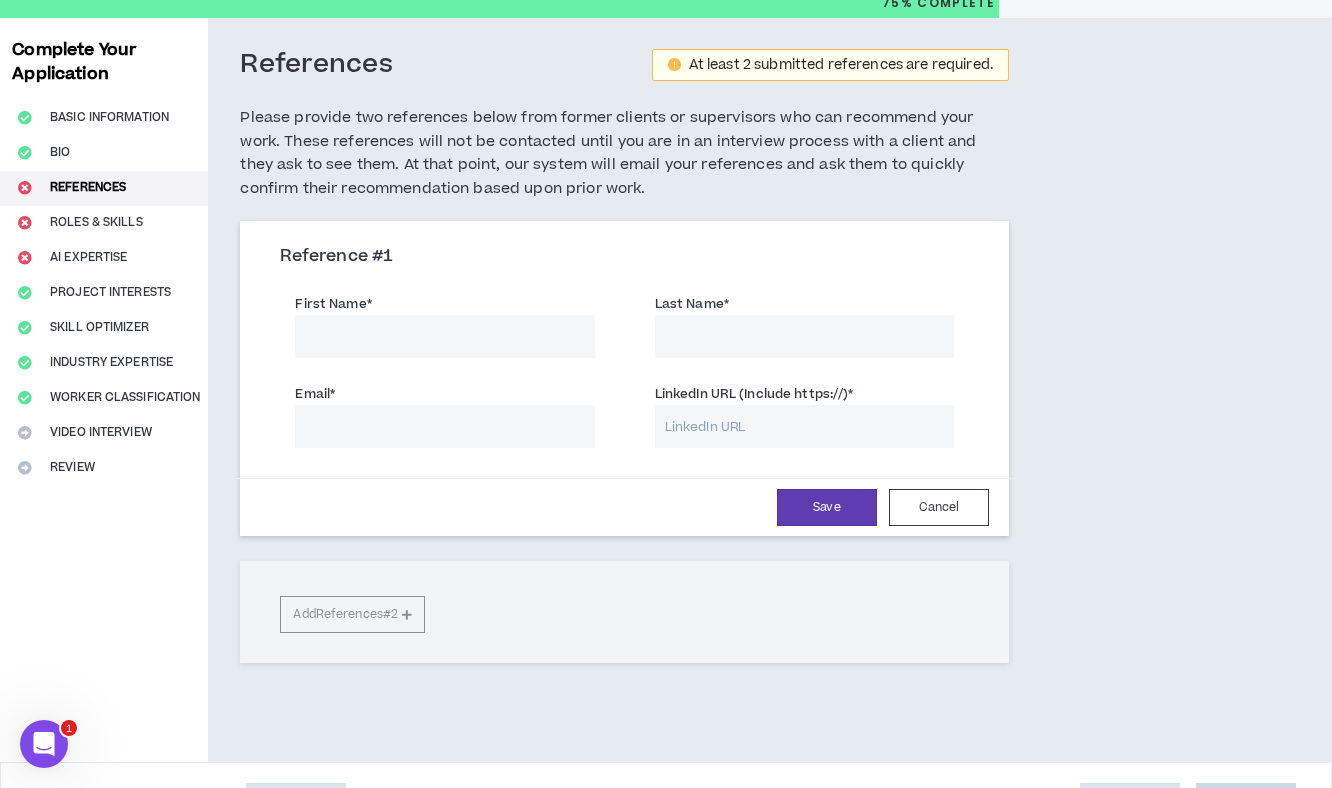 scroll, scrollTop: 98, scrollLeft: 0, axis: vertical 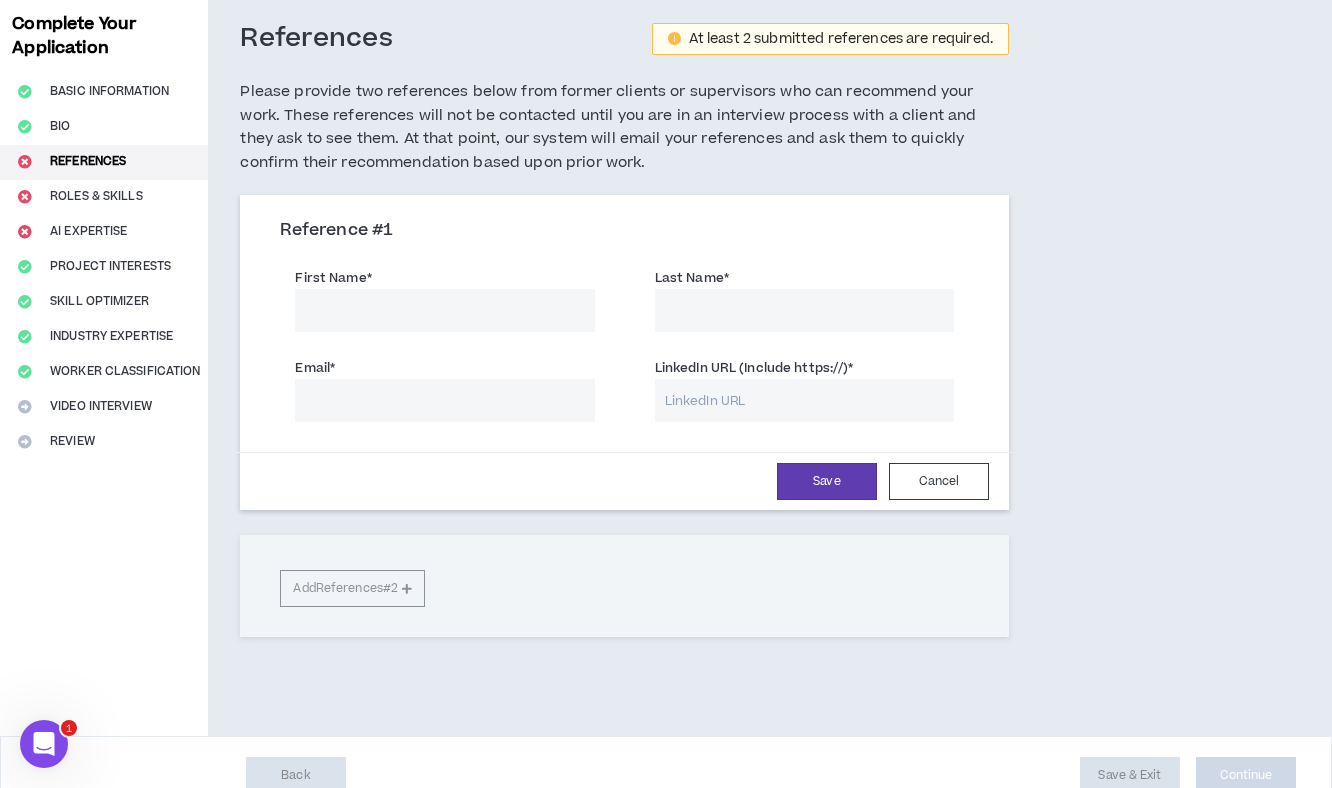 click on "First Name  *" at bounding box center [444, 310] 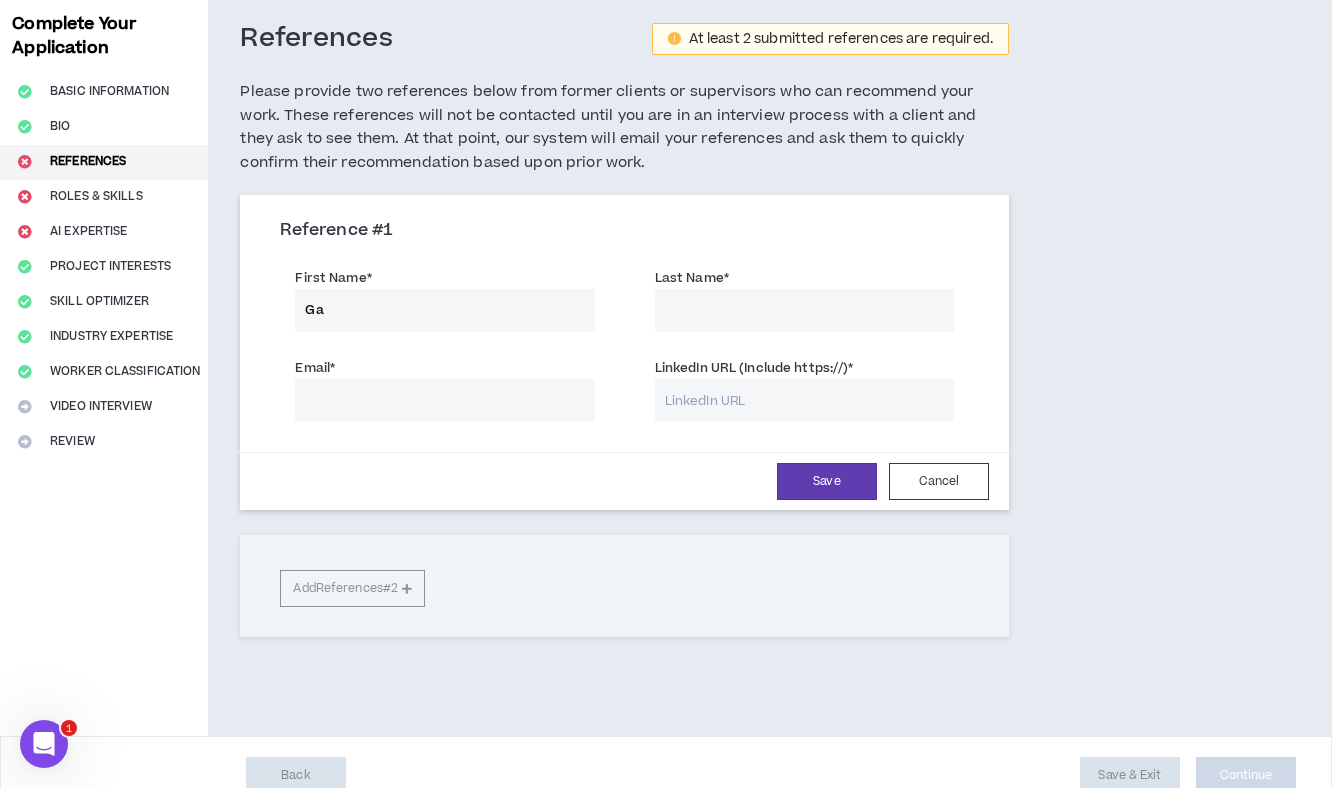 type on "G" 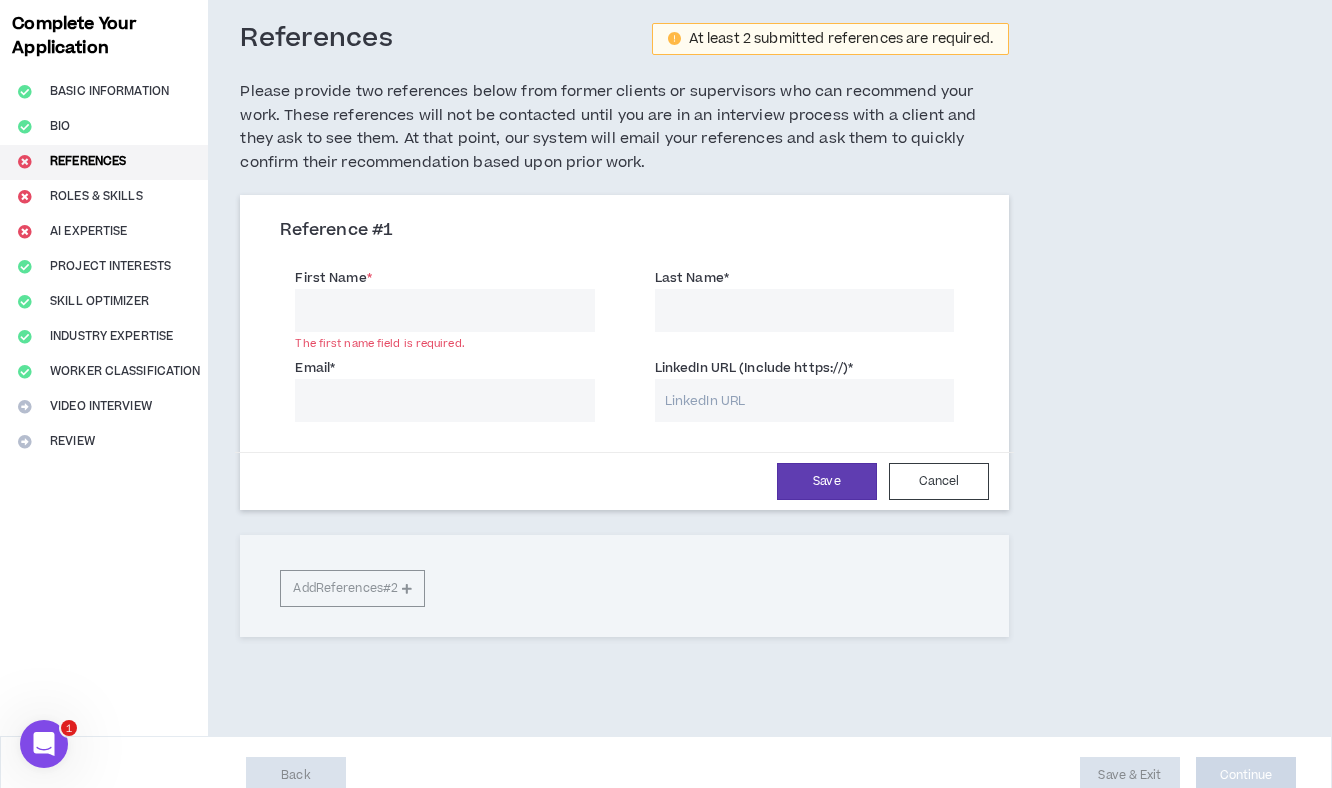type on "A" 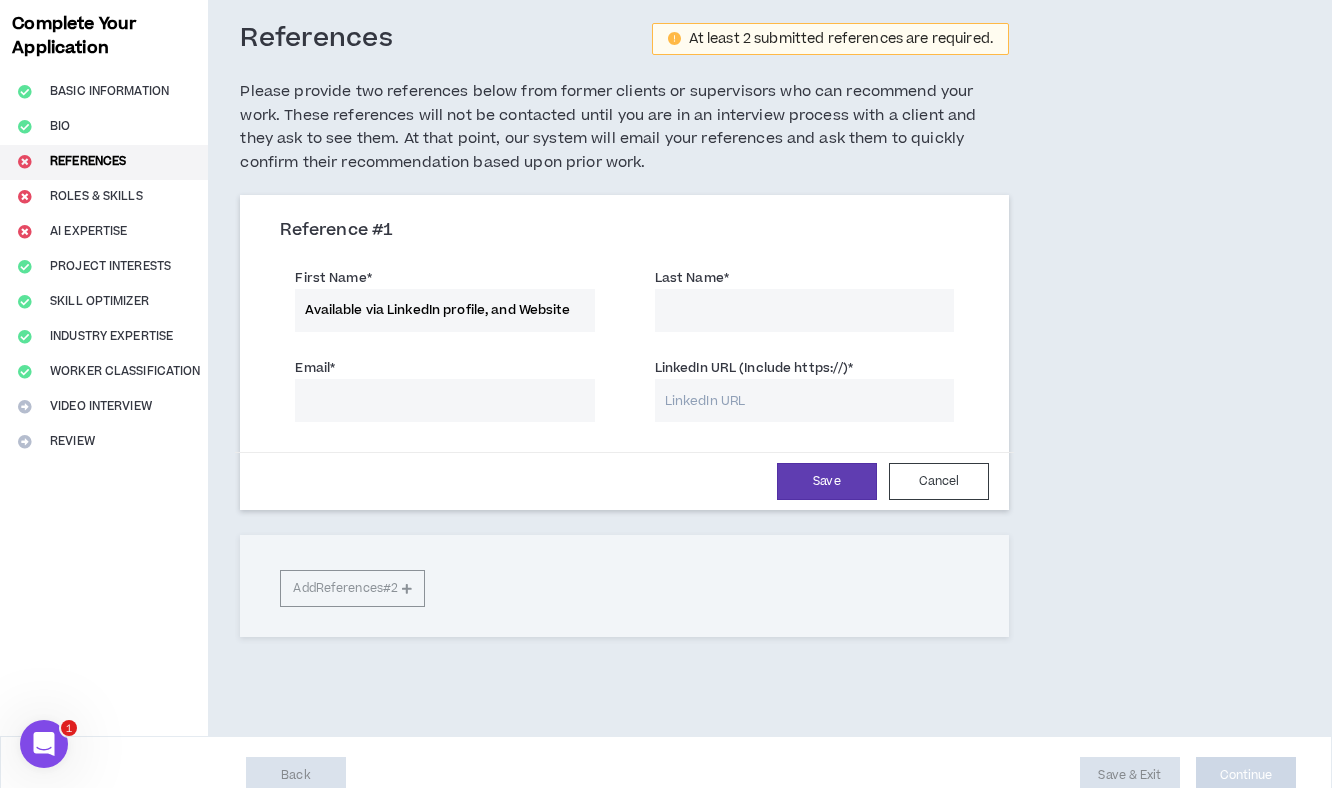 click on "Available via LinkedIn profile, and Website" at bounding box center [444, 310] 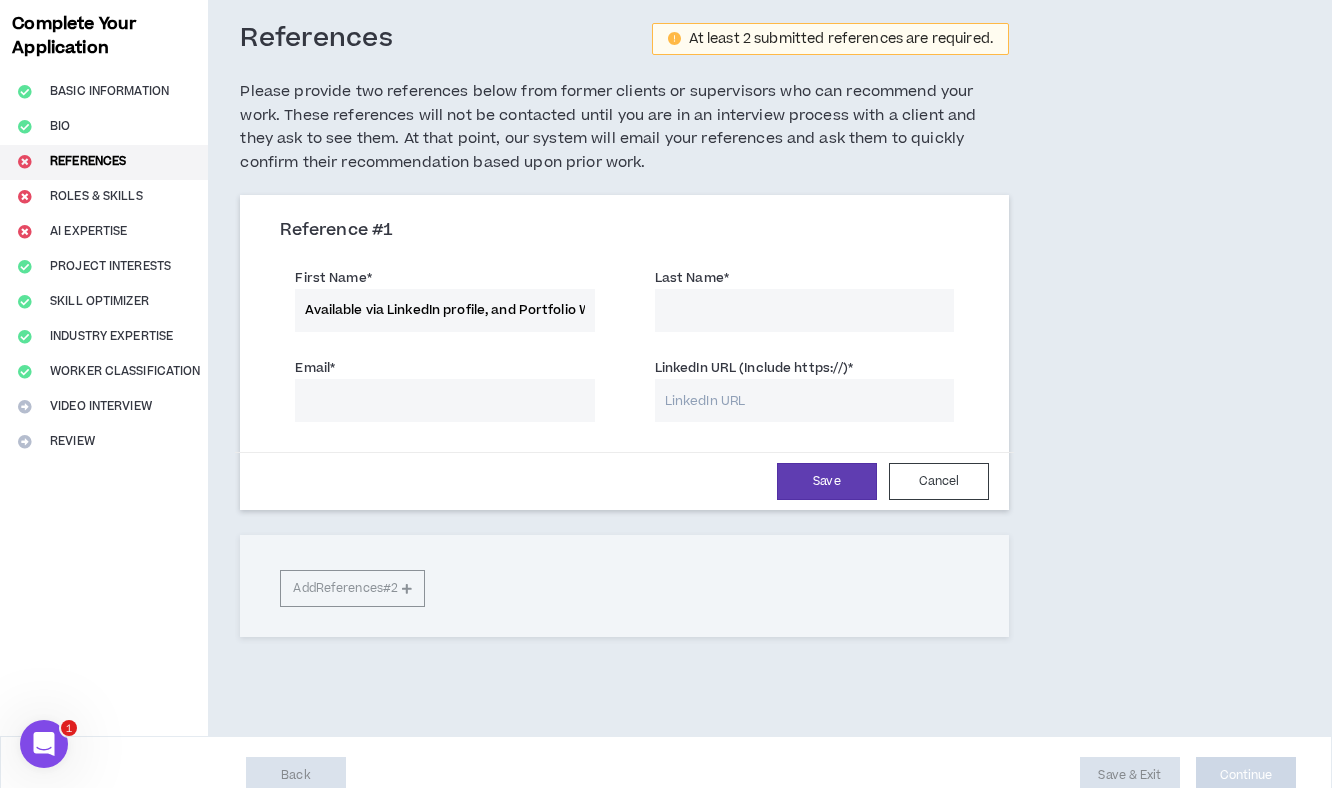 click on "Available via LinkedIn profile, and Portfolio Website" at bounding box center (444, 310) 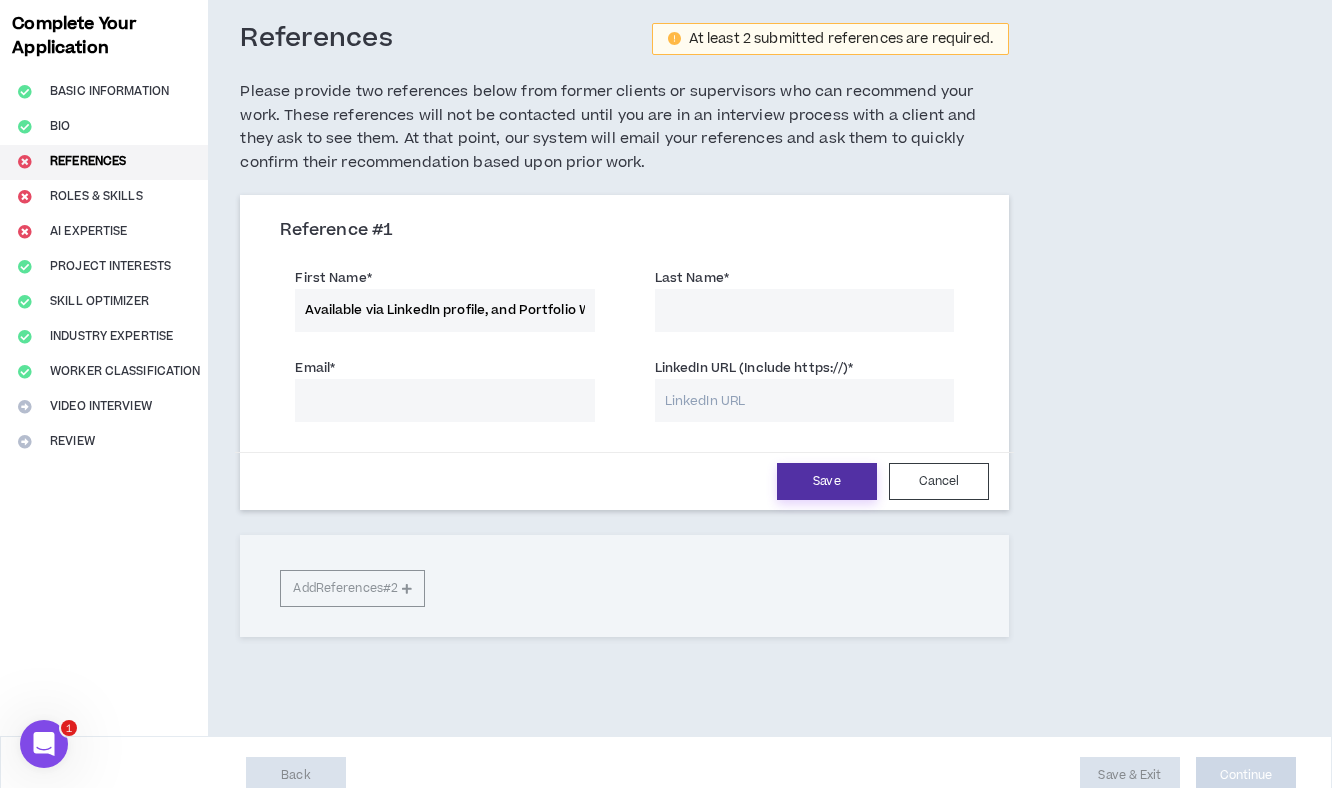 type on "Available via LinkedIn profile, and Portfolio Website" 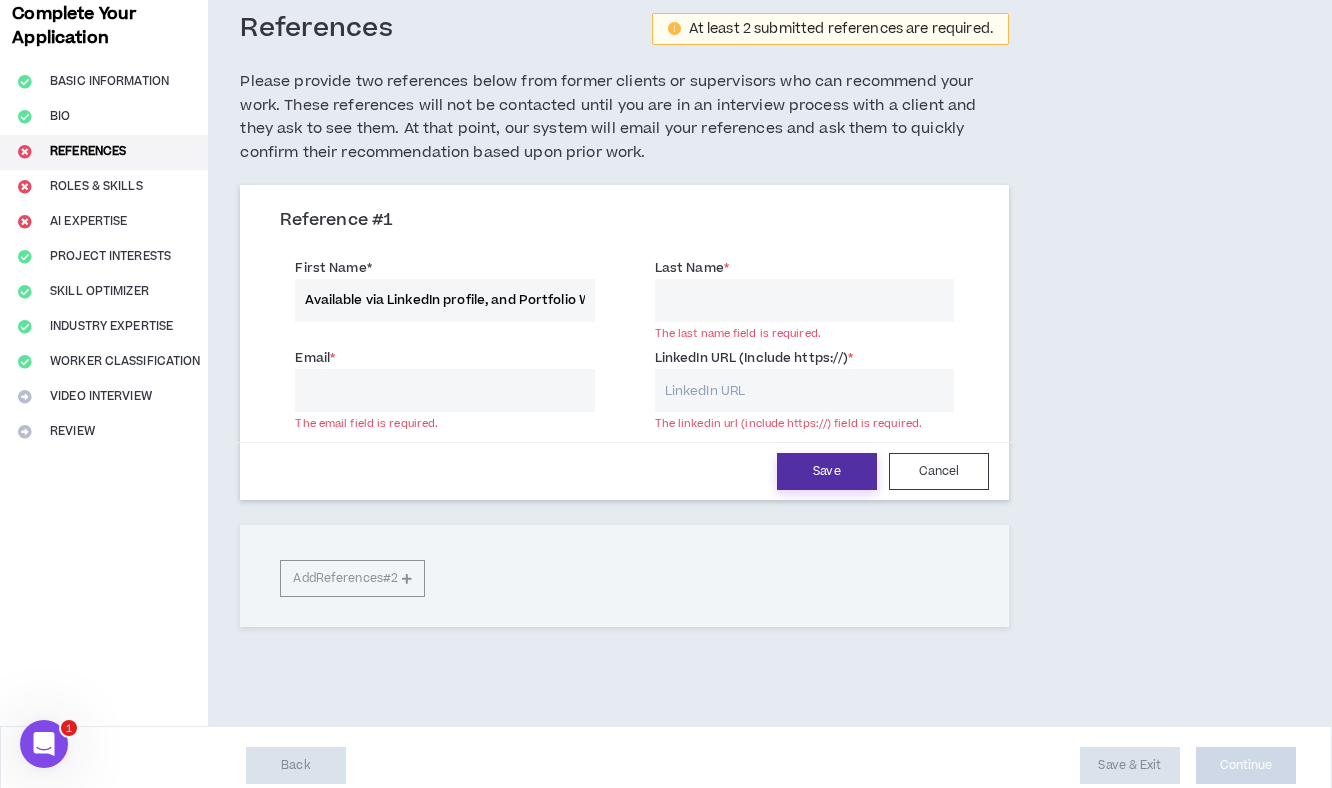 scroll, scrollTop: 125, scrollLeft: 0, axis: vertical 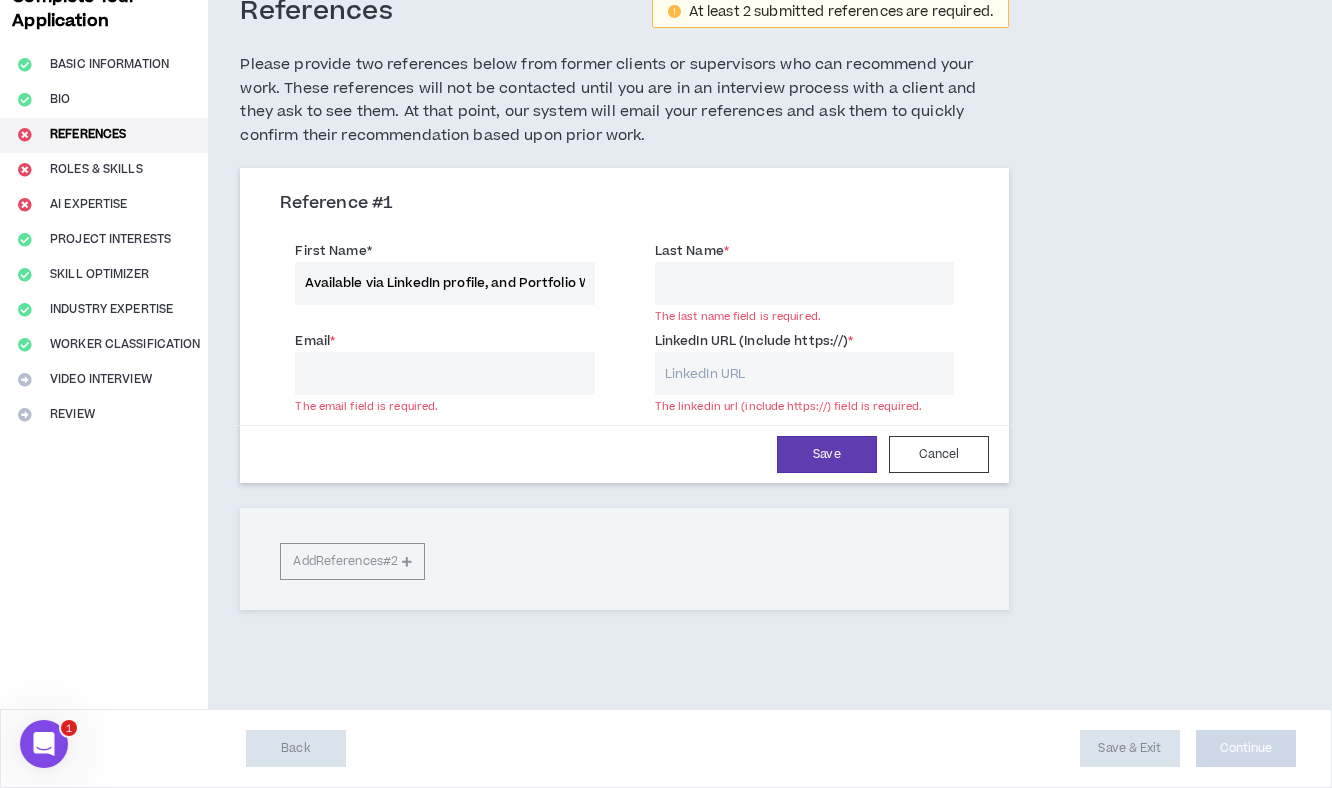 click on "Email  *" at bounding box center (444, 373) 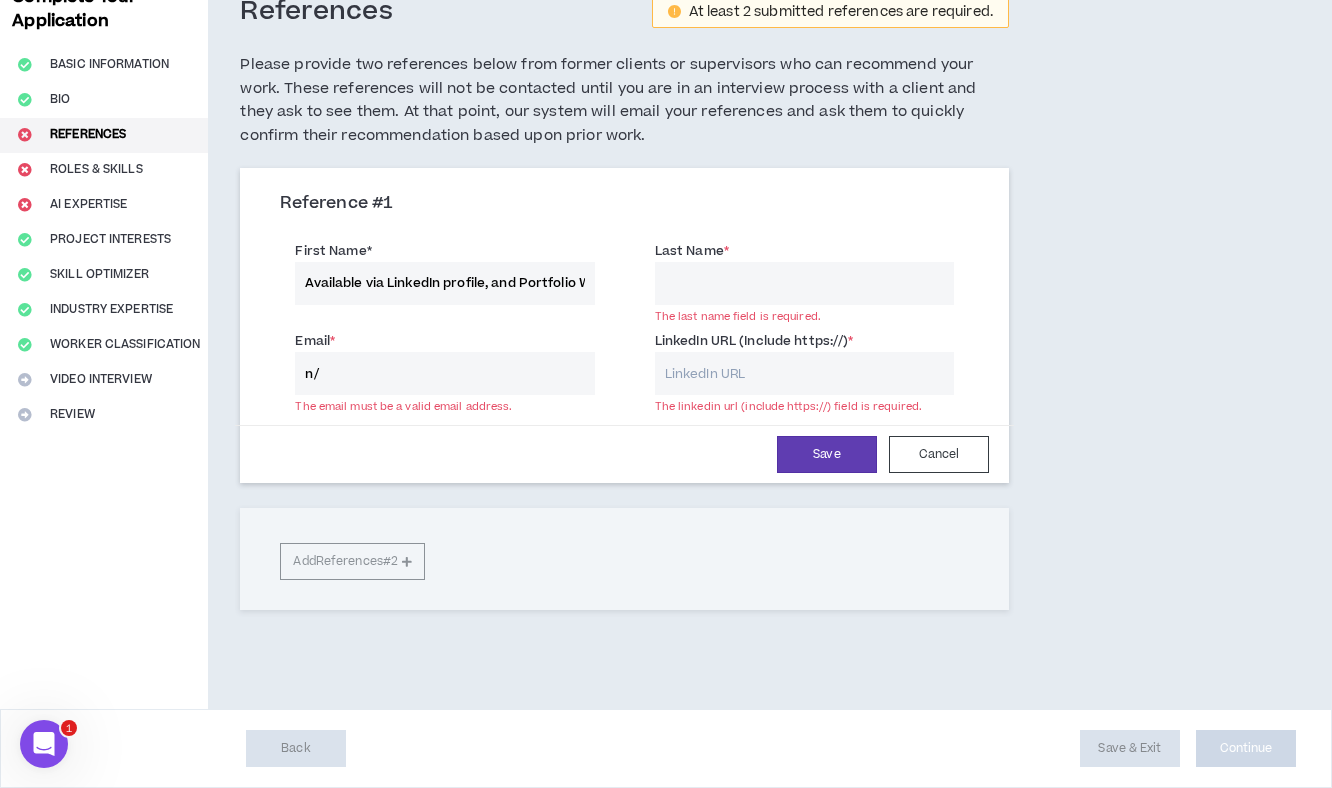 type on "n" 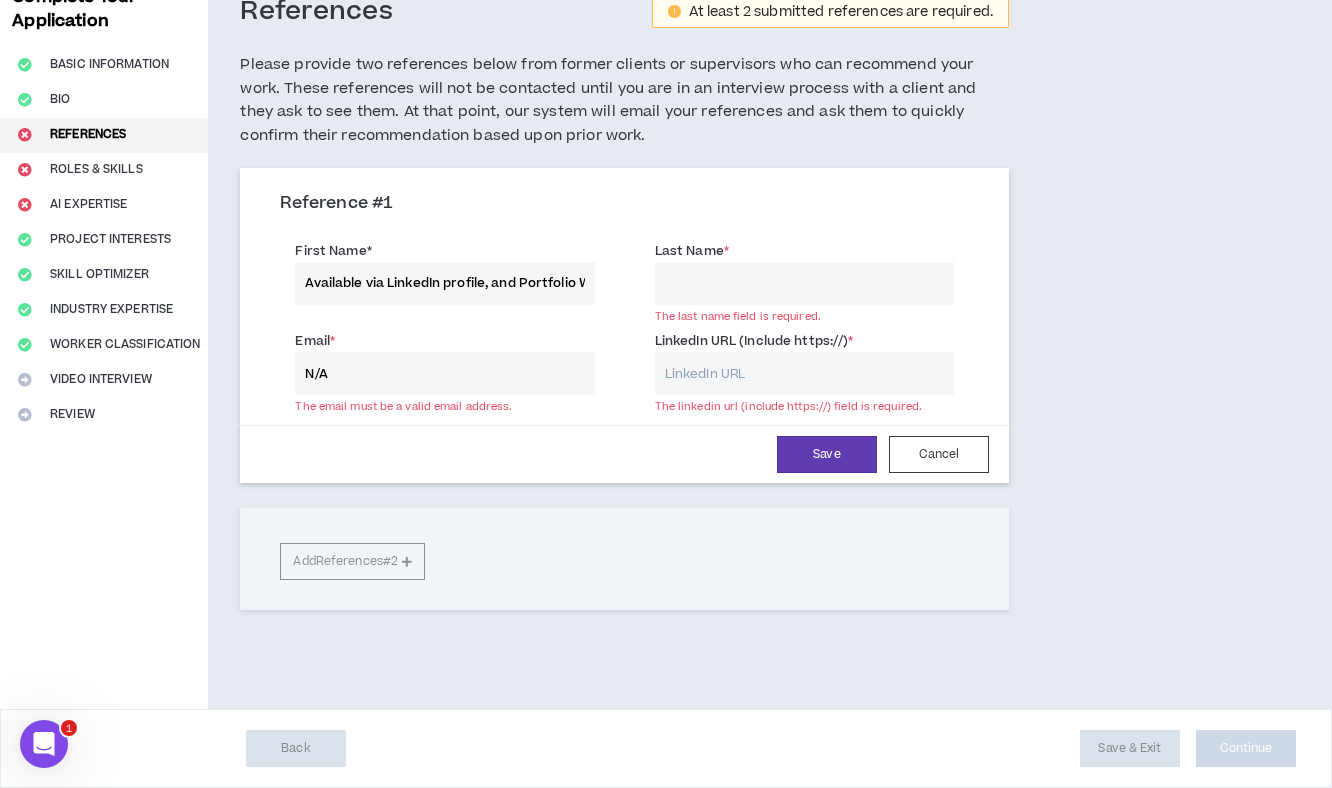 type on "N/A" 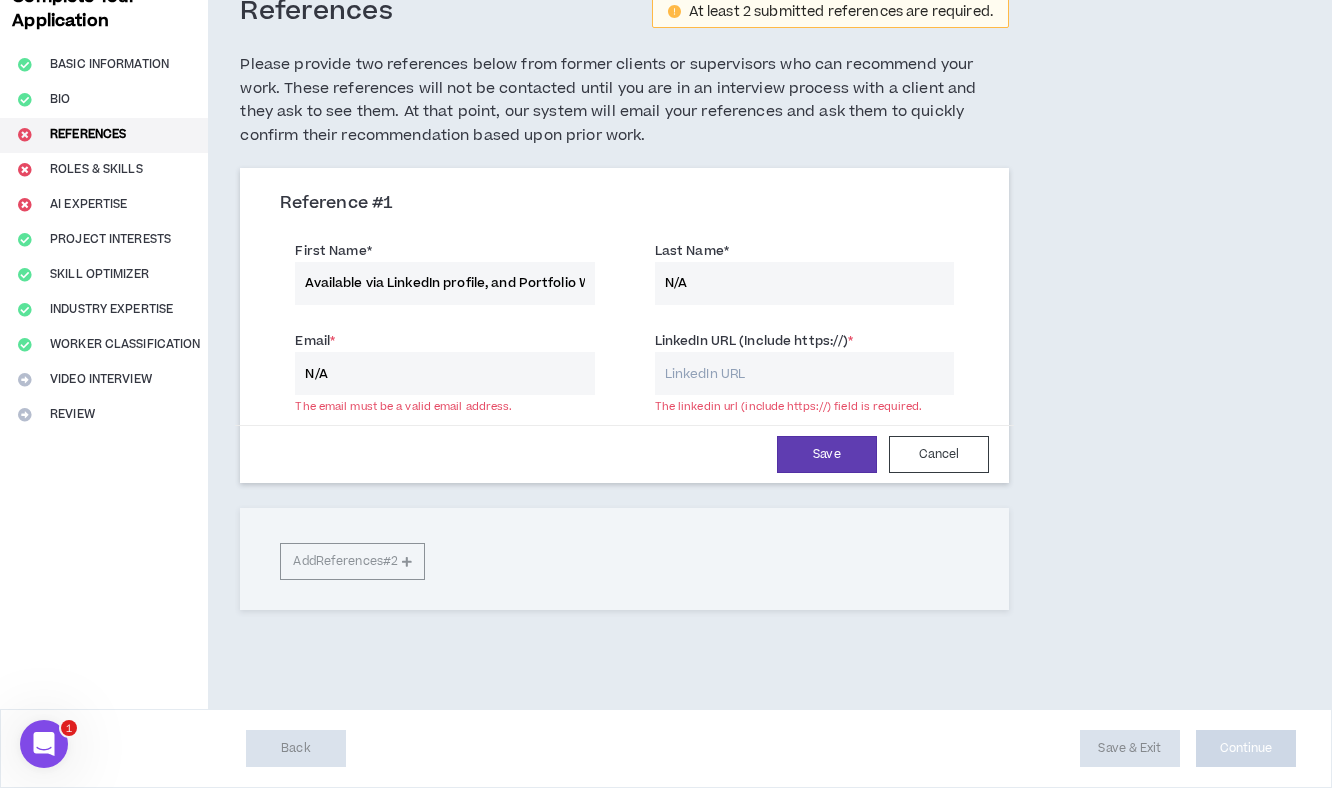 type on "N/A" 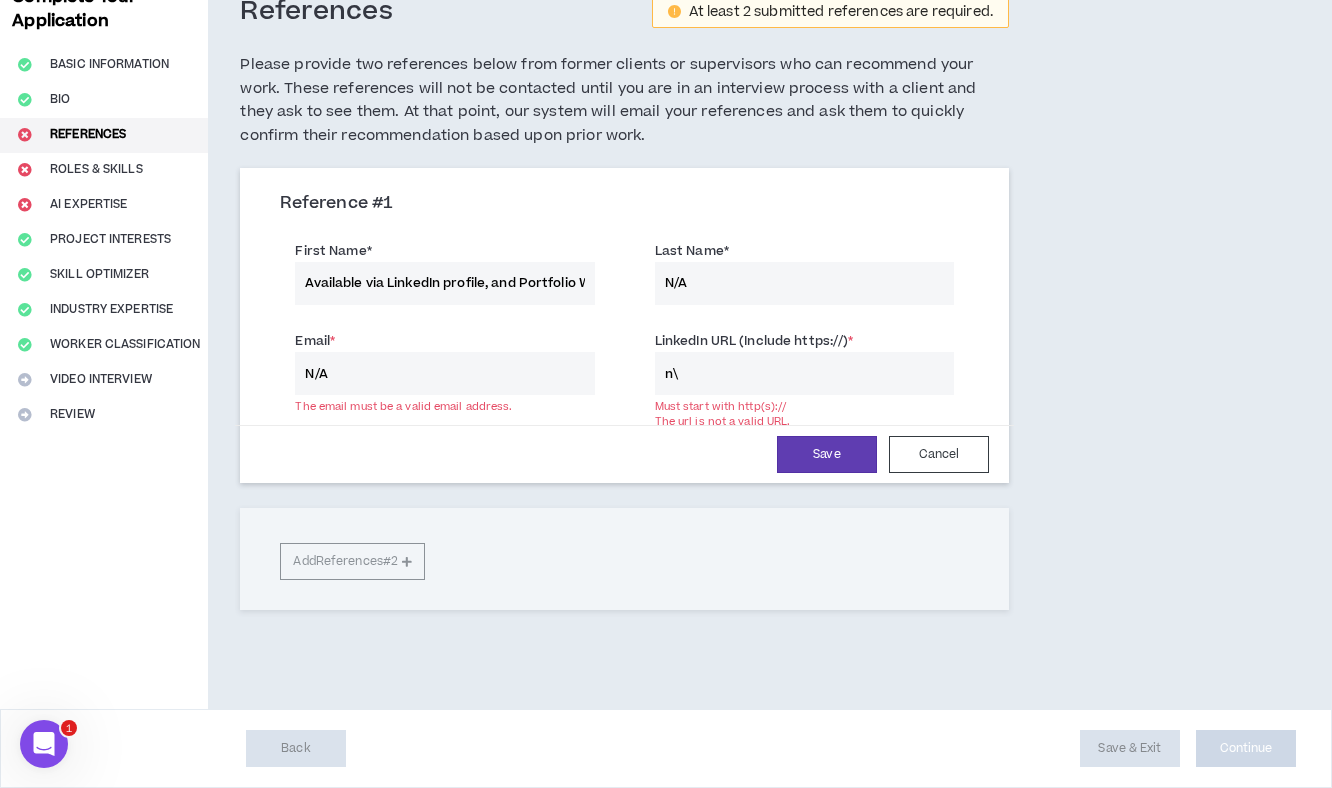 type on "n" 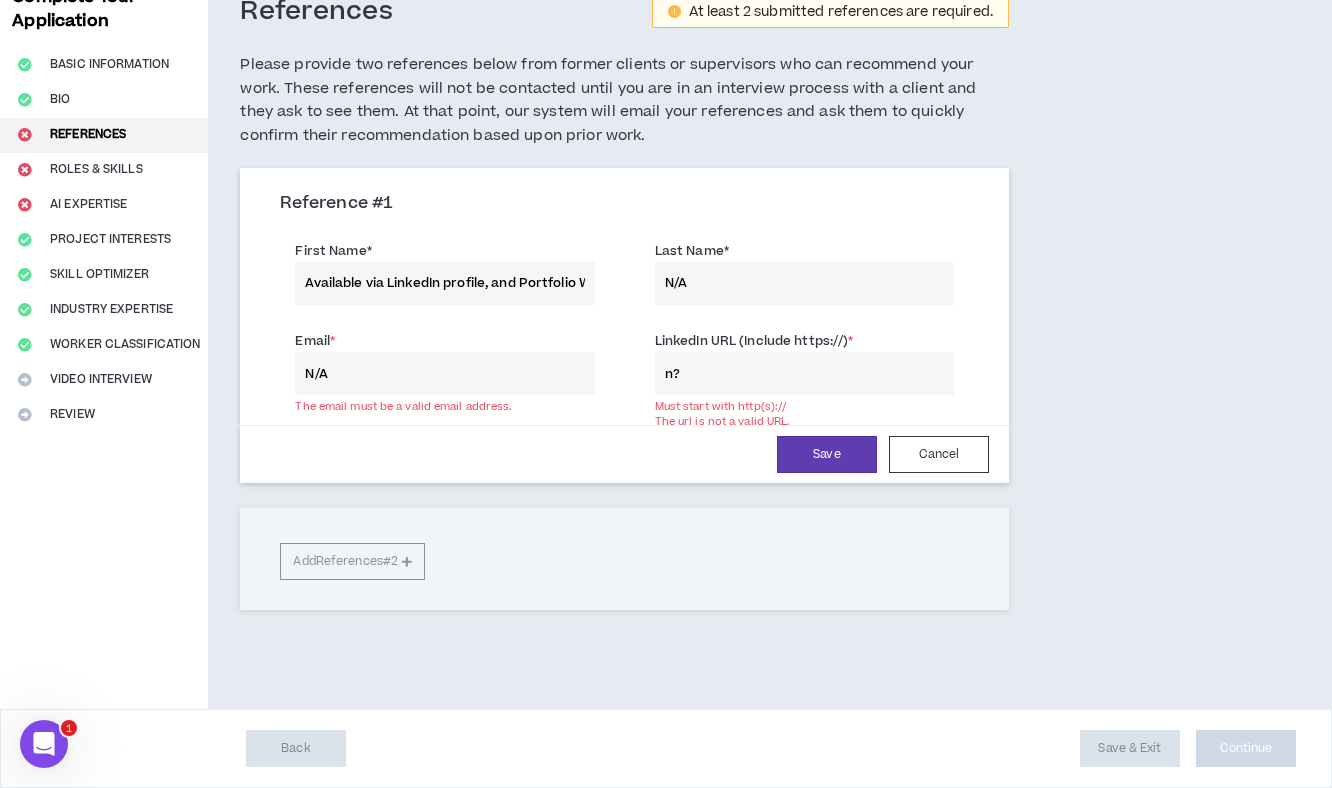 type on "n" 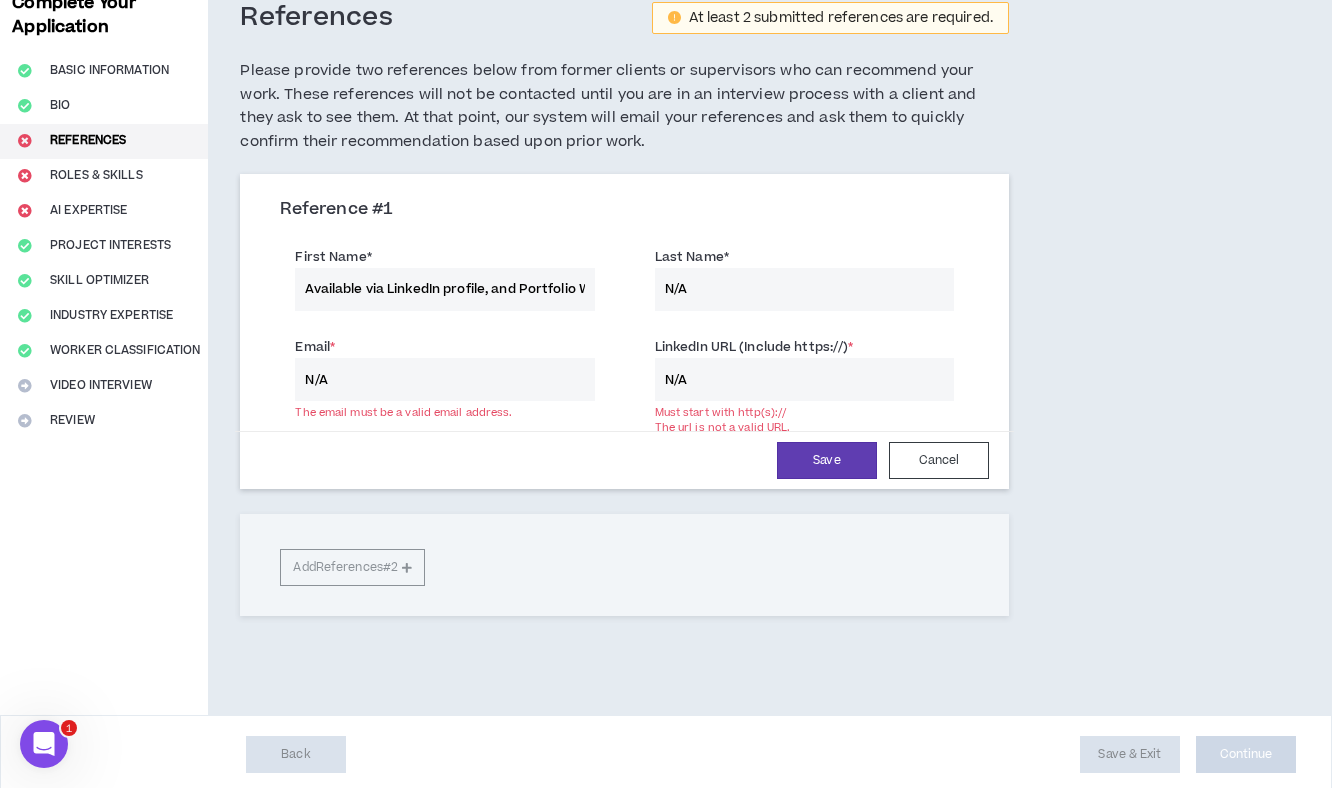 scroll, scrollTop: 109, scrollLeft: 0, axis: vertical 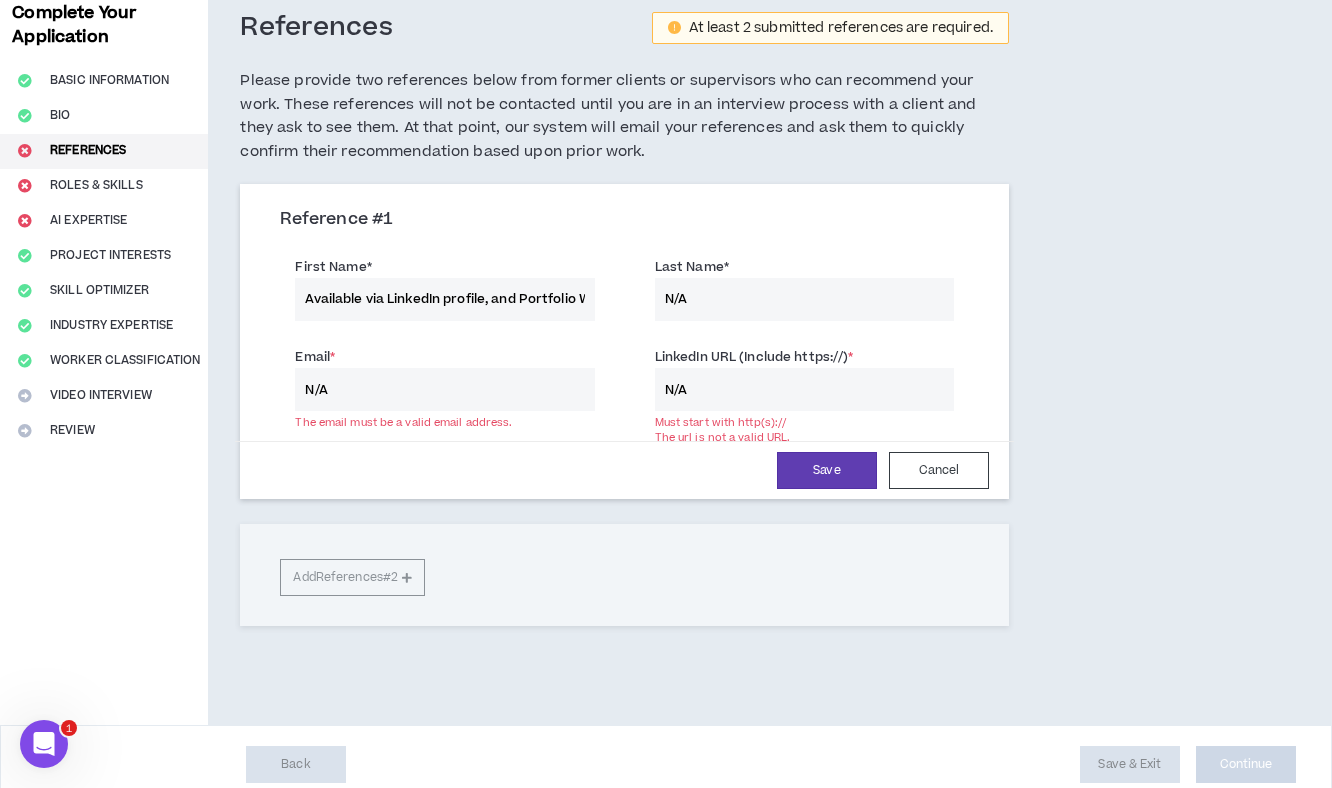 click on "Available via LinkedIn profile, and Portfolio Website" at bounding box center (444, 299) 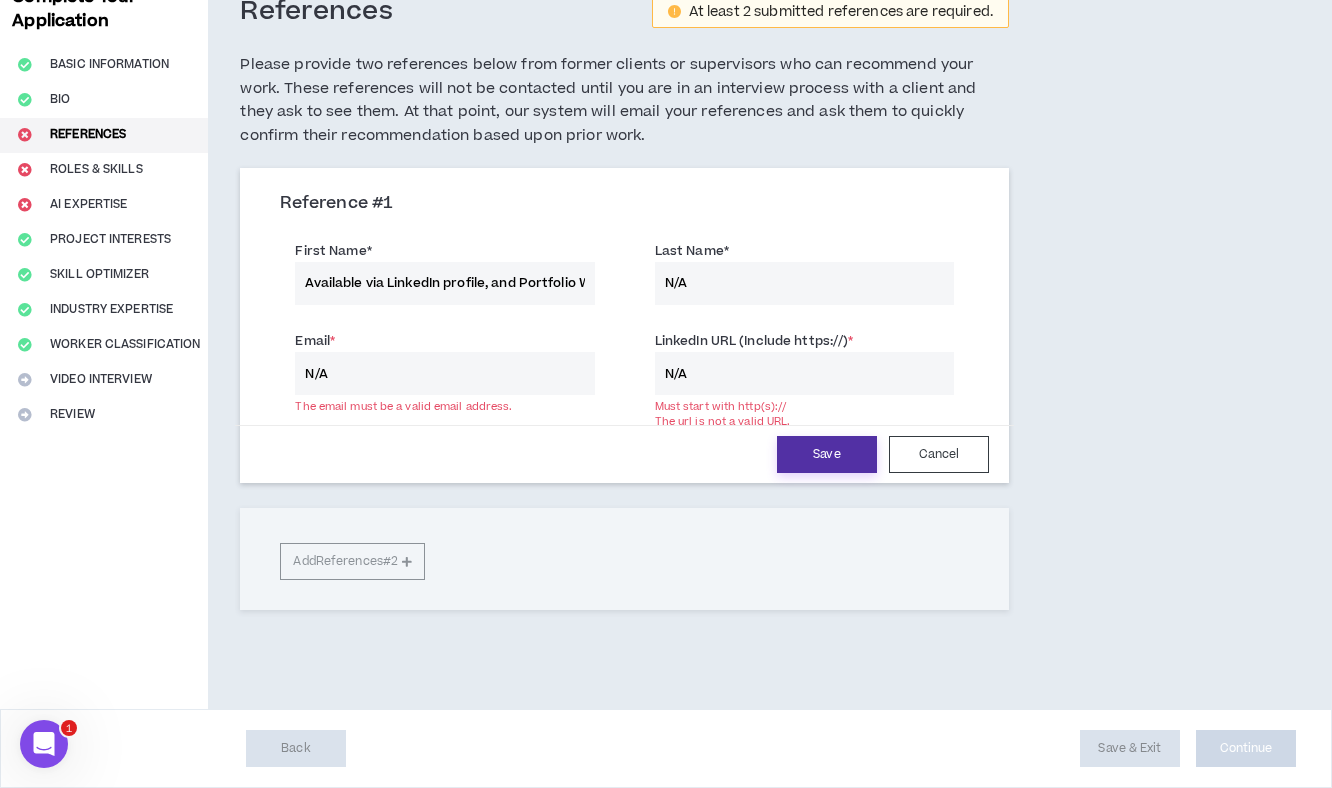 click on "Save" at bounding box center (827, 454) 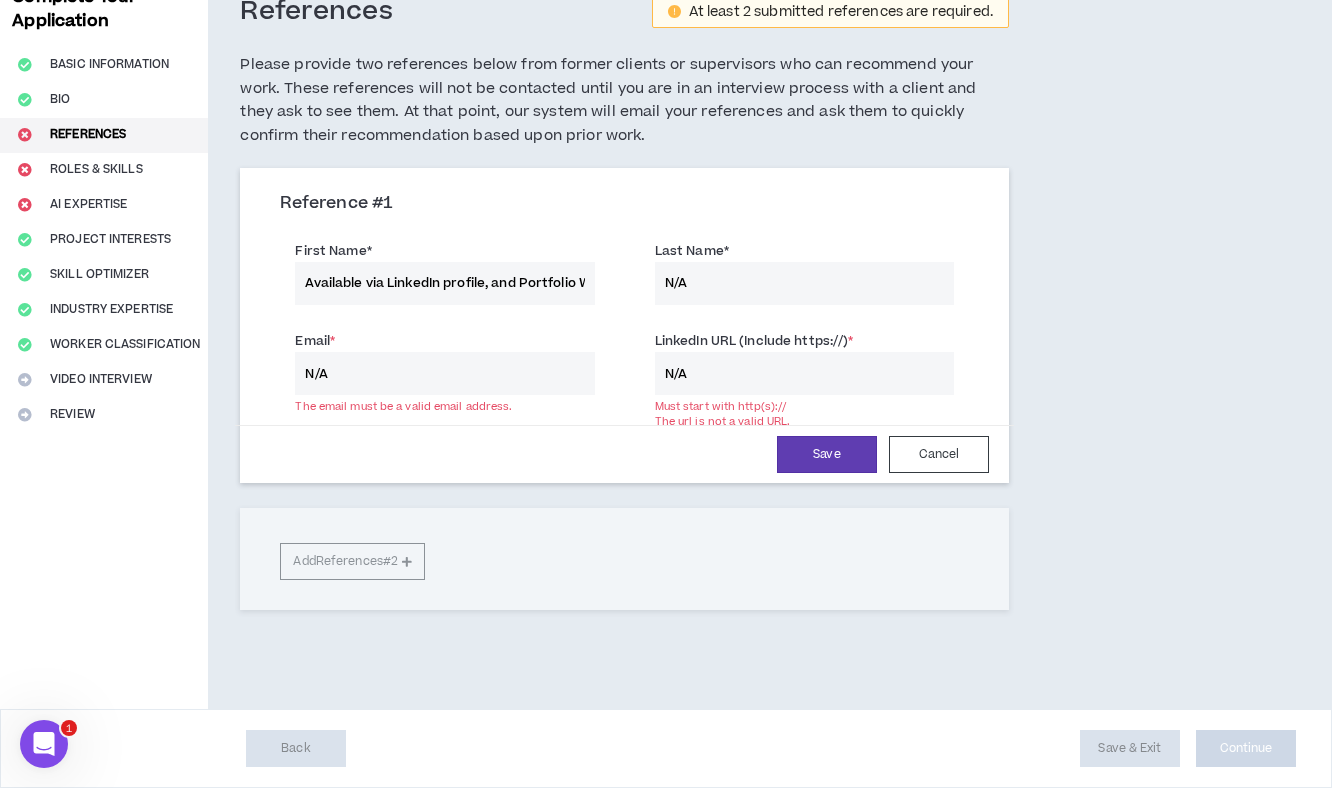 drag, startPoint x: 709, startPoint y: 373, endPoint x: 647, endPoint y: 369, distance: 62.1289 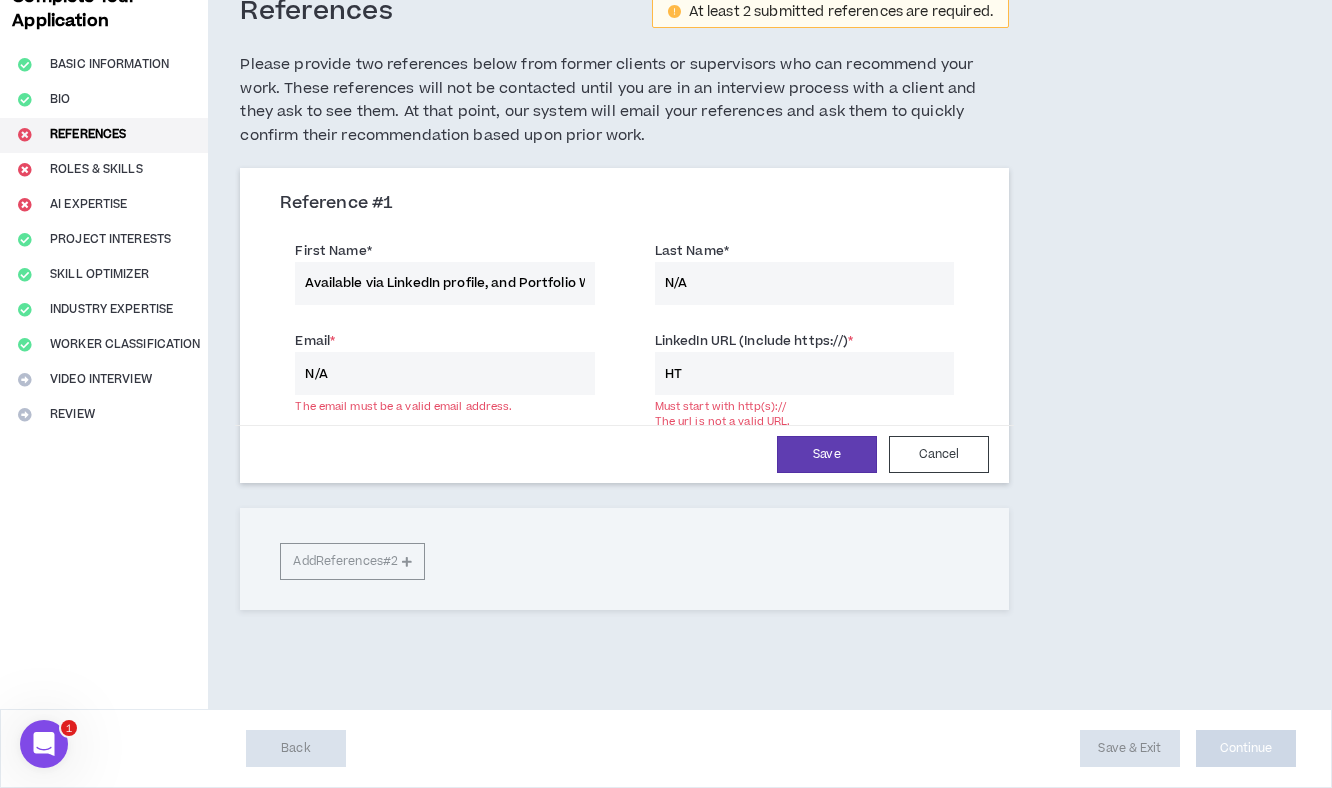 type on "H" 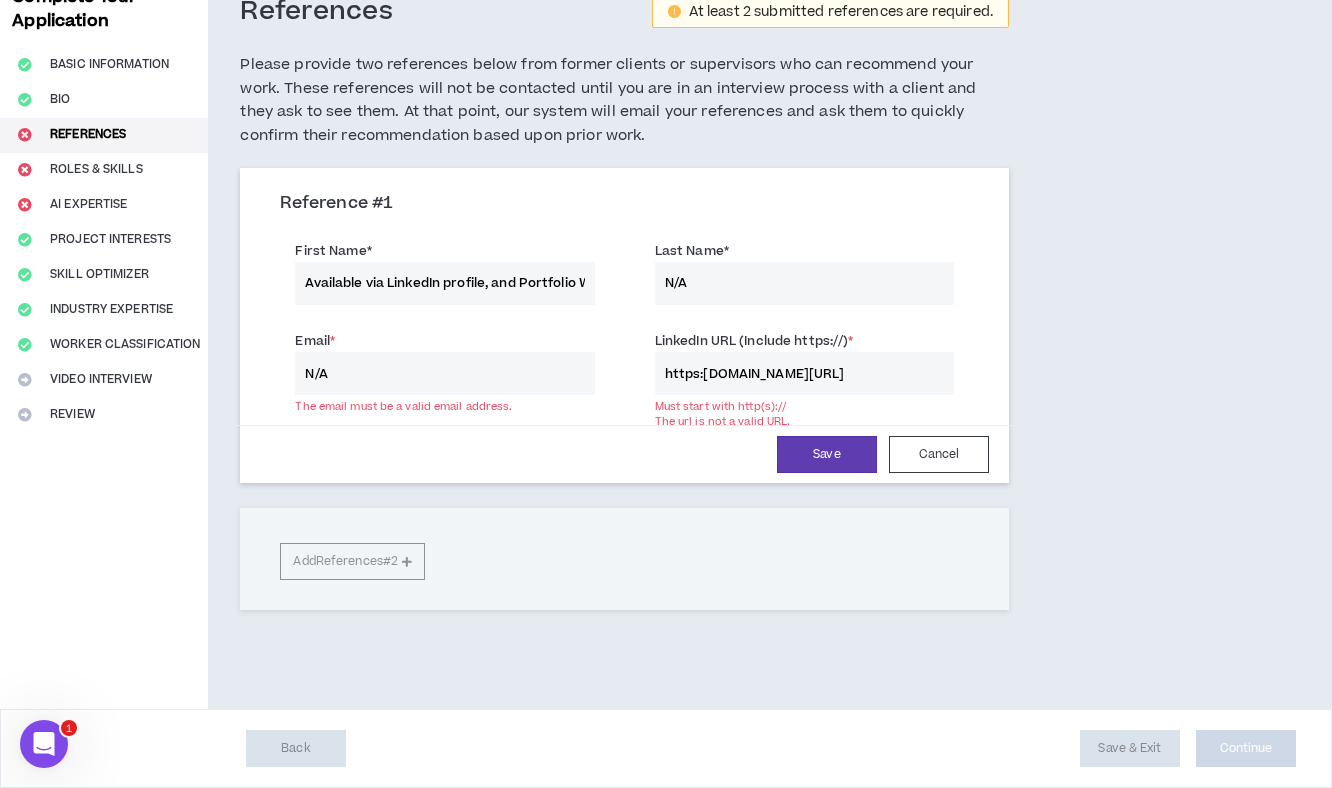 type on "https:www.linkedin.com/in/jayedavis" 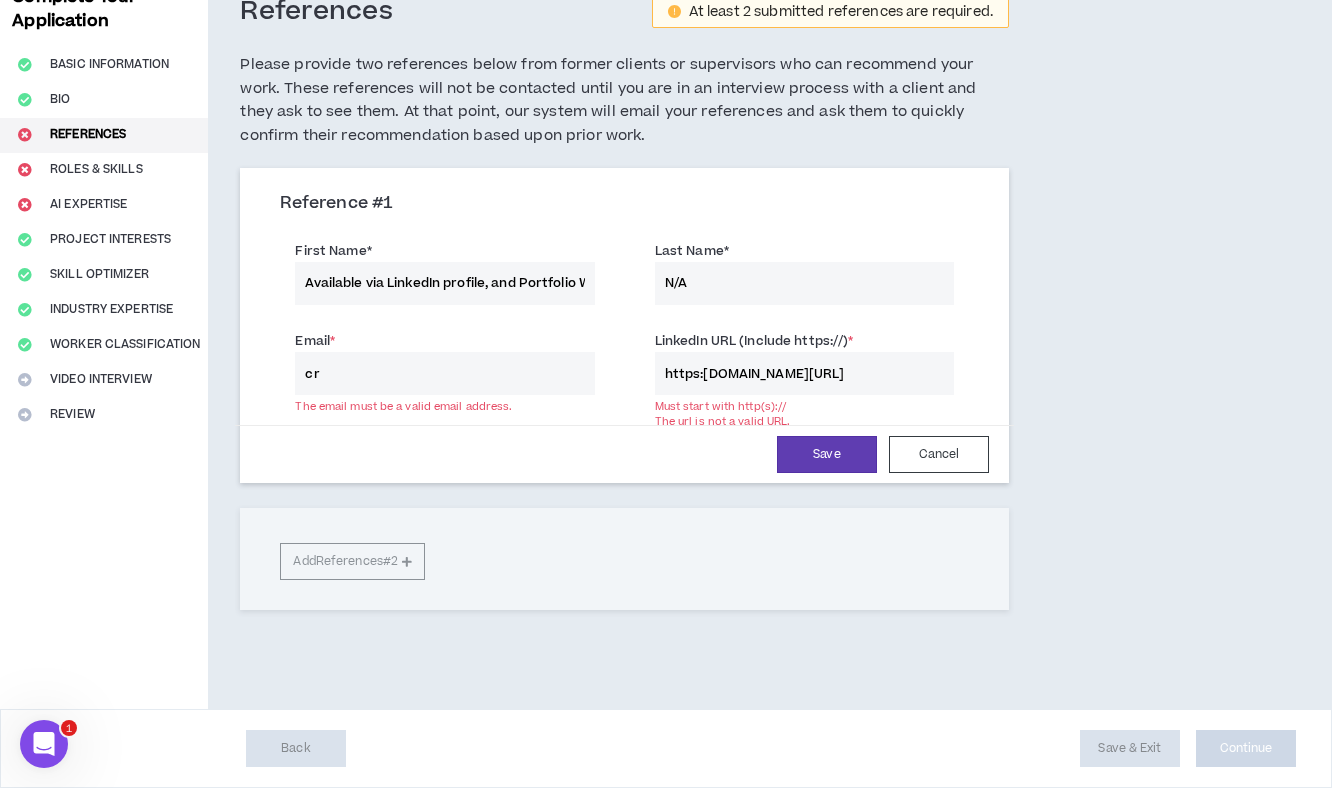 type on "crazygirlproductions@gmail.com" 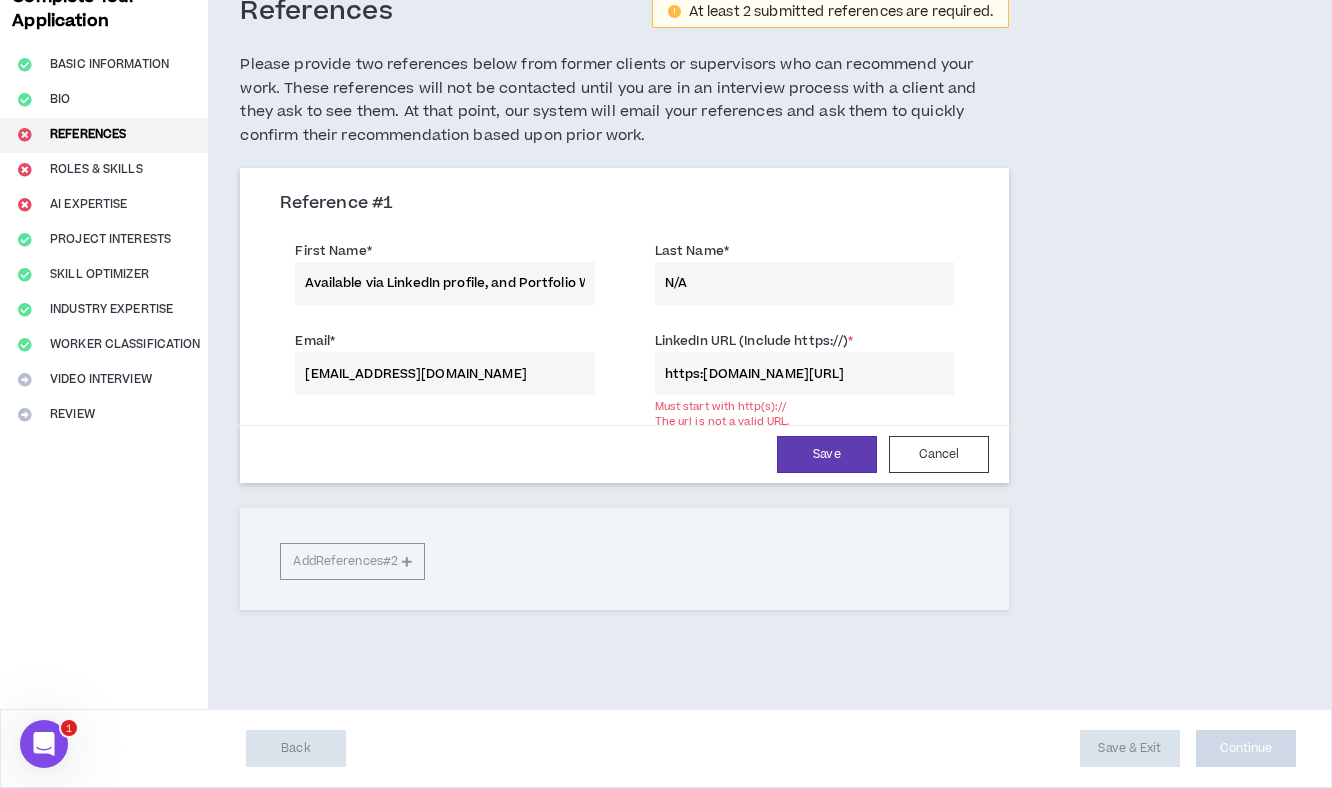 click on "Available via LinkedIn profile, and Portfolio Website" at bounding box center [444, 283] 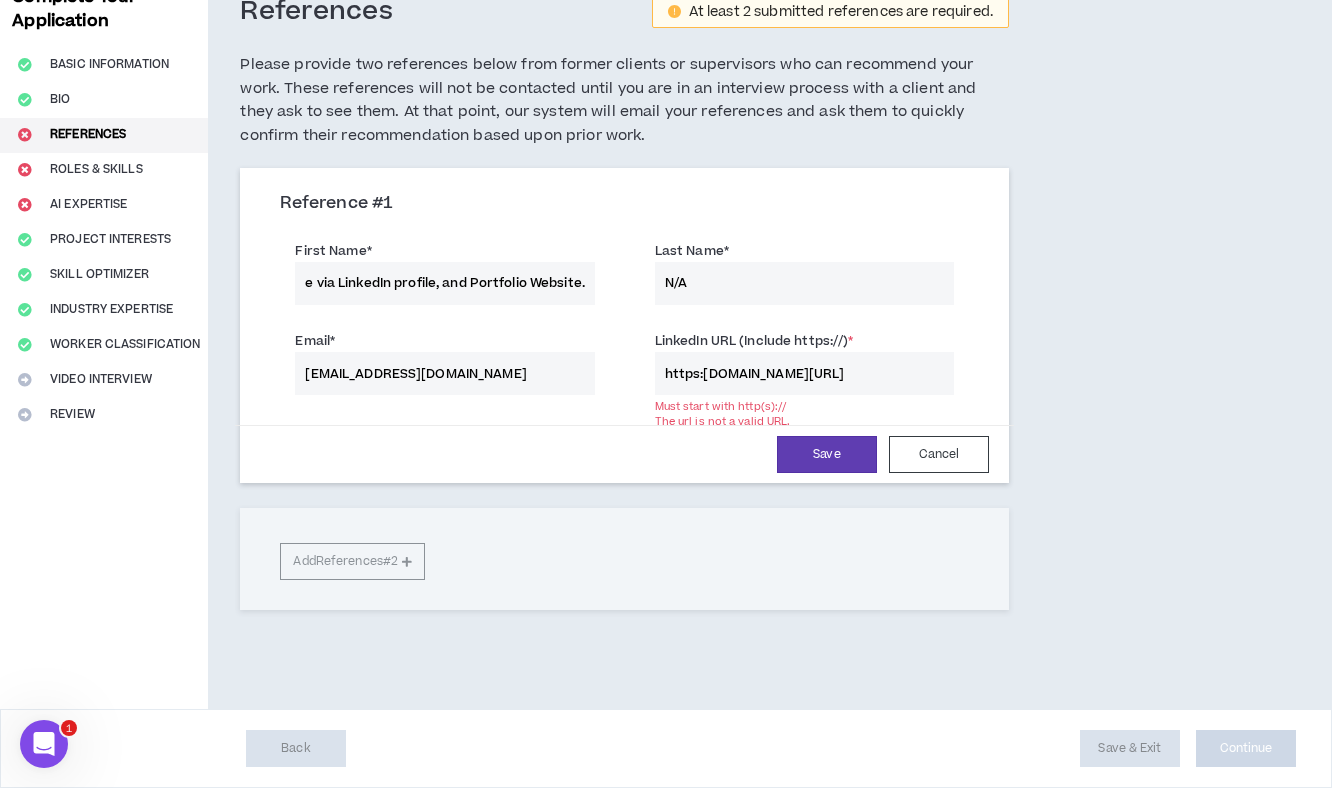 scroll, scrollTop: 0, scrollLeft: 52, axis: horizontal 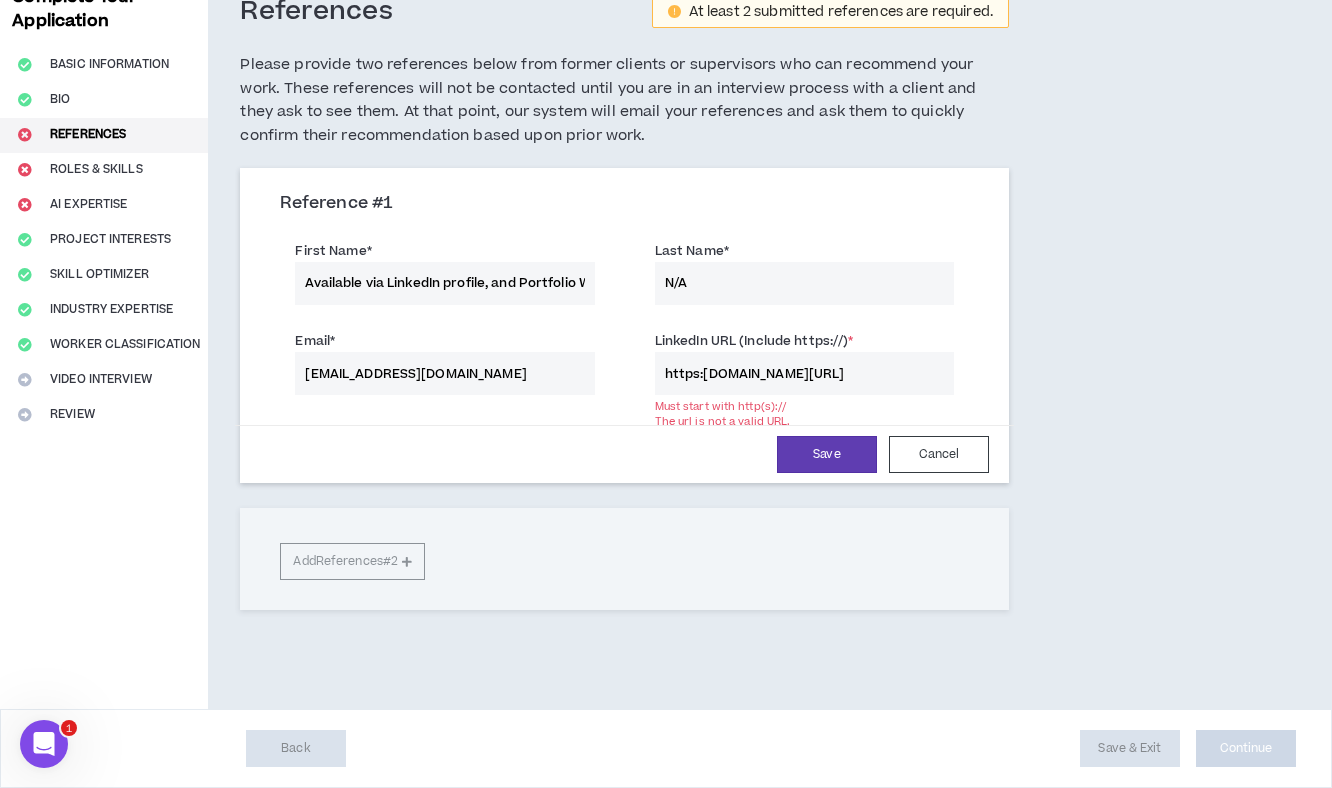 click on "N/A" at bounding box center (804, 283) 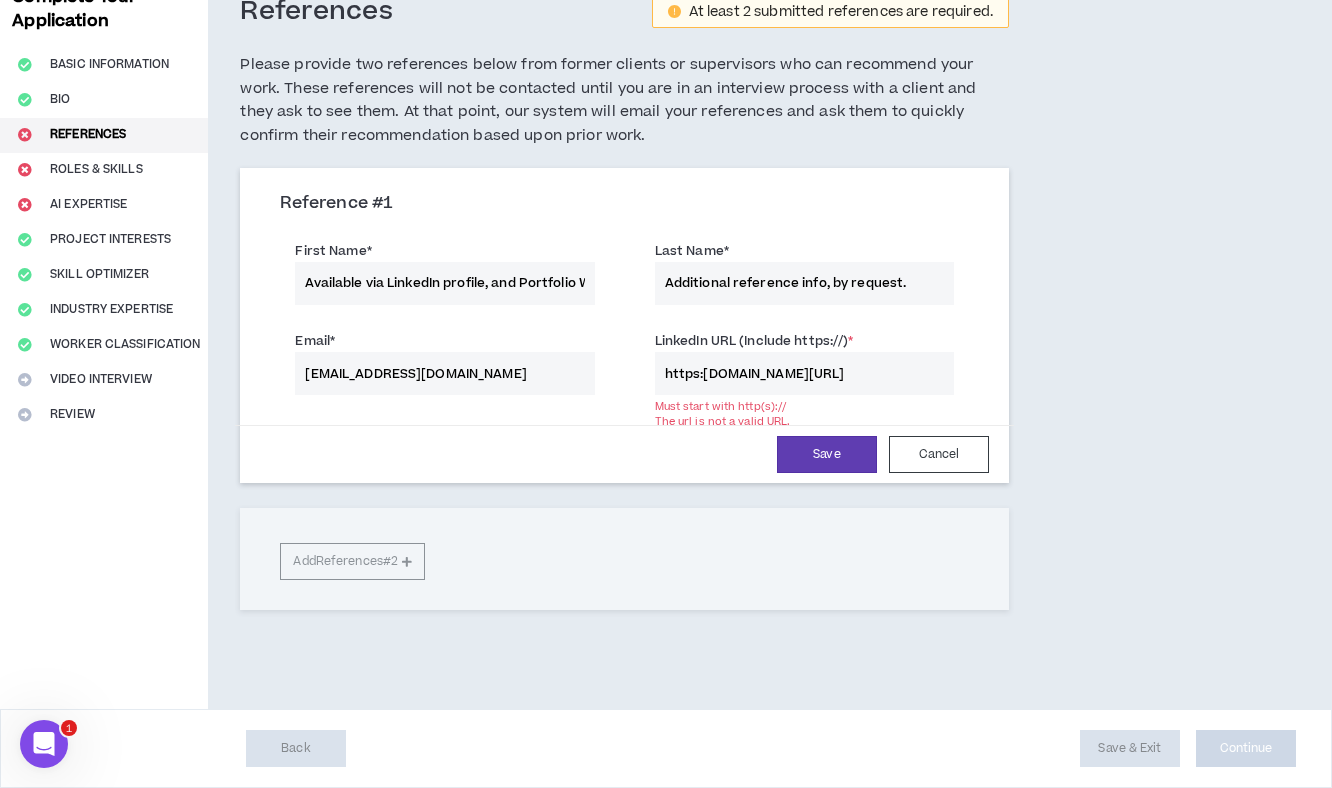 type on "Additional reference info, by request." 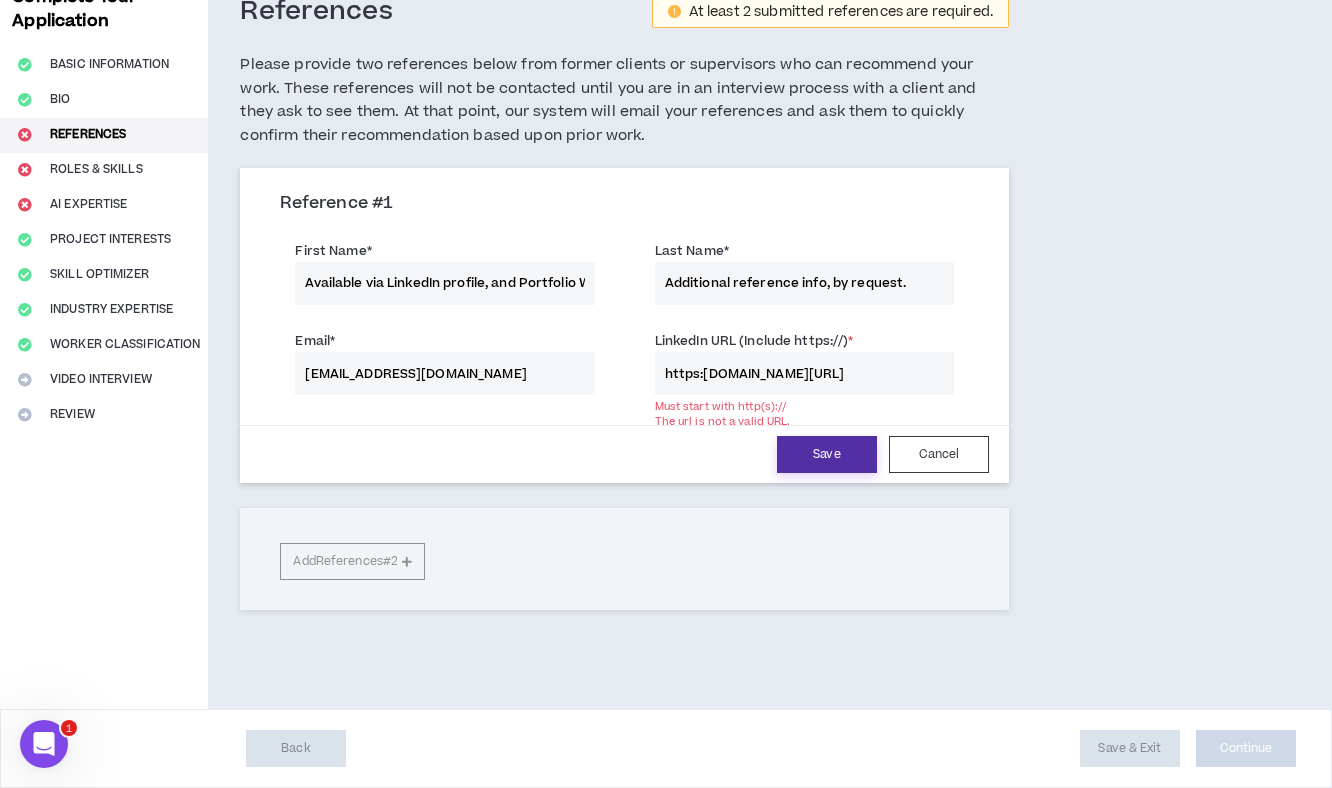 click on "Save" at bounding box center [827, 454] 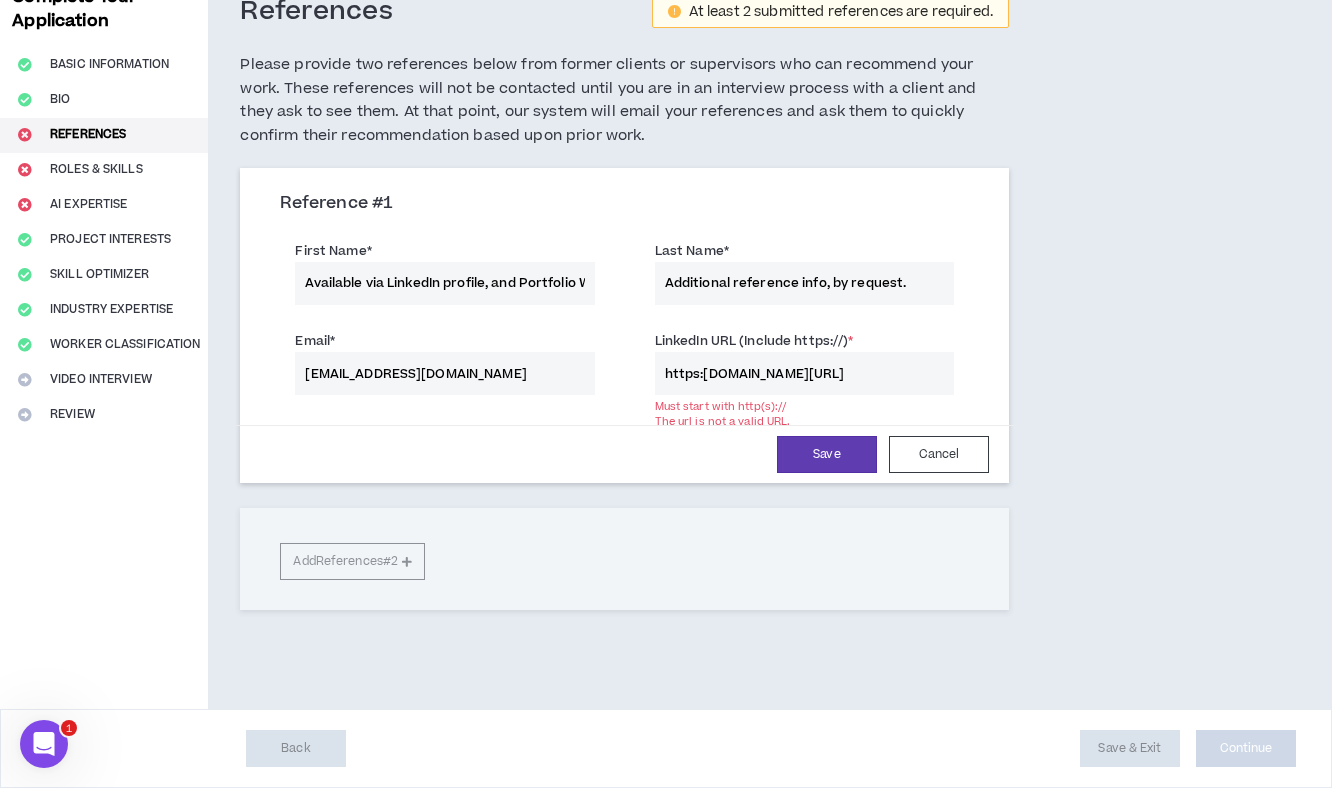 click on "https:www.linkedin.com/in/jayedavis" at bounding box center (804, 373) 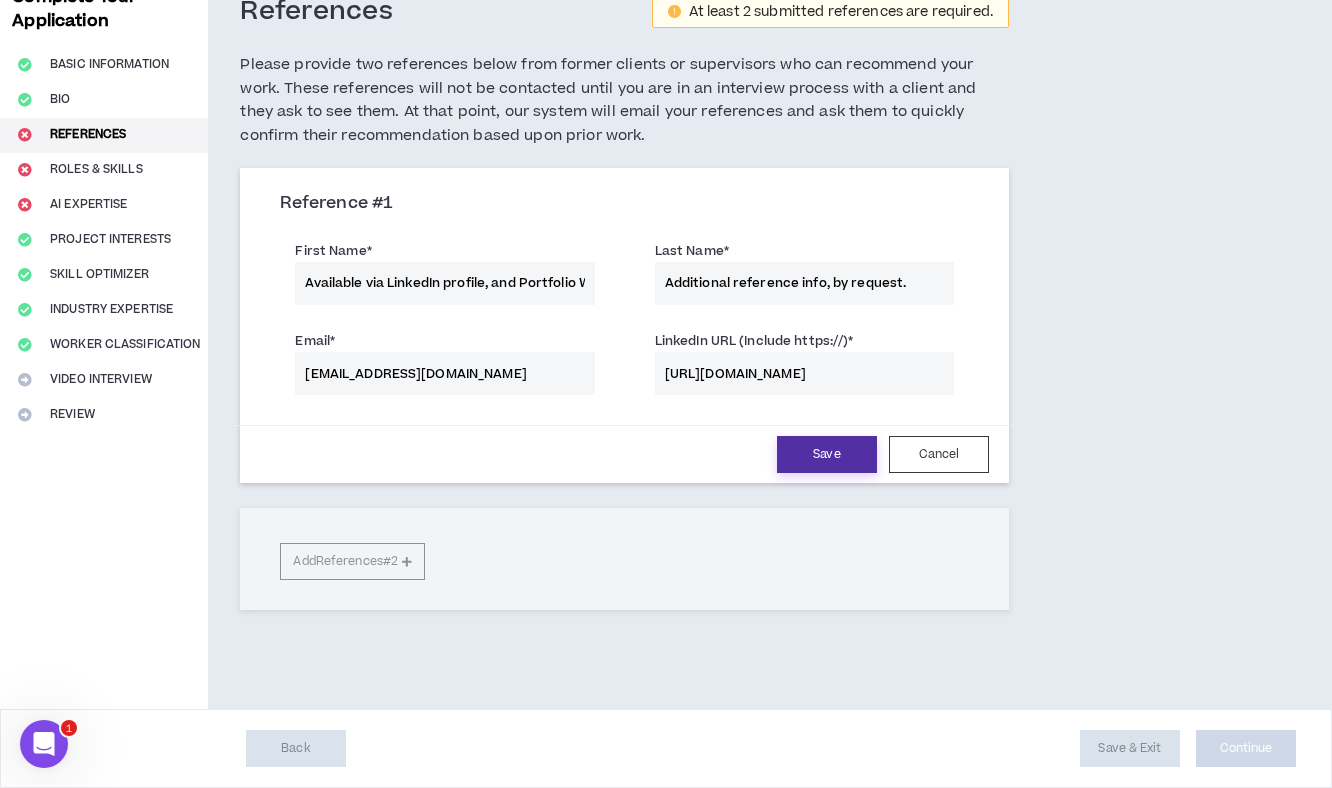 type on "https://www.linkedin.com/in/jayedavis" 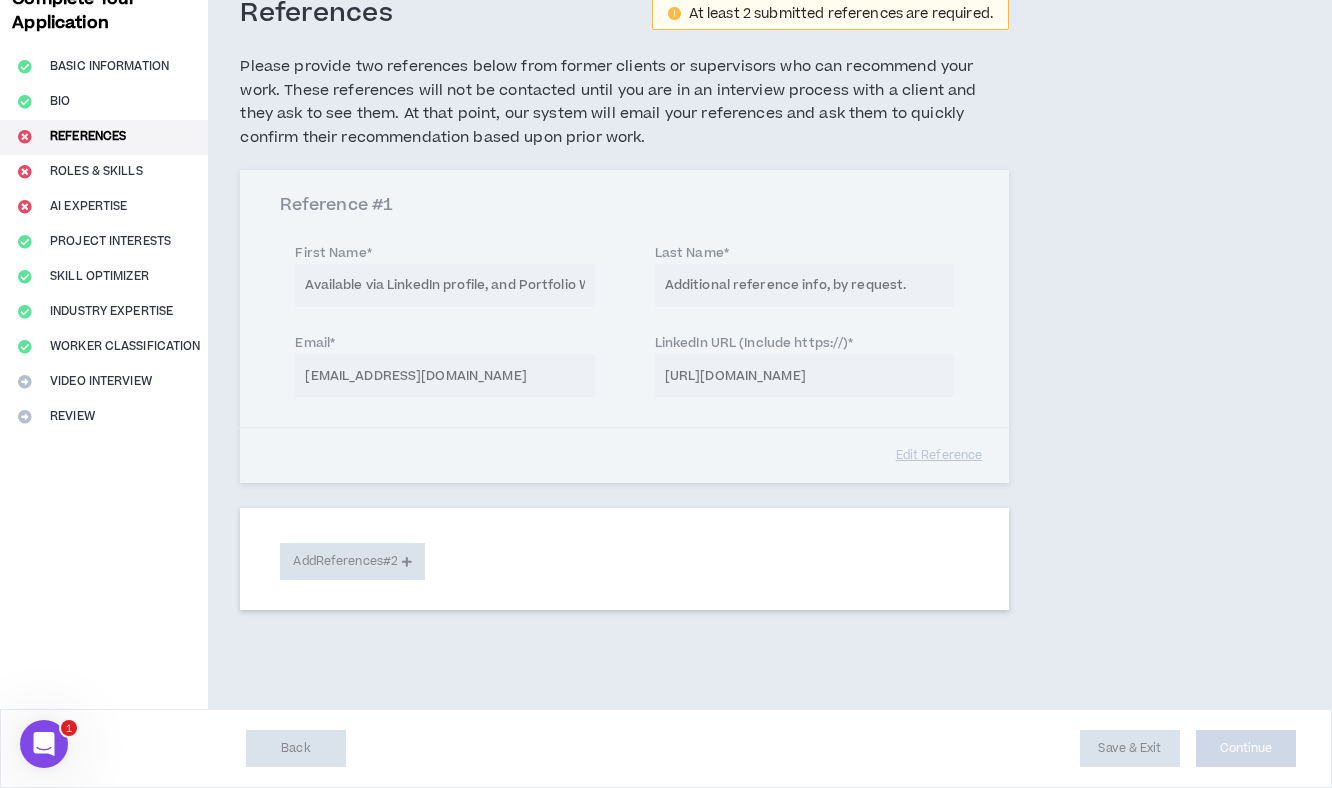 scroll, scrollTop: 123, scrollLeft: 0, axis: vertical 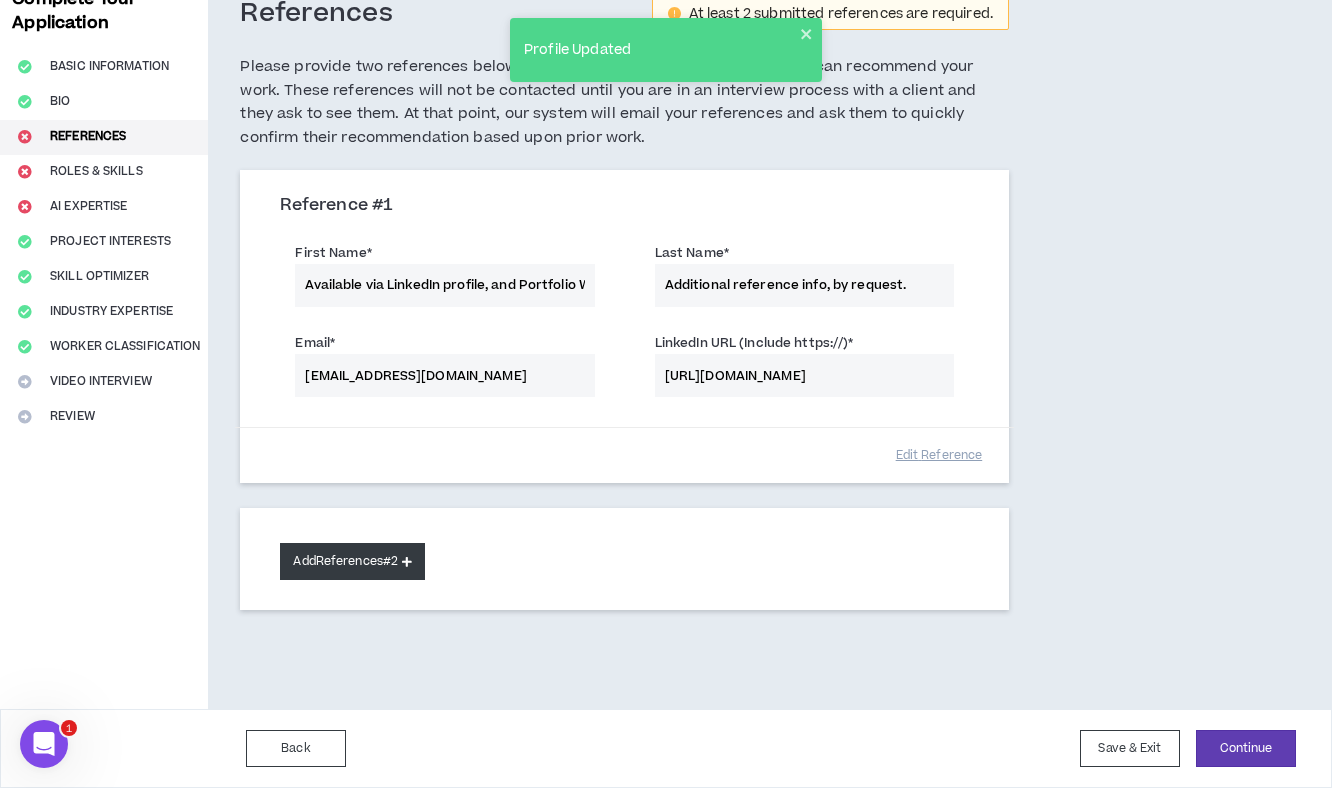 click on "Add  References  #2" at bounding box center (352, 561) 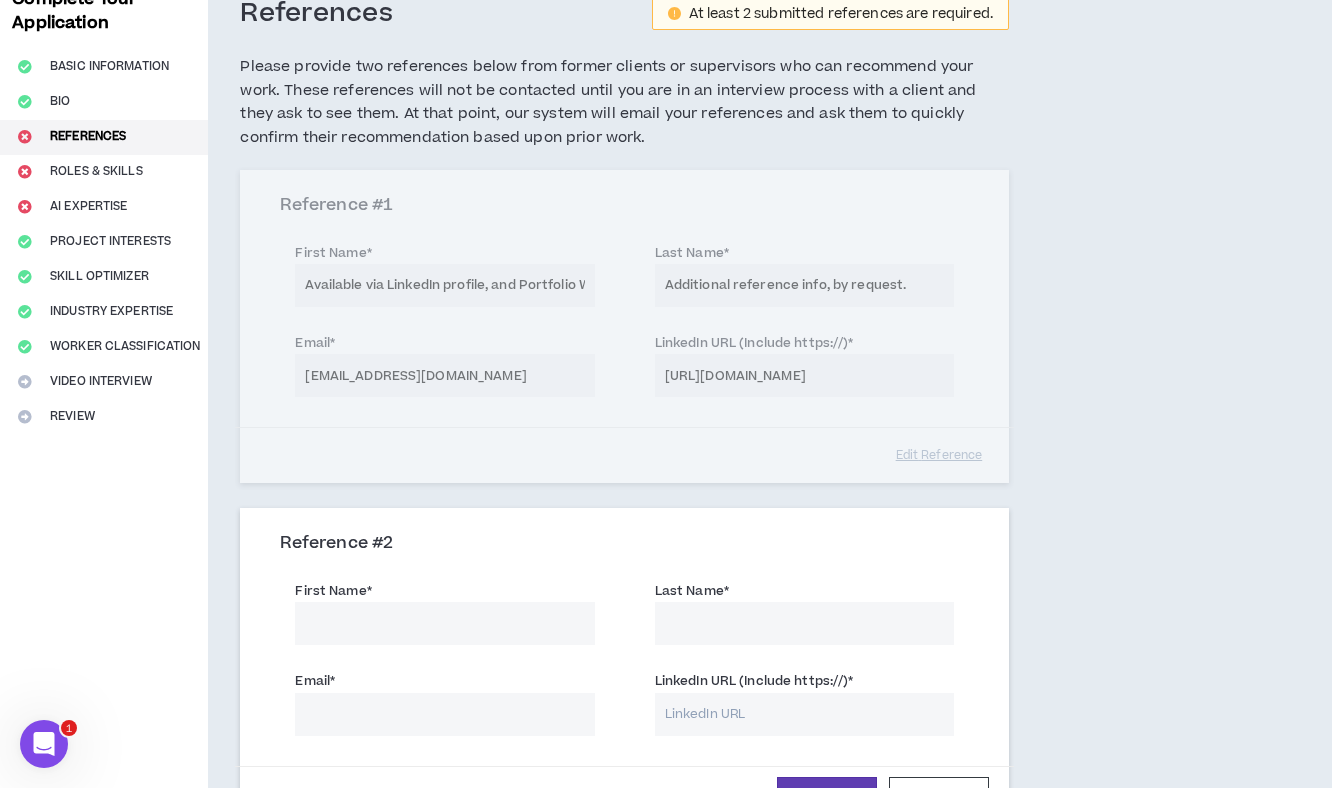 click on "First Name  *" at bounding box center [444, 623] 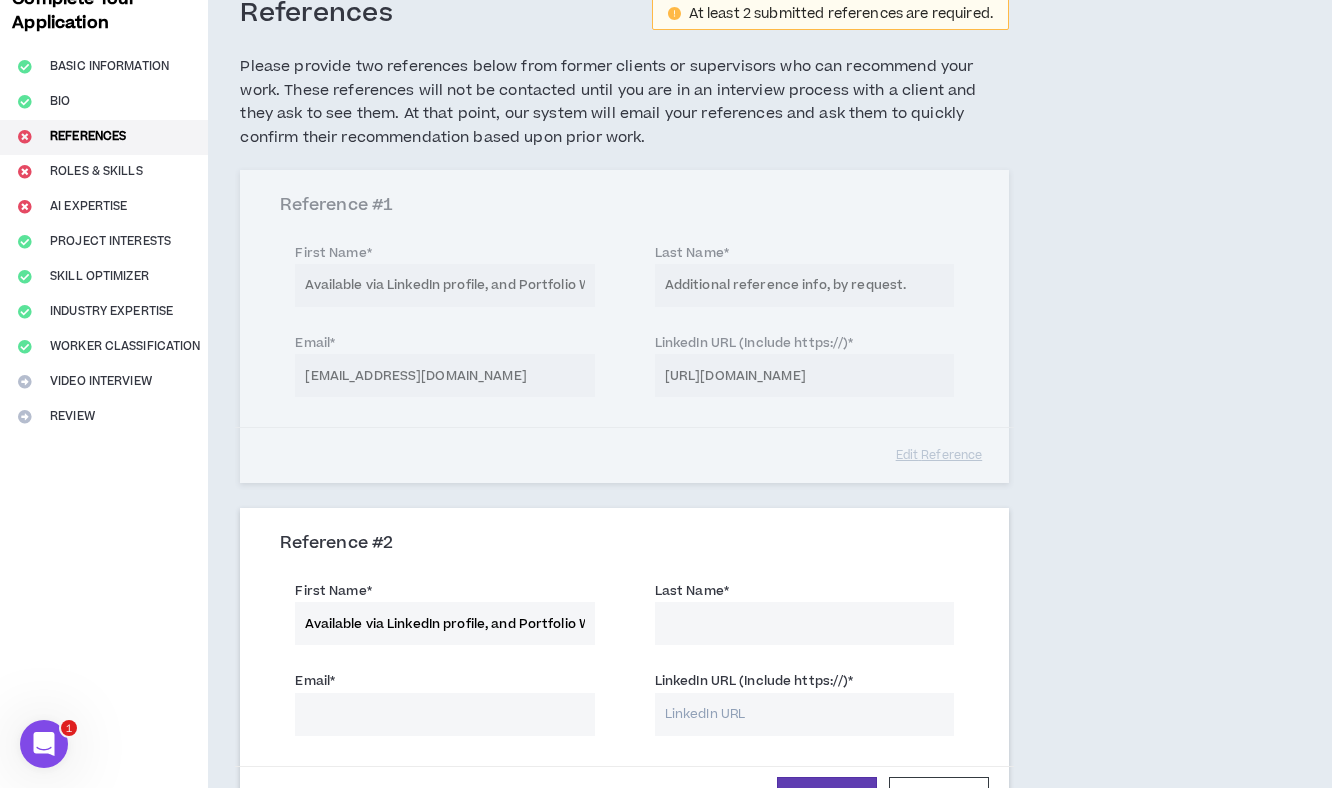 scroll, scrollTop: 0, scrollLeft: 52, axis: horizontal 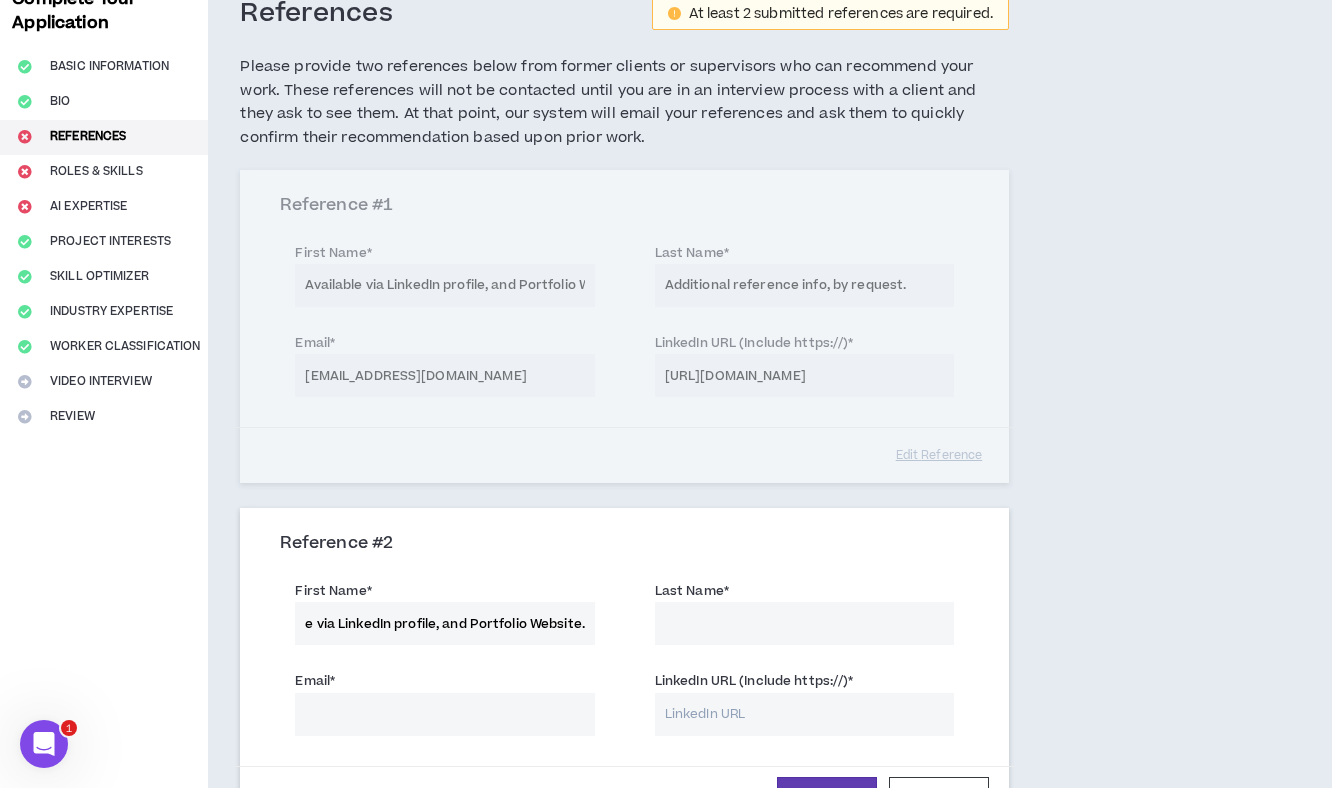 type on "Available via LinkedIn profile, and Portfolio Website." 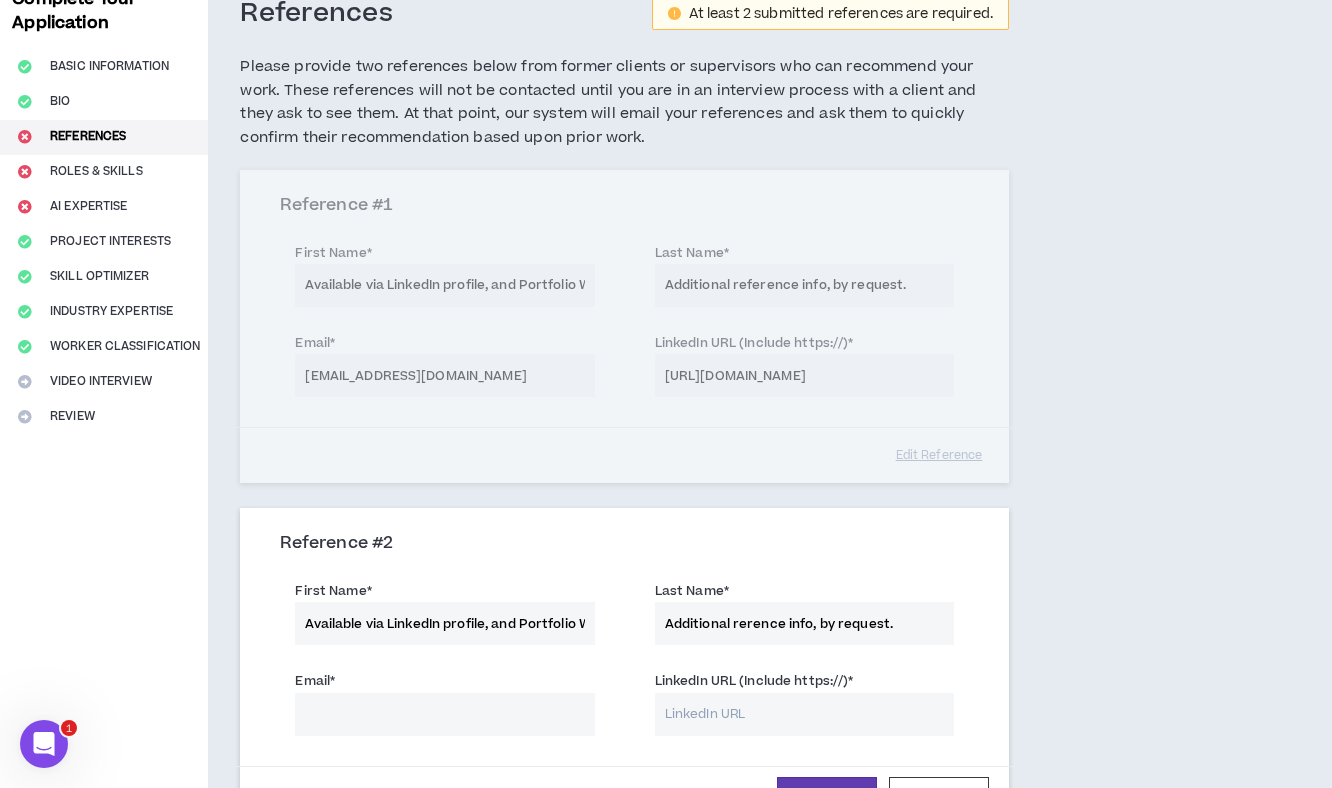 click on "Additional rerence info, by request." at bounding box center [804, 623] 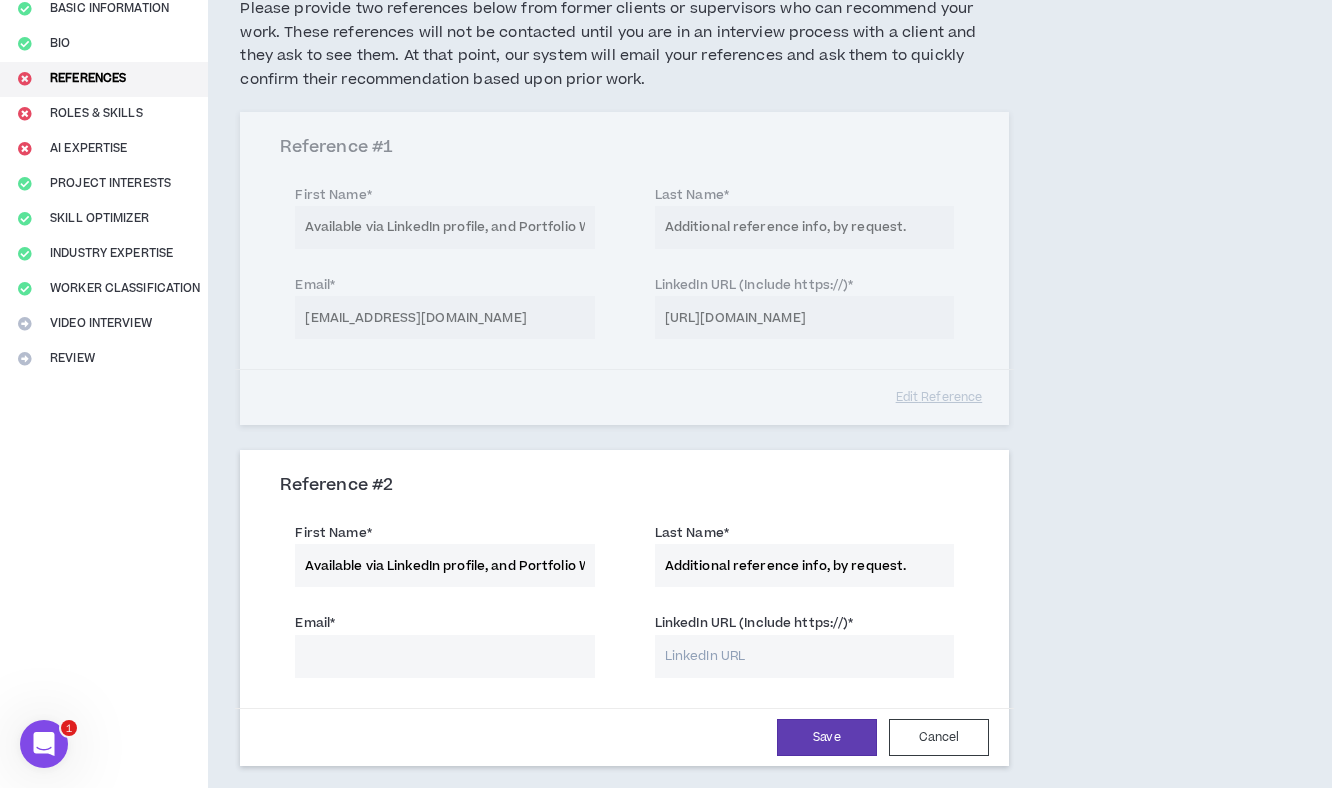 scroll, scrollTop: 224, scrollLeft: 0, axis: vertical 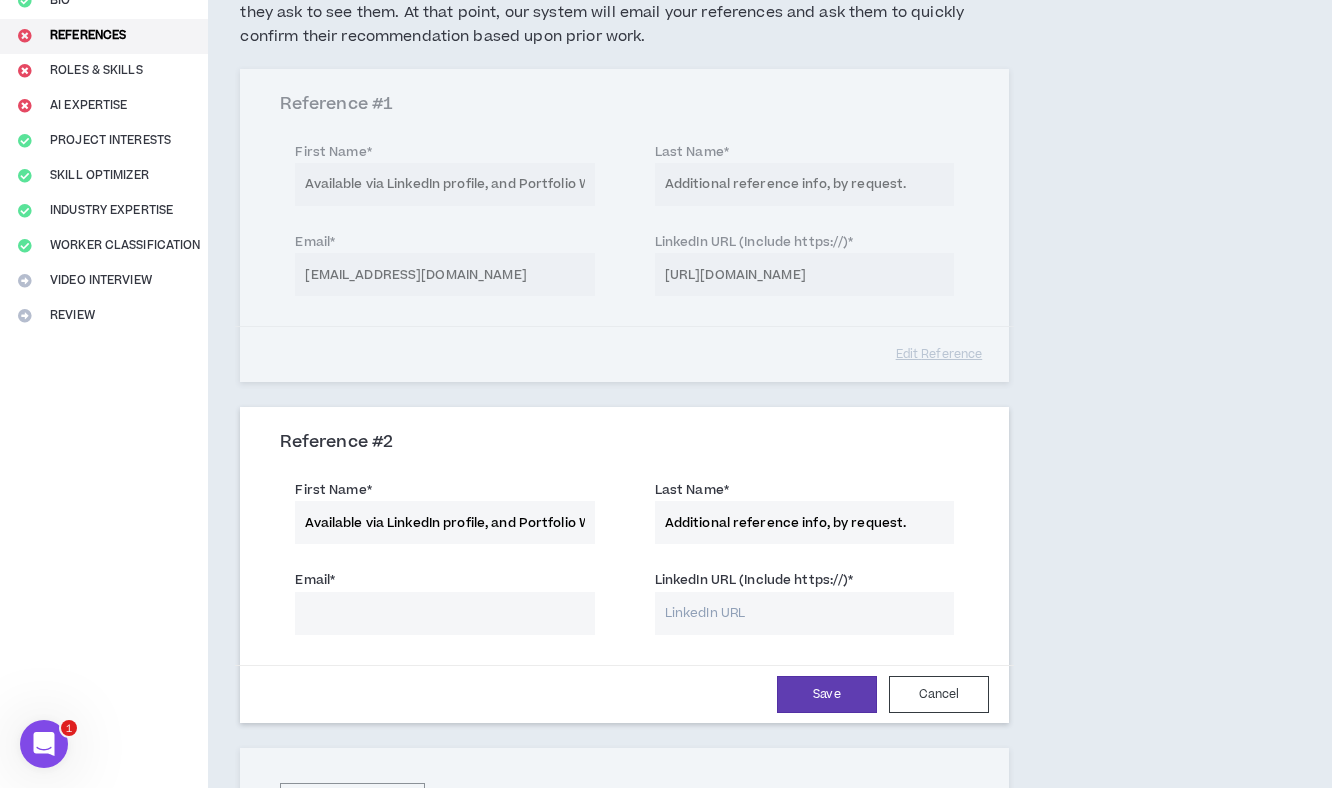 type on "Additional reference info, by request." 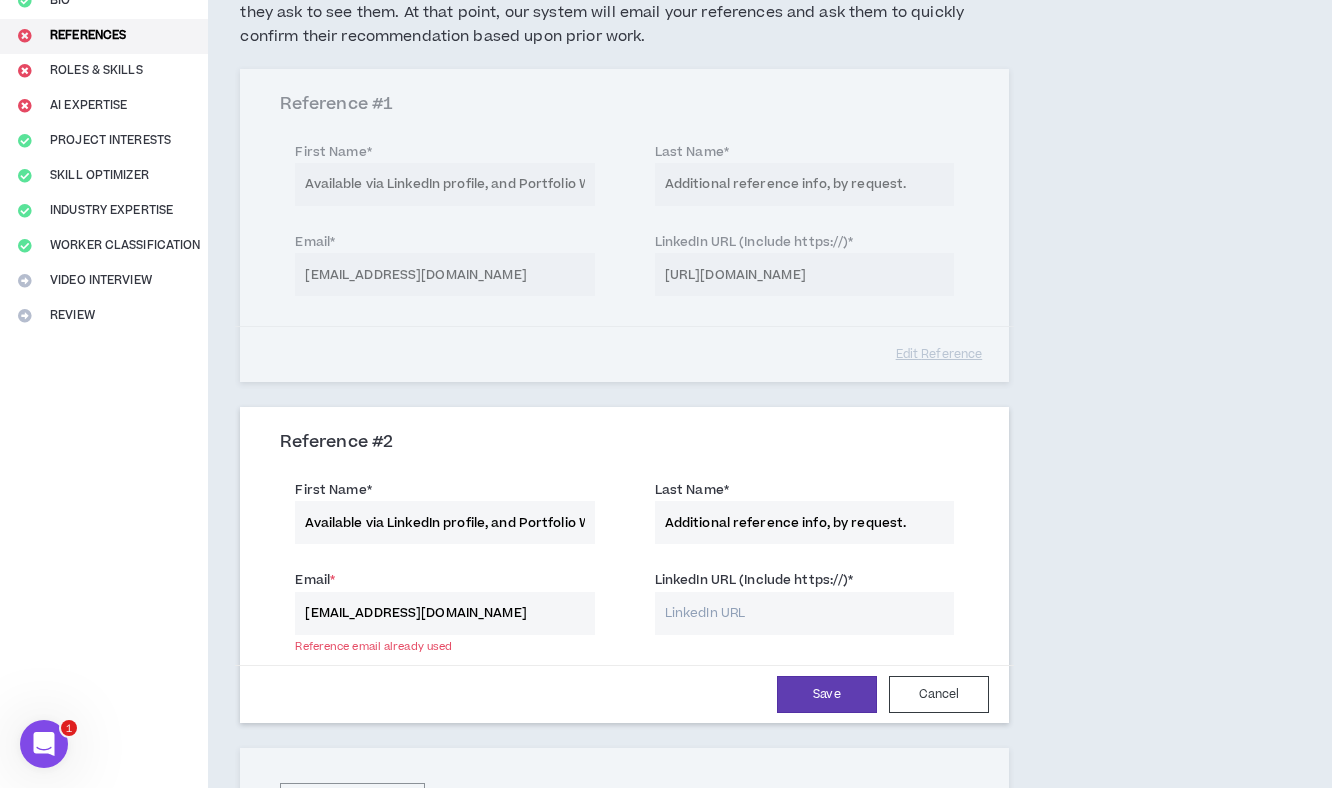 click on "LinkedIn URL (Include https://)  *" at bounding box center (804, 613) 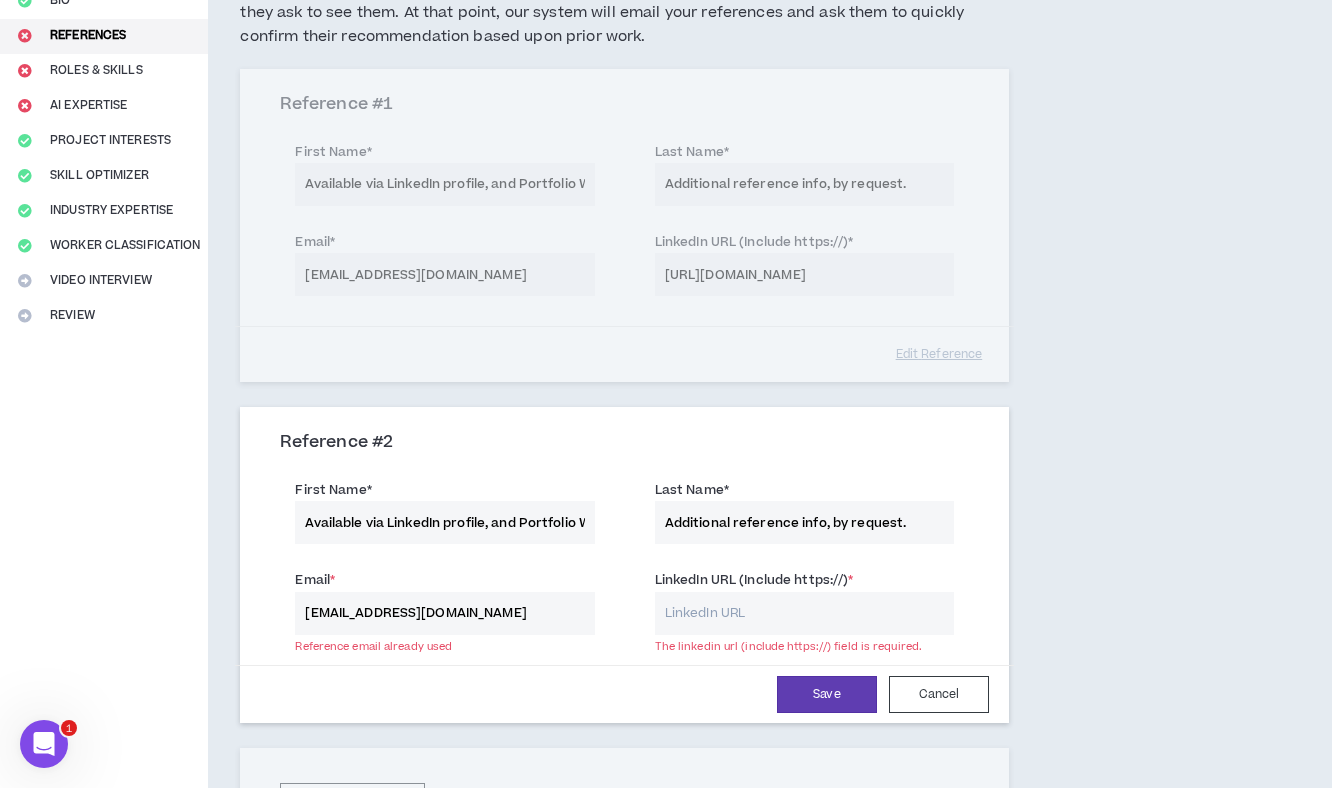 click on "Reference # 1 First Name  * Available via LinkedIn profile, and Portfolio Website. Last Name  * Additional reference info, by request. Email  * crazygirlproductions@gmail.com LinkedIn URL (Include https://)  * https://www.linkedin.com/in/jayedavis Edit   Reference" at bounding box center (624, 225) 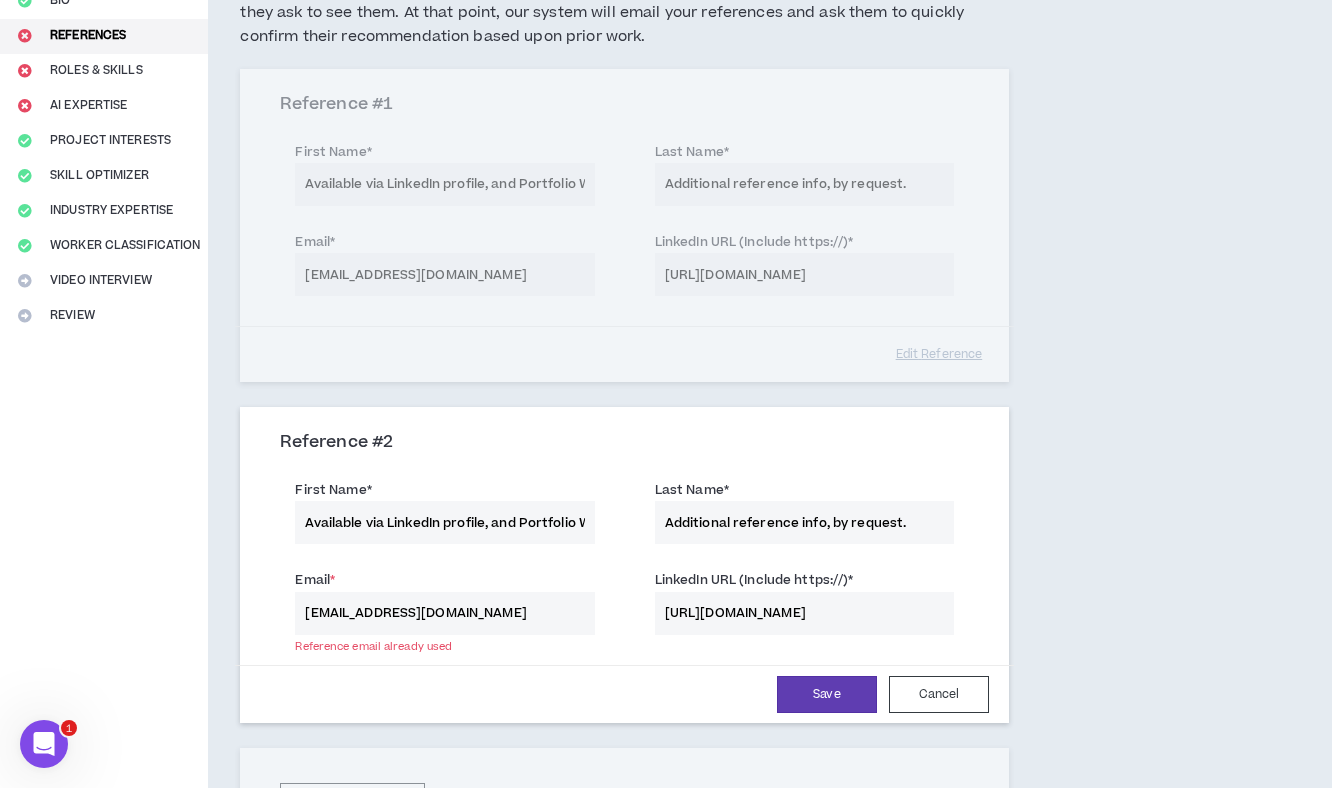 click on "crazygirlproductions@gmail.com" at bounding box center (444, 613) 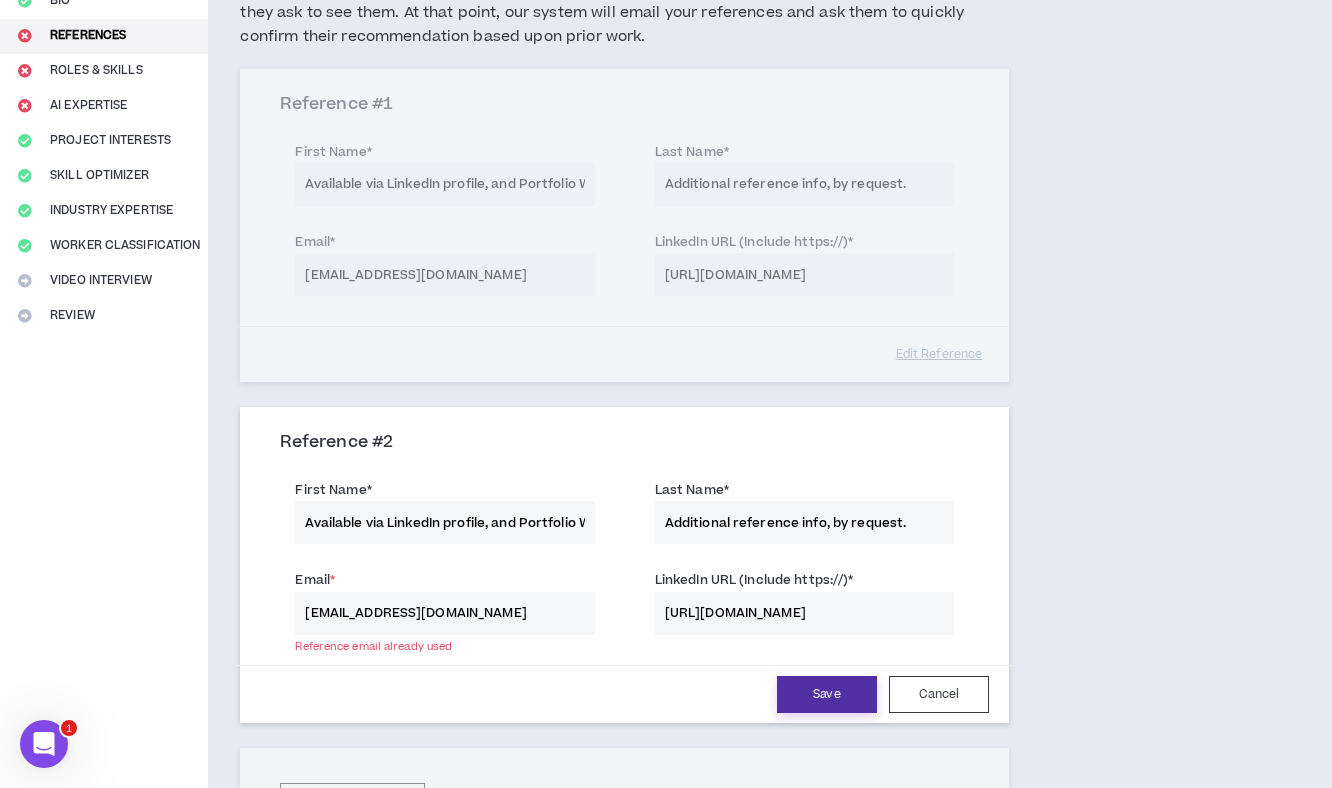 click on "Save" at bounding box center (827, 694) 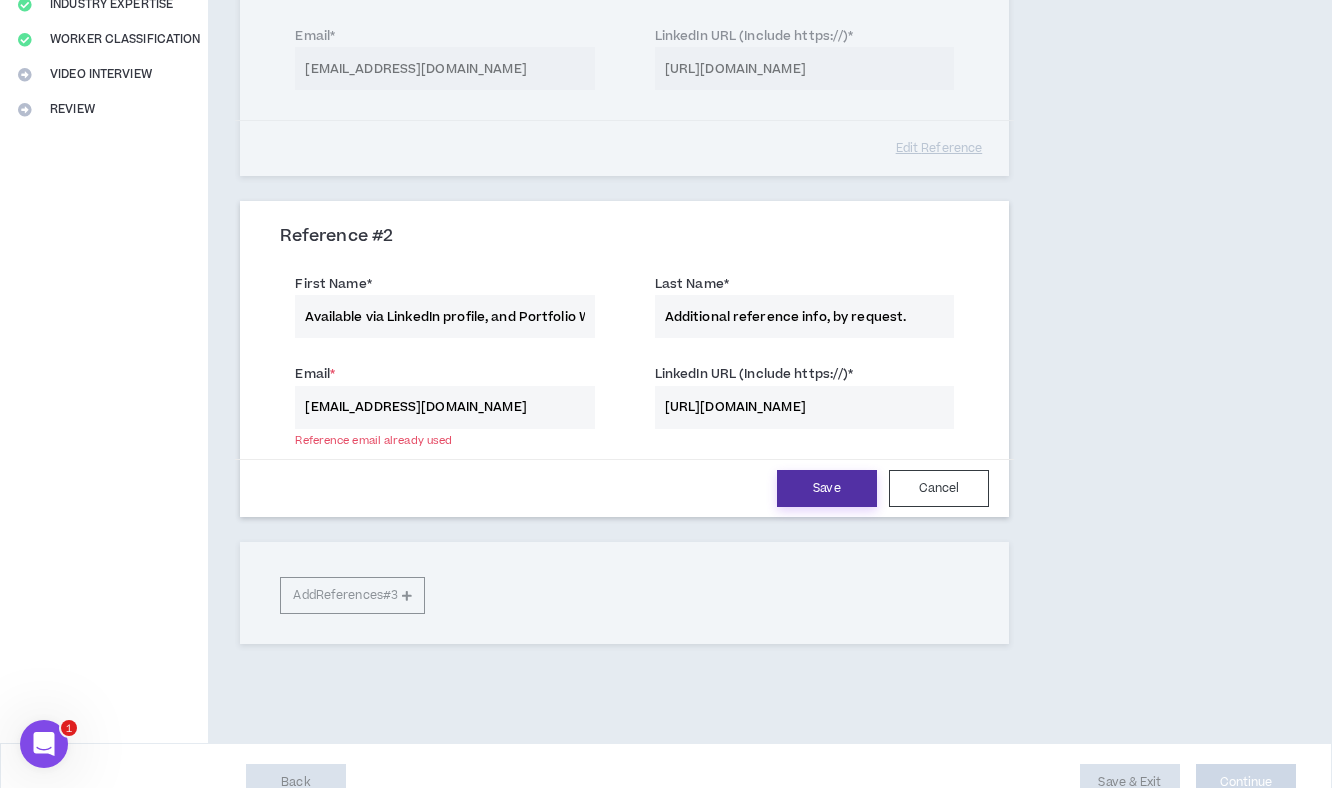scroll, scrollTop: 463, scrollLeft: 0, axis: vertical 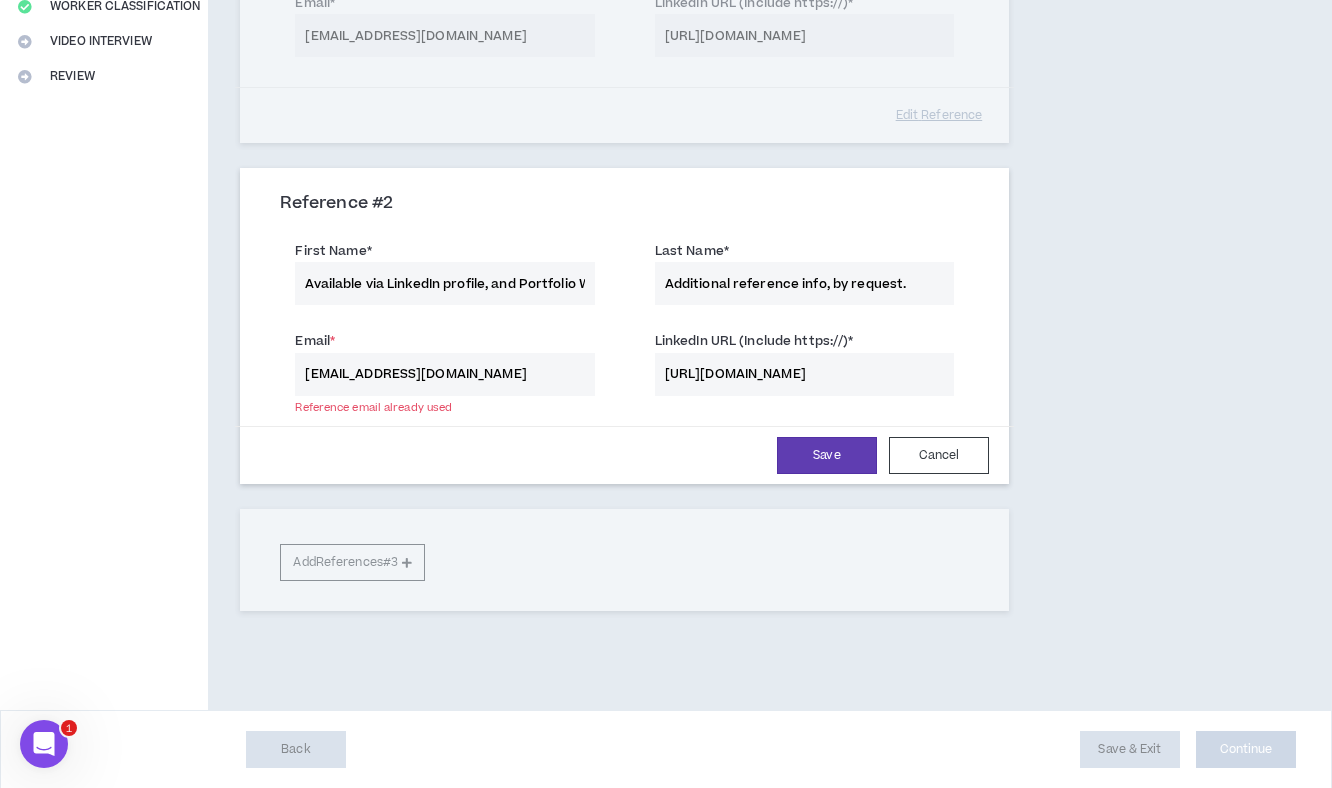 click on "crazygirlproductions@gmail.com" at bounding box center (444, 374) 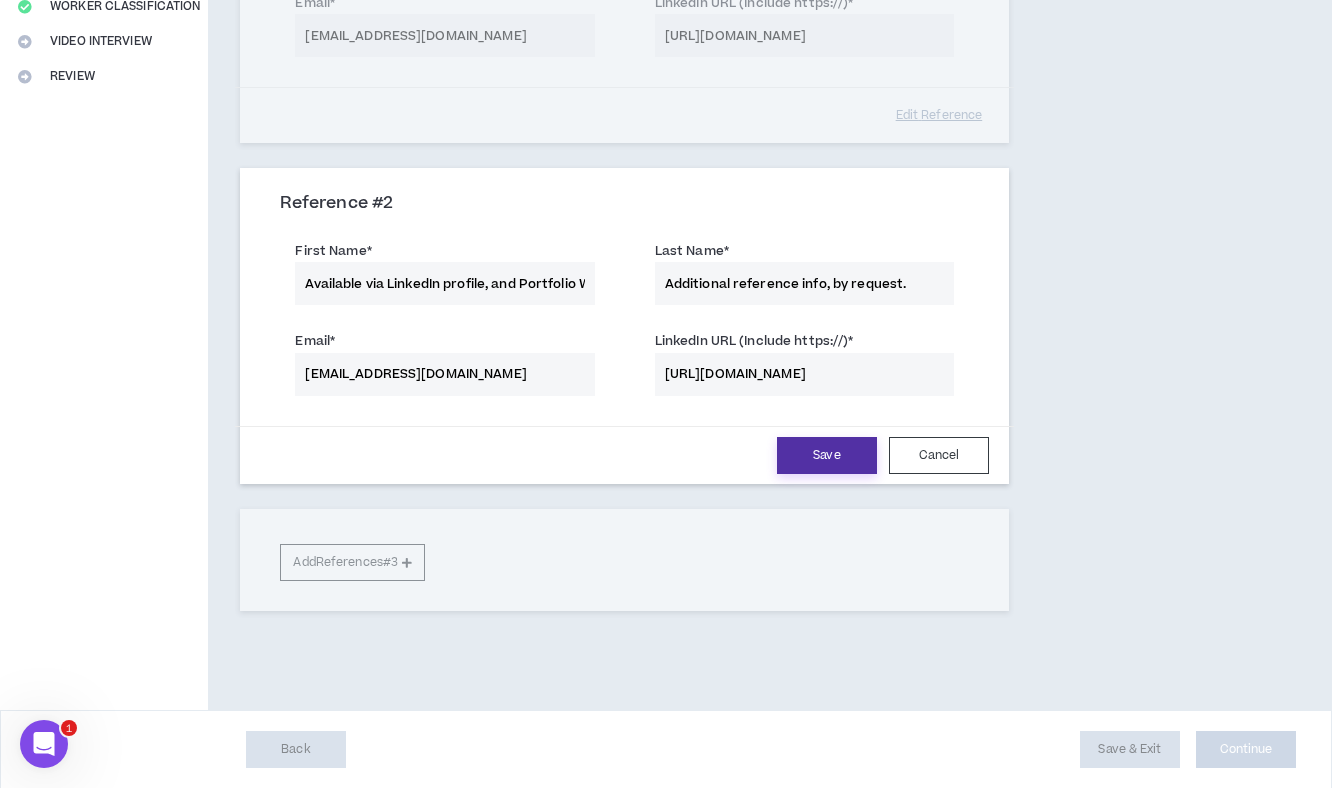 type on "jdavisuperwriter@gmail.com" 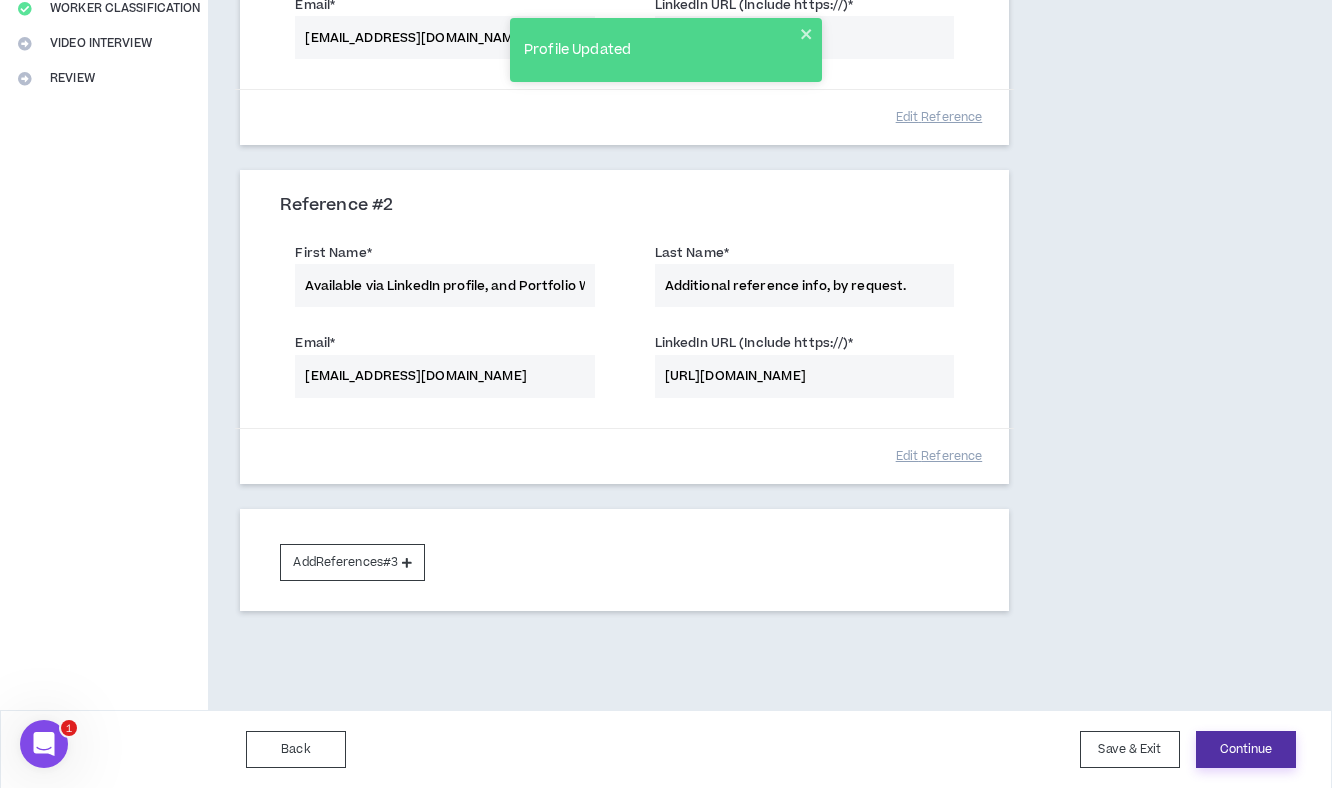click on "Continue" at bounding box center [1246, 749] 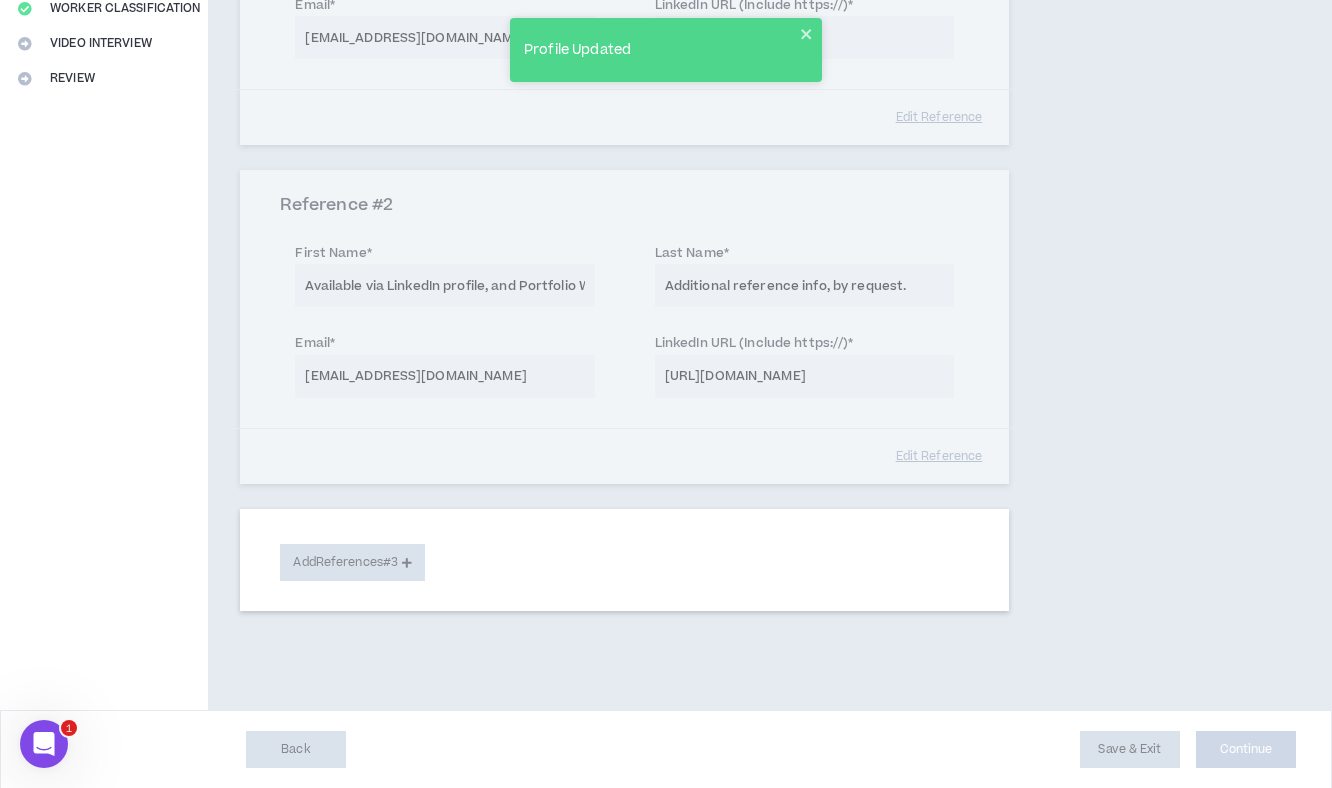 select on "***" 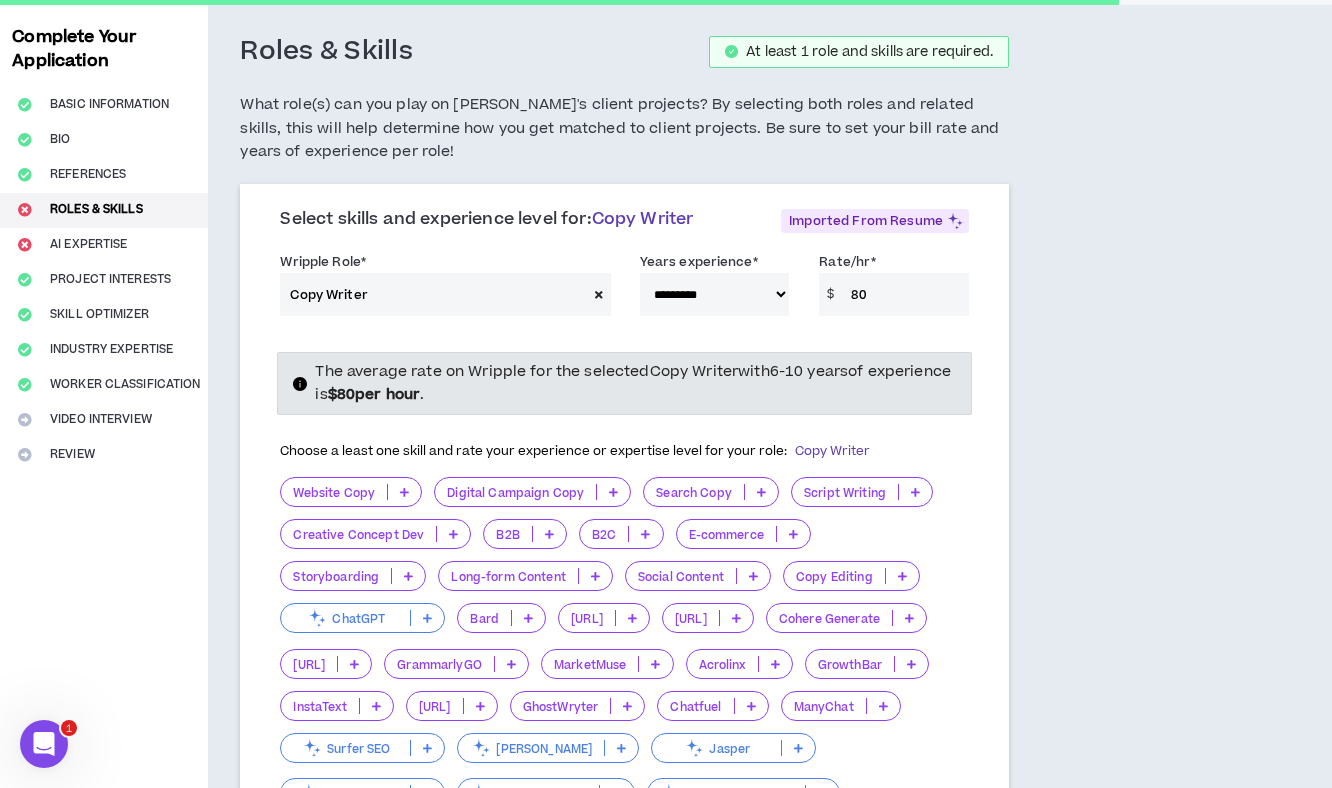 scroll, scrollTop: 0, scrollLeft: 0, axis: both 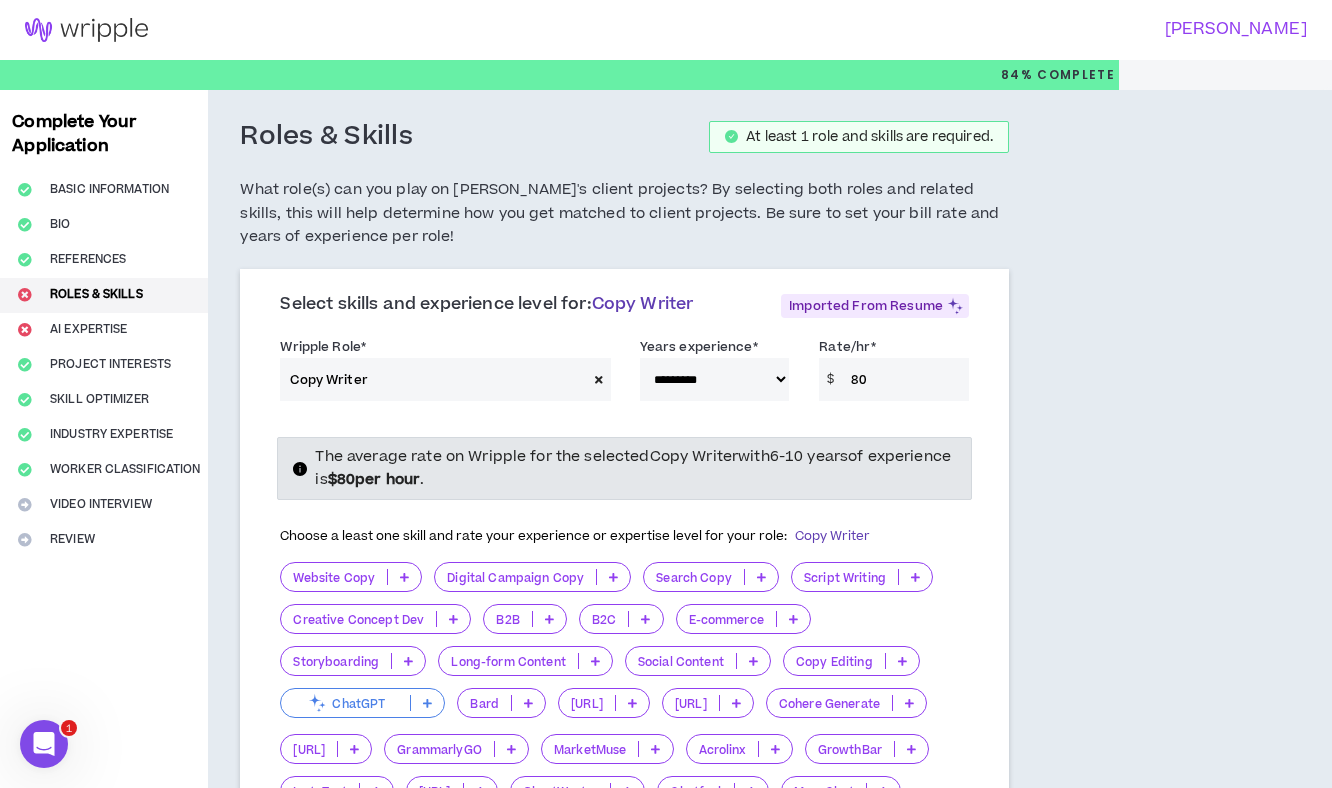 click on "**********" at bounding box center [715, 379] 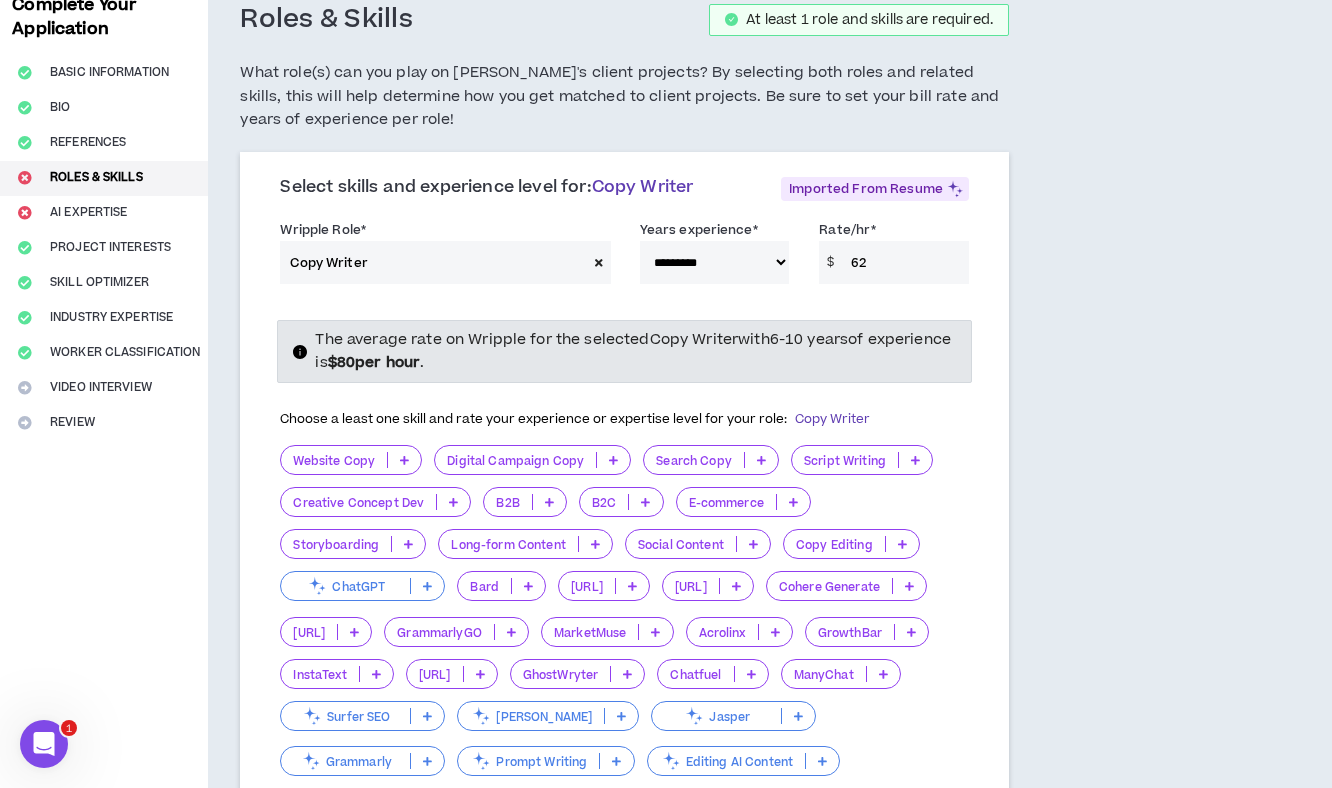 scroll, scrollTop: 122, scrollLeft: 0, axis: vertical 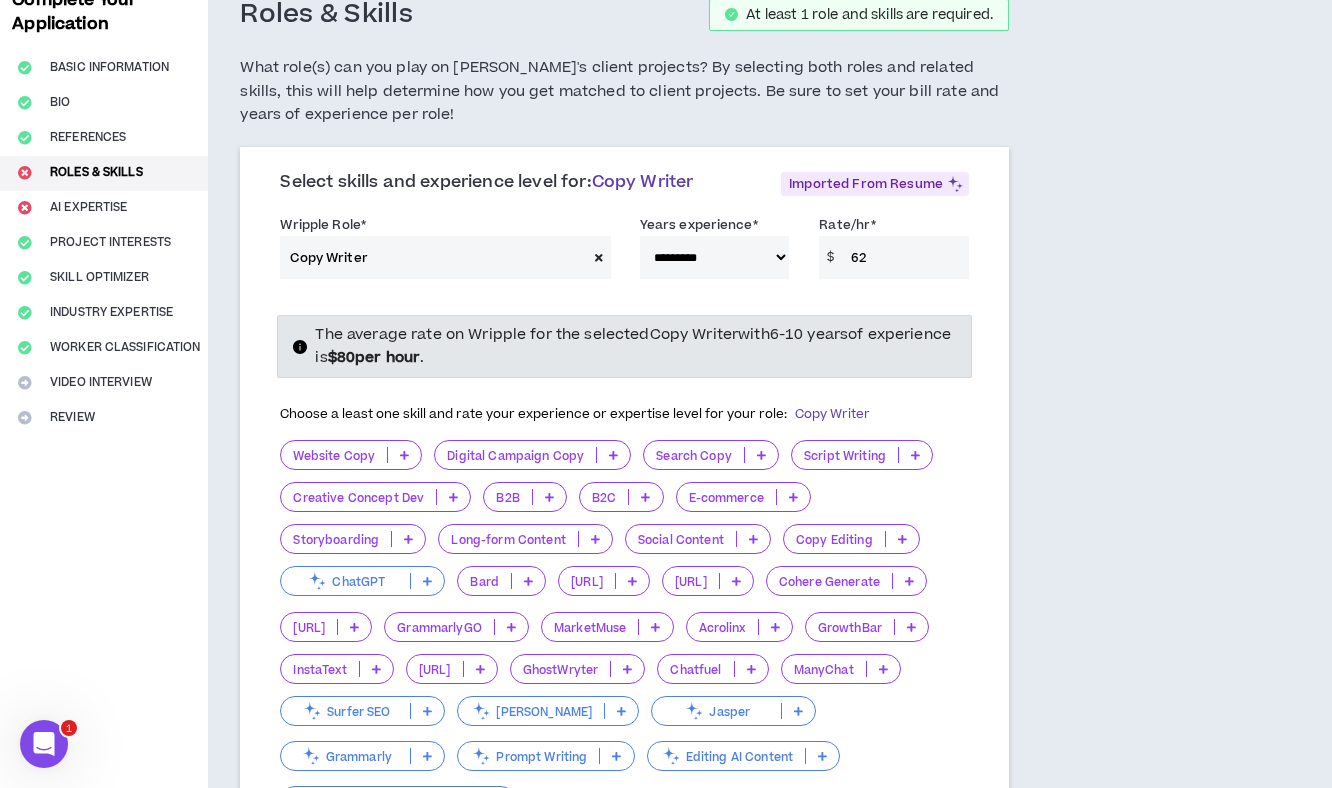 click on "62" at bounding box center [904, 257] 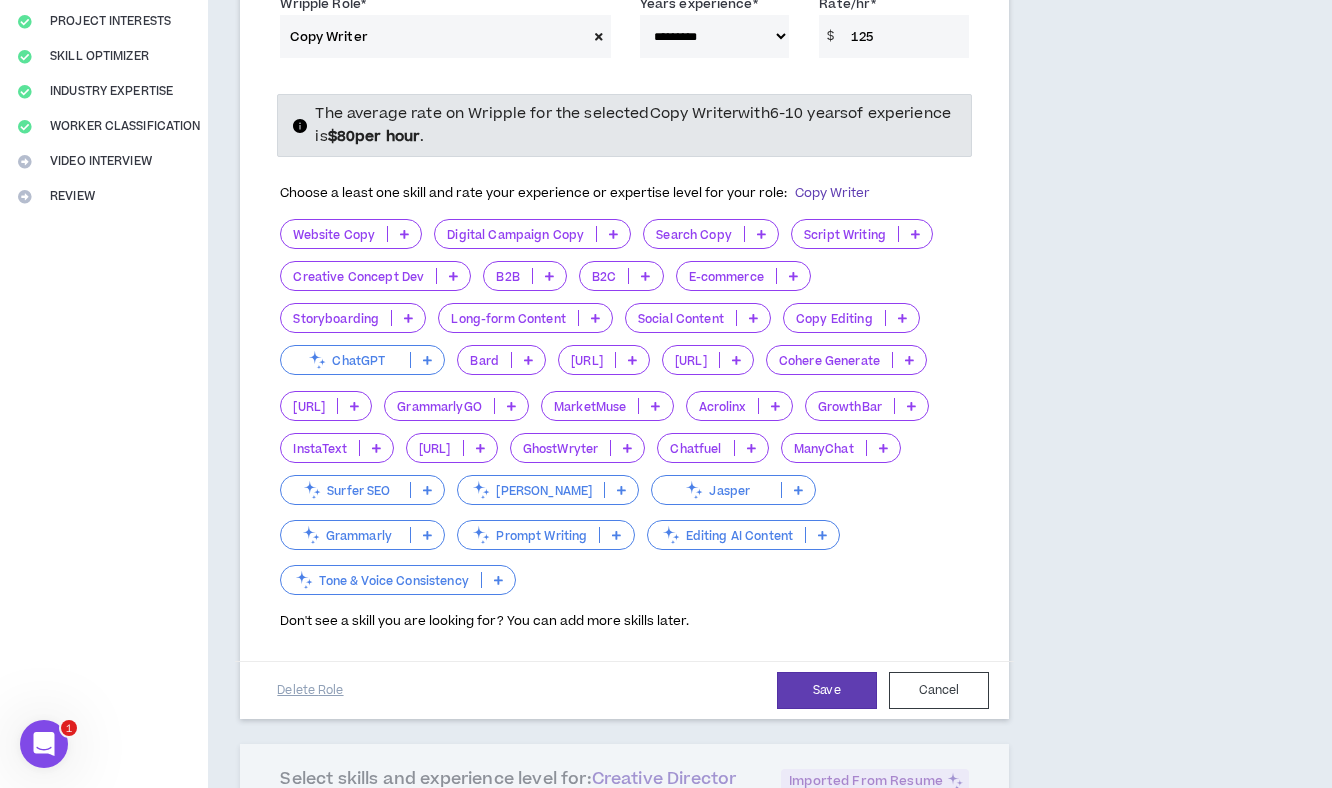 scroll, scrollTop: 344, scrollLeft: 0, axis: vertical 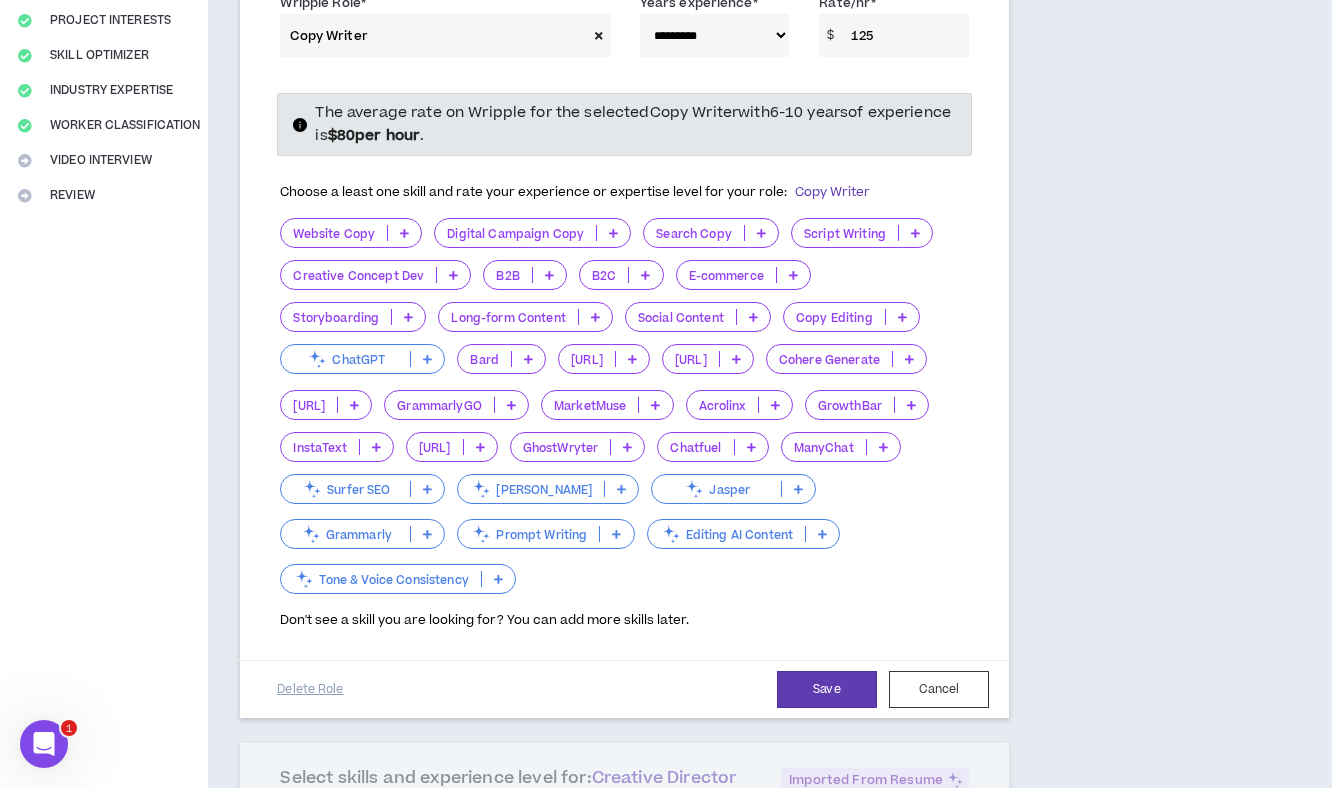 type on "125" 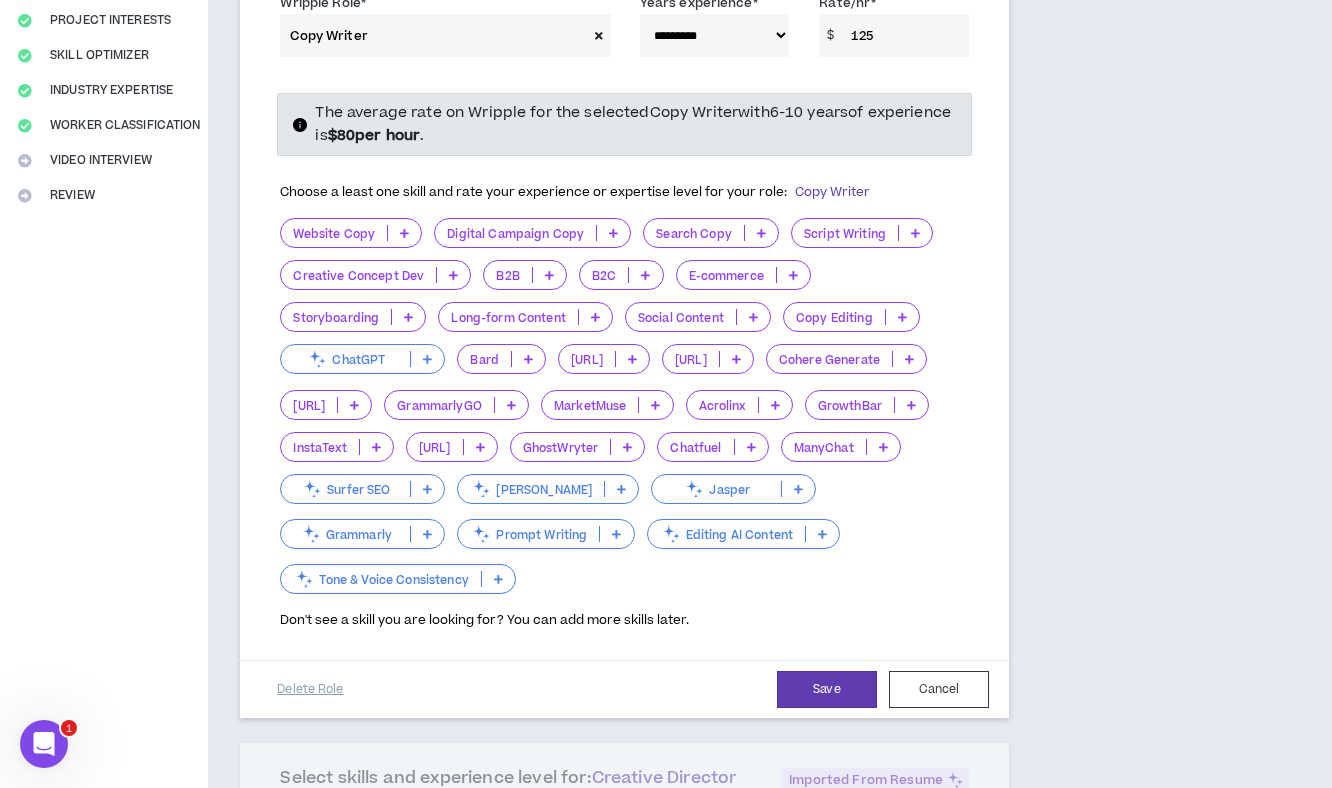click at bounding box center [404, 233] 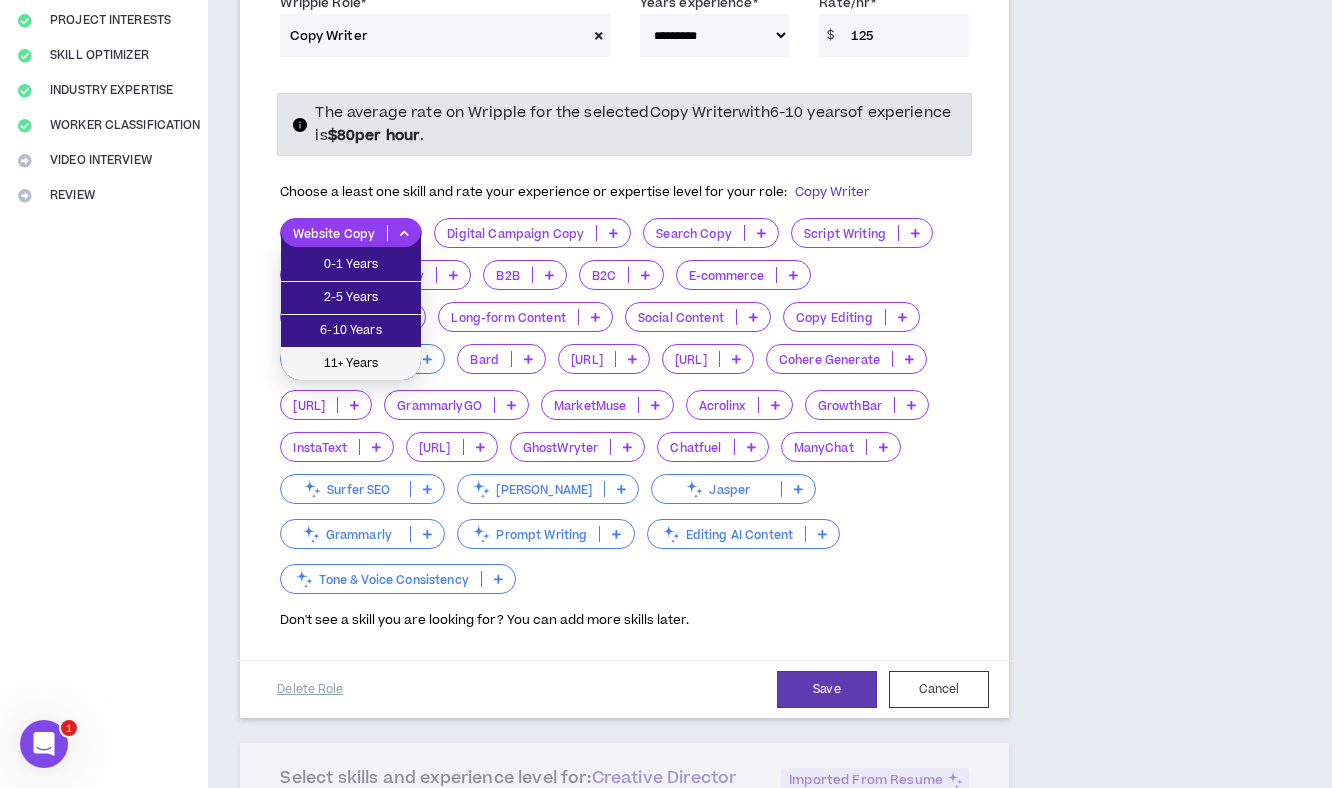 click on "11+ Years" at bounding box center [351, 364] 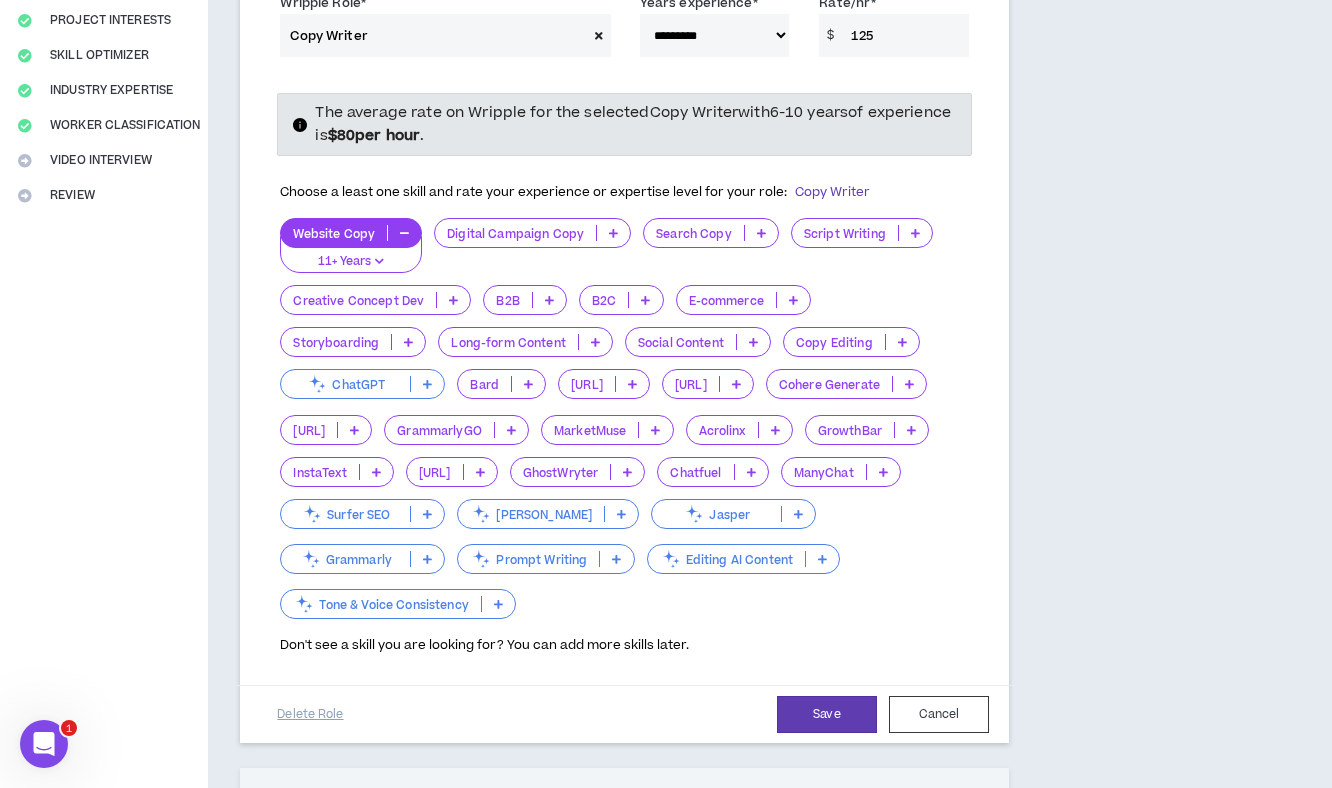 click at bounding box center (613, 233) 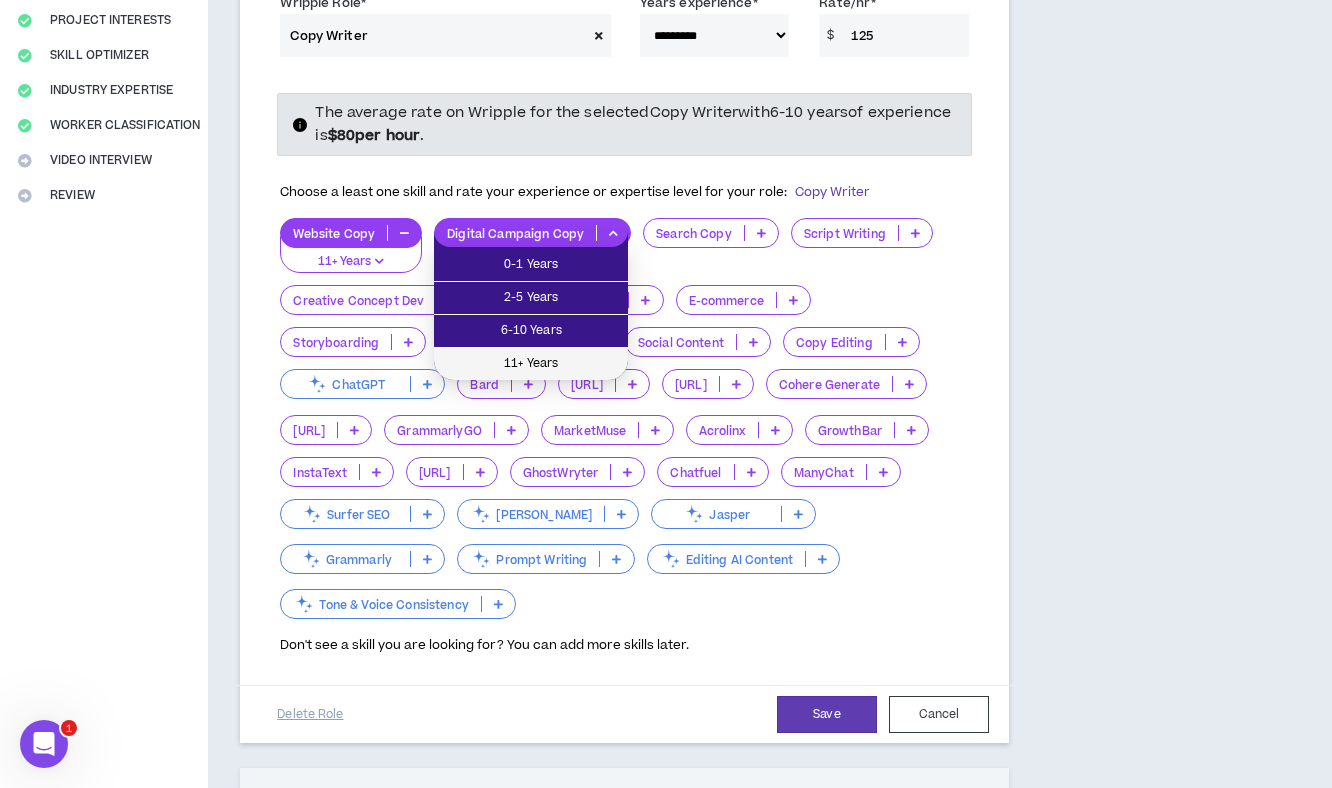 click on "11+ Years" at bounding box center [531, 364] 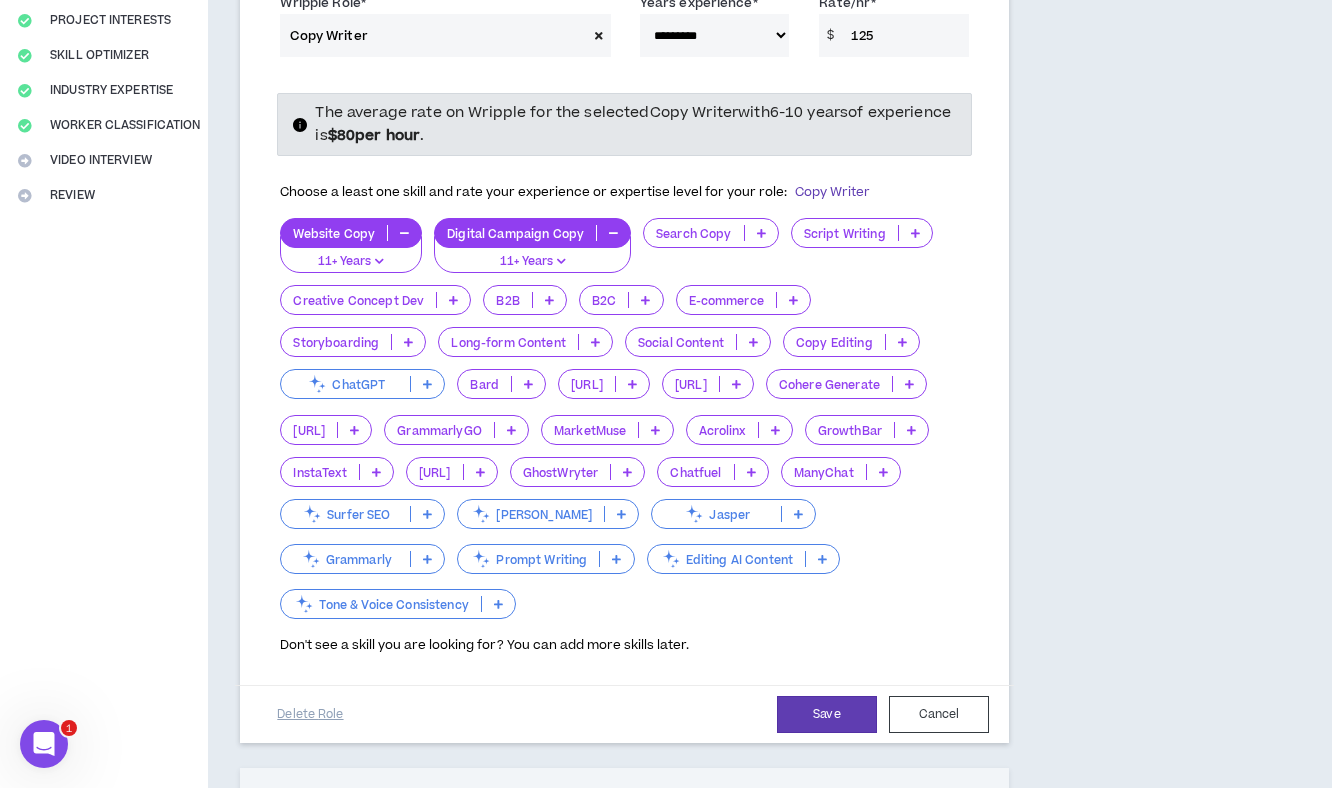 click at bounding box center [761, 233] 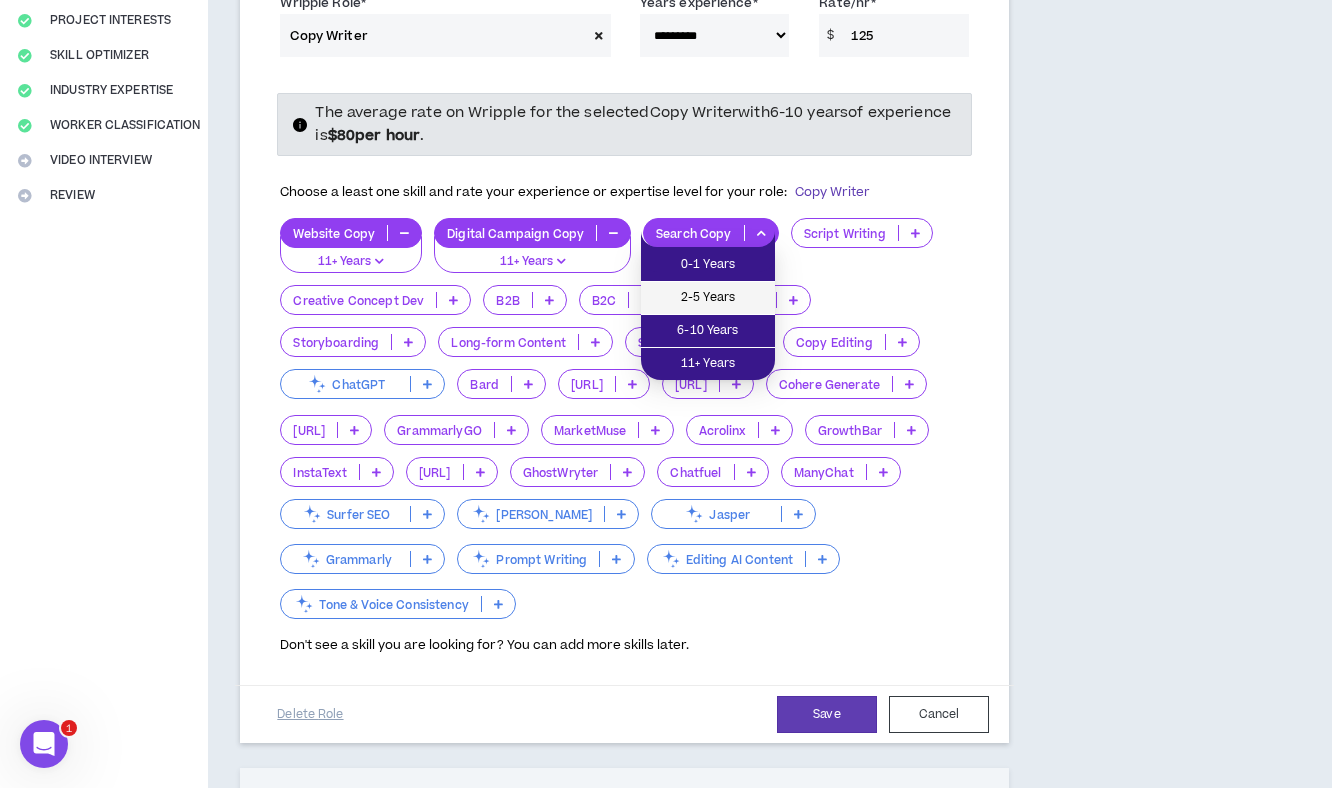 click on "2-5 Years" at bounding box center [708, 298] 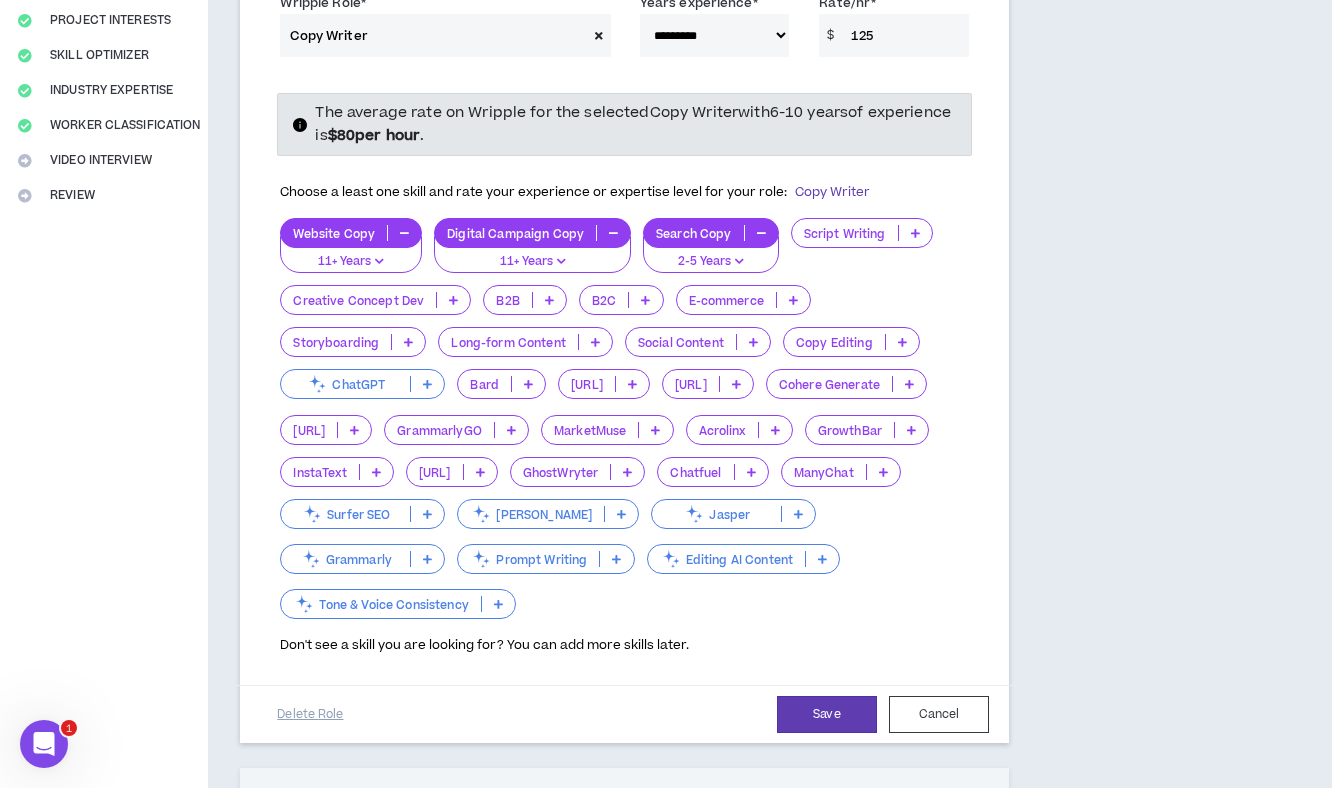 click at bounding box center [915, 233] 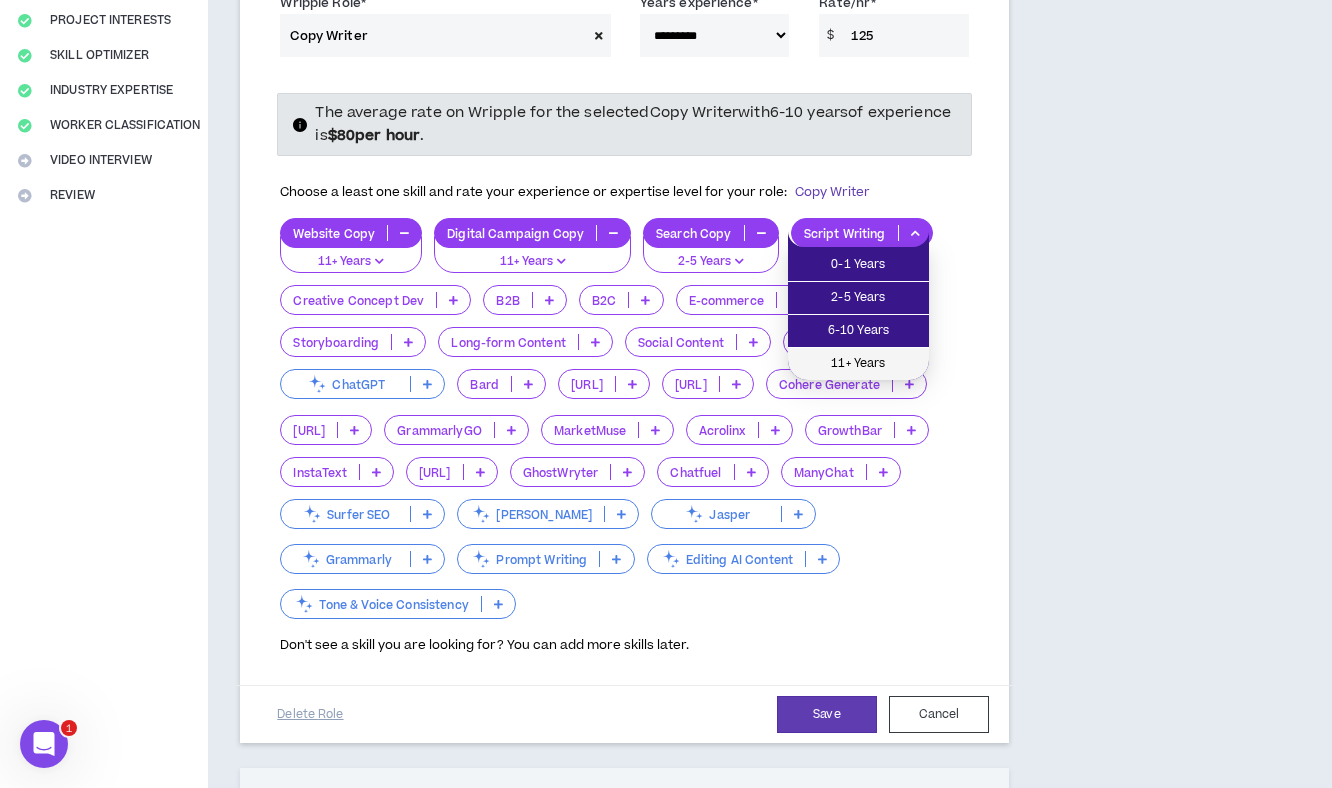 click on "11+ Years" at bounding box center [858, 364] 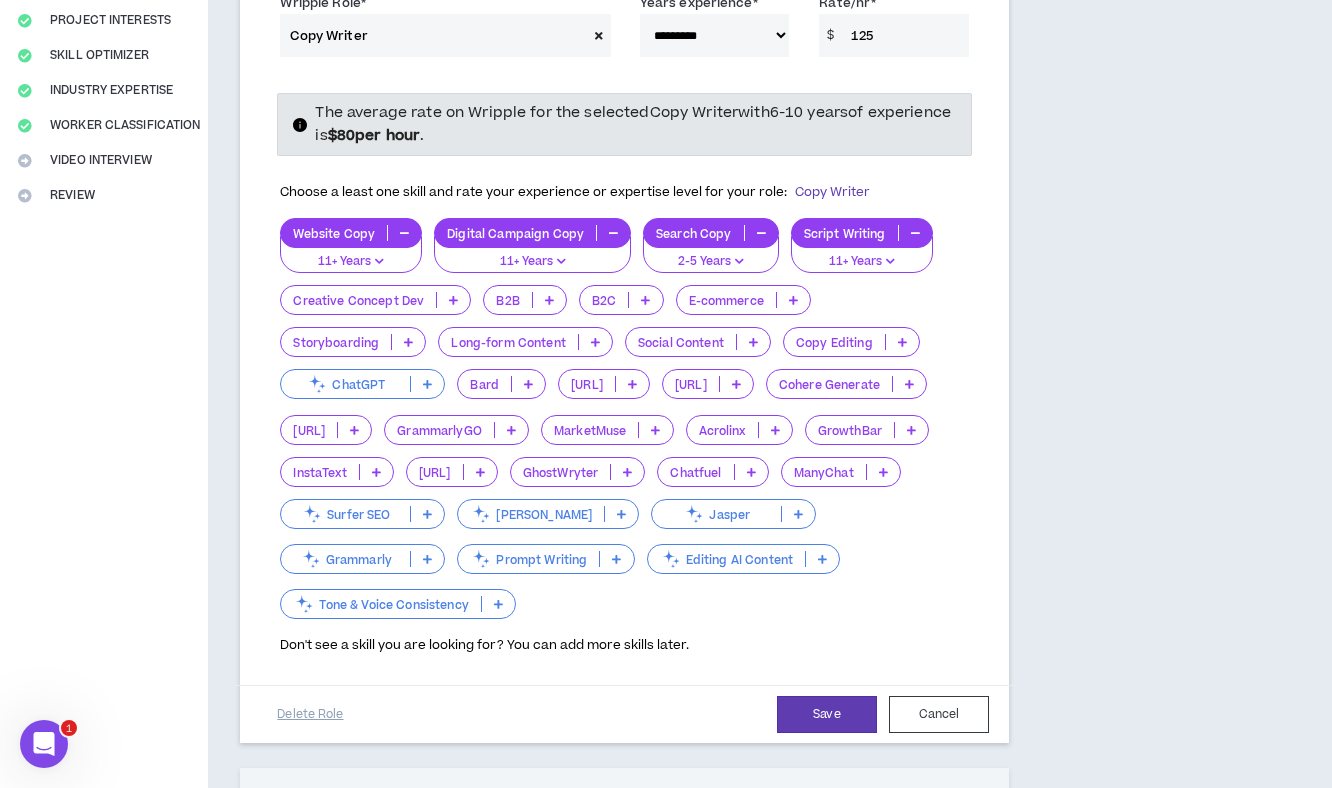 click at bounding box center [453, 300] 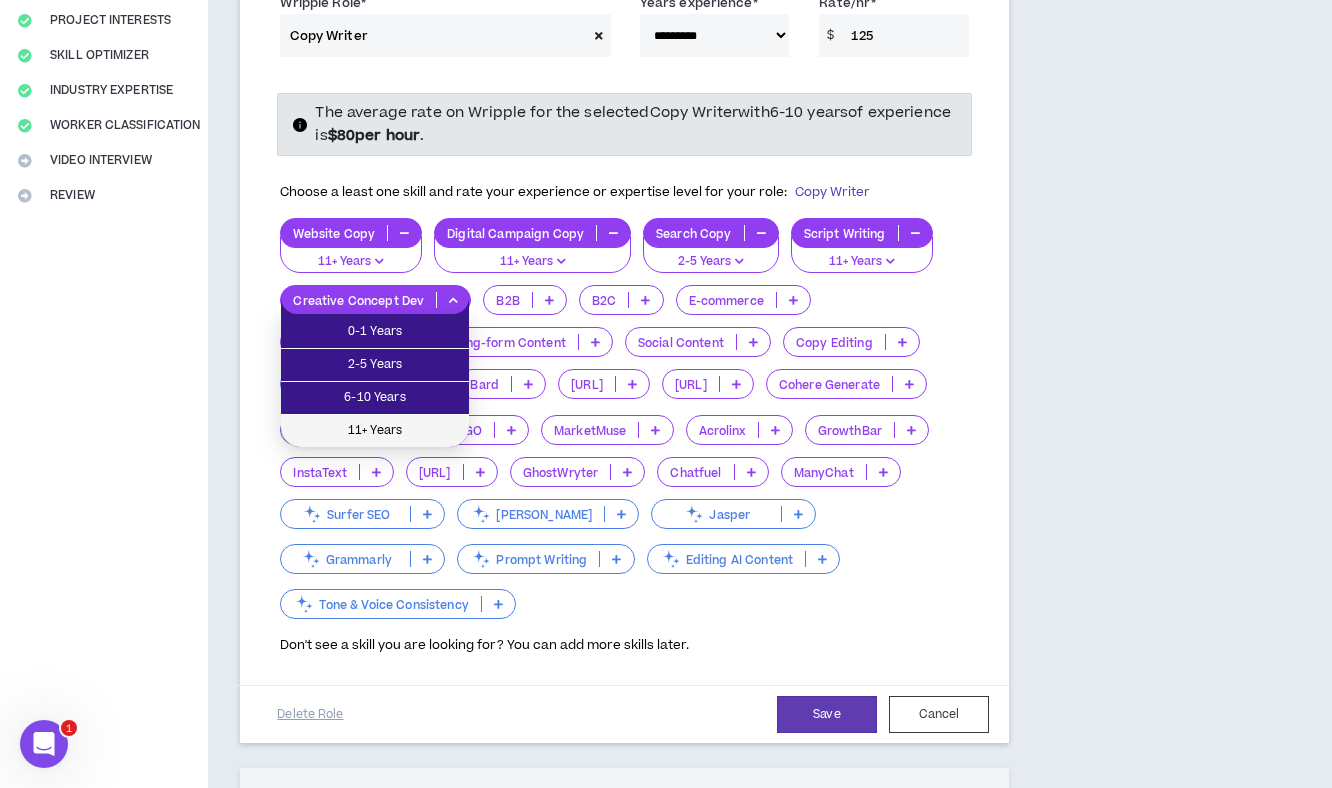 click on "11+ Years" at bounding box center [375, 431] 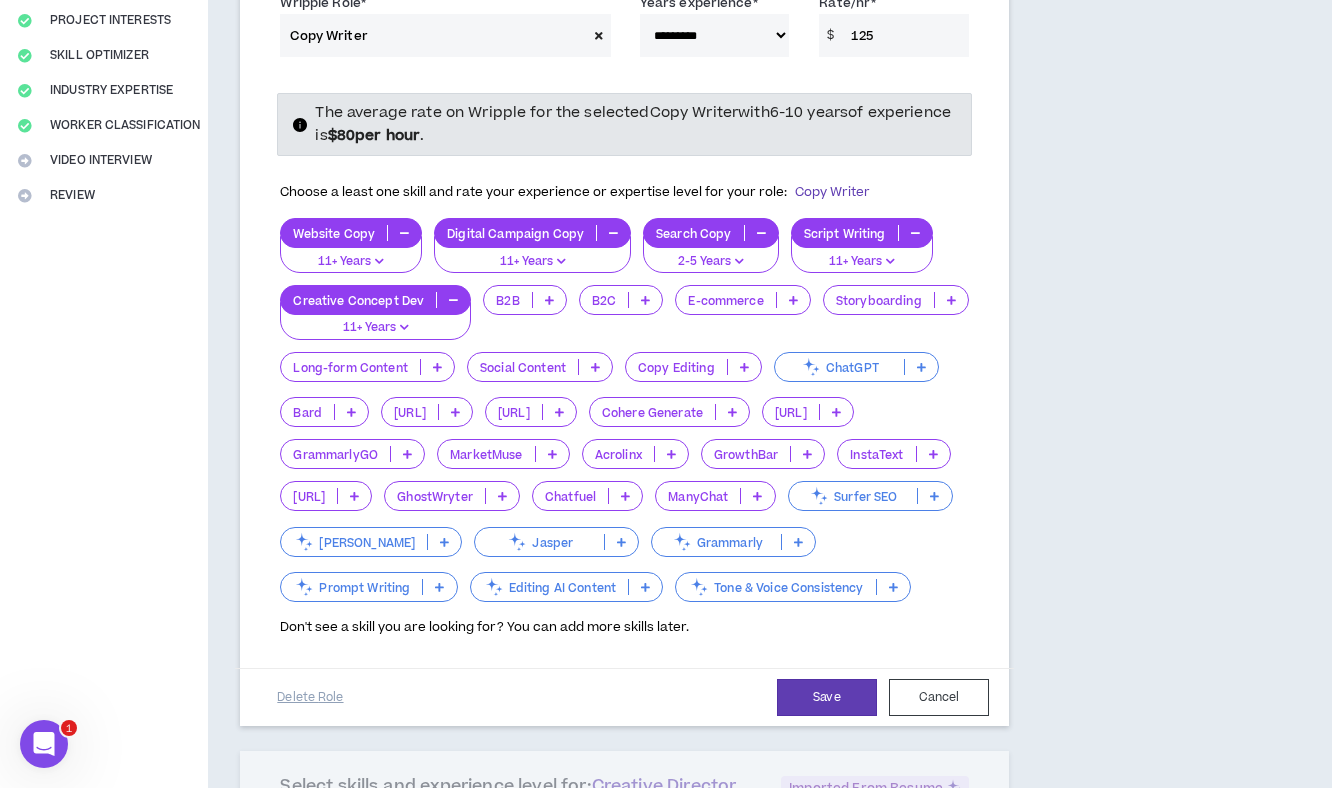click at bounding box center [549, 300] 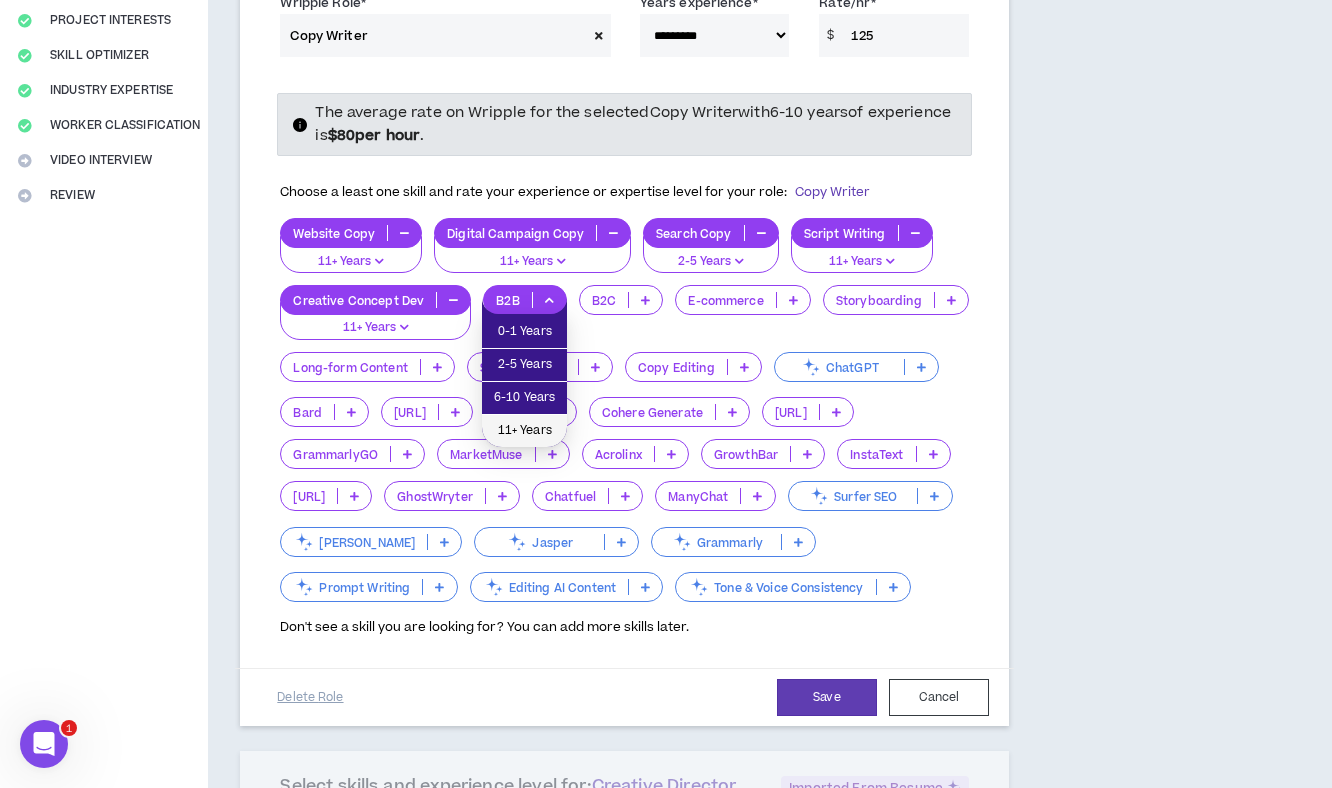 click on "11+ Years" at bounding box center (524, 431) 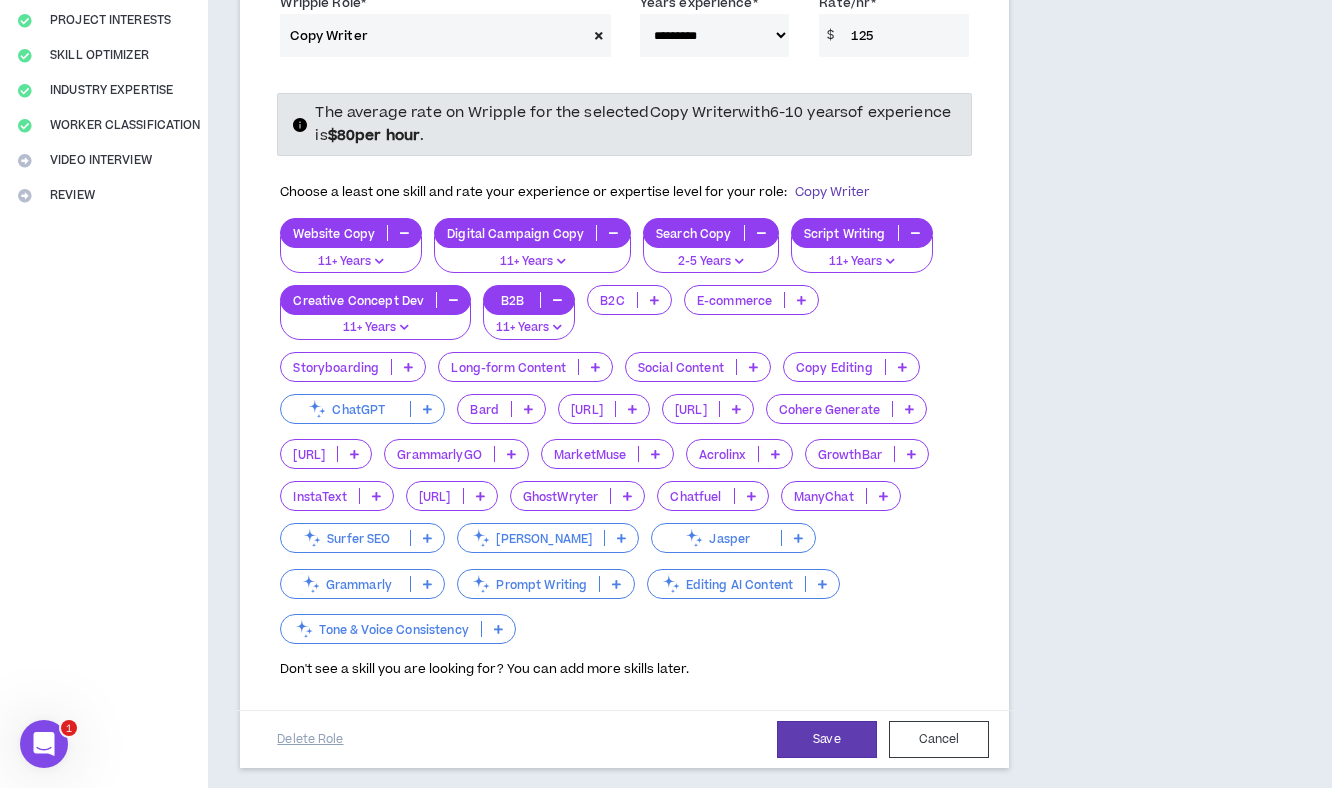 click at bounding box center (654, 300) 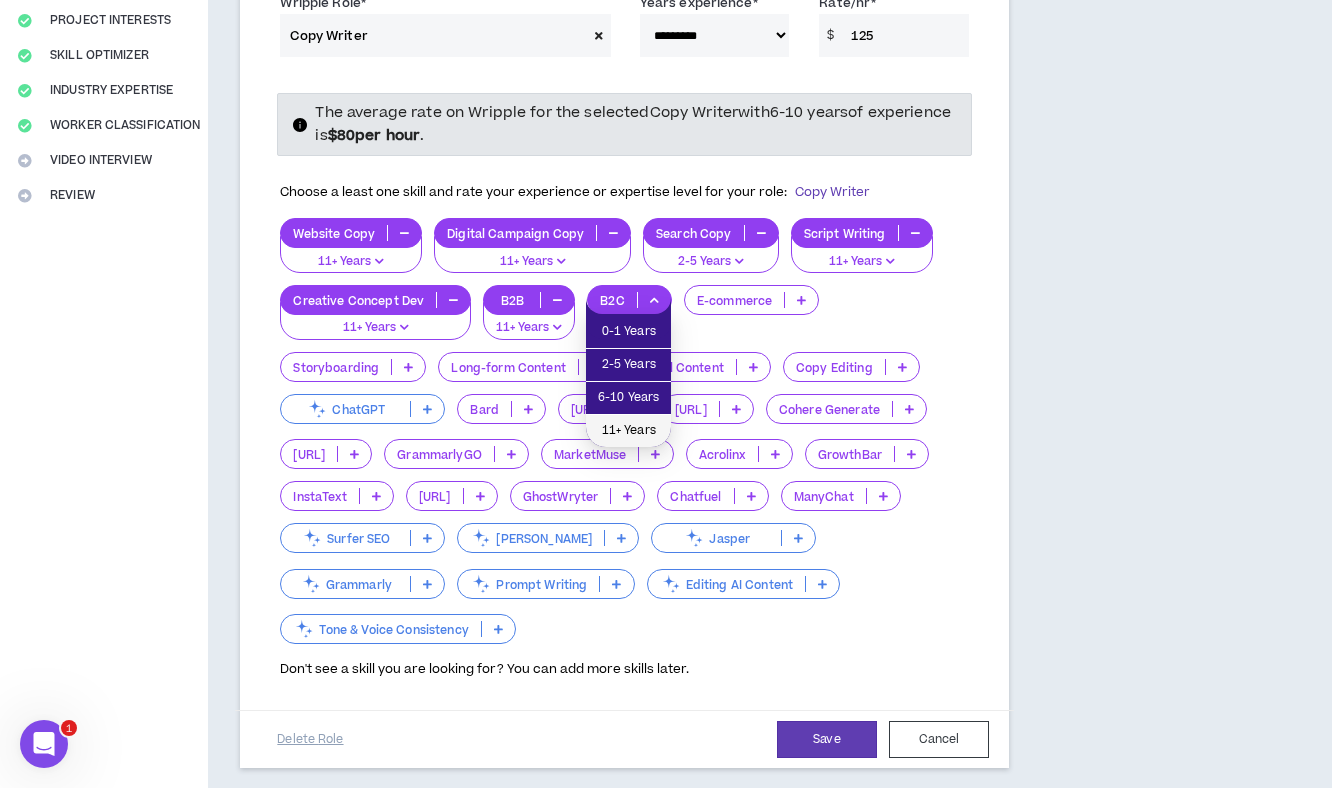click on "11+ Years" at bounding box center [628, 431] 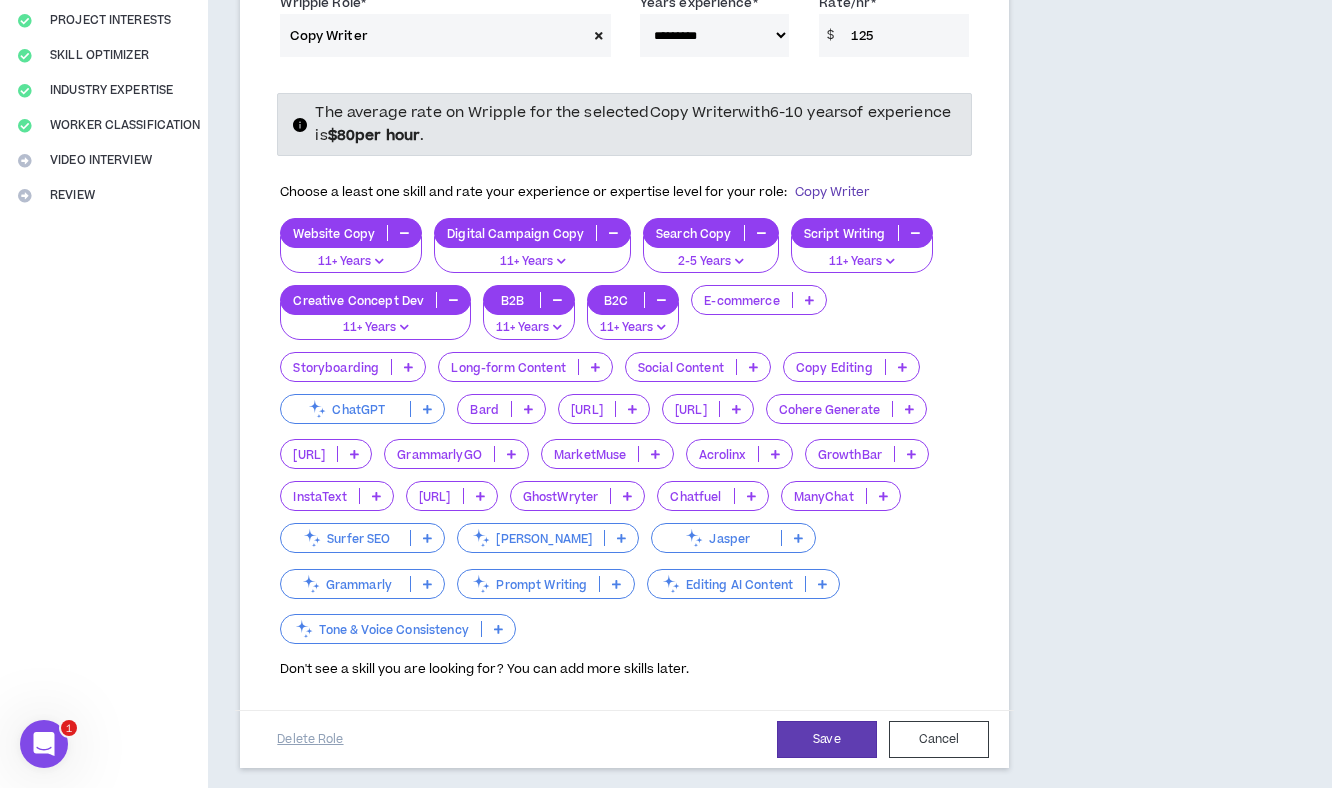 click at bounding box center [809, 300] 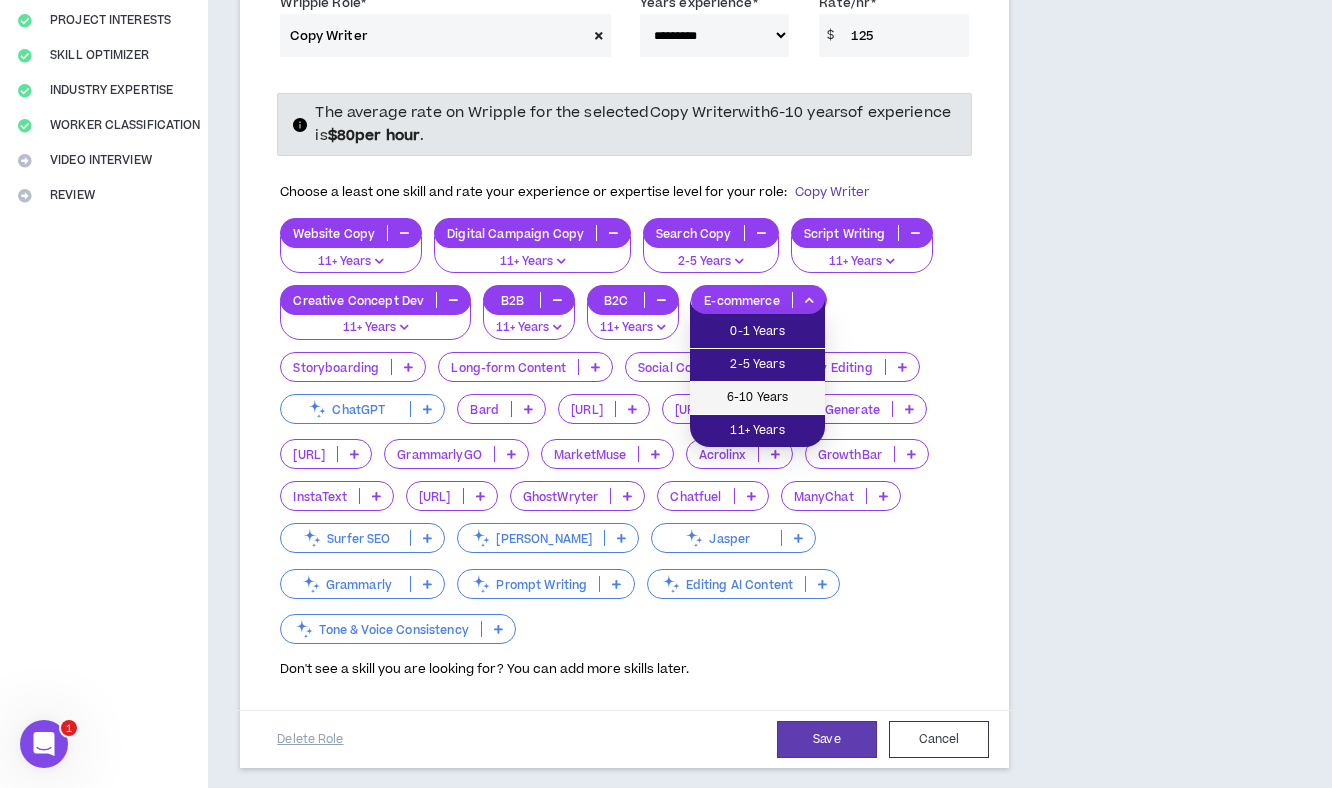 click on "6-10 Years" at bounding box center (757, 398) 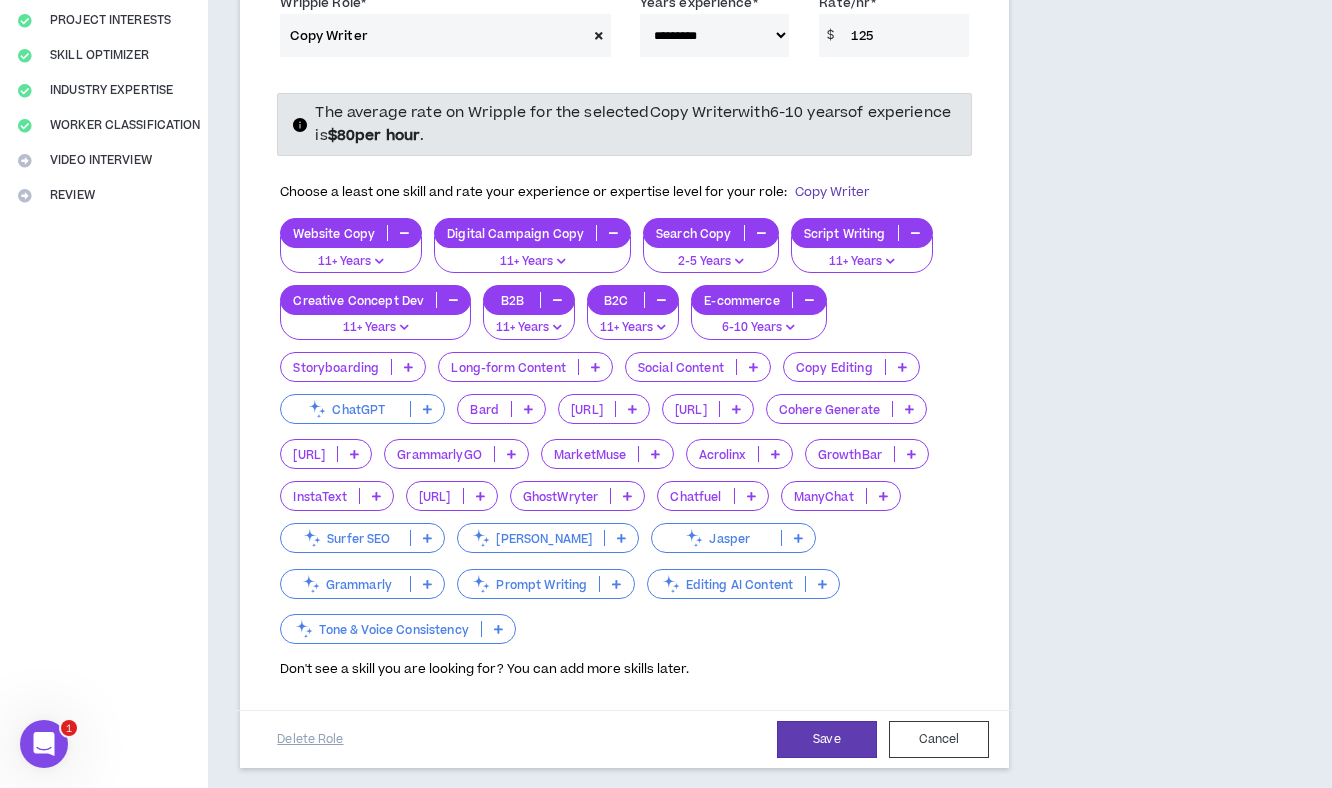 click at bounding box center [408, 367] 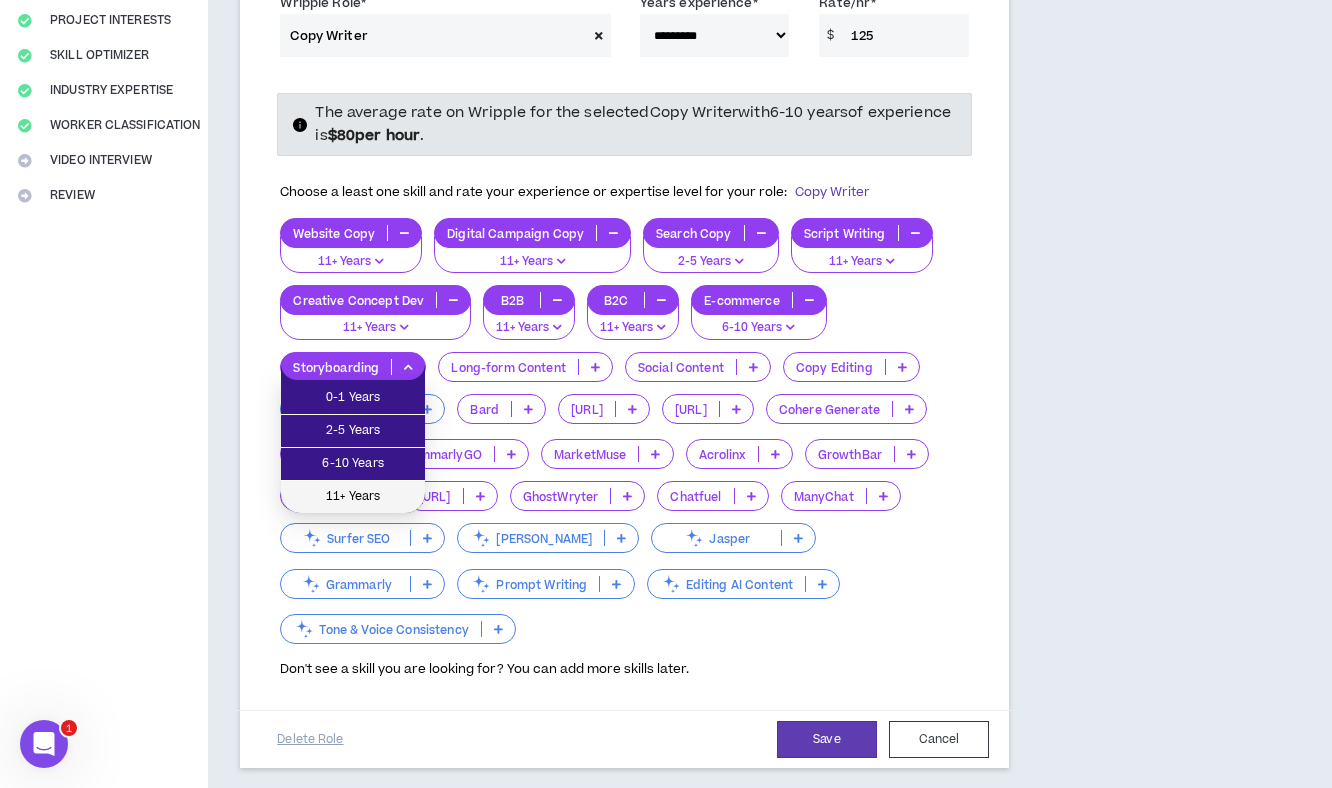 click on "11+ Years" at bounding box center (353, 497) 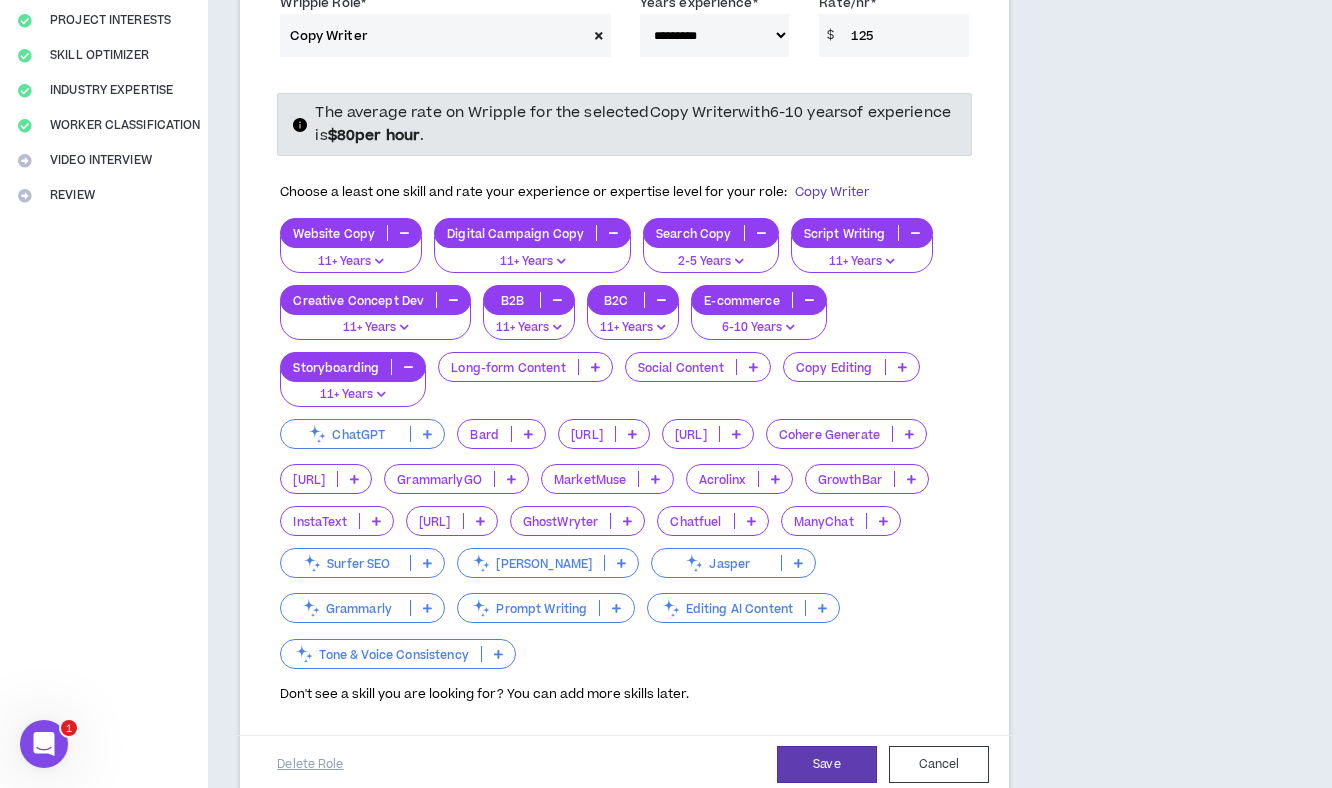 click at bounding box center [595, 367] 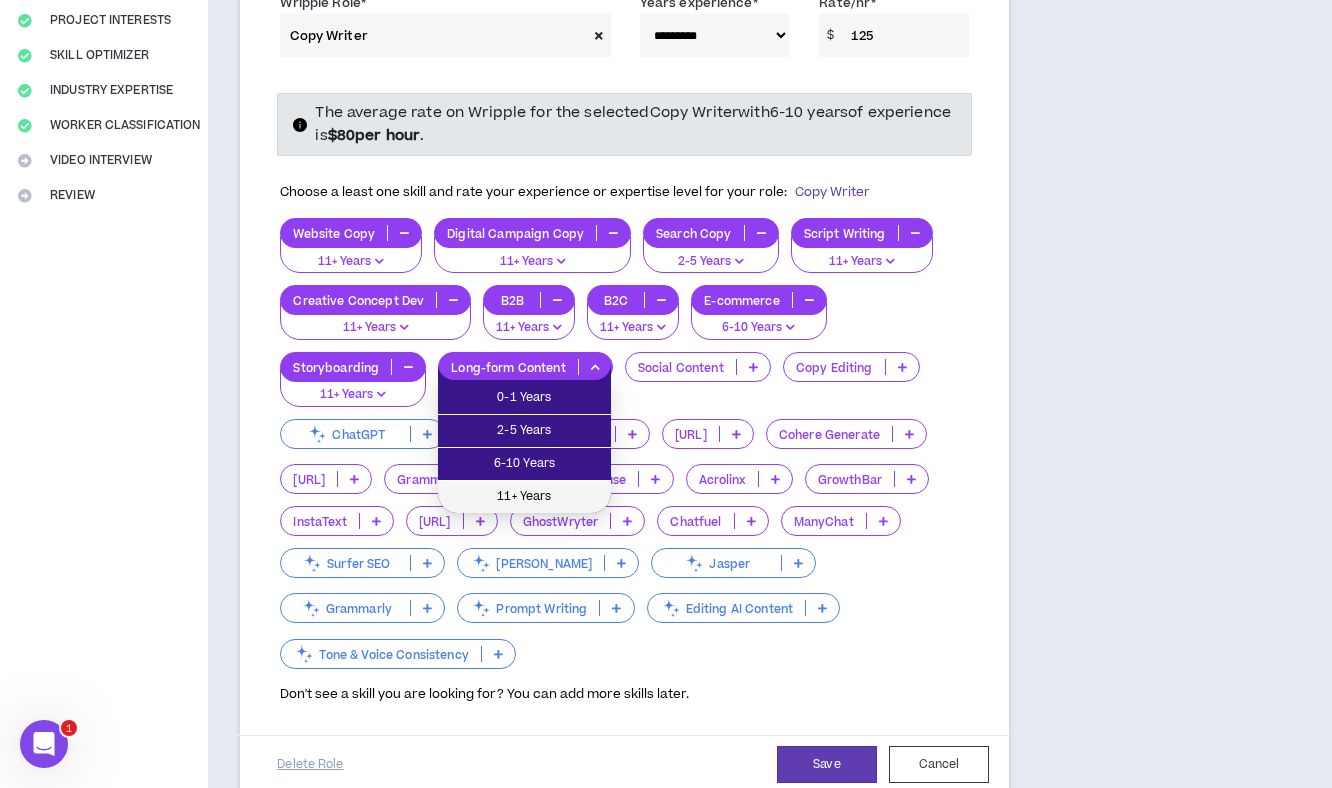 click on "11+ Years" at bounding box center (524, 497) 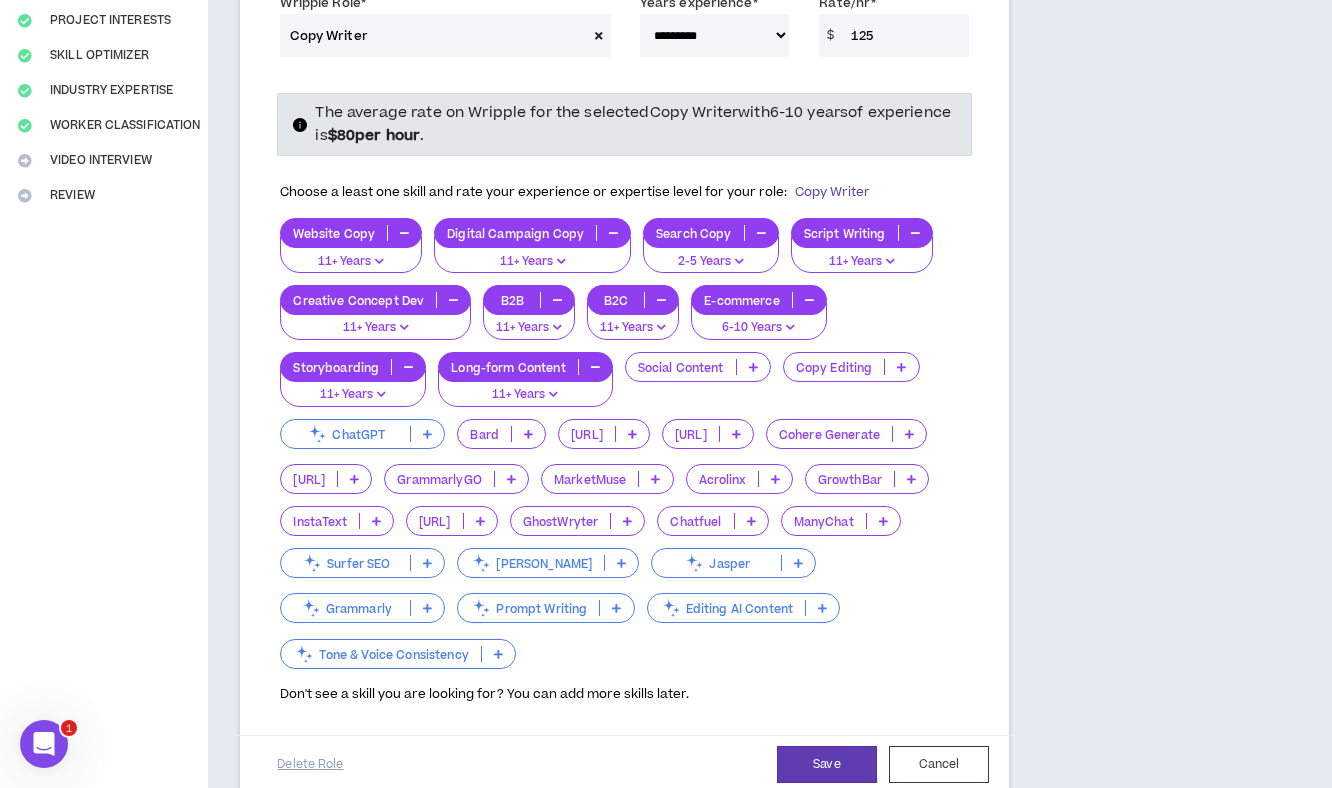 click at bounding box center (753, 367) 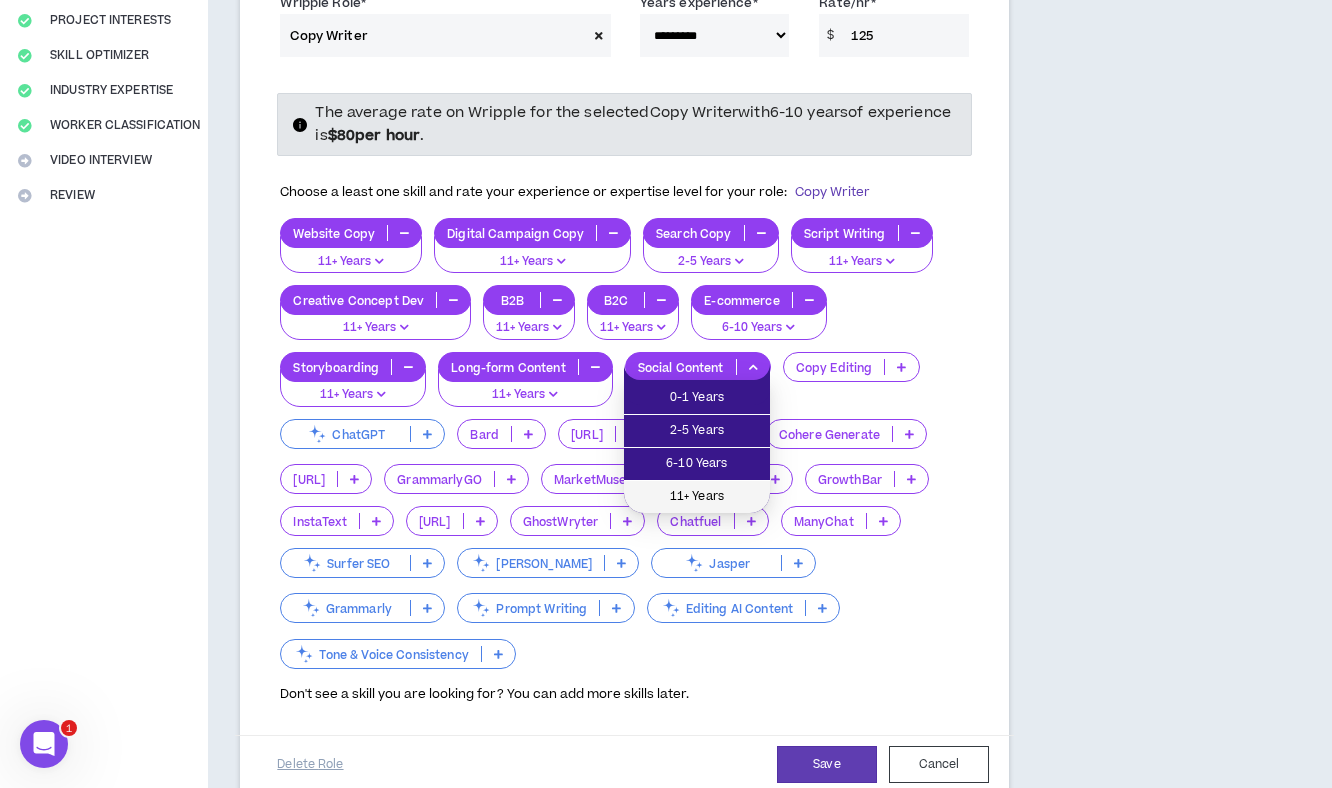 click on "11+ Years" at bounding box center [697, 497] 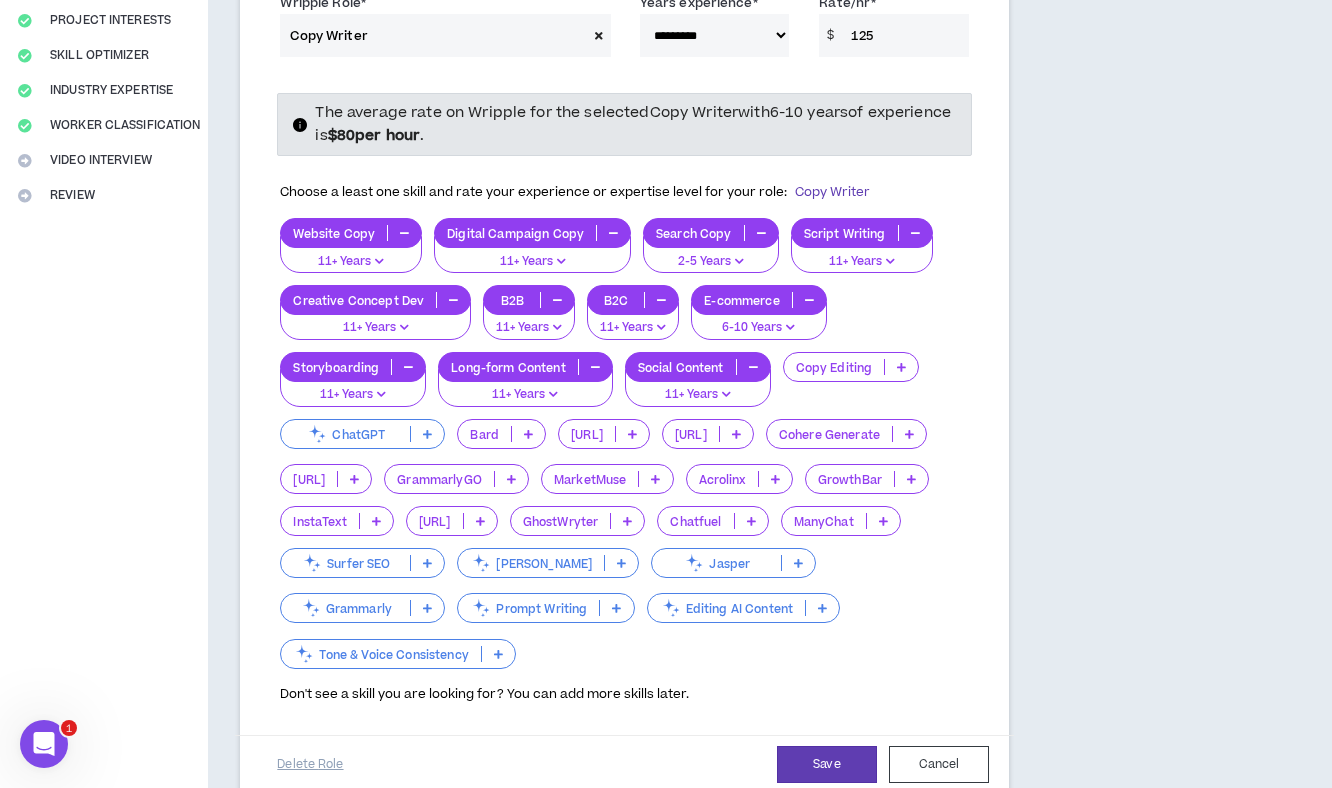 click at bounding box center (901, 367) 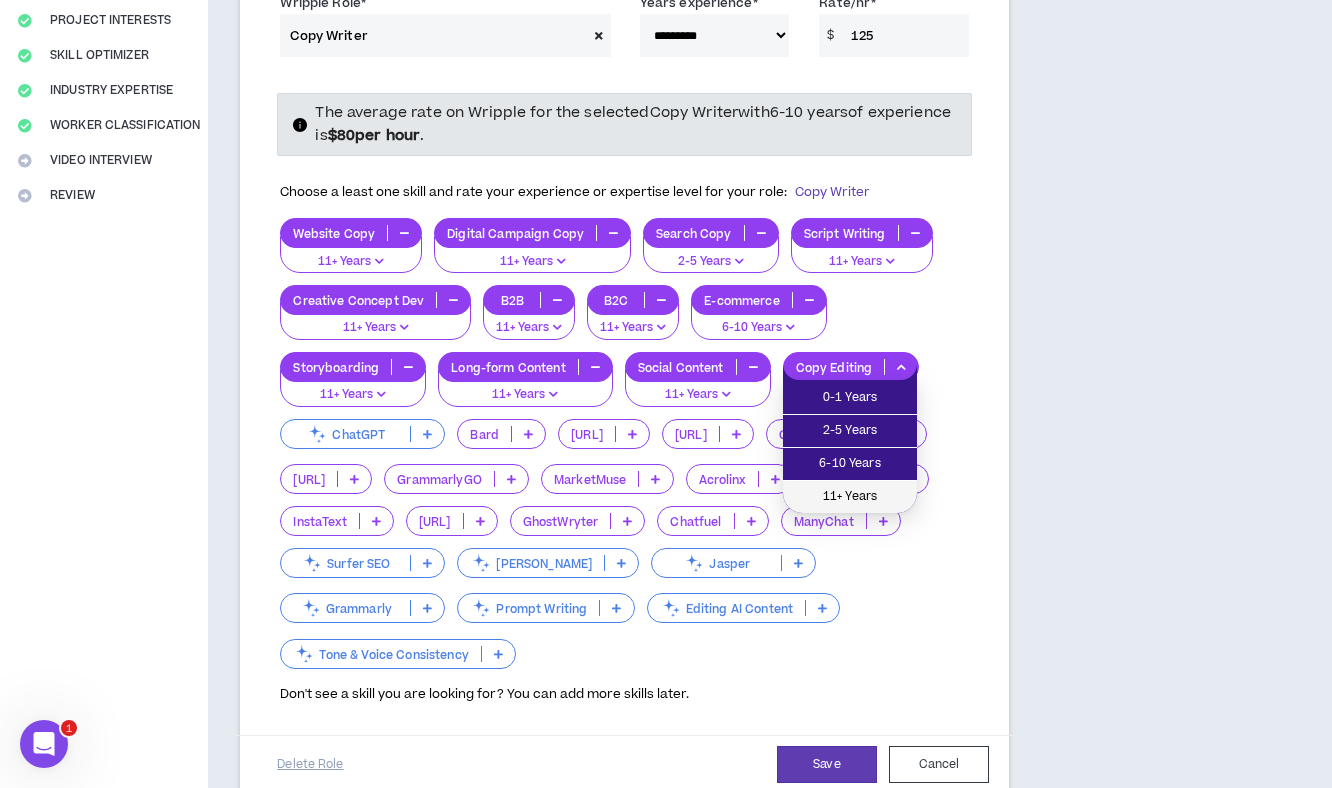 click on "11+ Years" at bounding box center (850, 497) 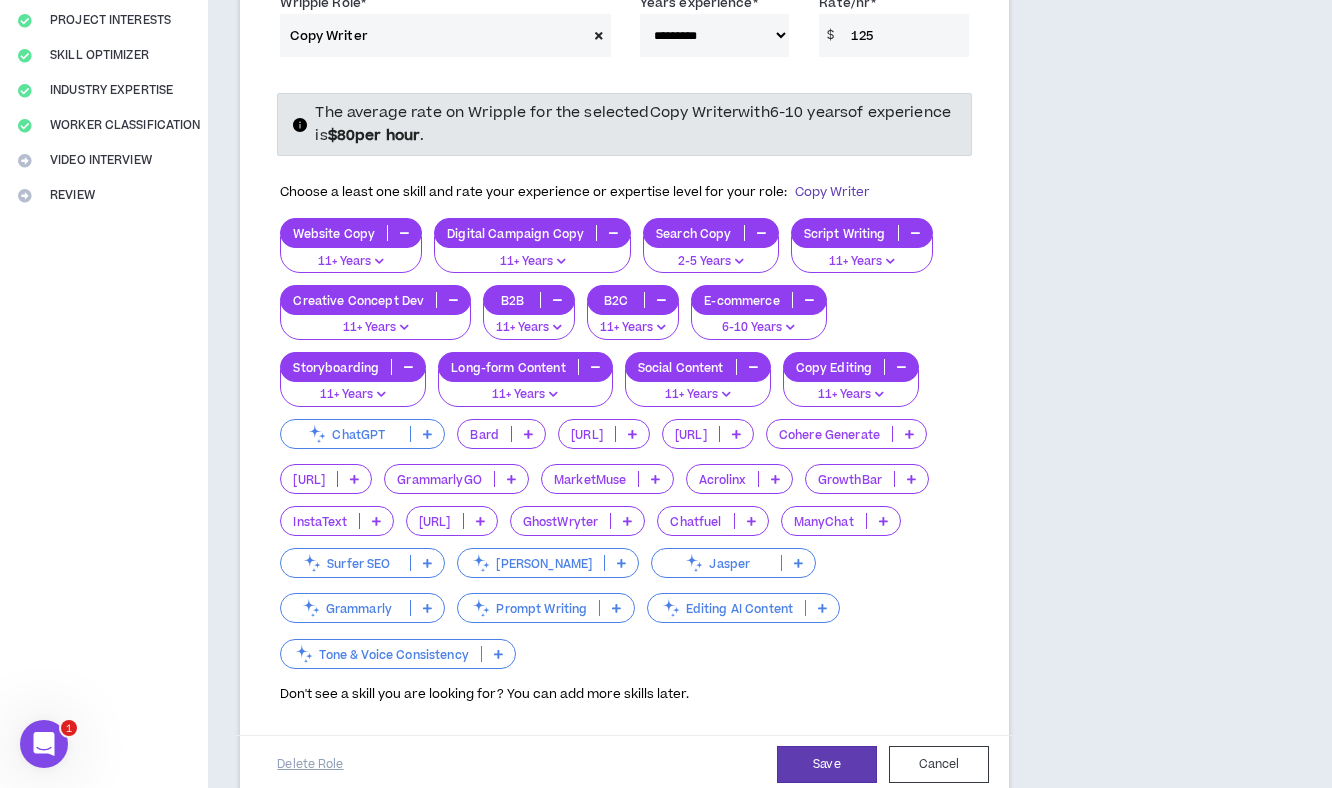 click at bounding box center [427, 434] 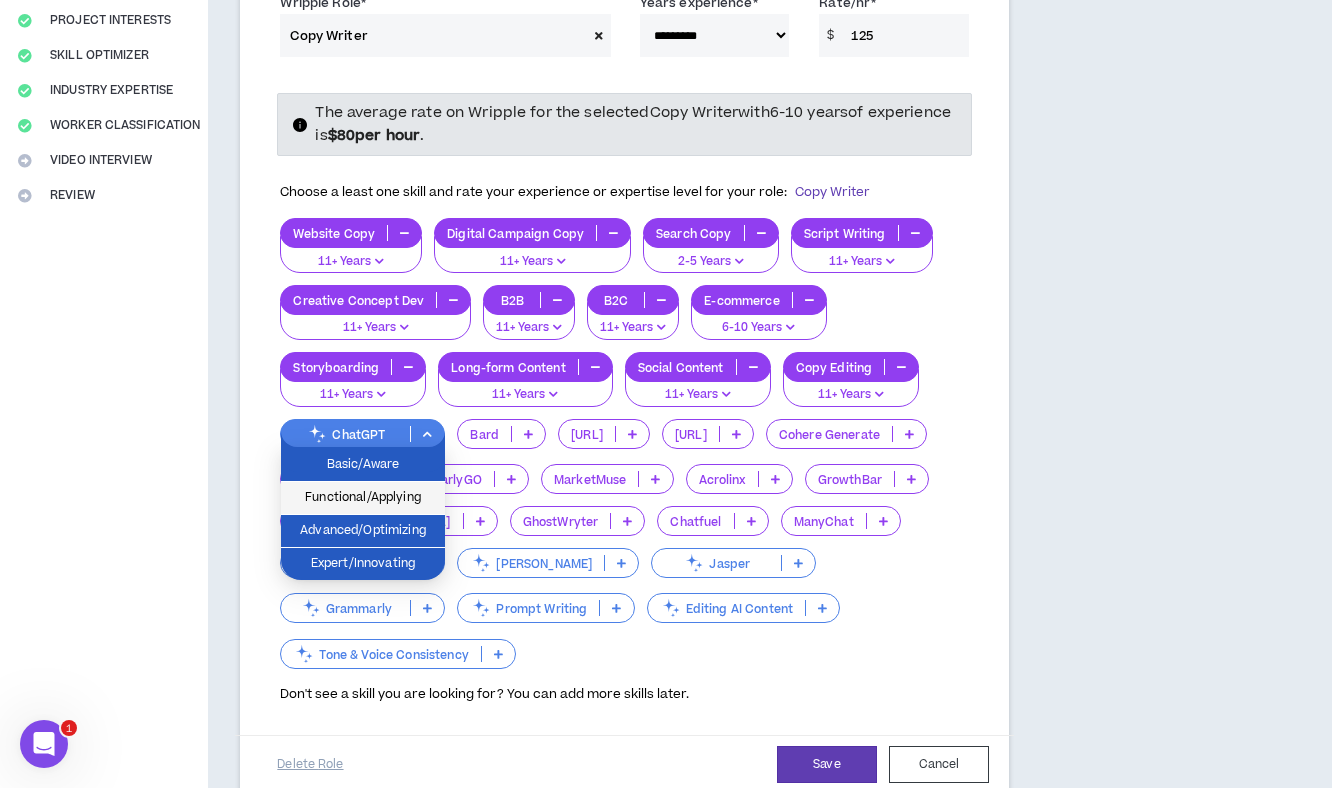 click on "Functional/Applying" at bounding box center [363, 498] 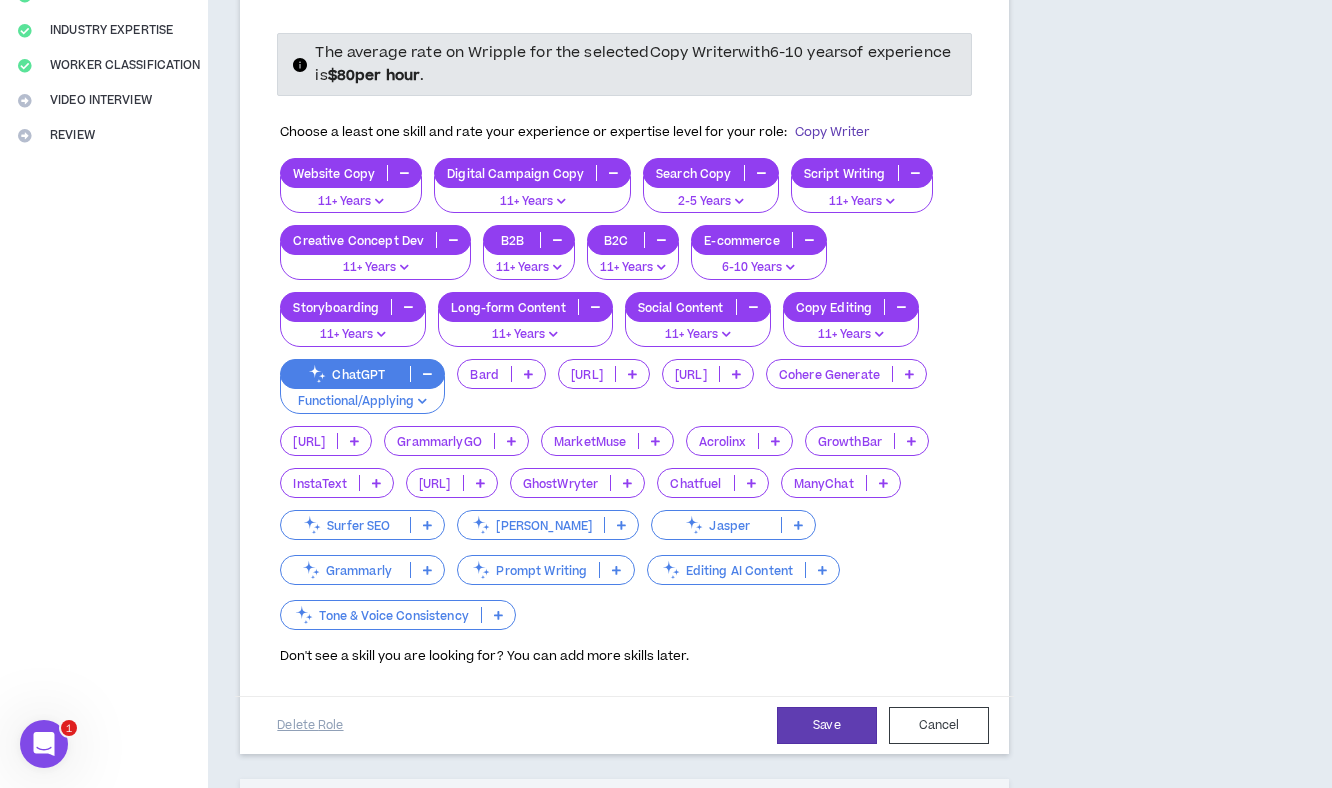 scroll, scrollTop: 406, scrollLeft: 0, axis: vertical 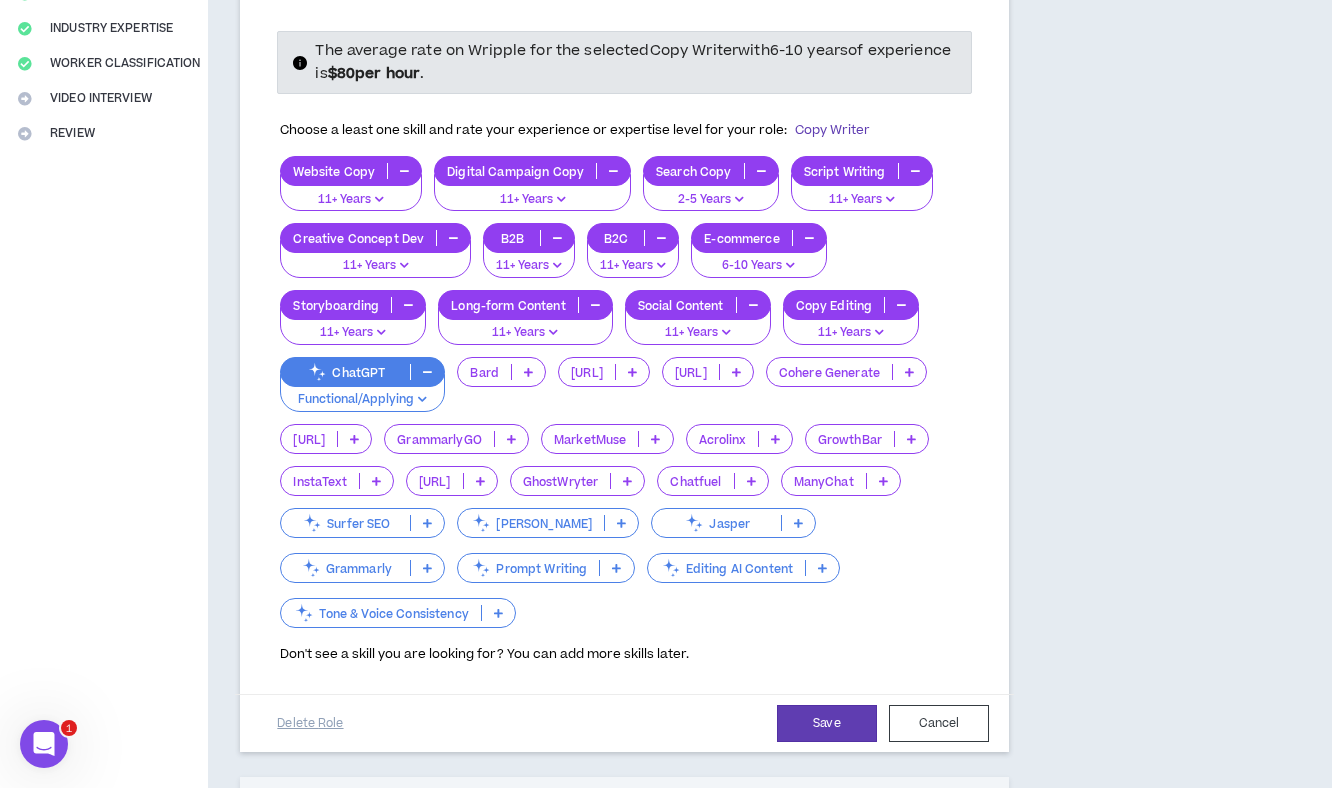 click at bounding box center [498, 613] 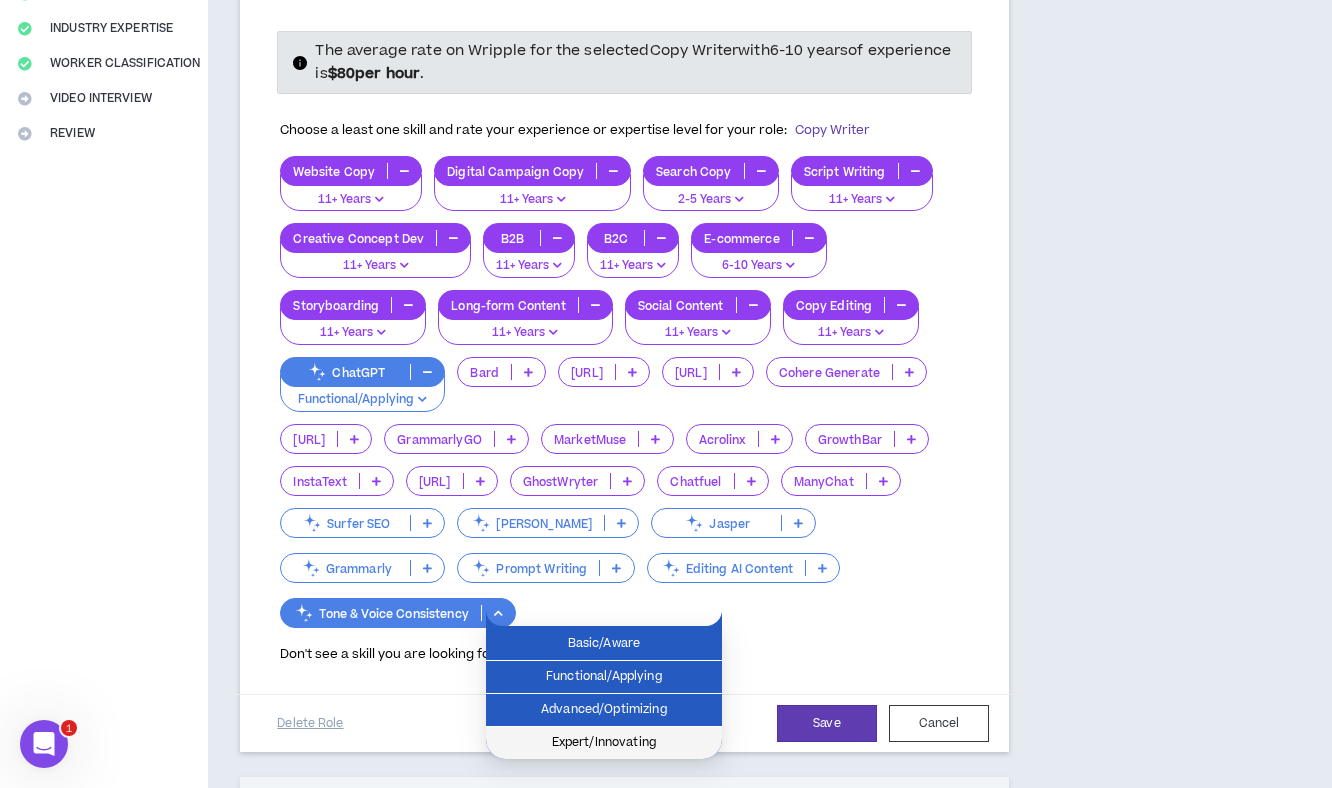 click on "Expert/Innovating" at bounding box center (604, 743) 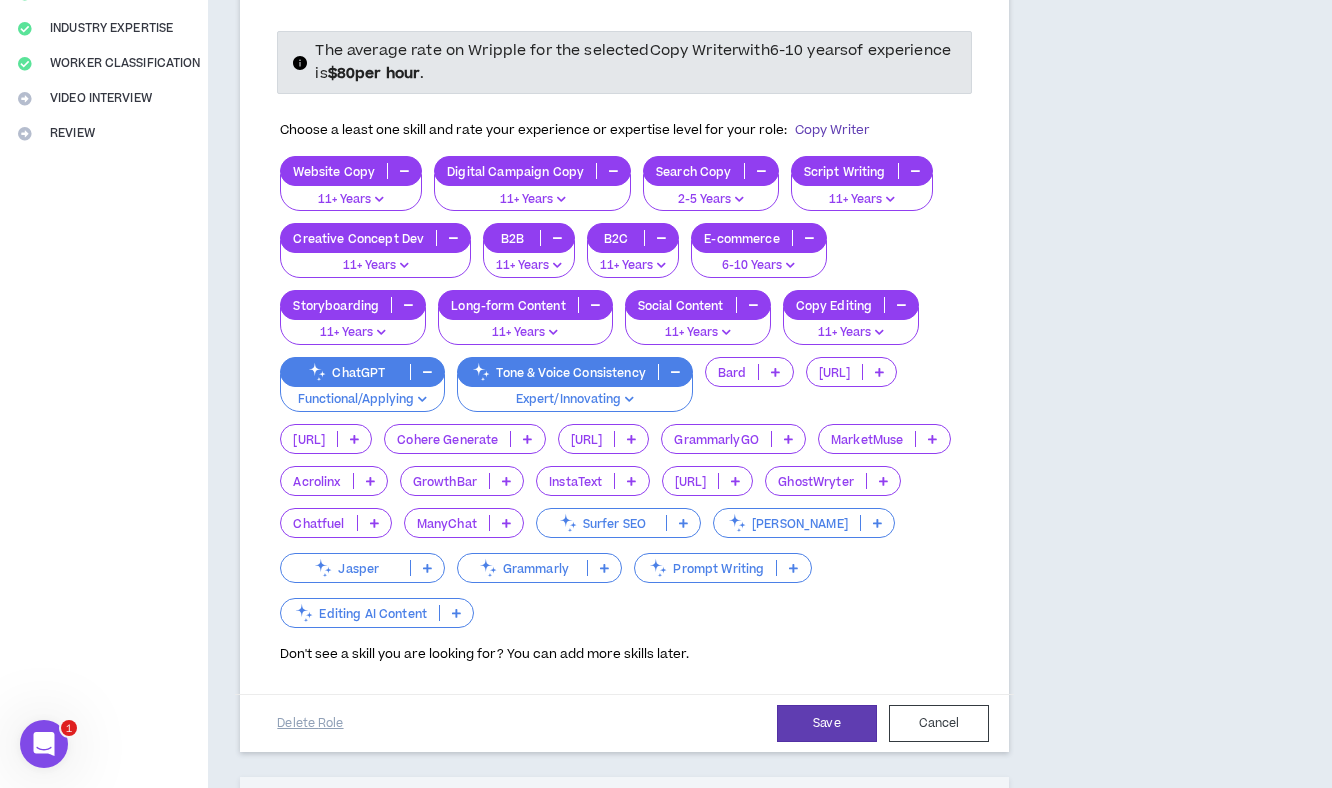 click at bounding box center [629, 399] 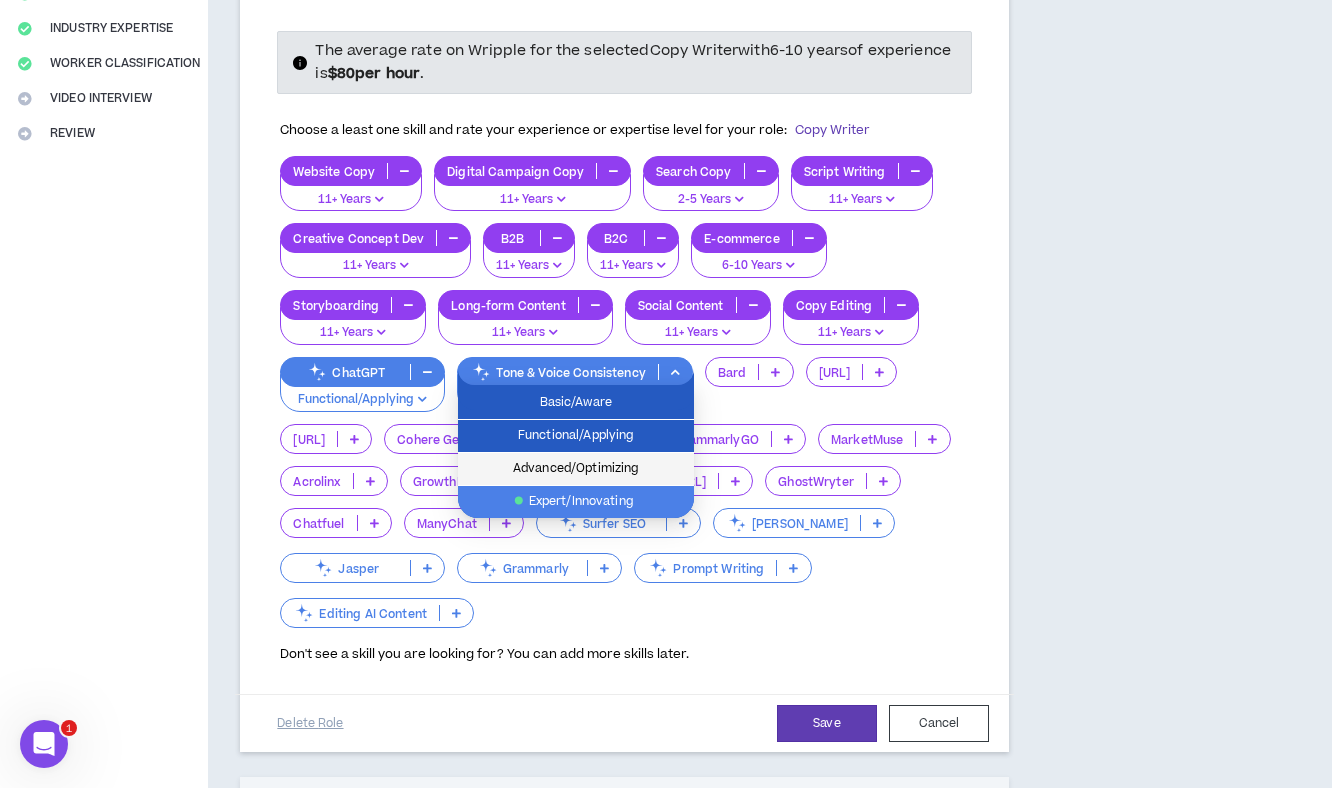 click on "Advanced/Optimizing" at bounding box center (576, 469) 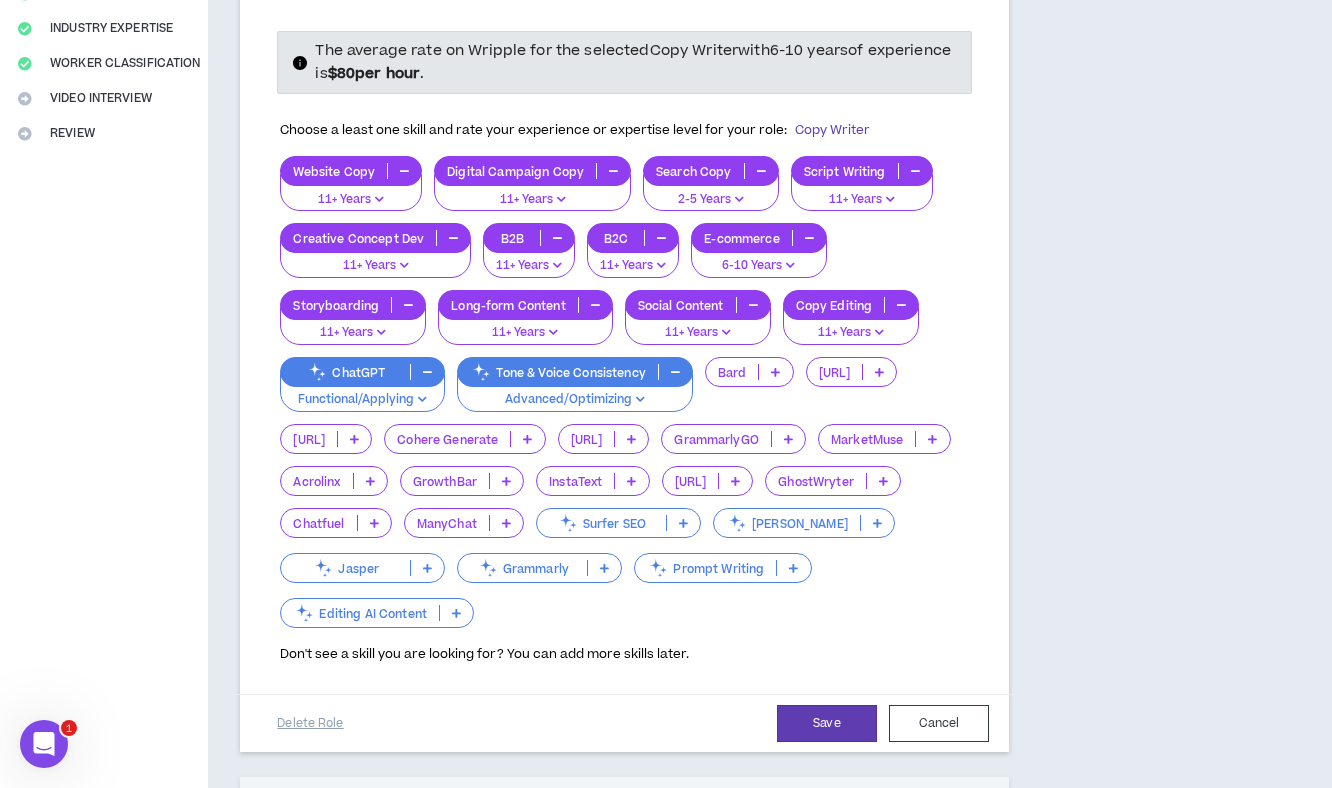 click at bounding box center [879, 372] 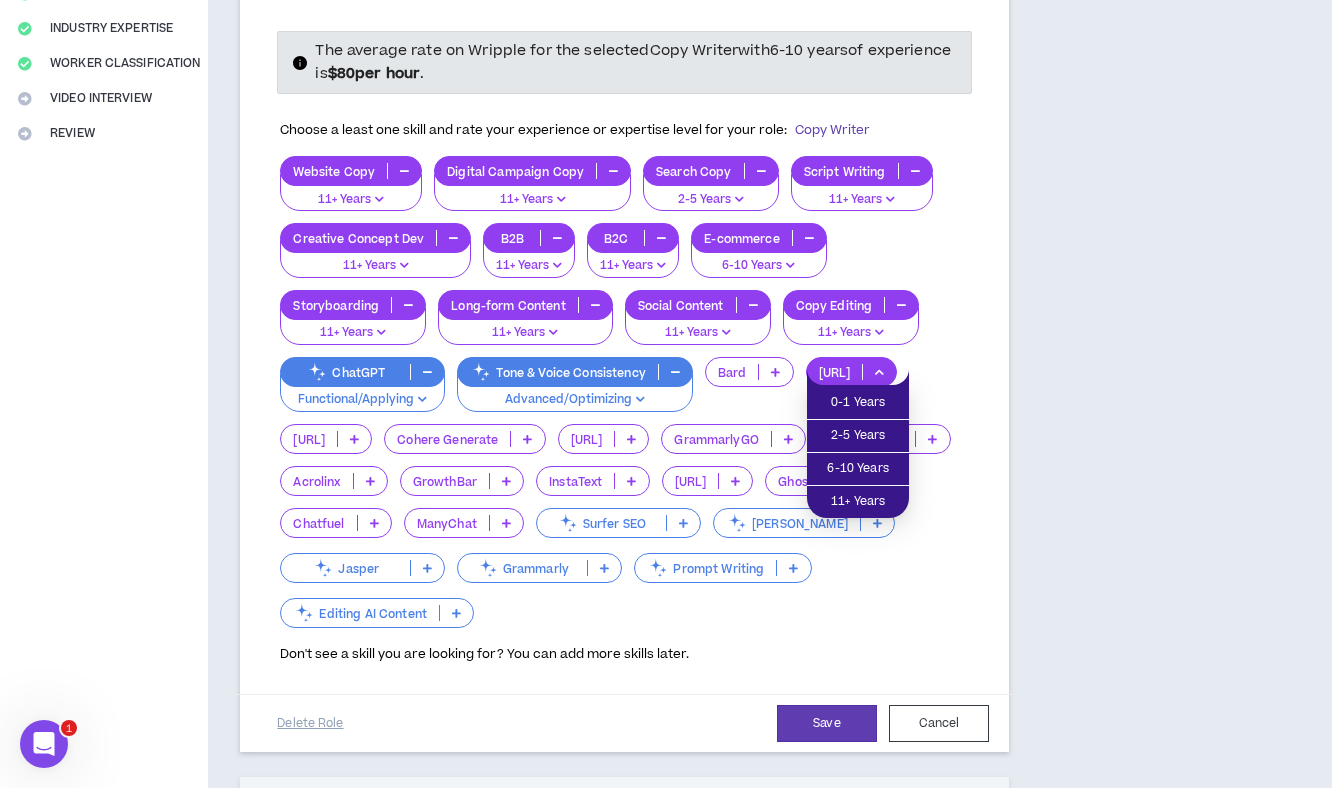 click at bounding box center [879, 372] 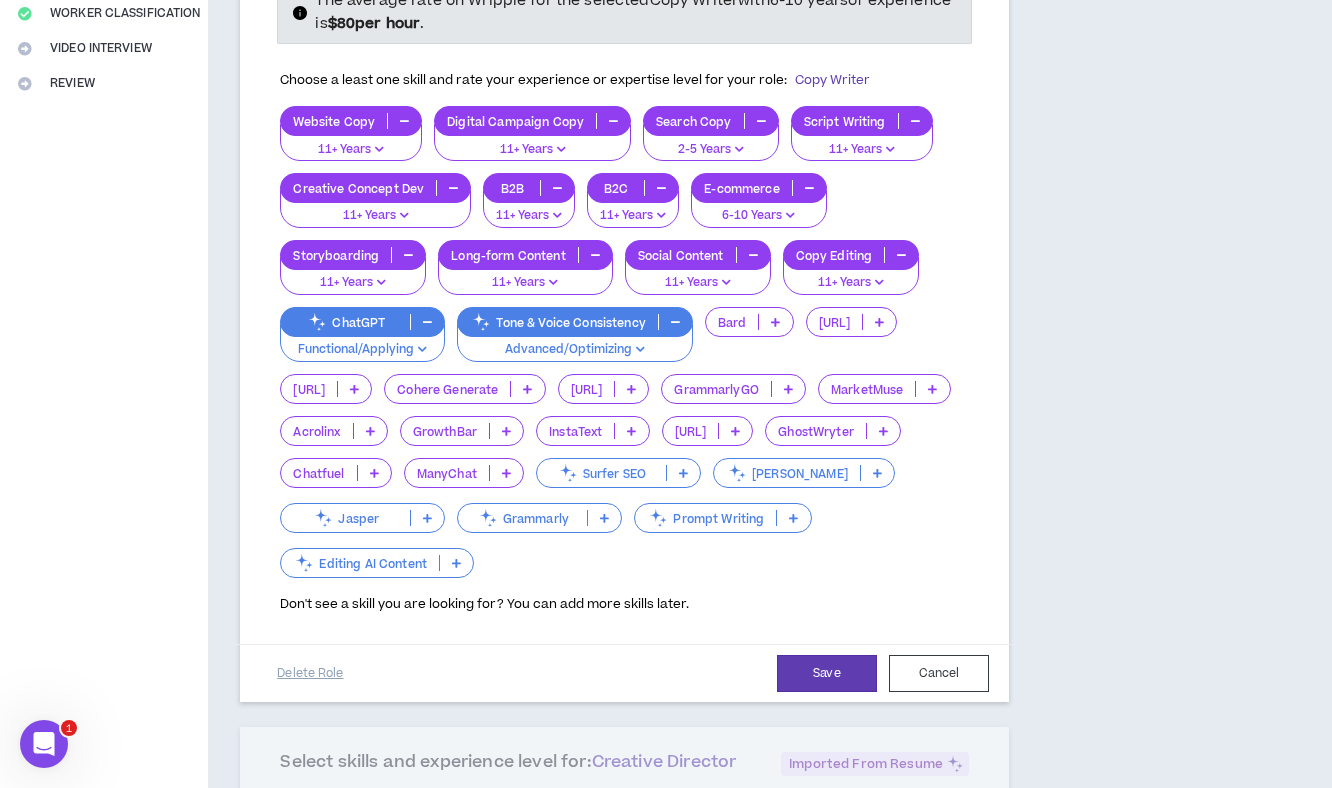 scroll, scrollTop: 458, scrollLeft: 0, axis: vertical 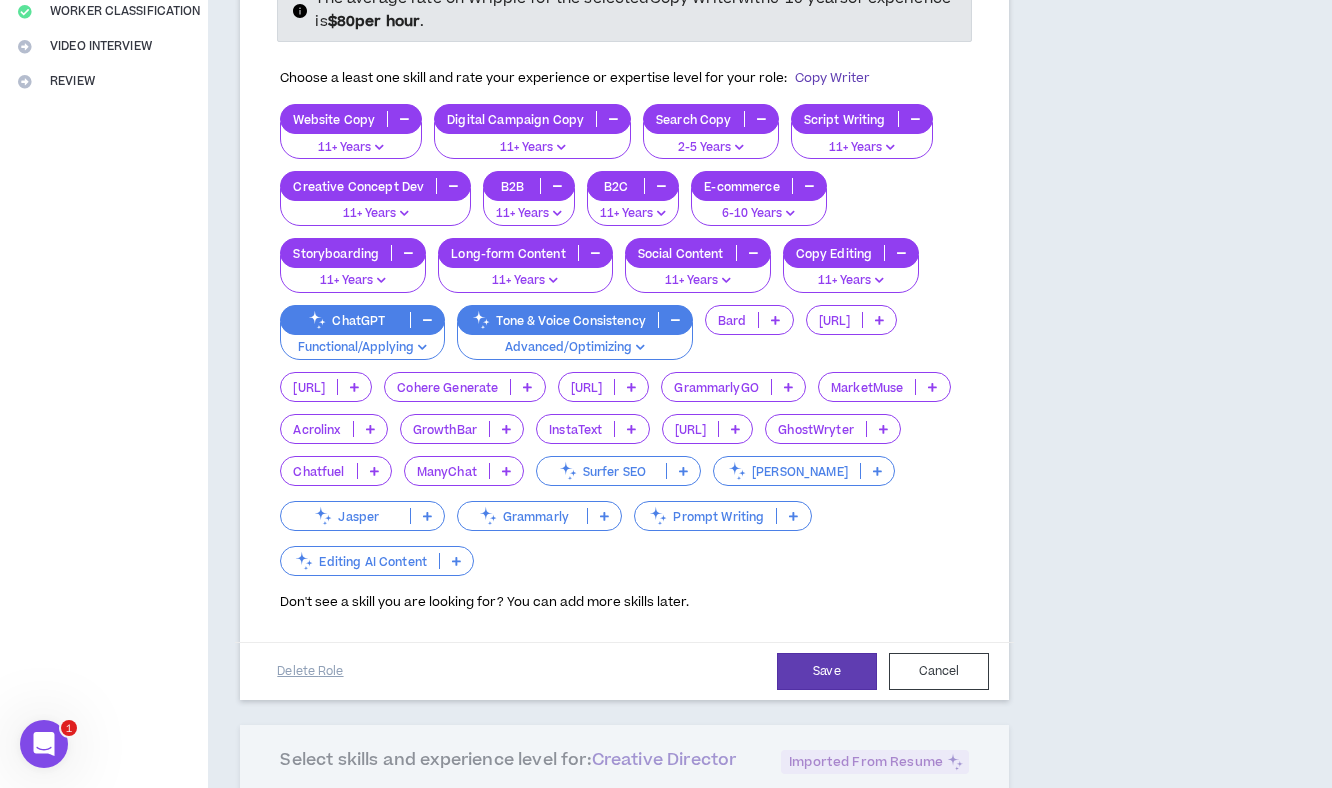click at bounding box center [604, 516] 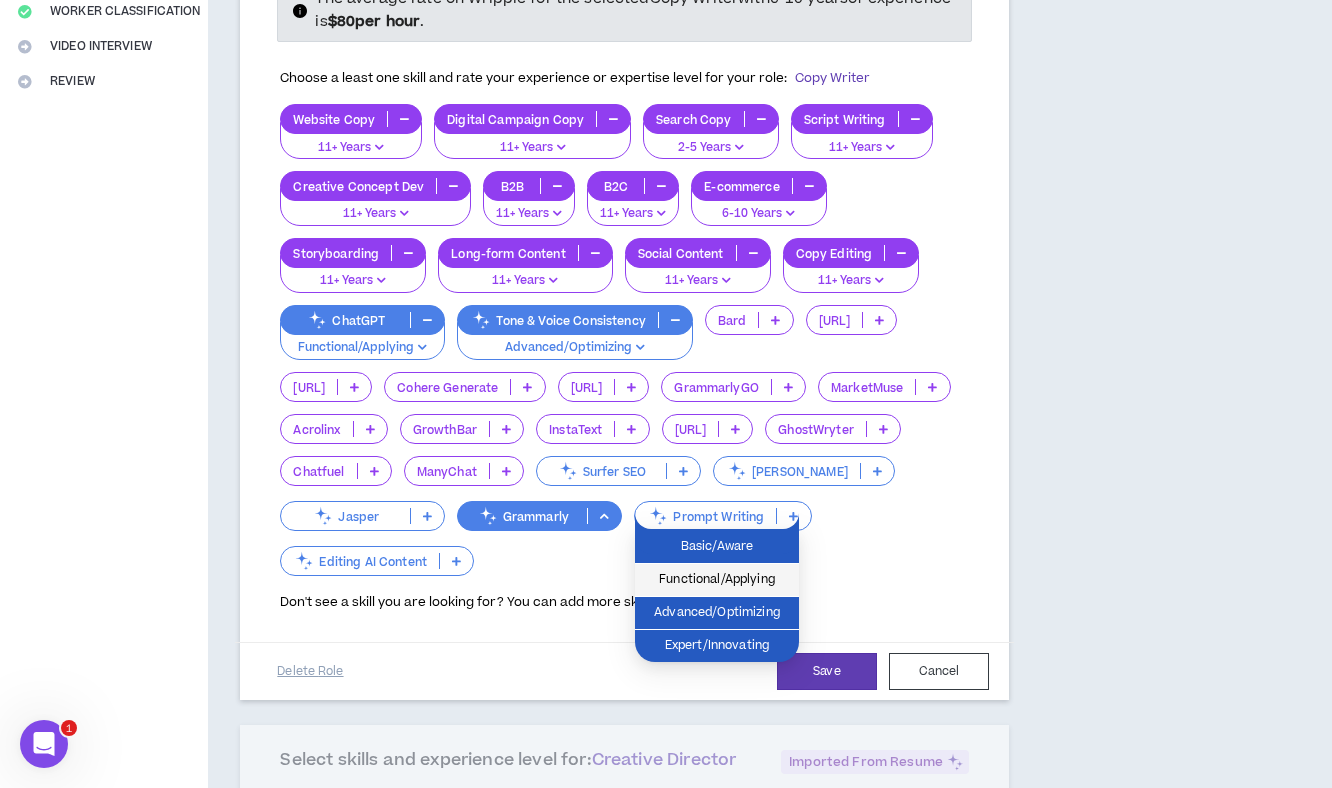 click on "Functional/Applying" at bounding box center (717, 580) 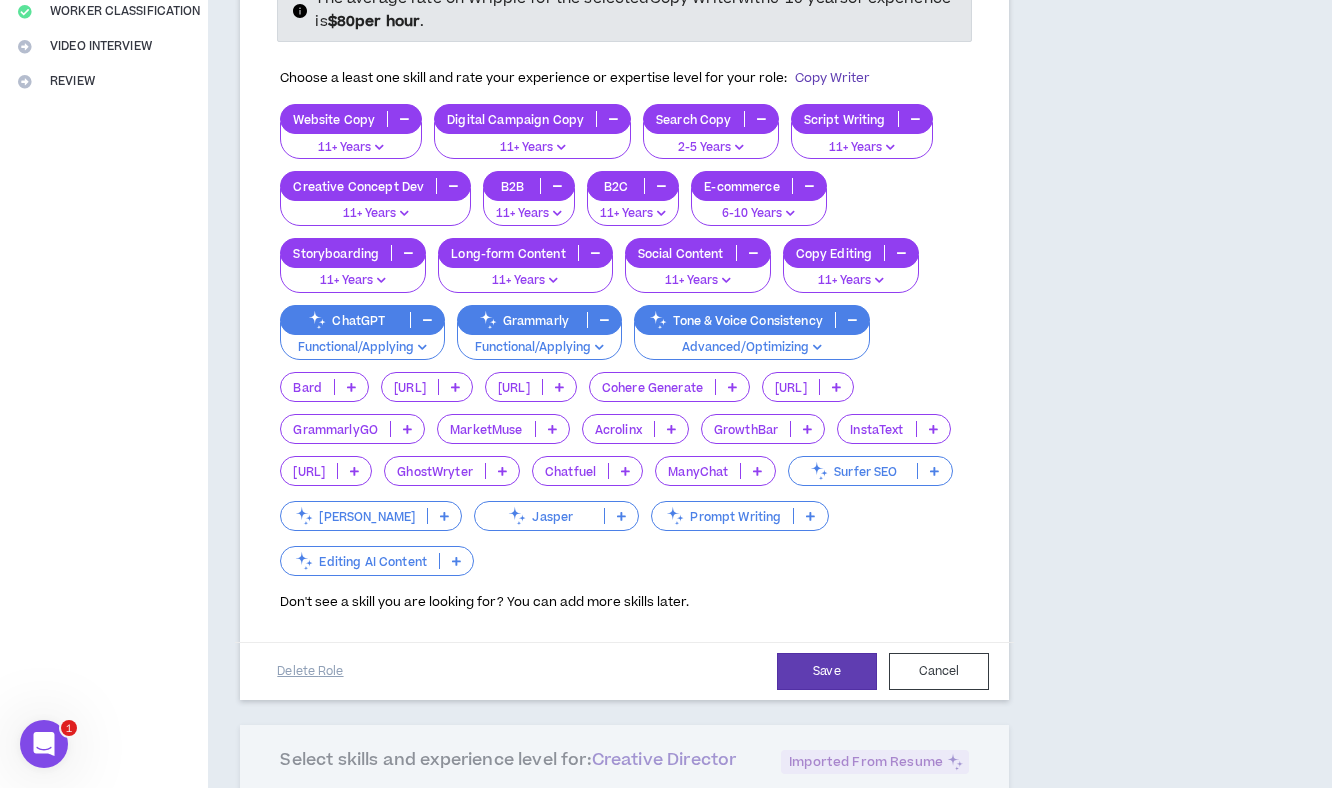 click at bounding box center [456, 561] 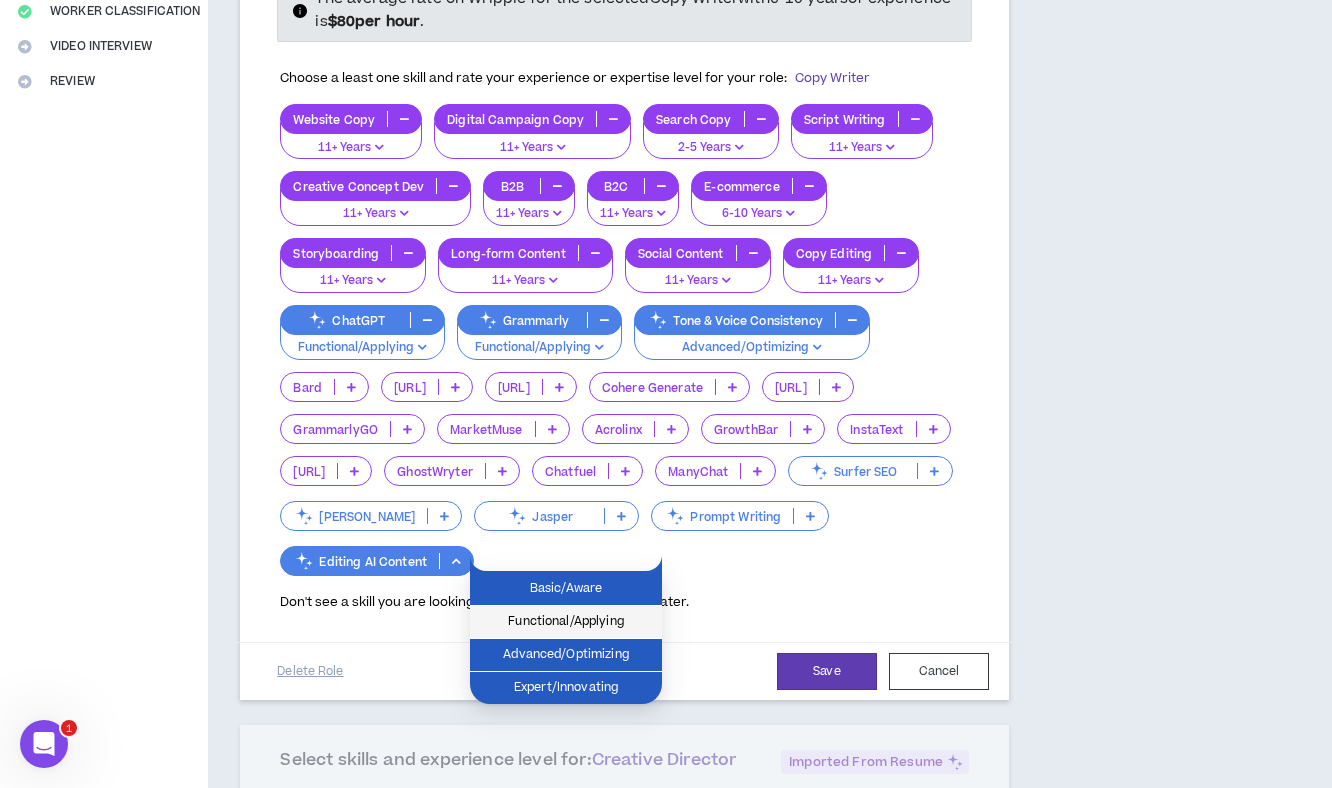 click on "Functional/Applying" at bounding box center (566, 622) 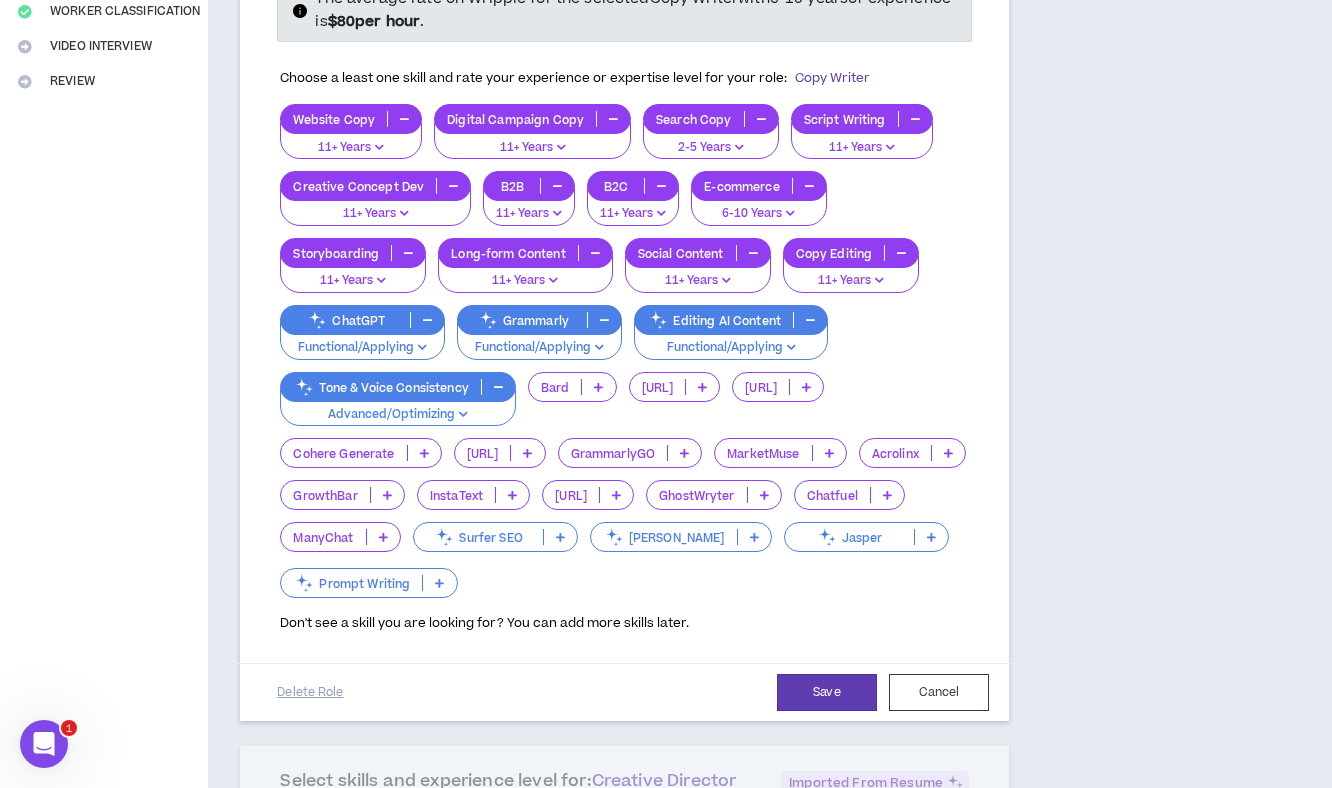 click at bounding box center [439, 583] 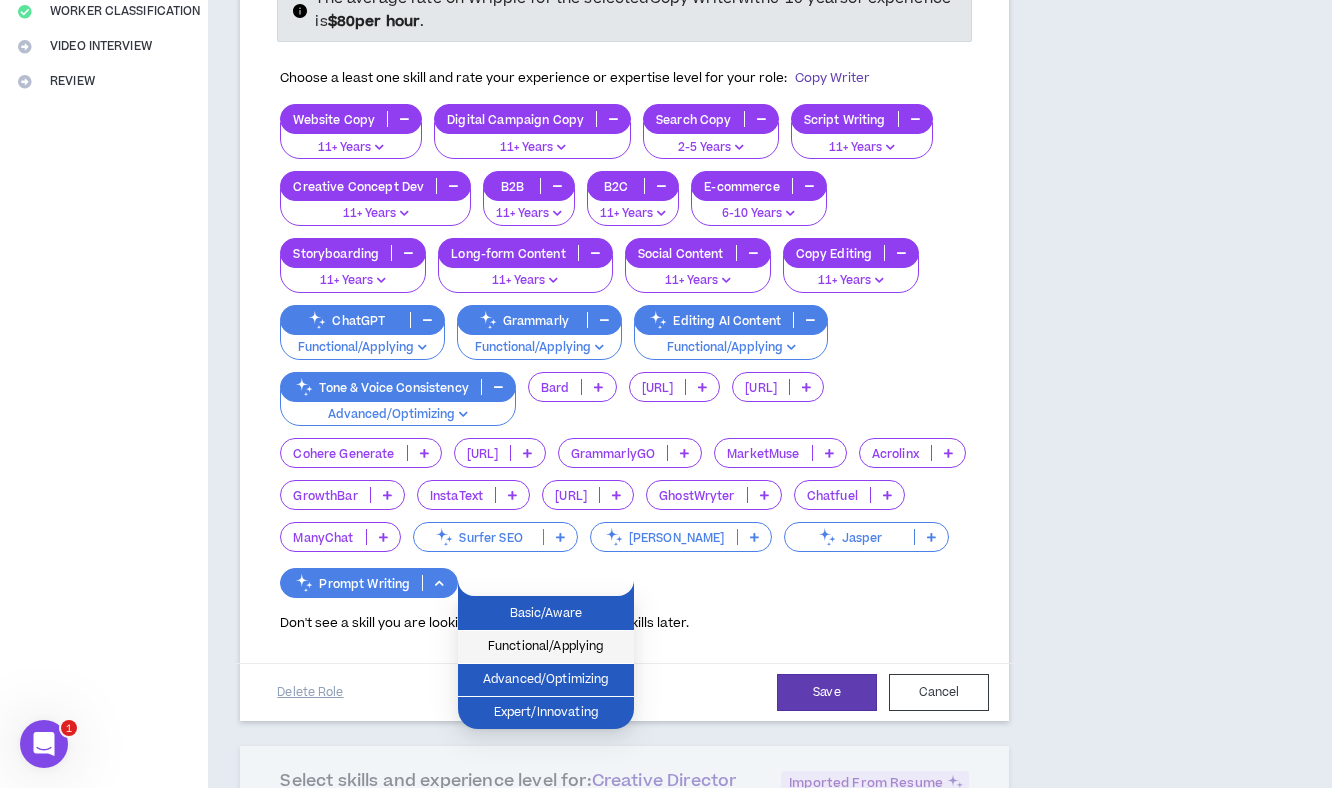 click on "Functional/Applying" at bounding box center (546, 647) 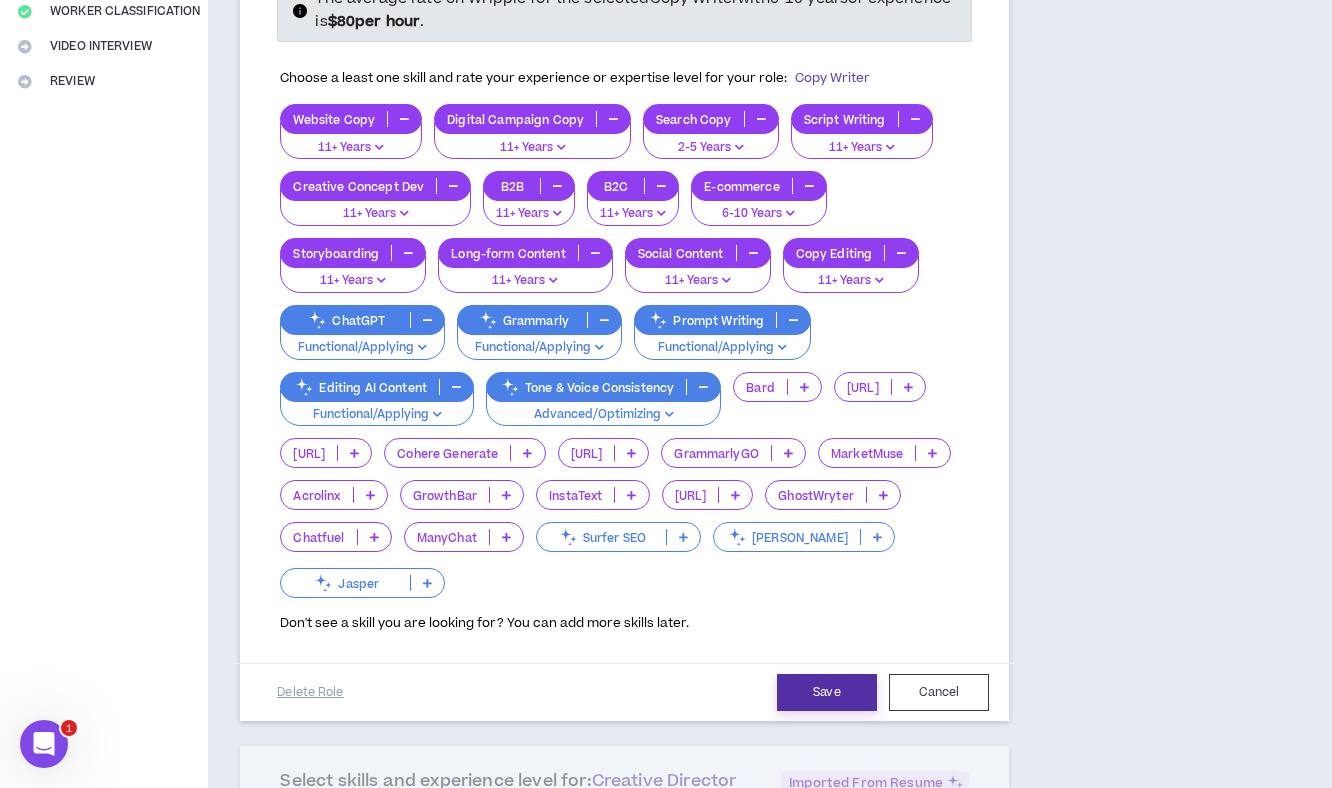 click on "Save" at bounding box center [827, 692] 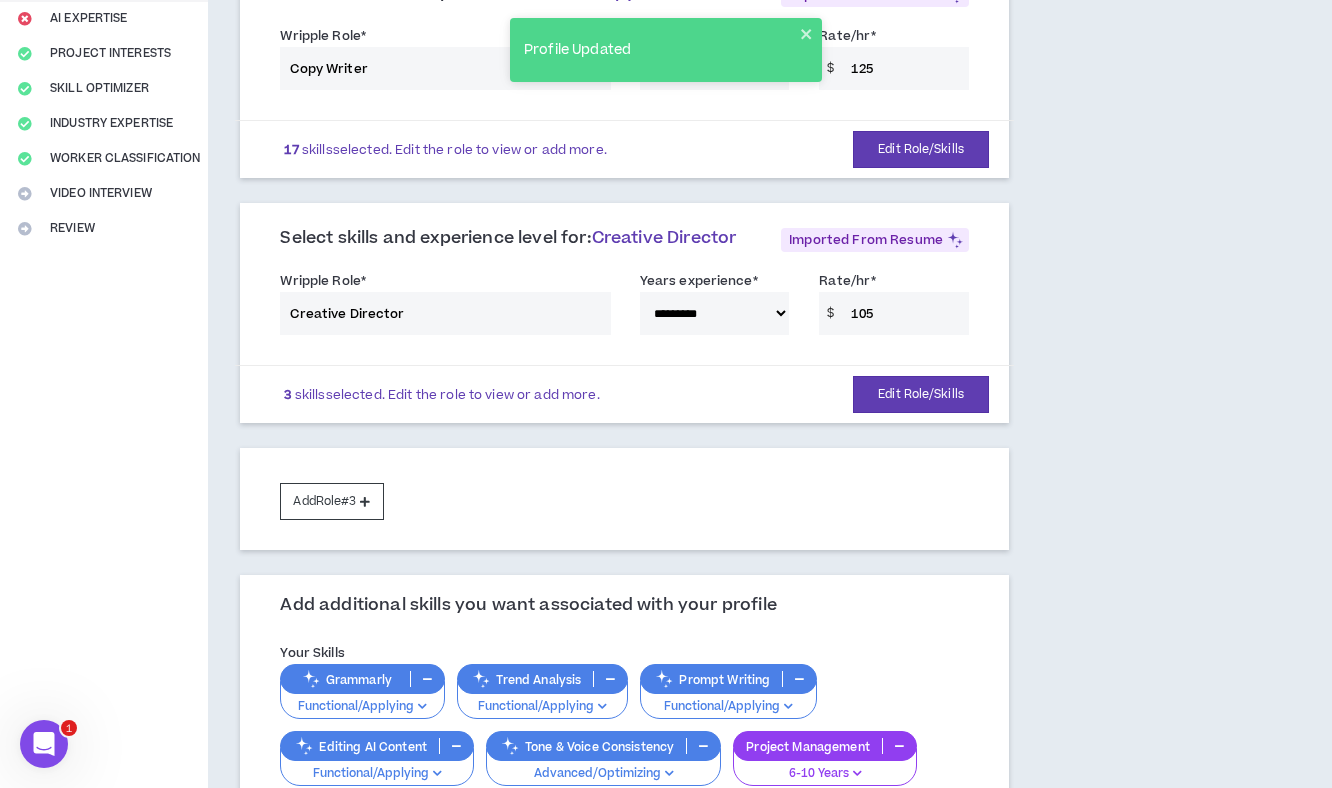 scroll, scrollTop: 313, scrollLeft: 0, axis: vertical 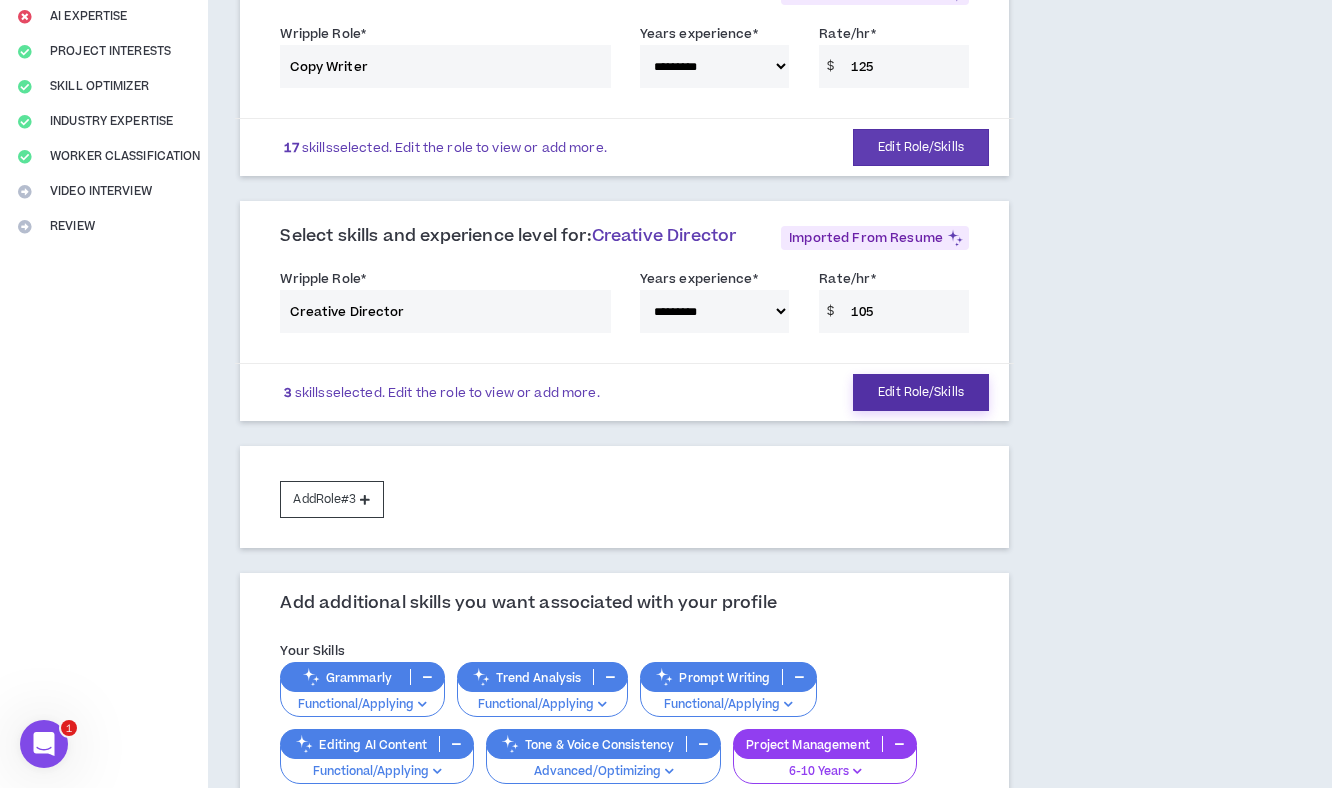 click on "Edit Role/Skills" at bounding box center [921, 392] 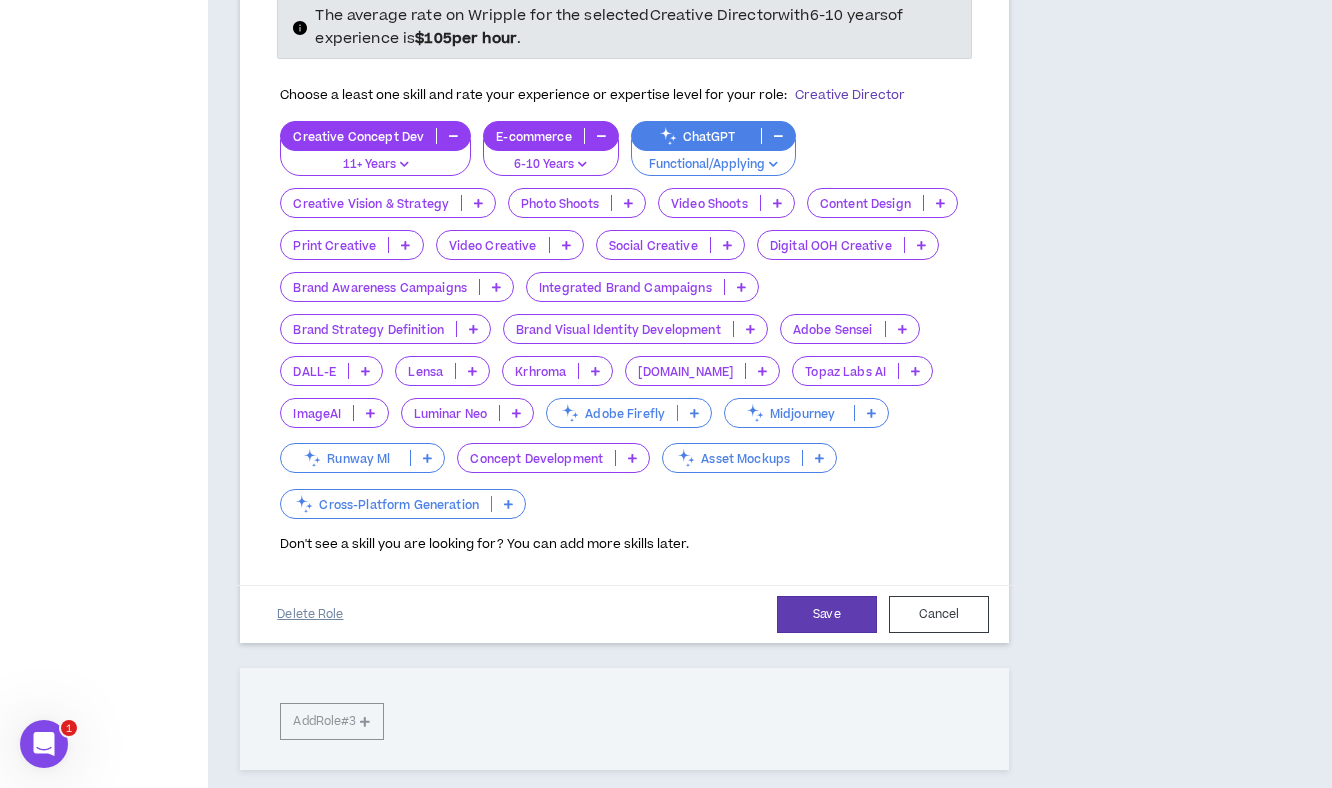 scroll, scrollTop: 690, scrollLeft: 0, axis: vertical 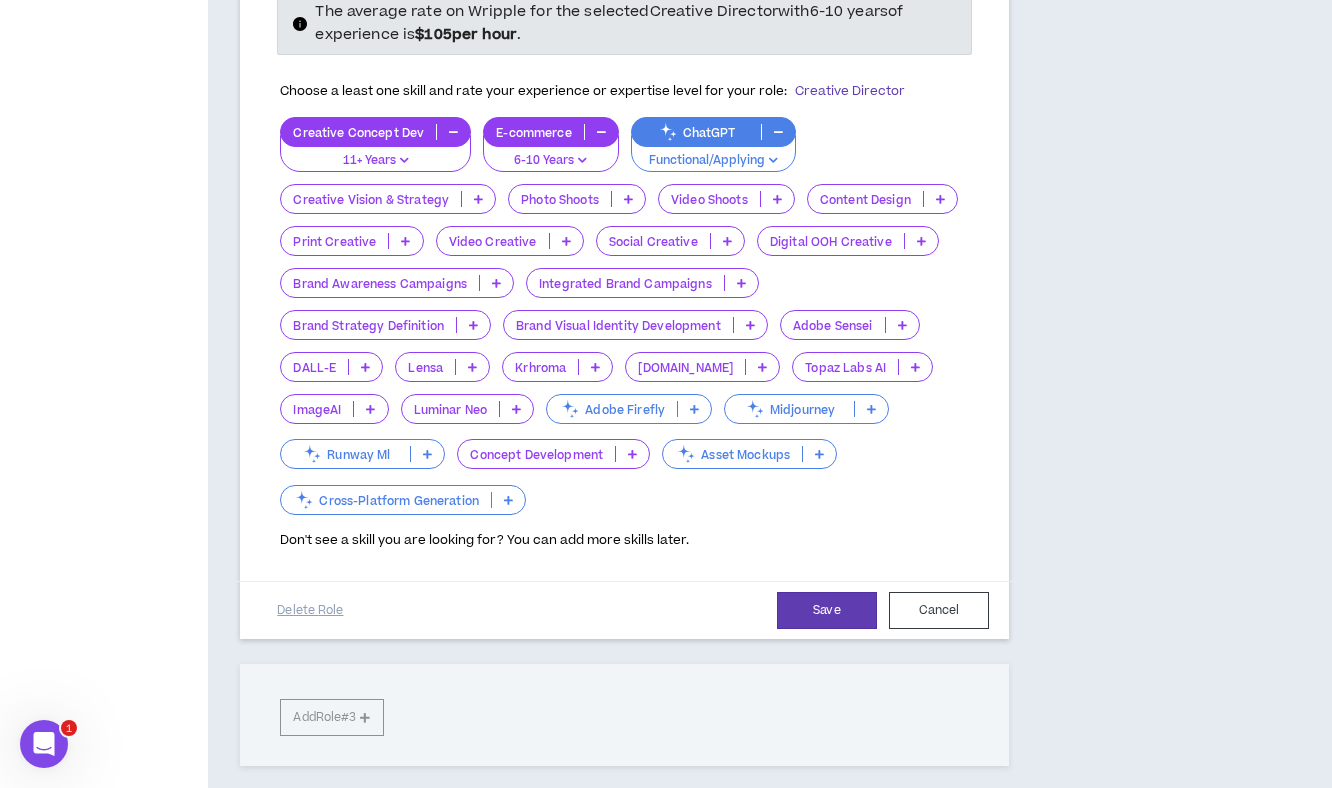 click at bounding box center (478, 199) 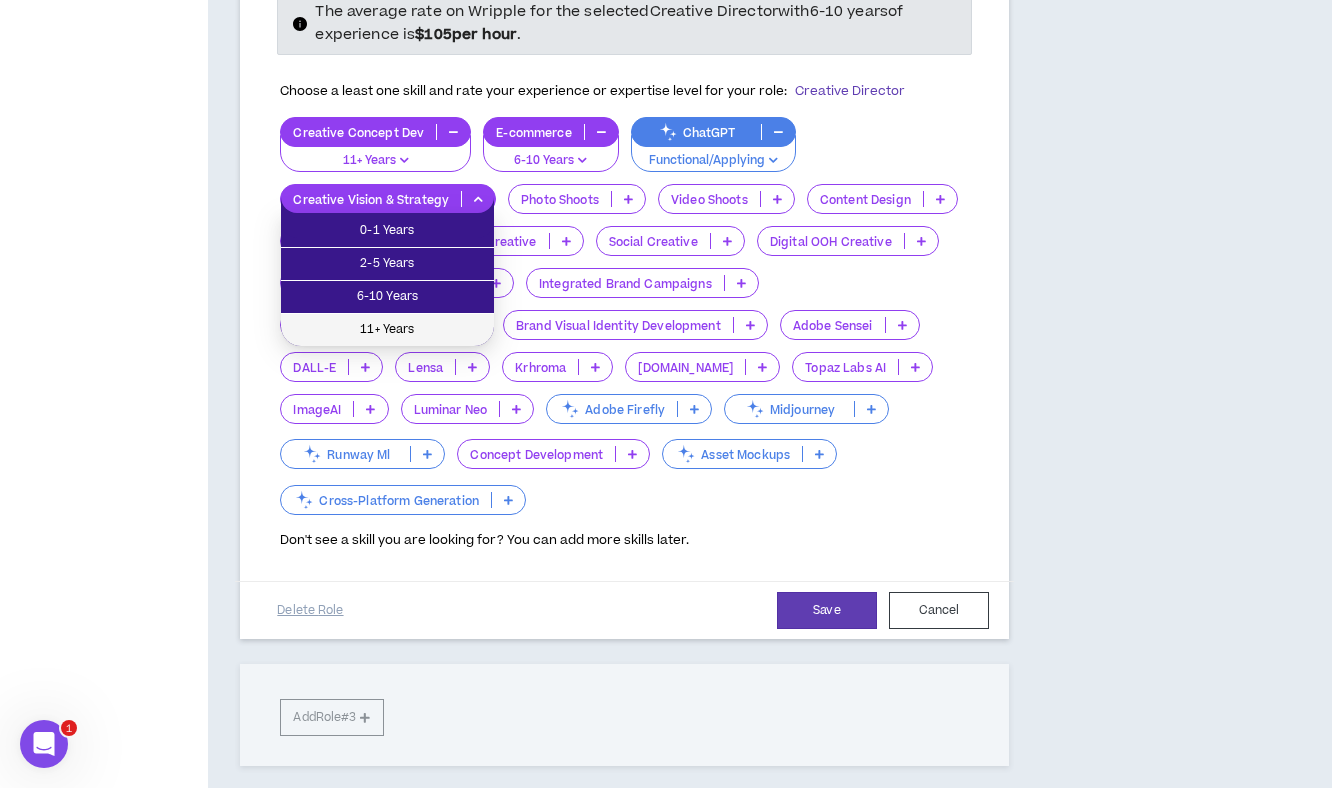 click on "11+ Years" at bounding box center [387, 330] 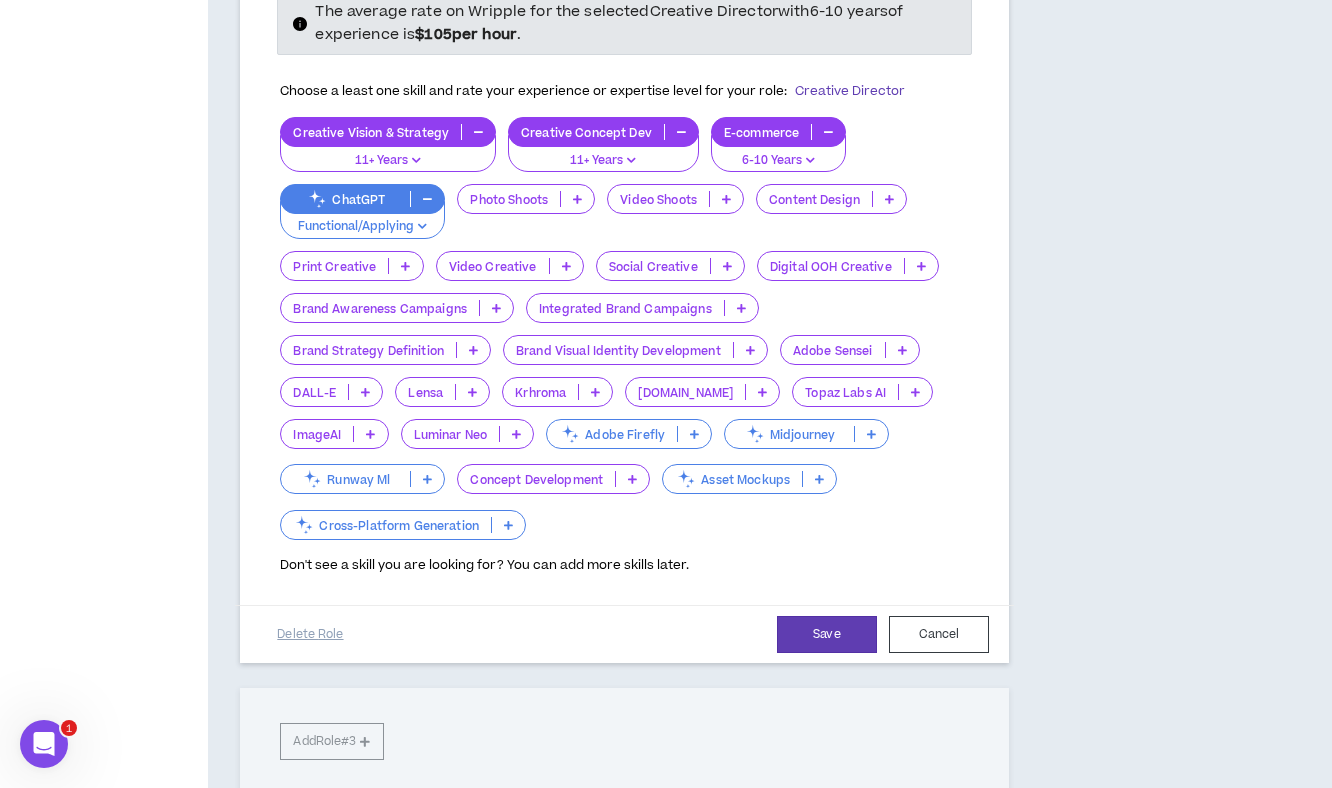 click at bounding box center [577, 199] 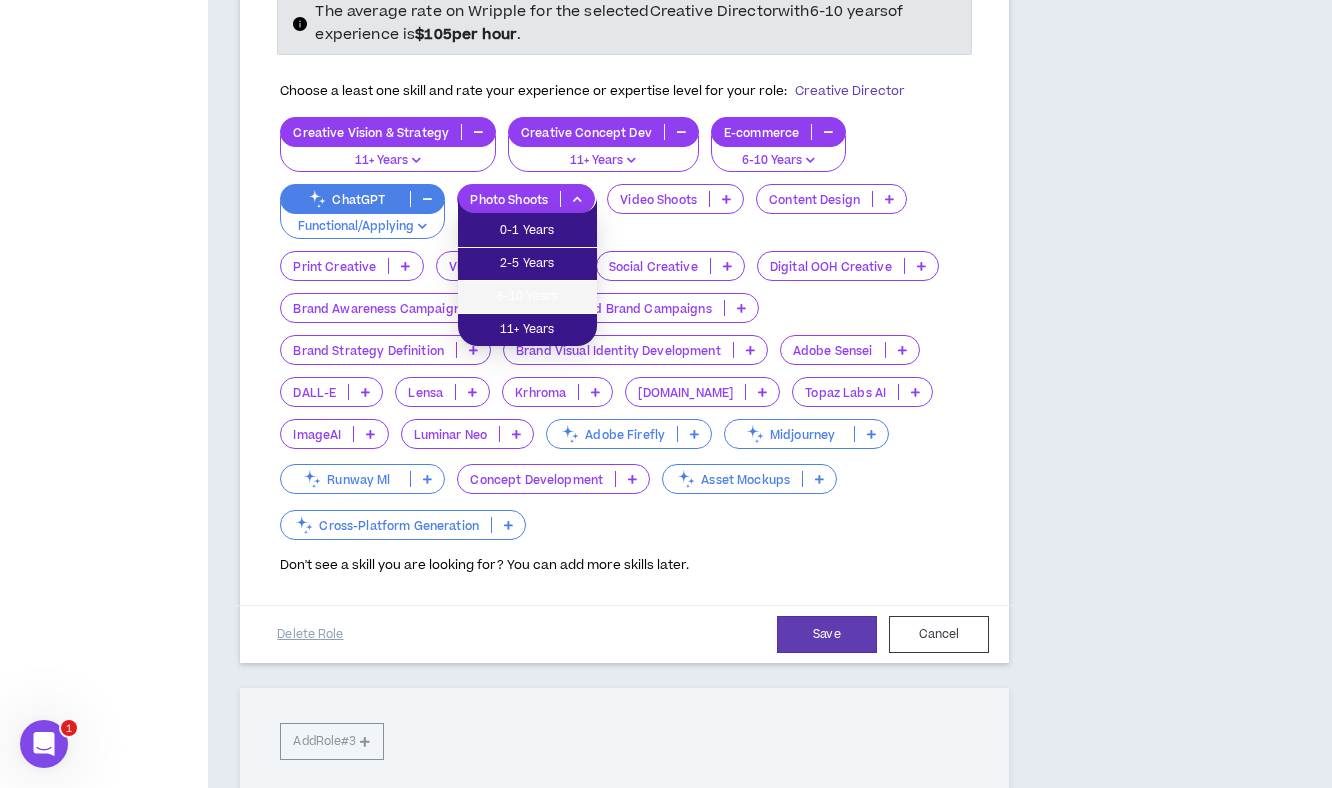click on "6-10 Years" at bounding box center (527, 297) 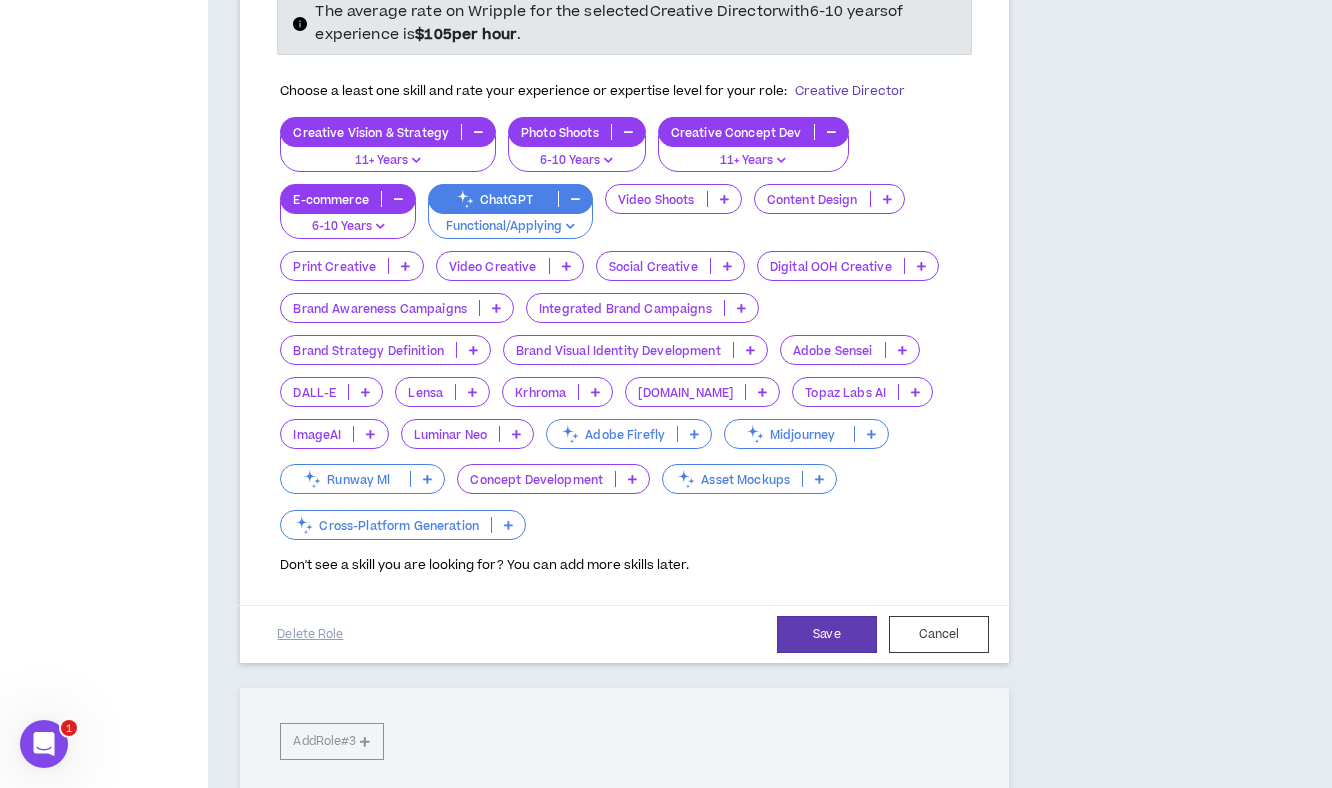 click at bounding box center [724, 199] 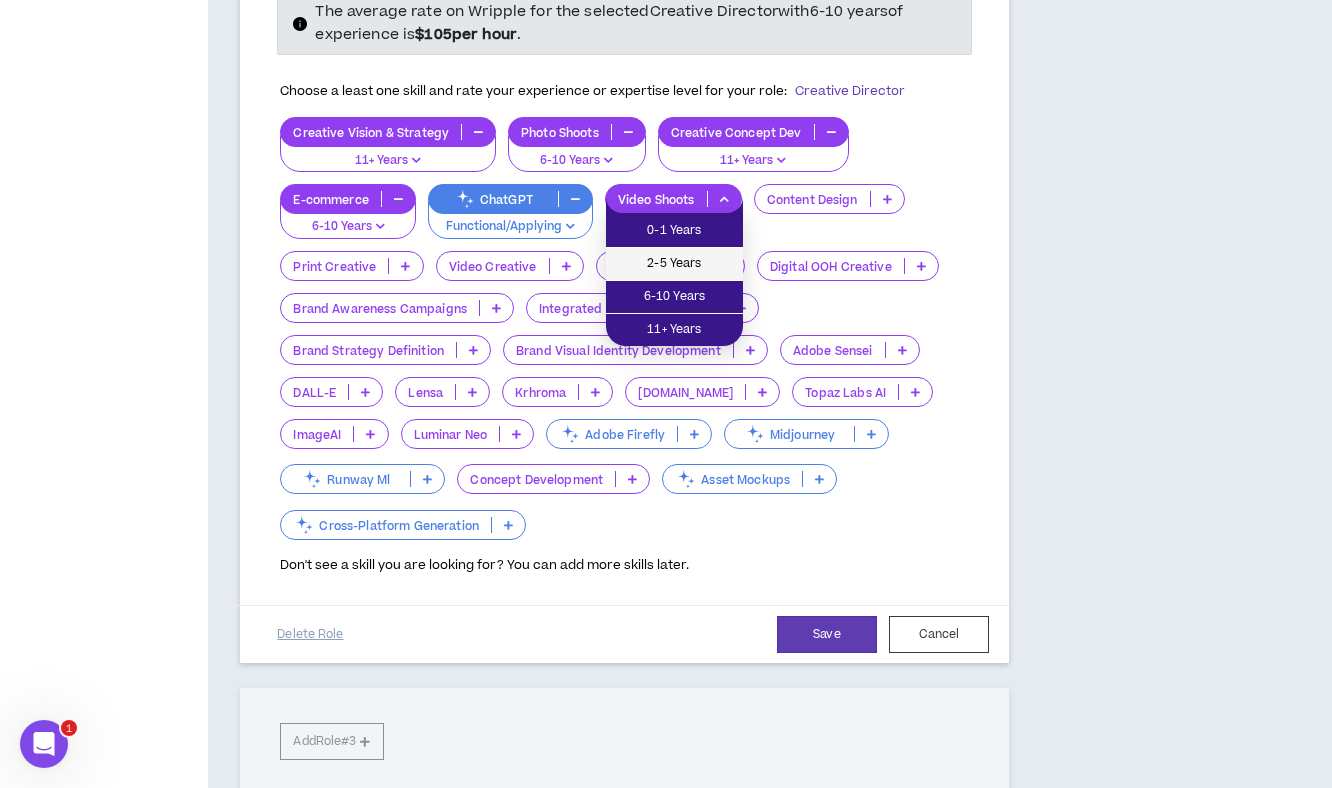 click on "2-5 Years" at bounding box center [674, 264] 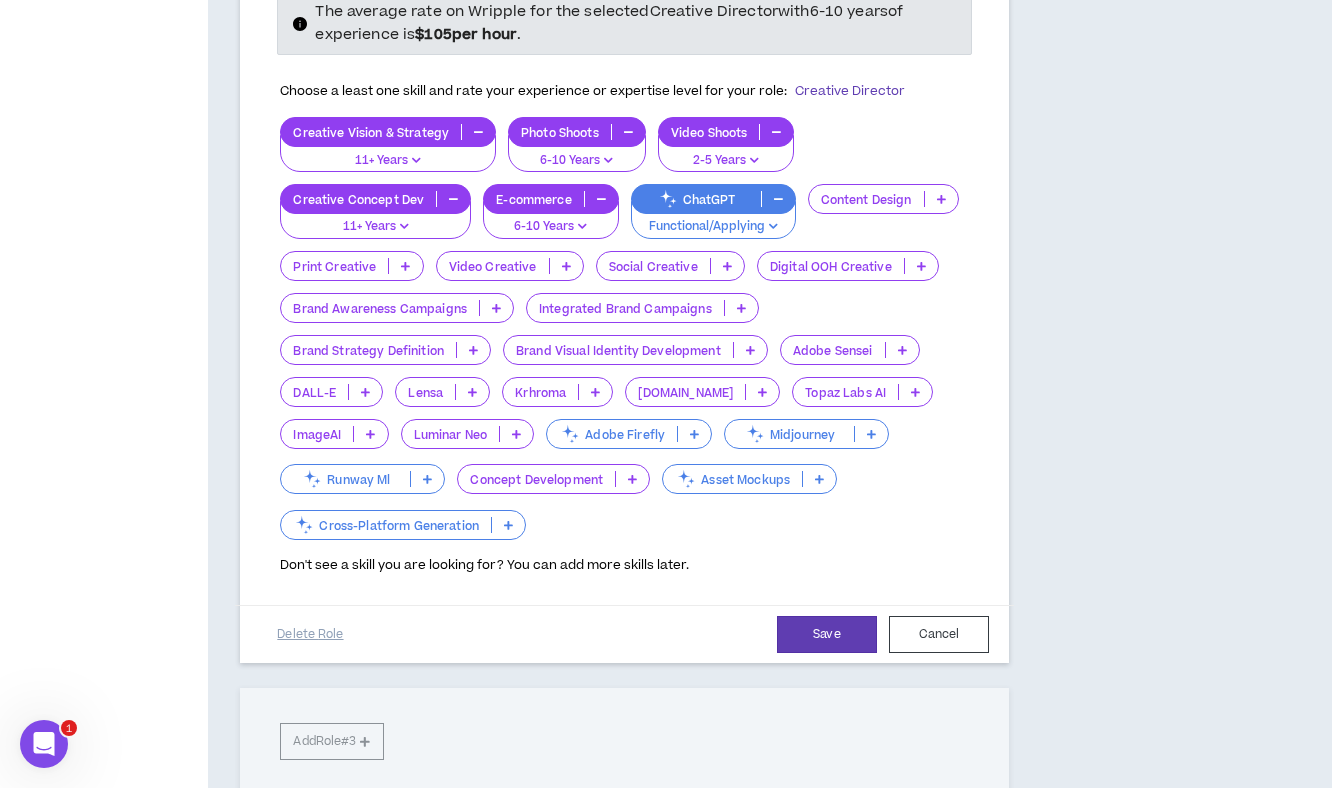click at bounding box center (405, 266) 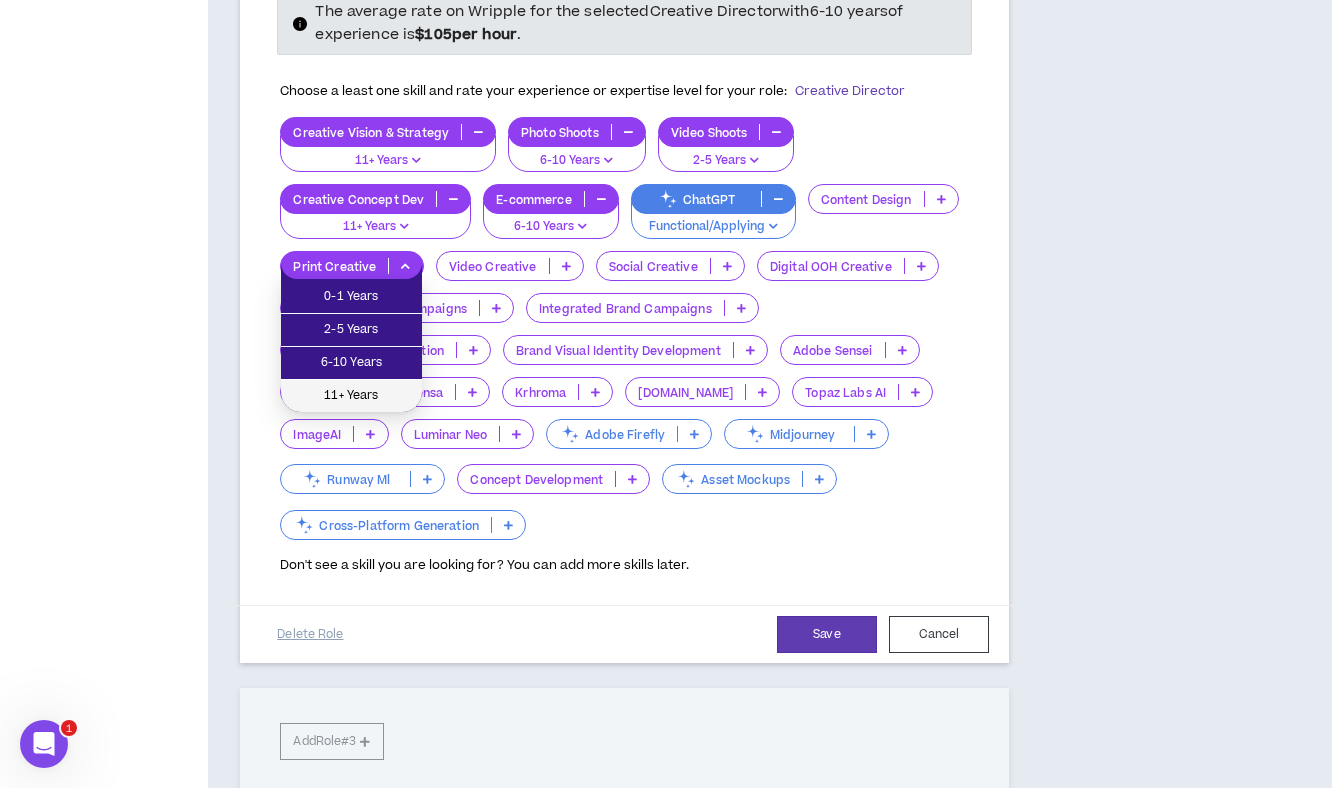 click on "11+ Years" at bounding box center (351, 396) 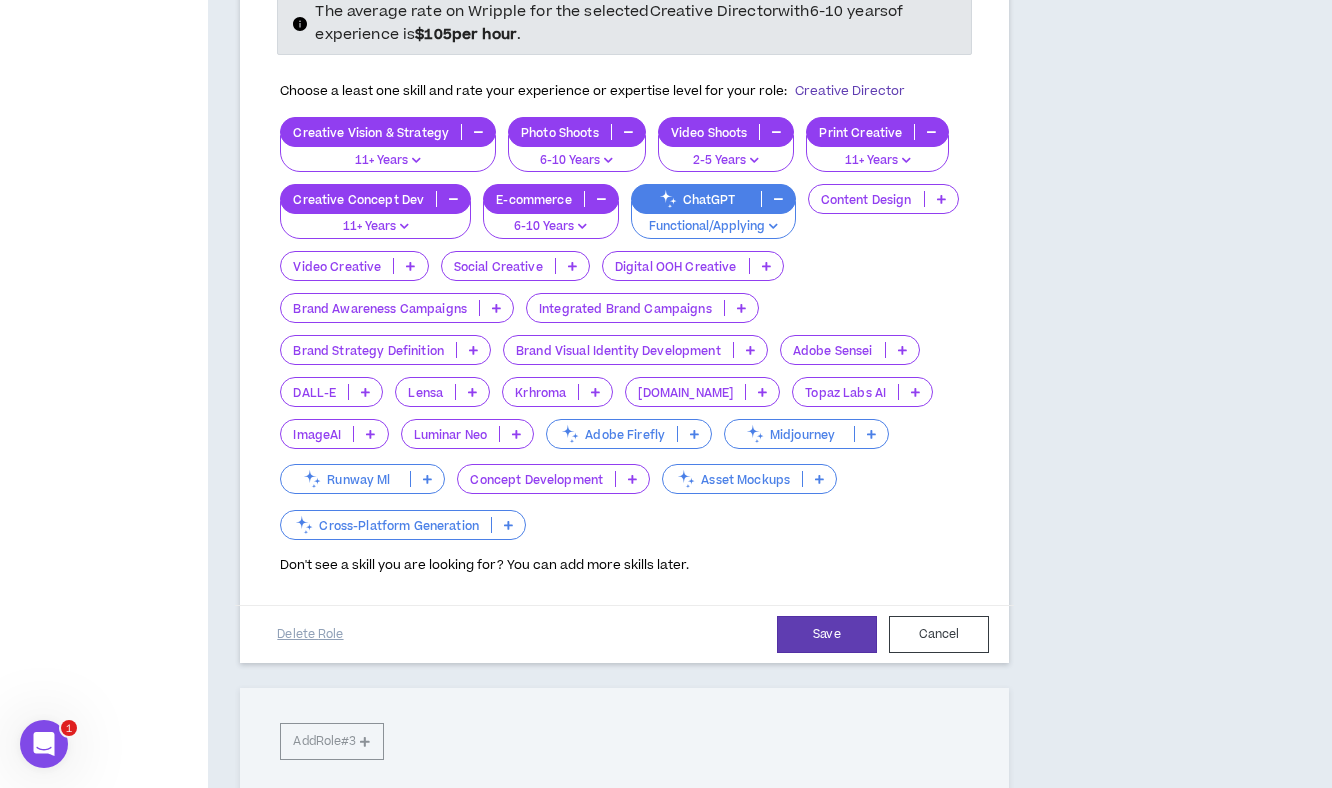 click at bounding box center [410, 266] 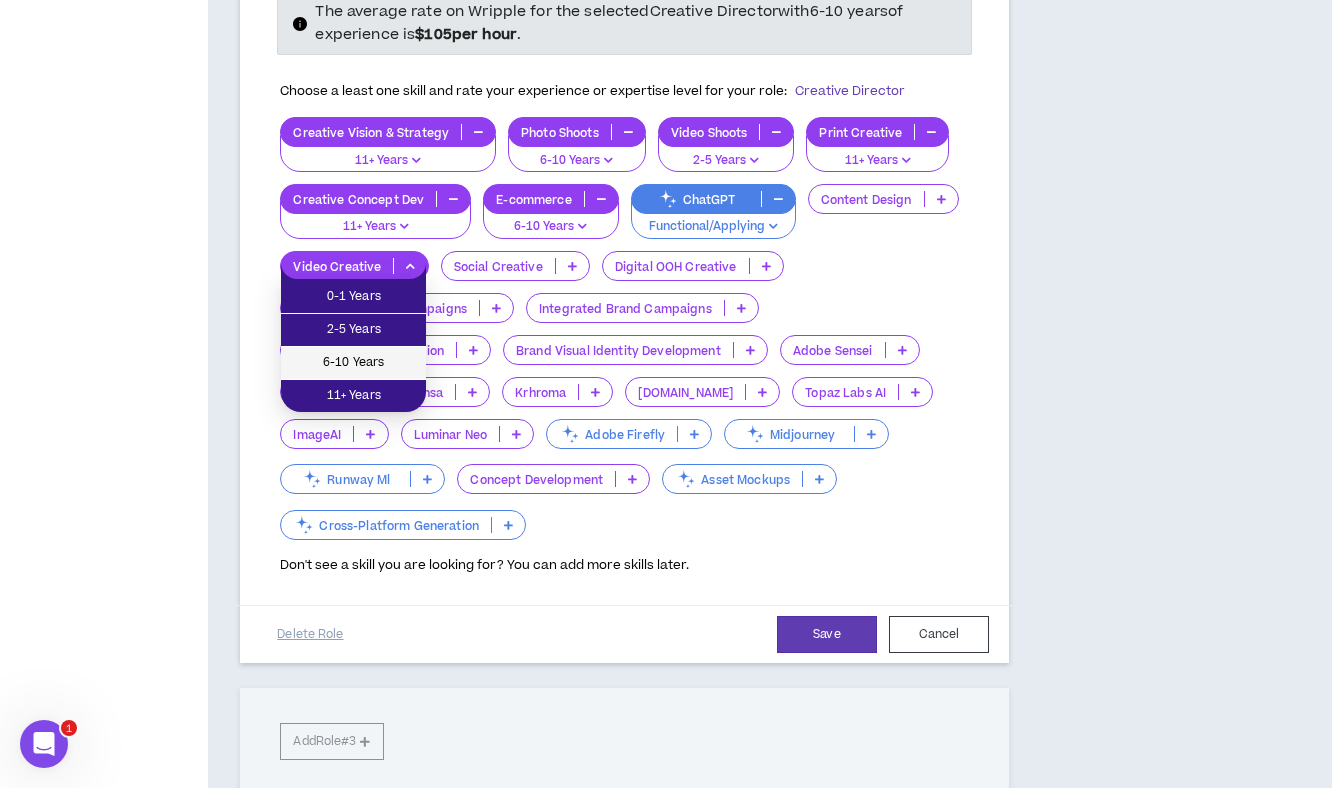 click on "6-10 Years" at bounding box center [353, 363] 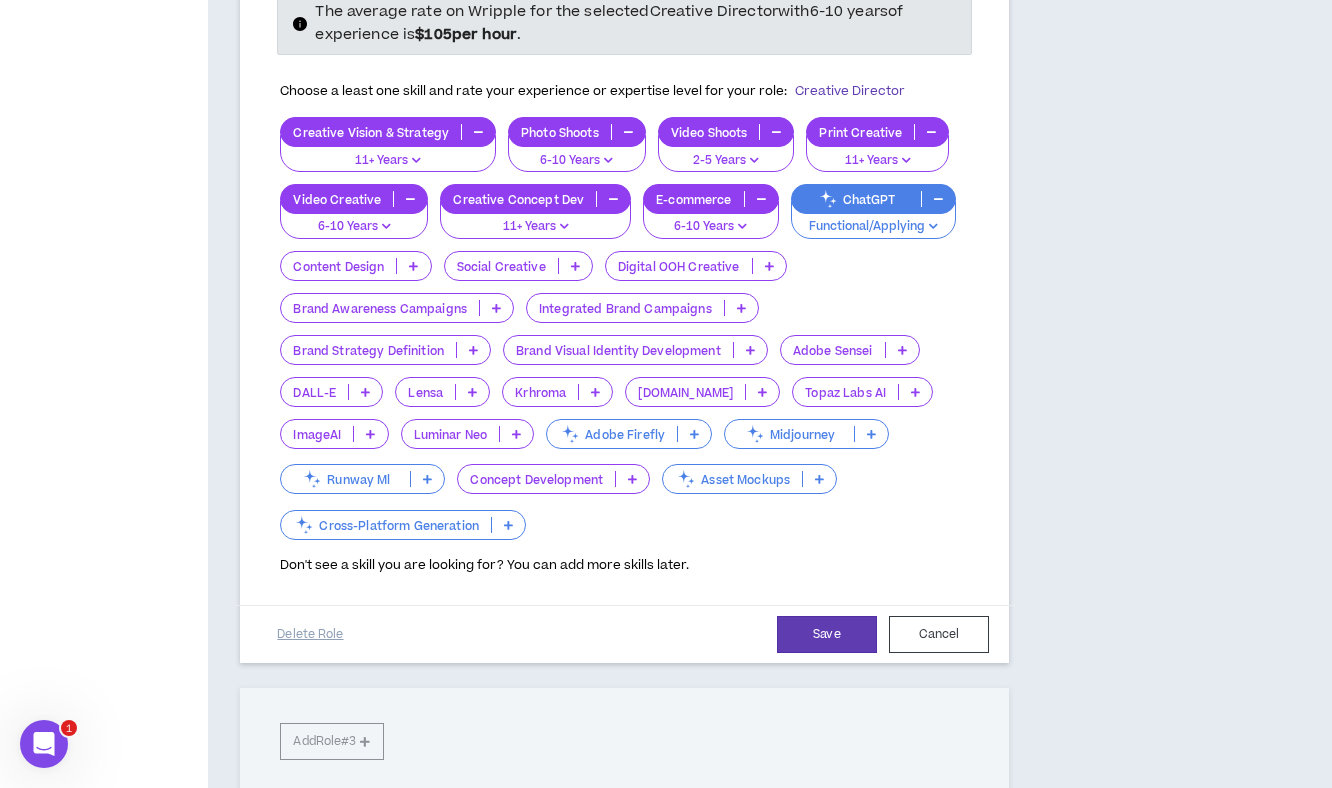 click on "Social Creative" at bounding box center (518, 266) 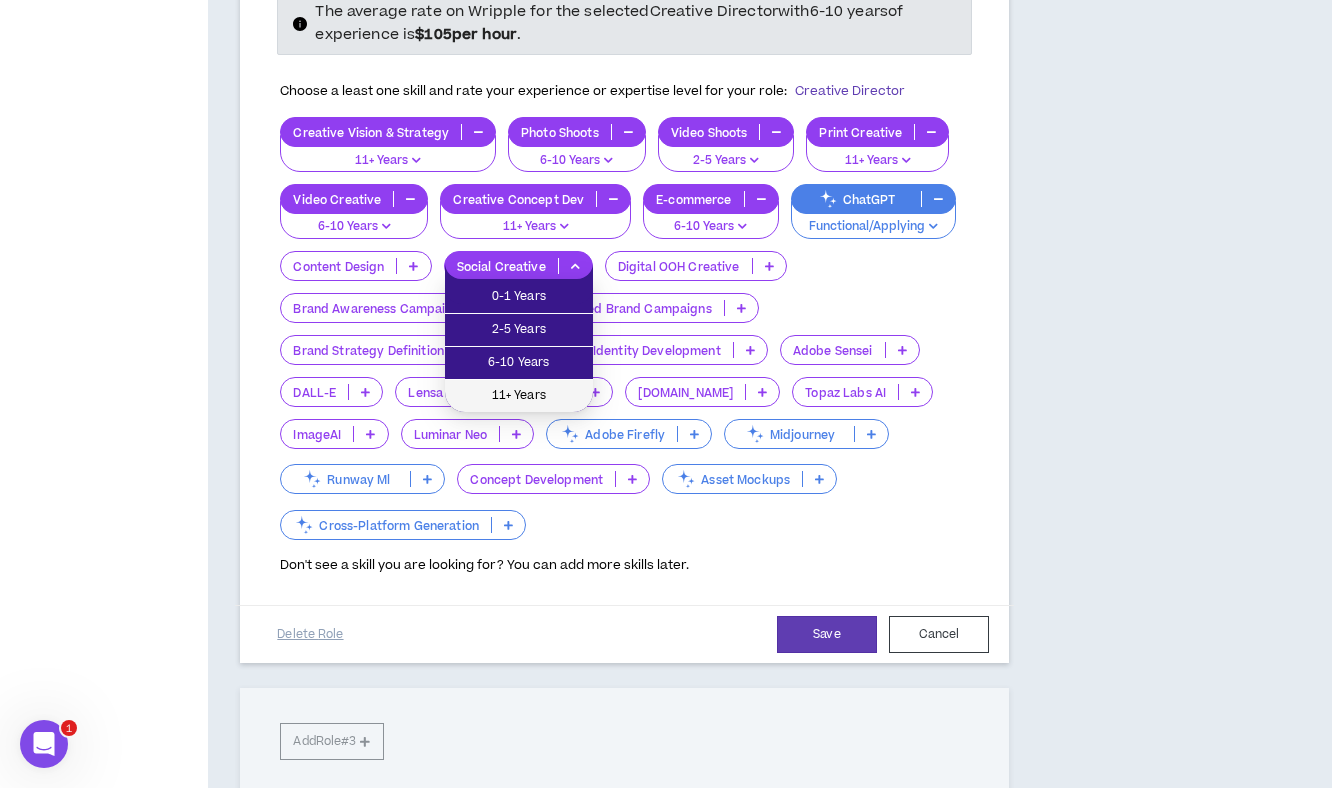 click on "11+ Years" at bounding box center (519, 396) 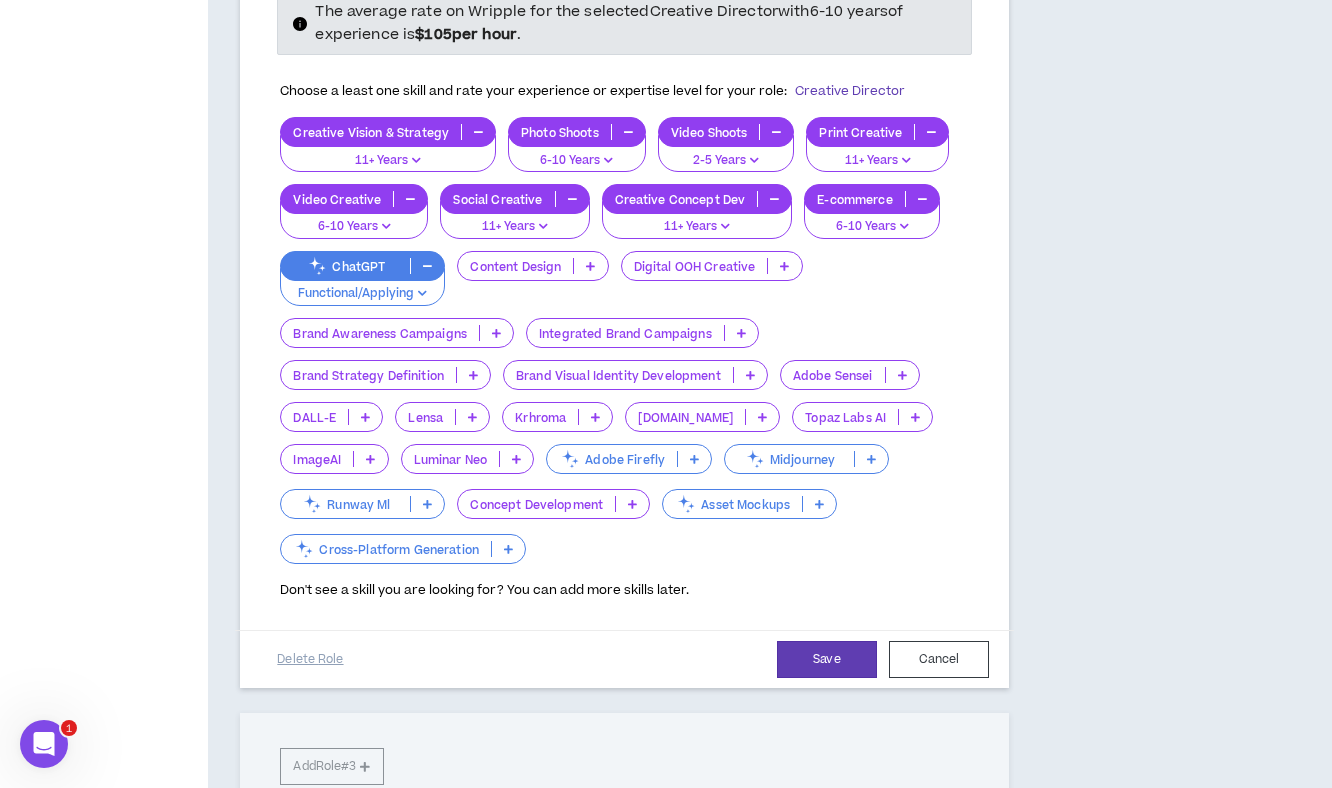 click at bounding box center [784, 266] 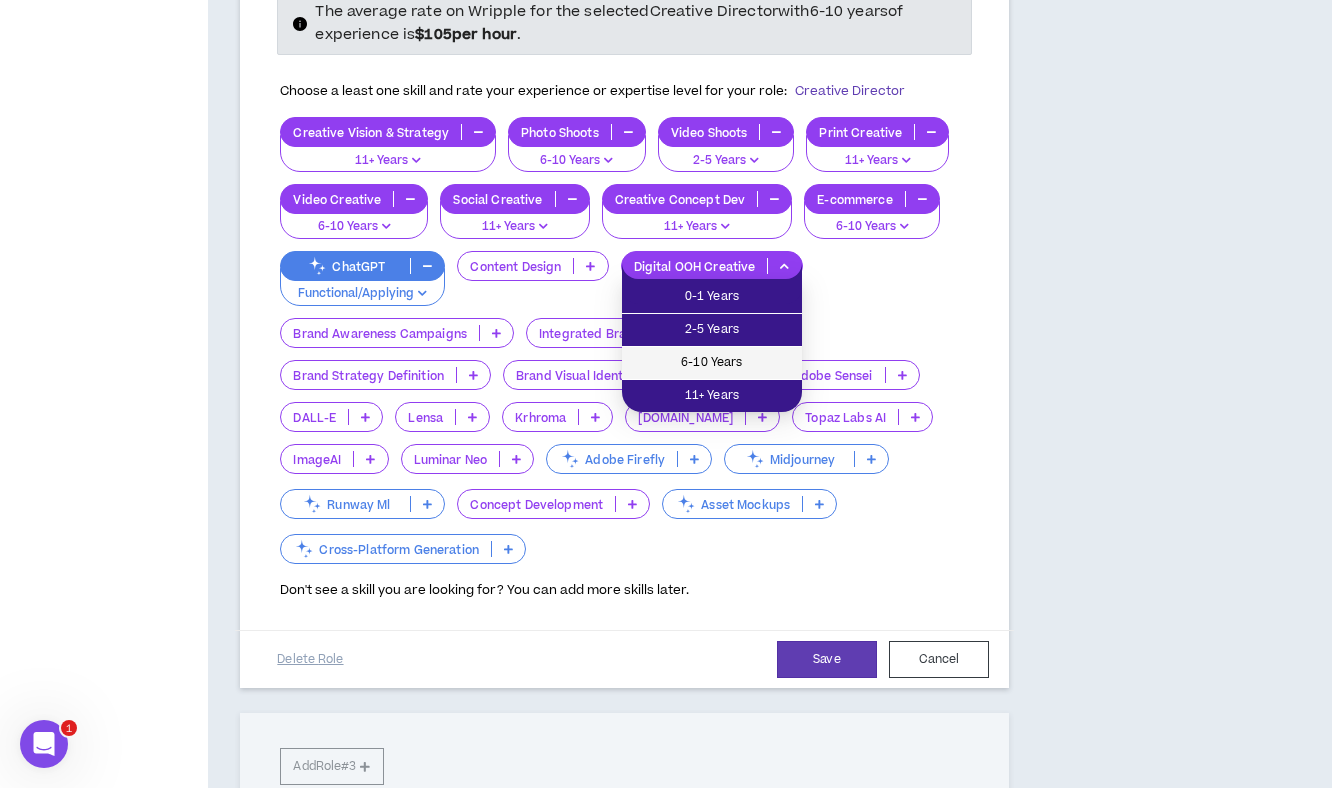 click on "6-10 Years" at bounding box center (712, 363) 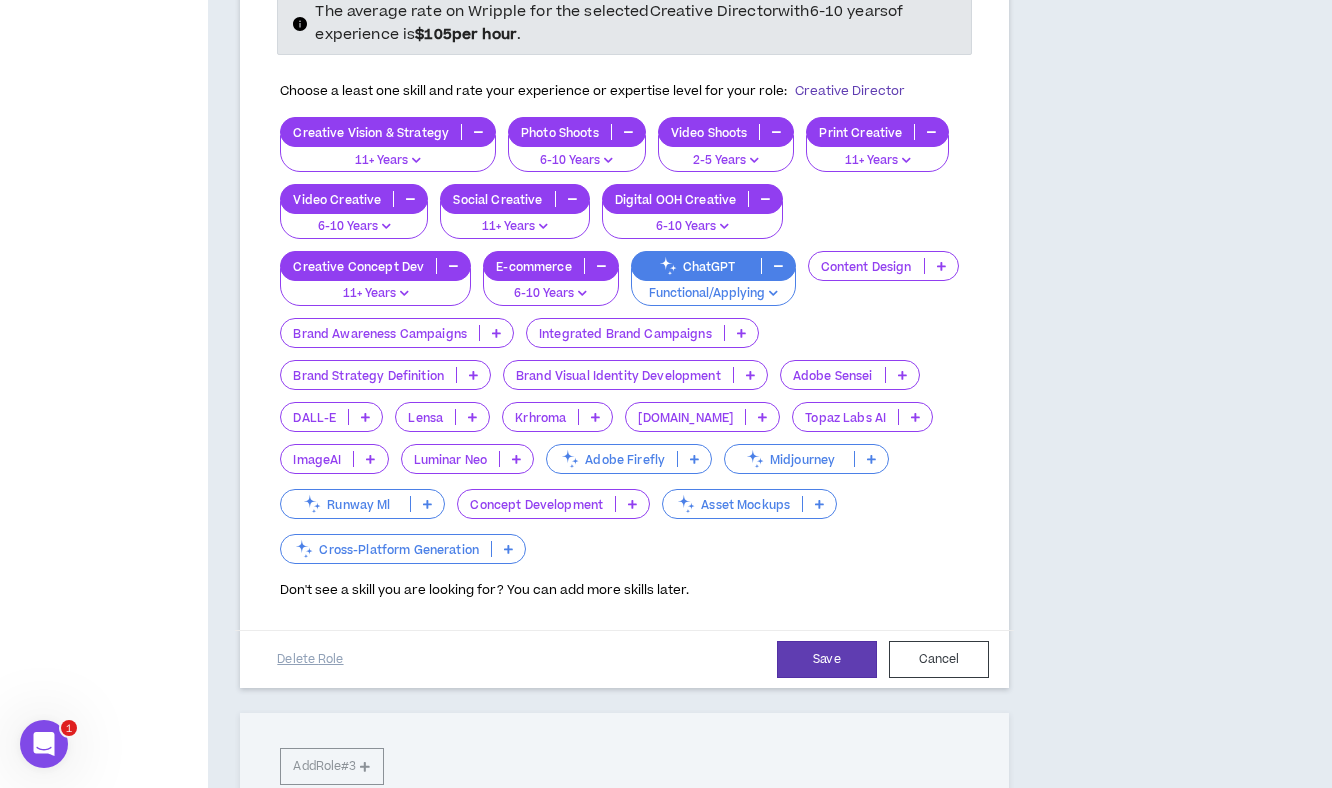 click at bounding box center (496, 333) 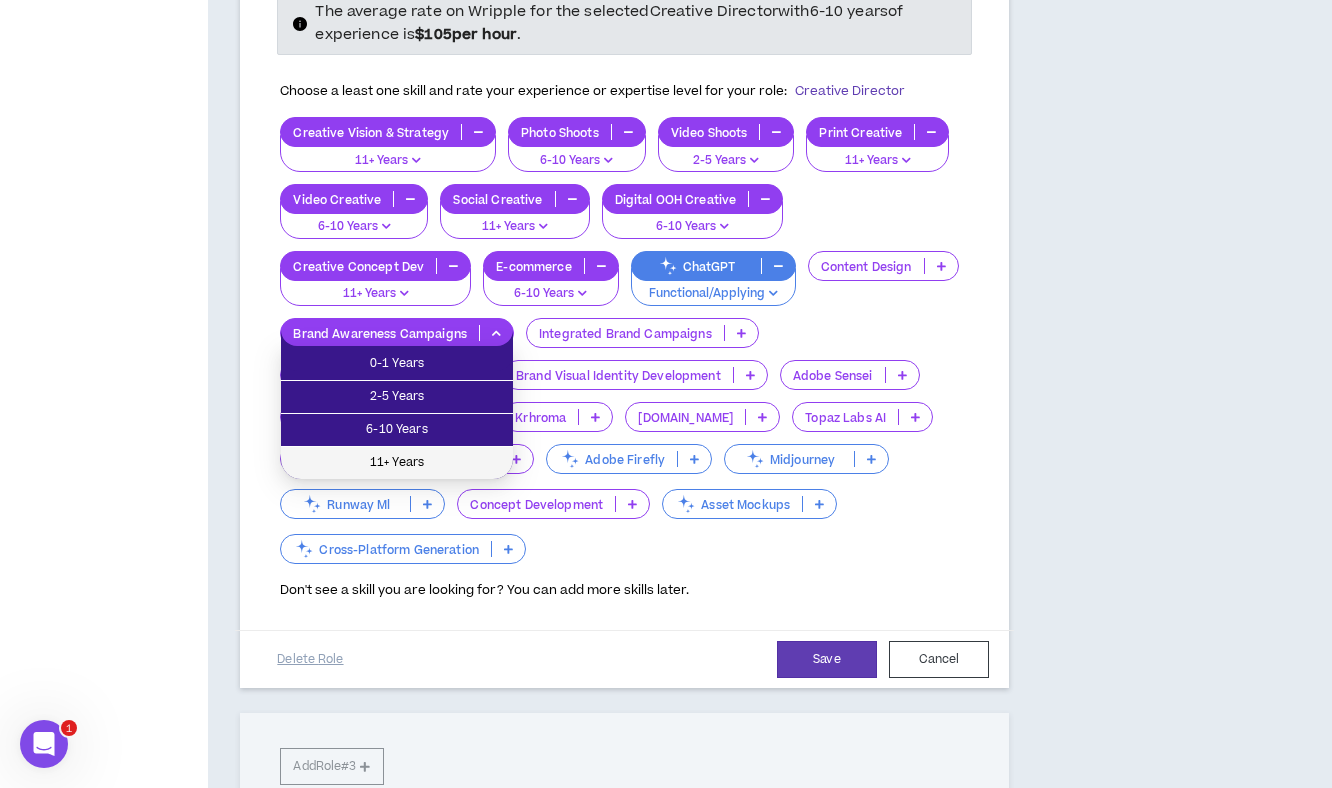 click on "11+ Years" at bounding box center [397, 463] 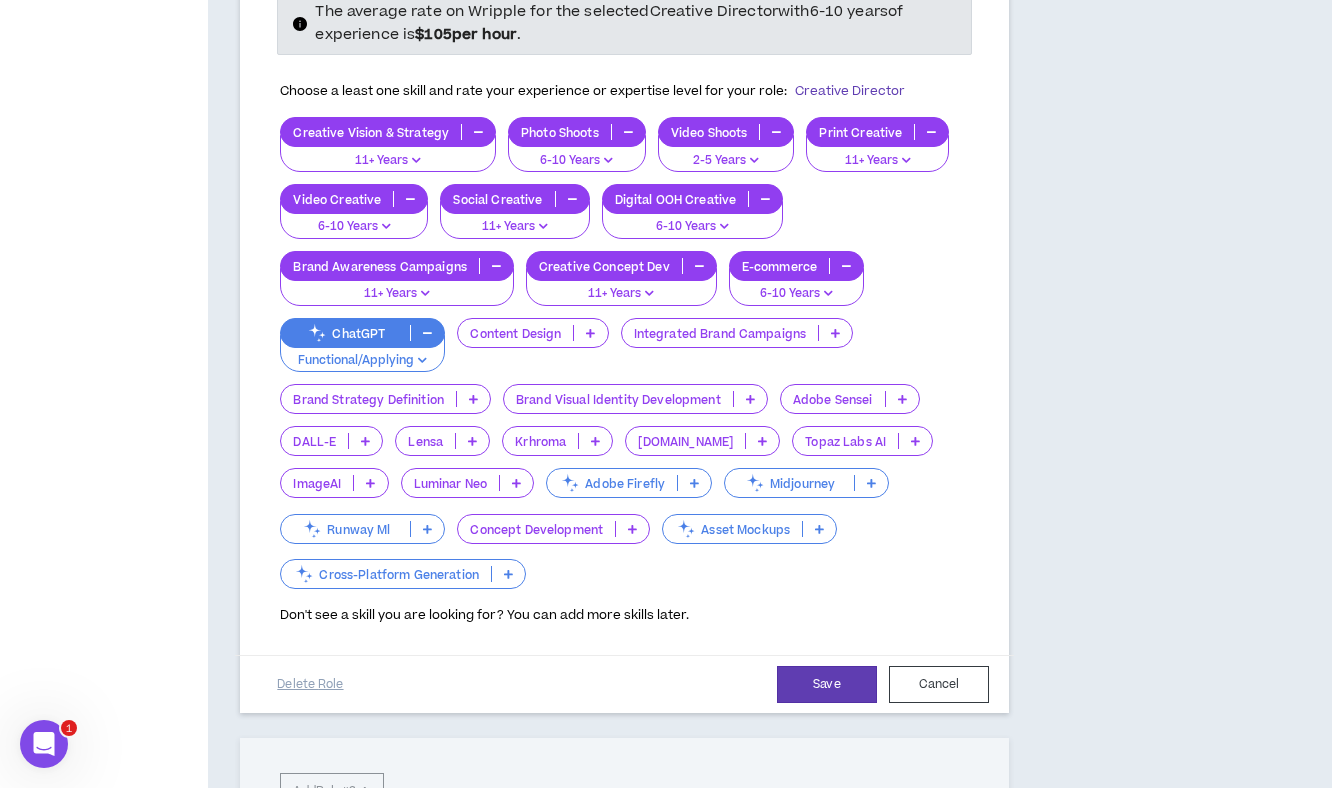 click at bounding box center (835, 333) 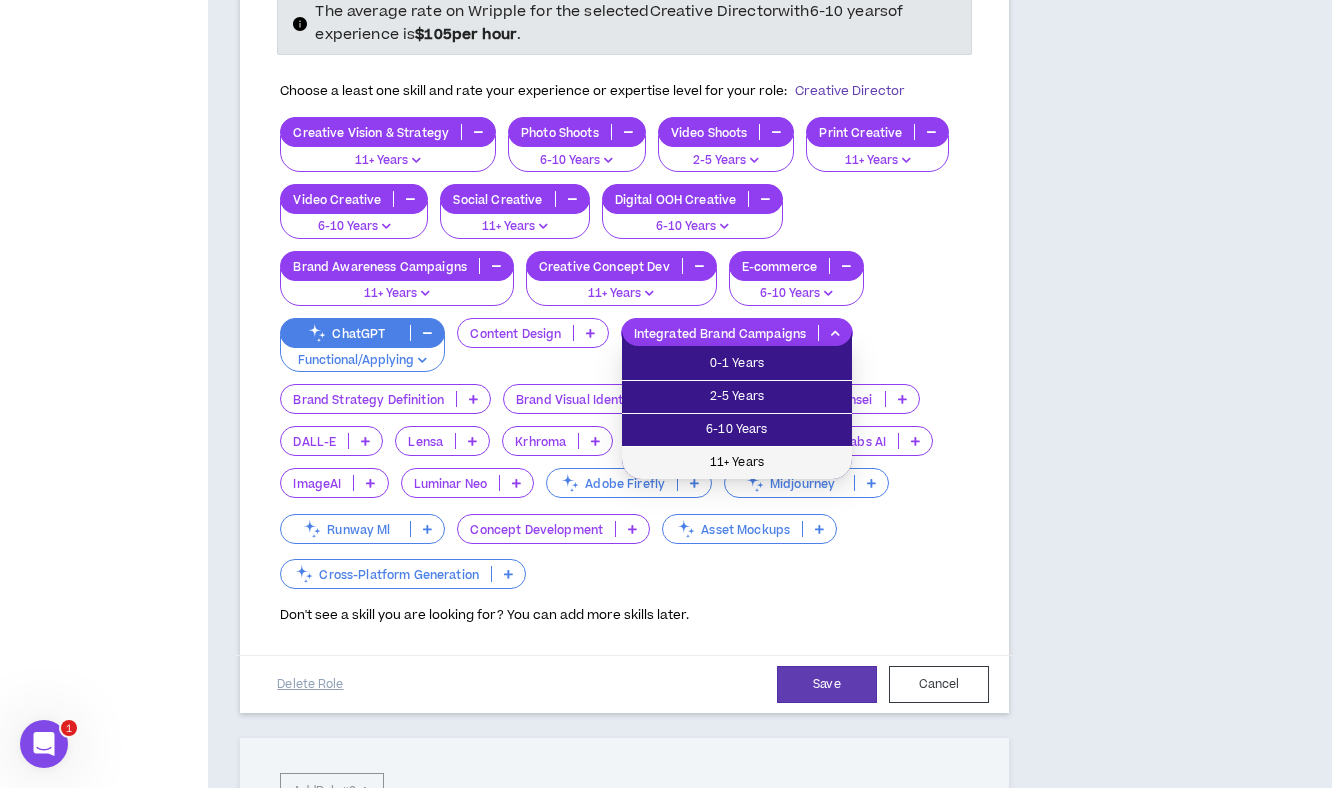 click on "11+ Years" at bounding box center (737, 463) 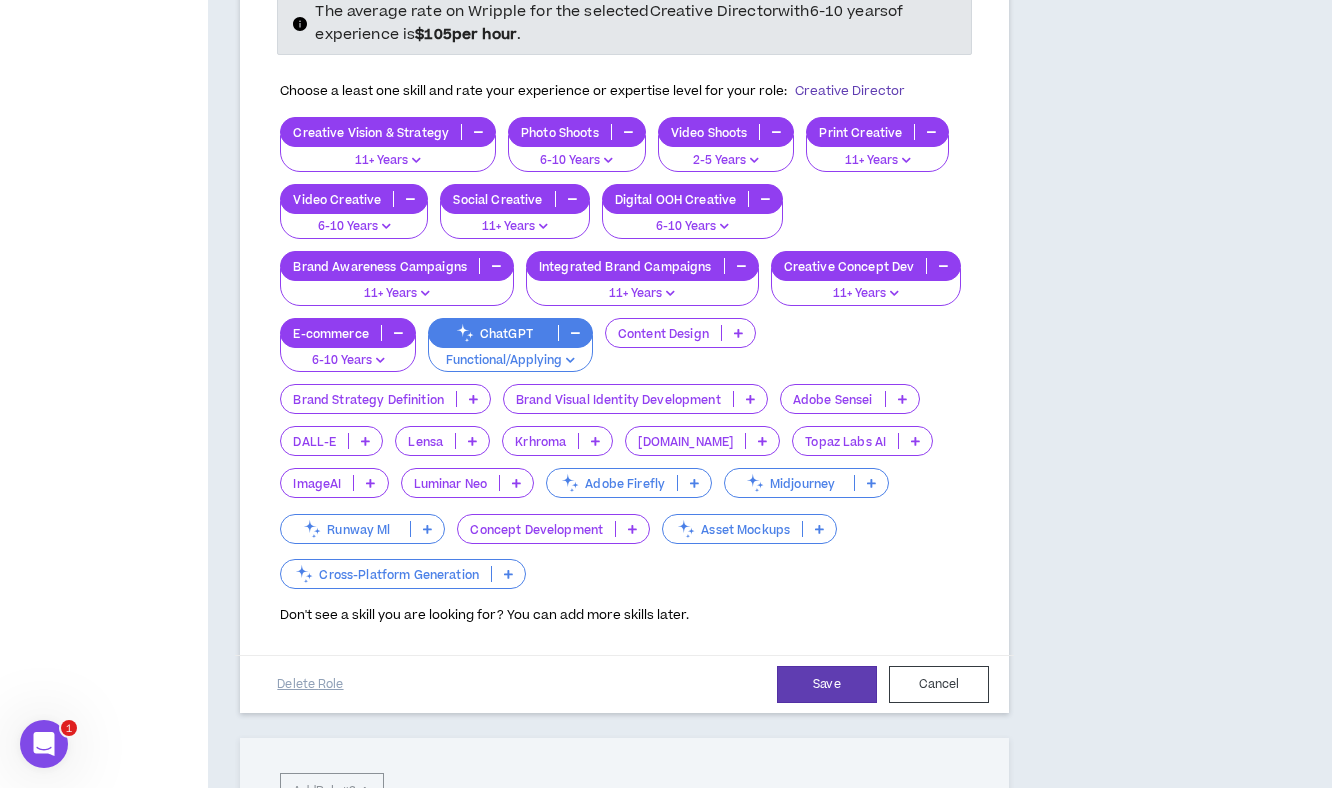 click on "Content Design" at bounding box center (680, 333) 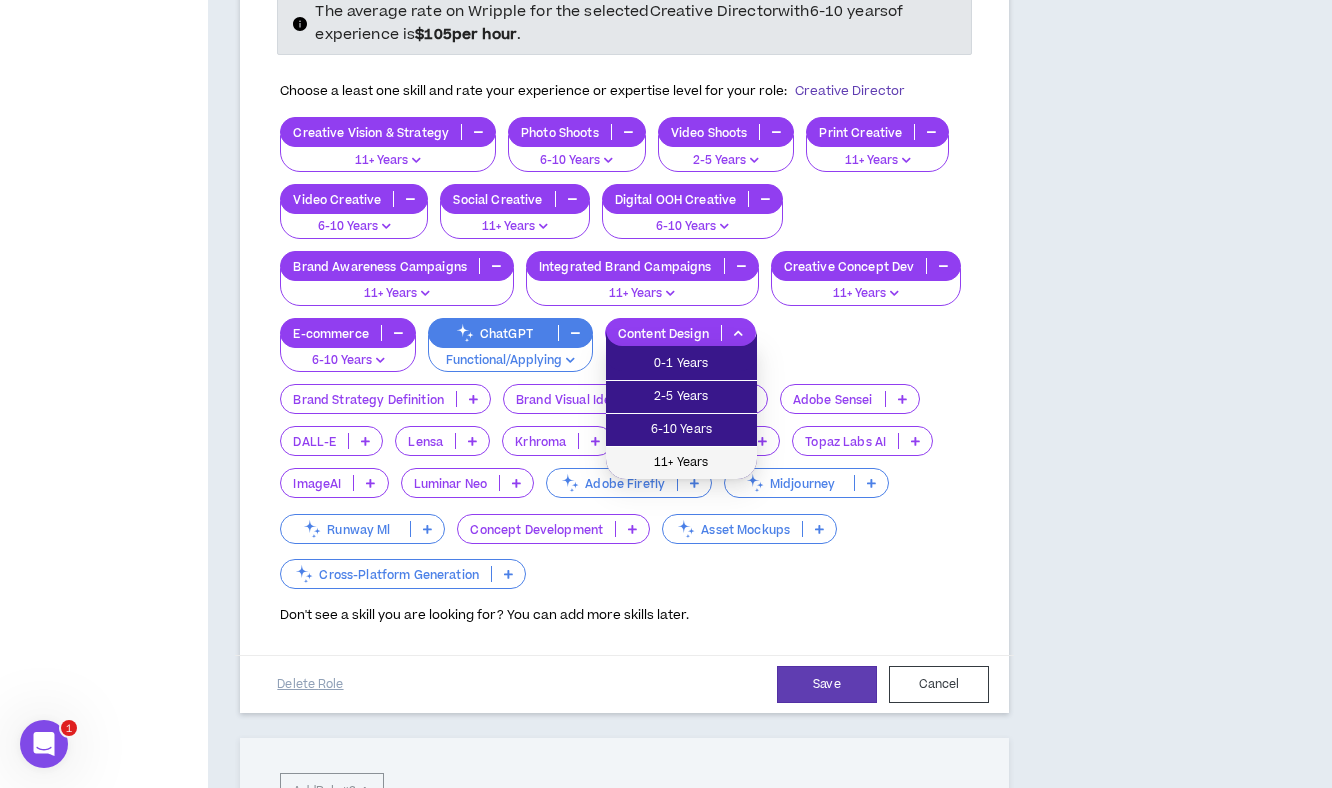 click on "11+ Years" at bounding box center [681, 463] 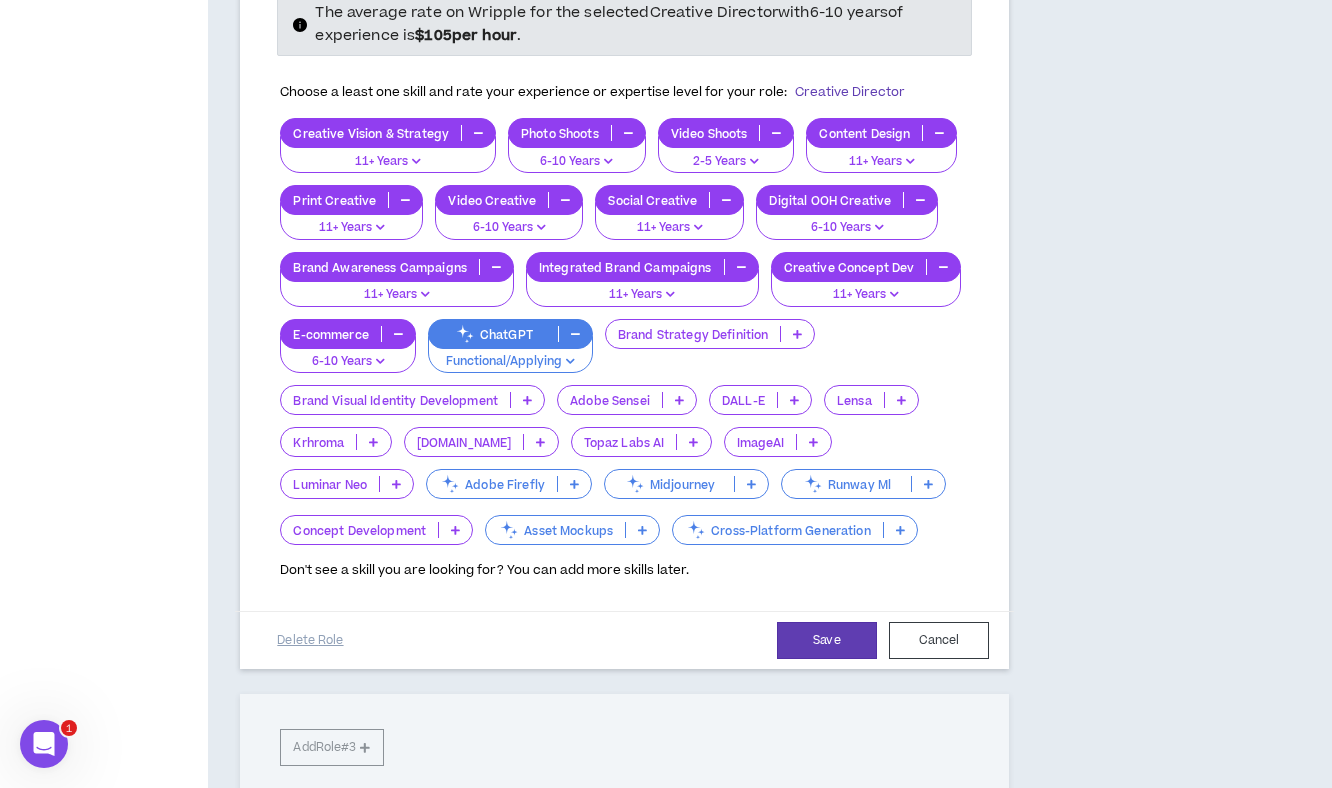 scroll, scrollTop: 658, scrollLeft: 0, axis: vertical 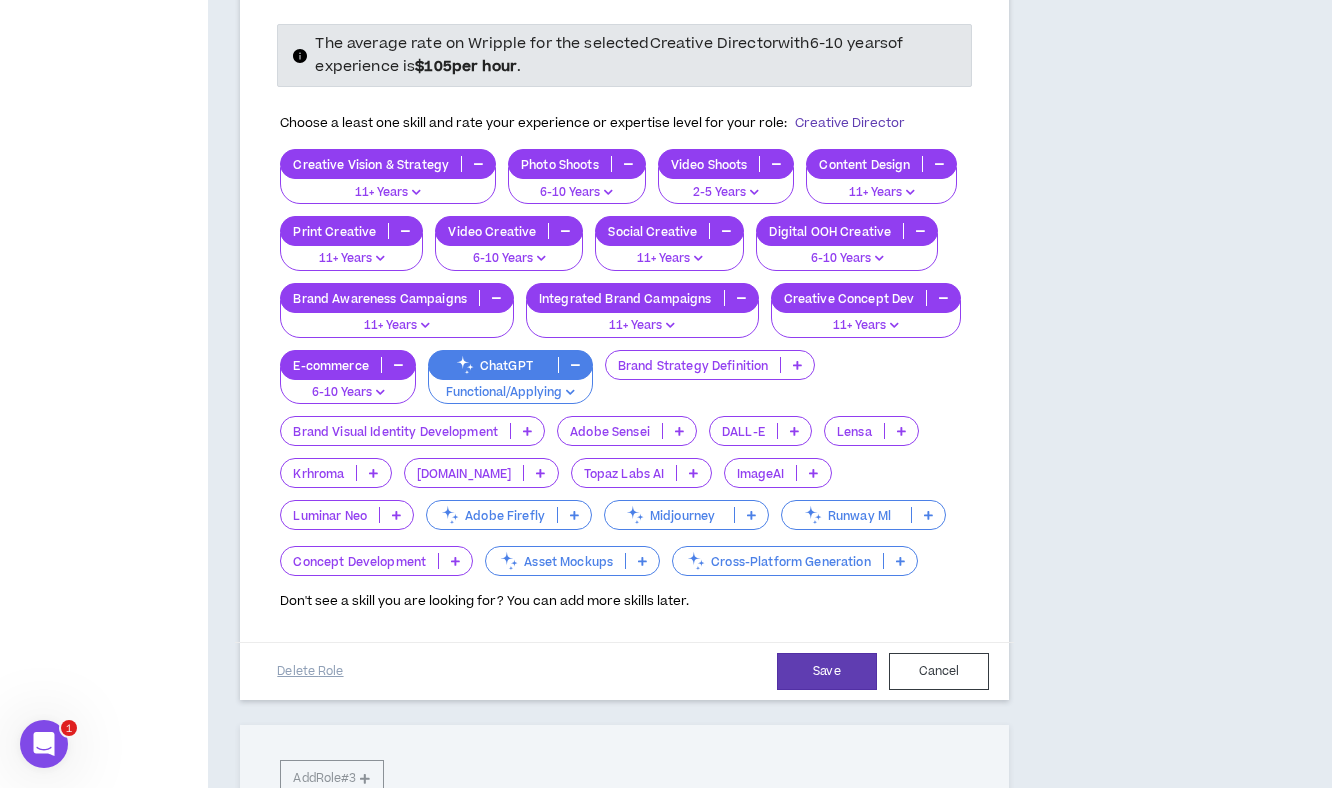 click at bounding box center [455, 561] 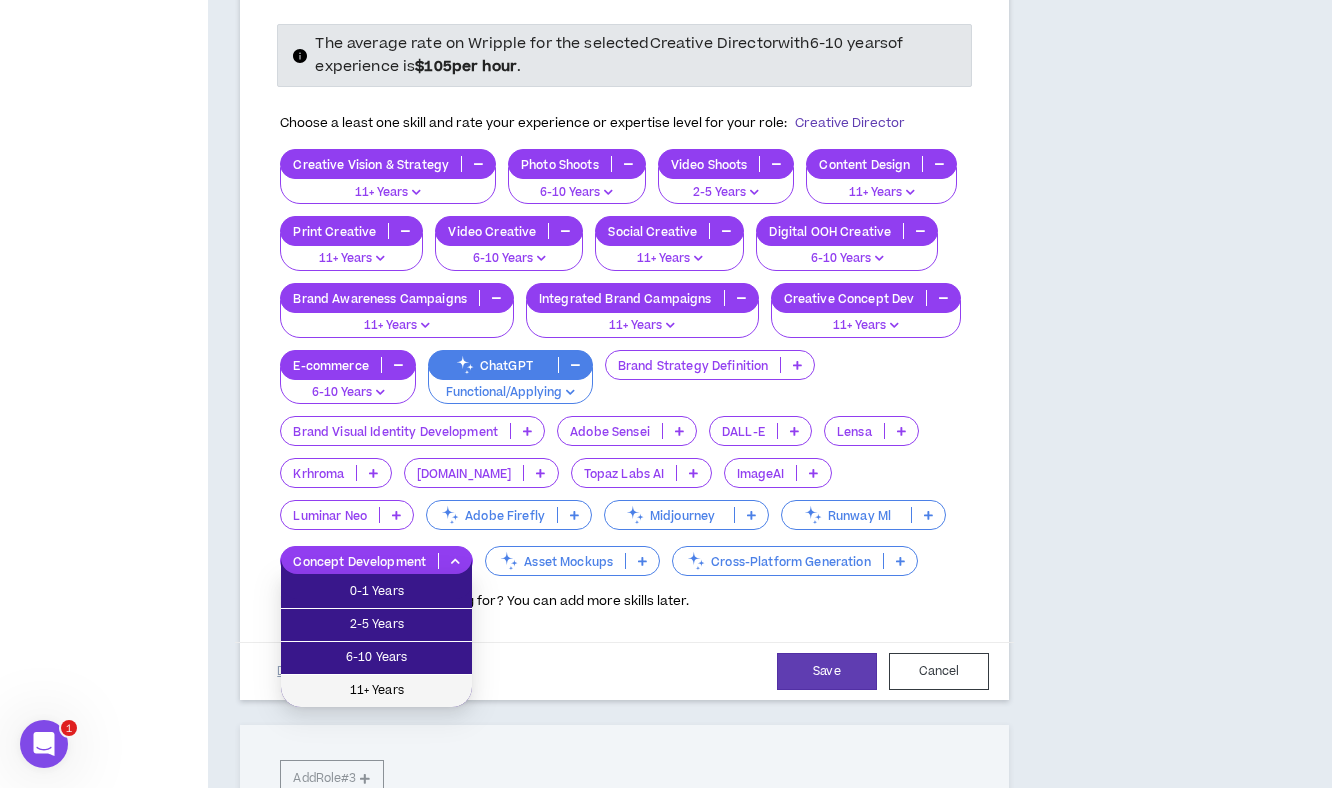 click on "11+ Years" at bounding box center [376, 691] 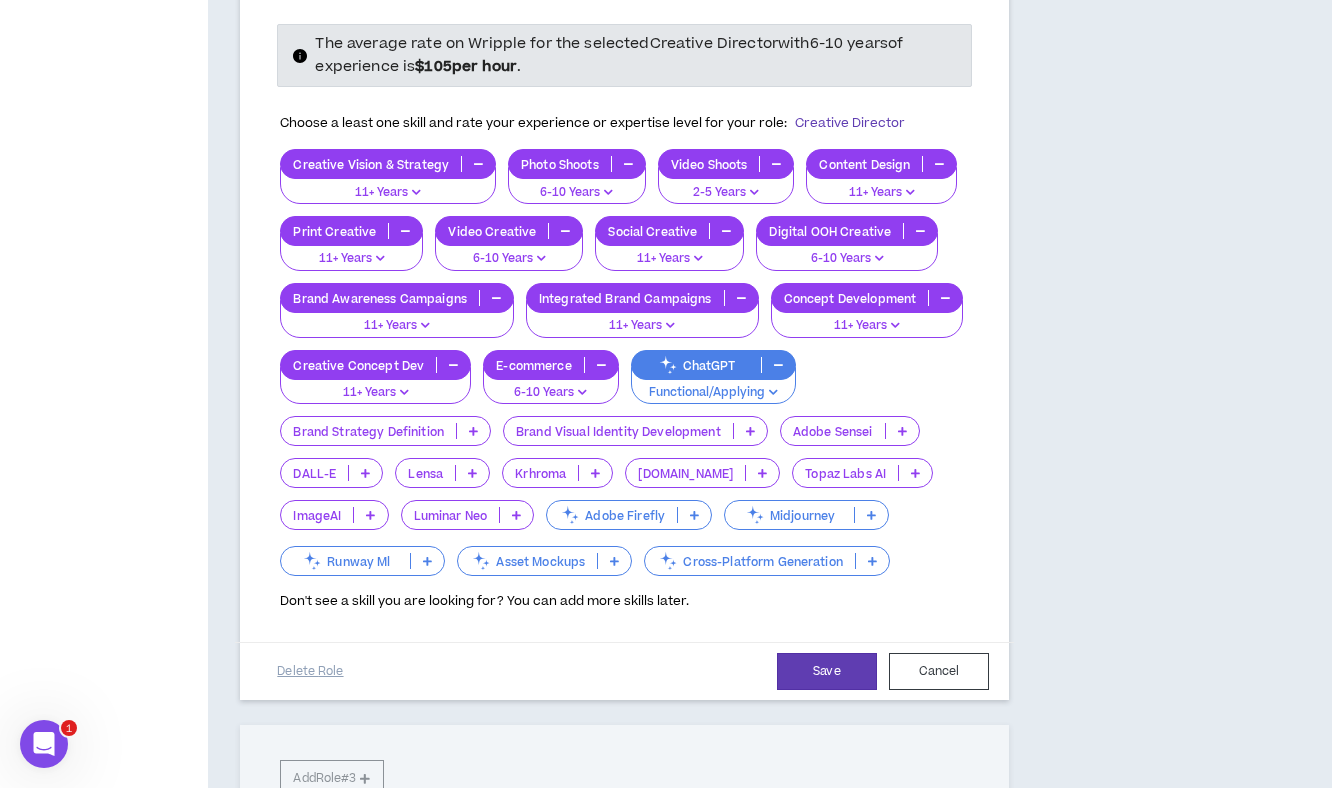 click at bounding box center [473, 431] 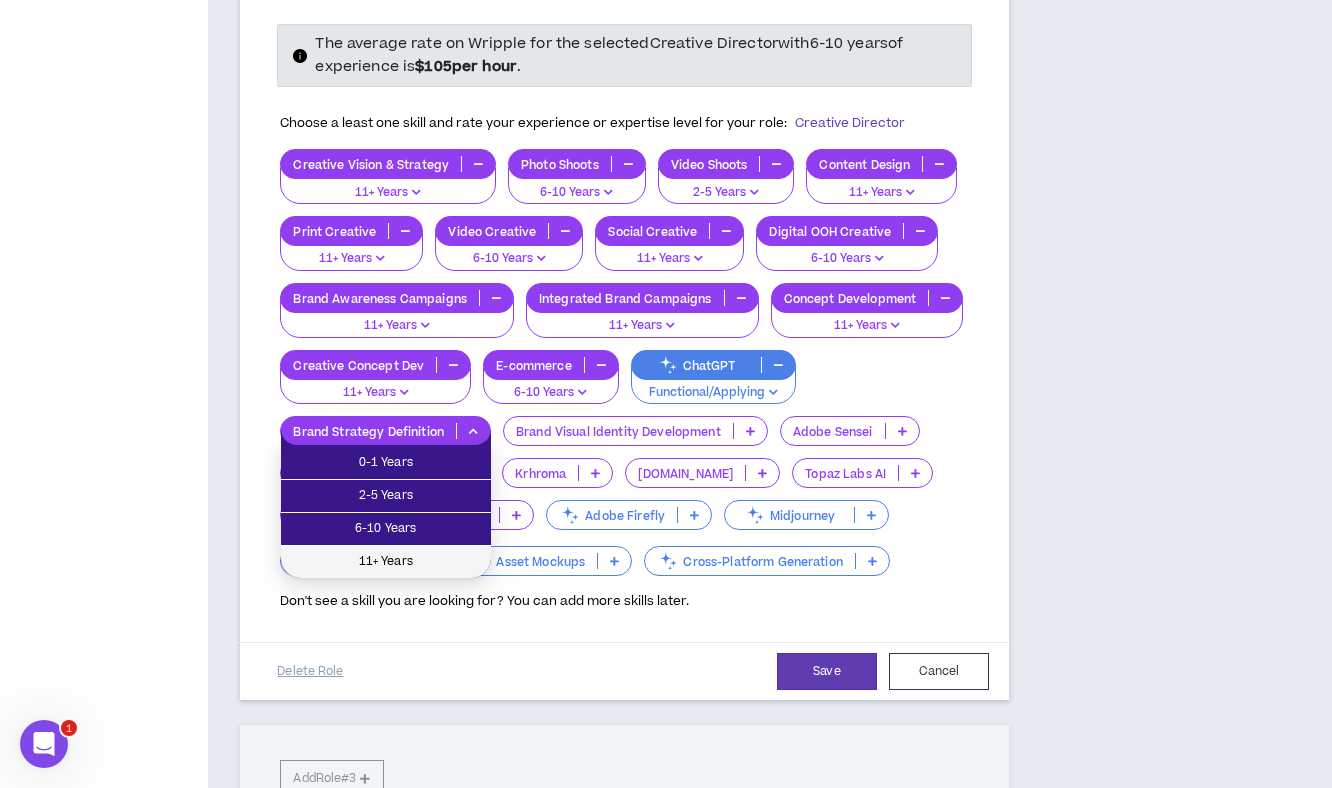click on "11+ Years" at bounding box center (386, 562) 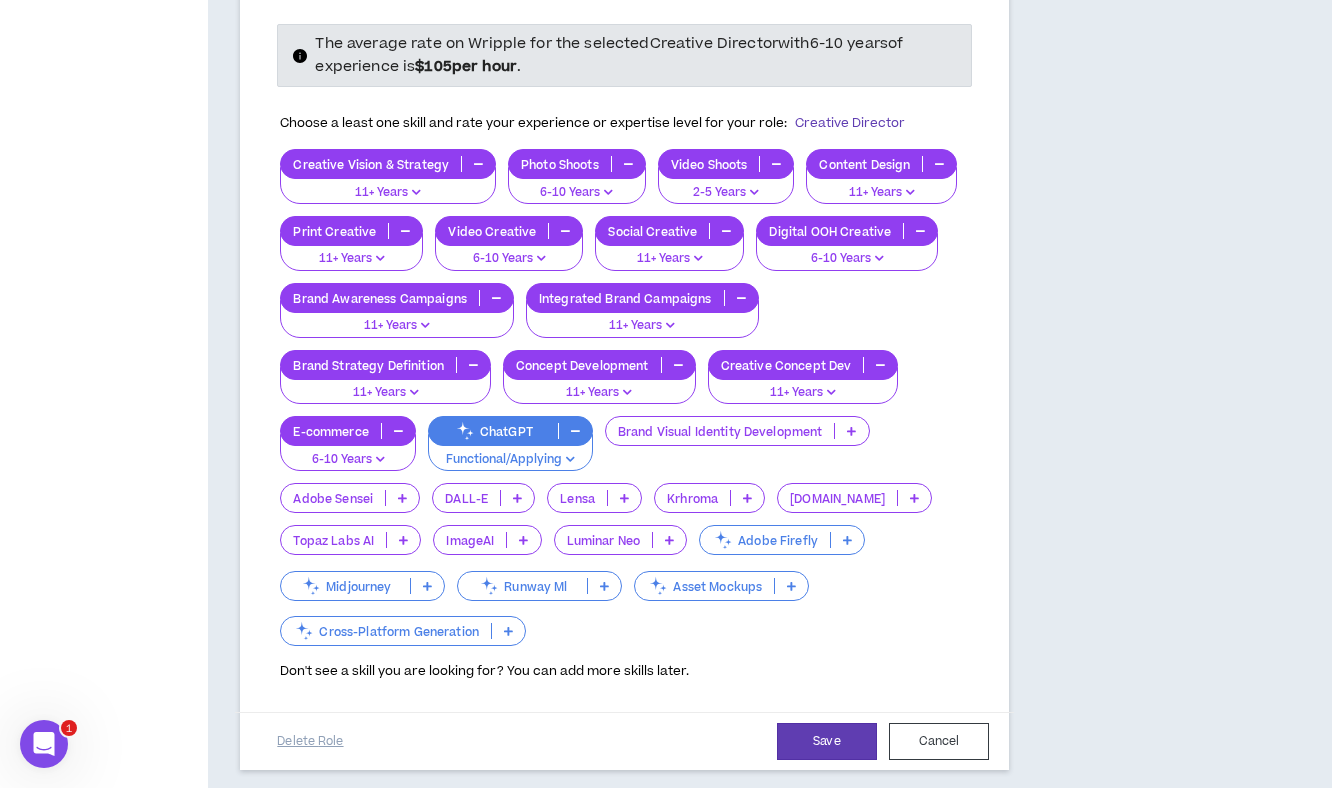 click at bounding box center (851, 431) 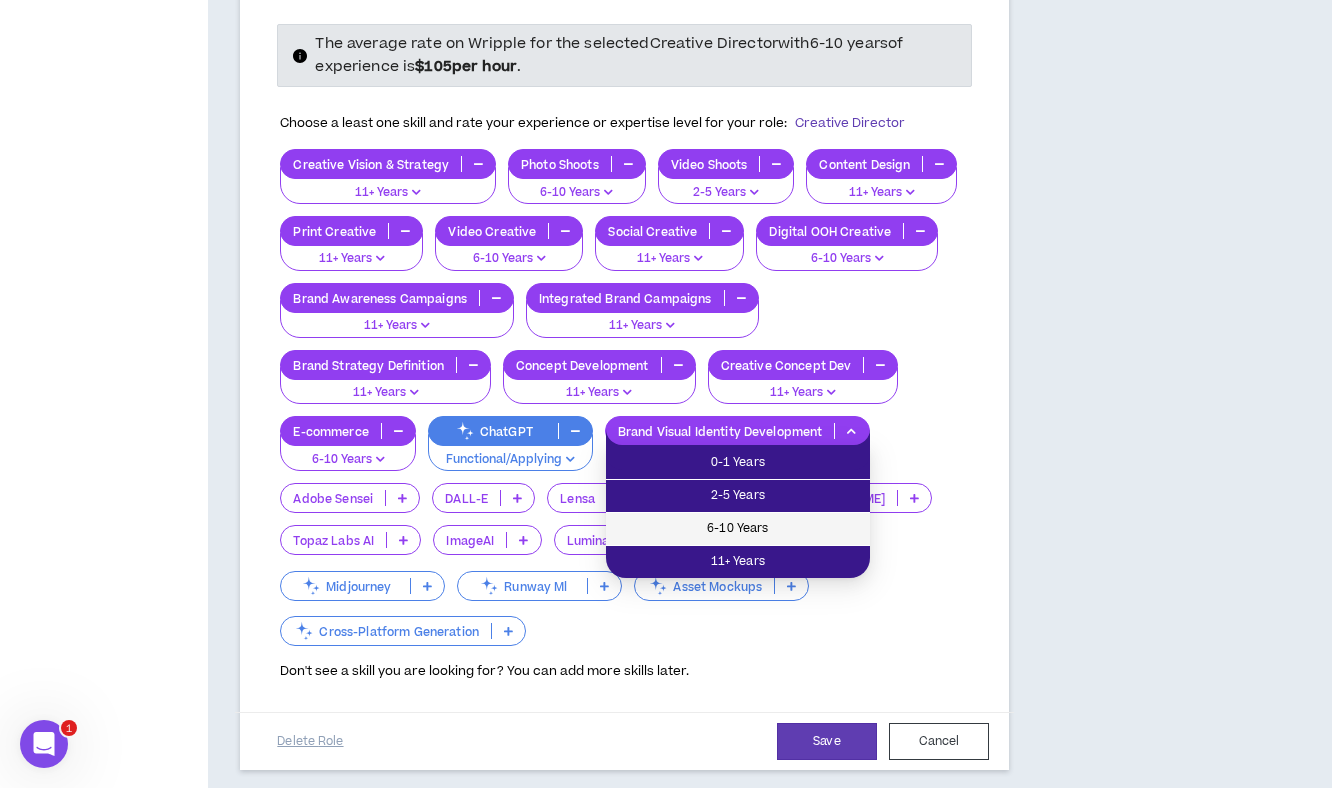 click on "6-10 Years" at bounding box center (738, 529) 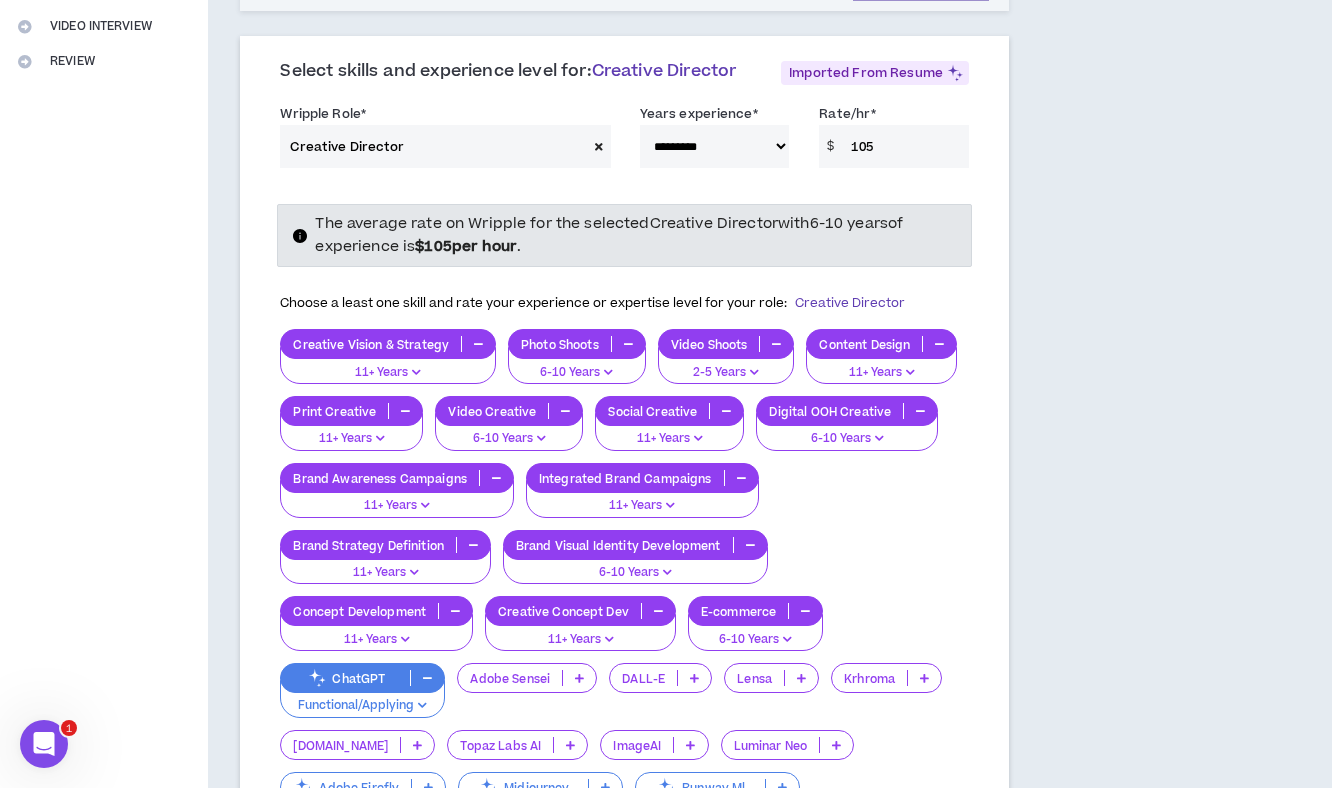 scroll, scrollTop: 475, scrollLeft: 0, axis: vertical 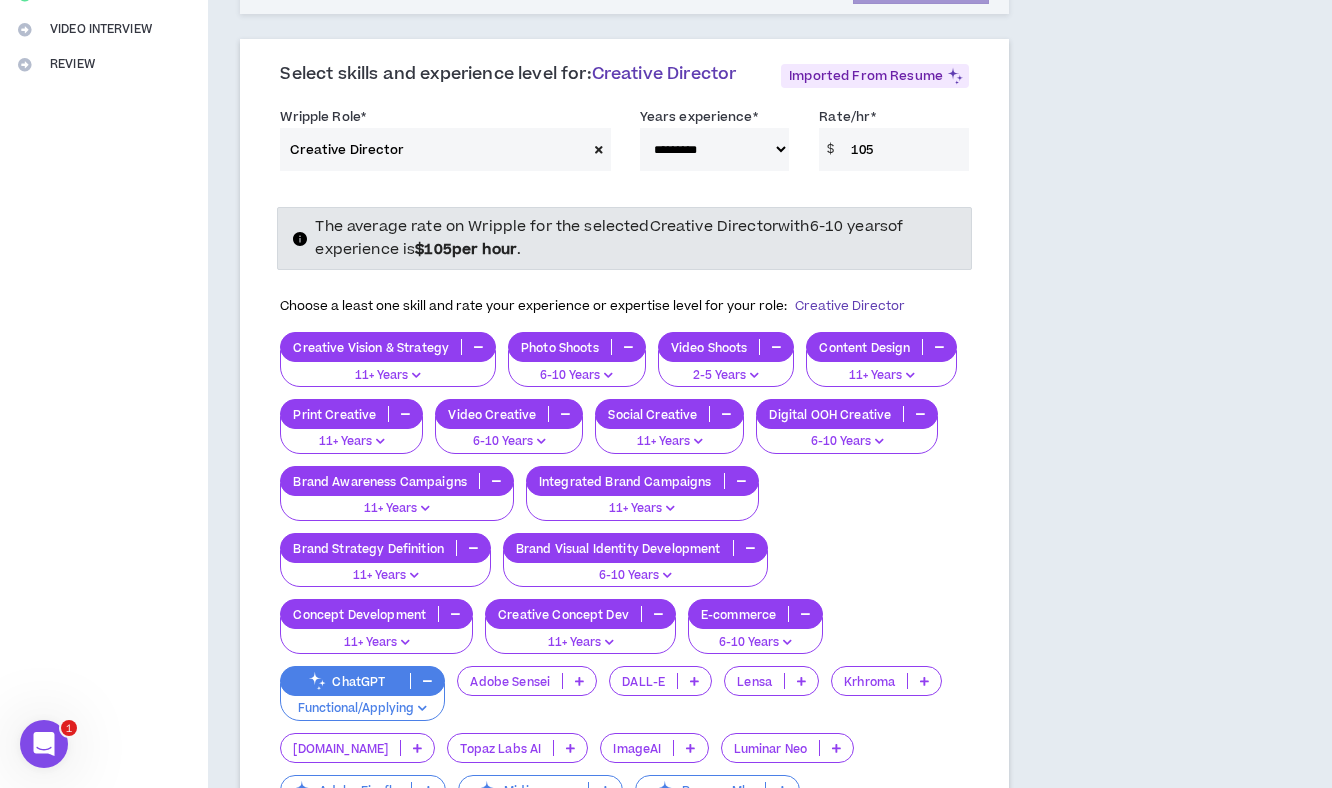 drag, startPoint x: 859, startPoint y: 150, endPoint x: 882, endPoint y: 150, distance: 23 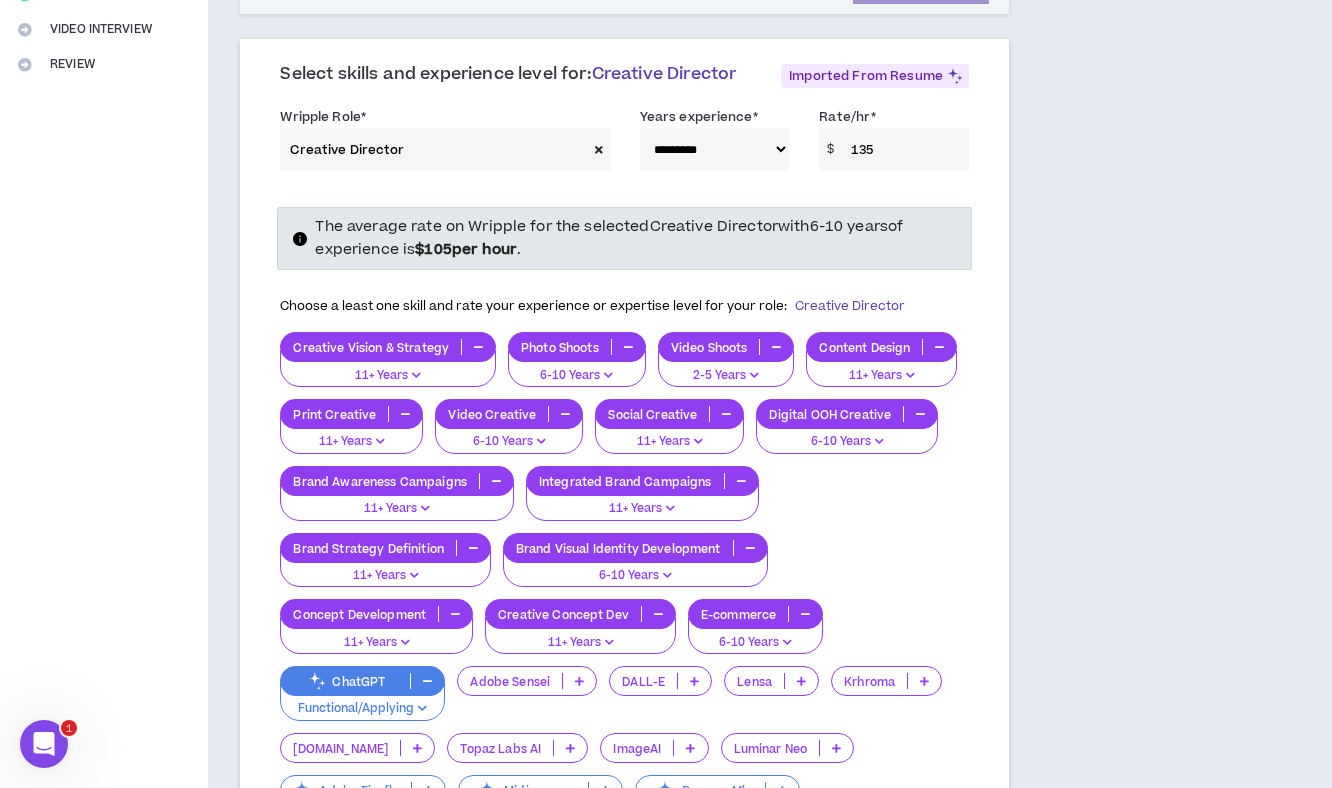 click on "**********" at bounding box center [715, 149] 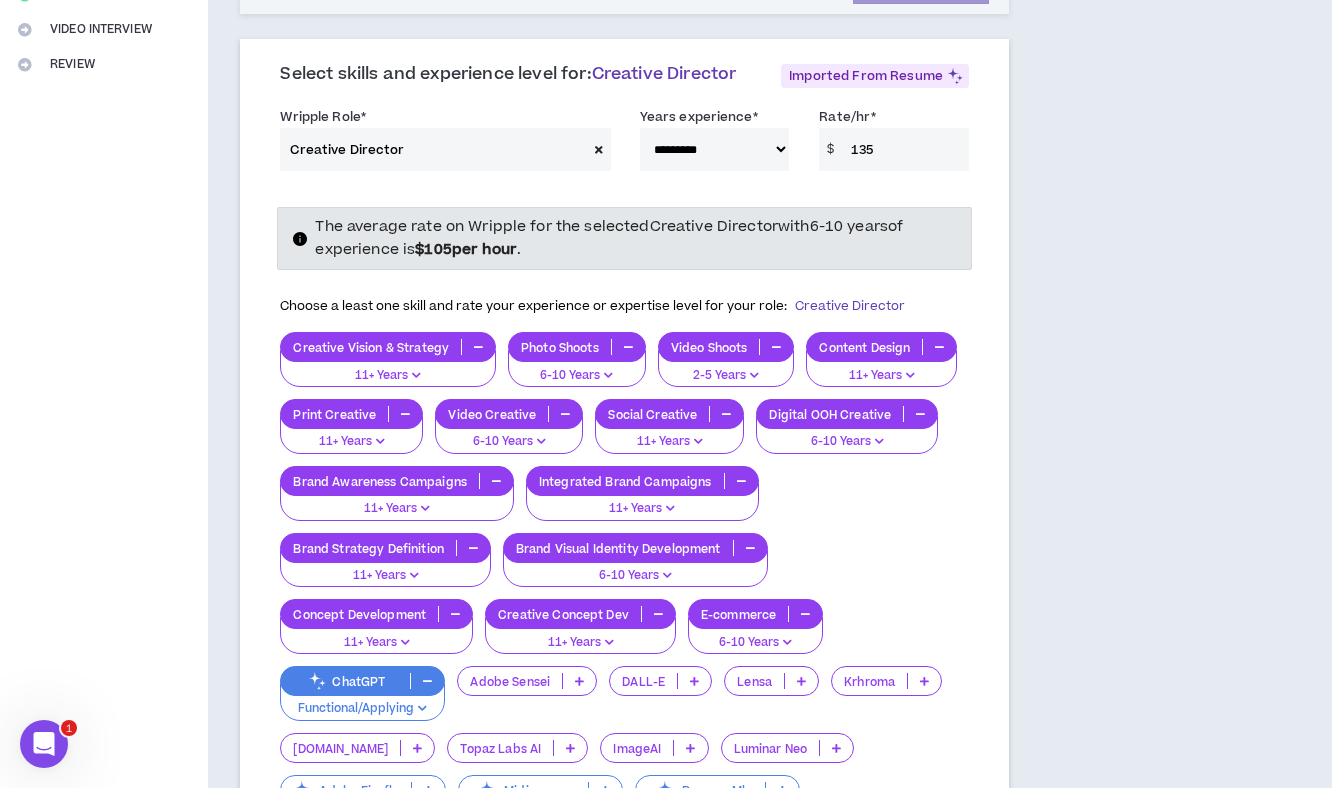 drag, startPoint x: 862, startPoint y: 148, endPoint x: 876, endPoint y: 148, distance: 14 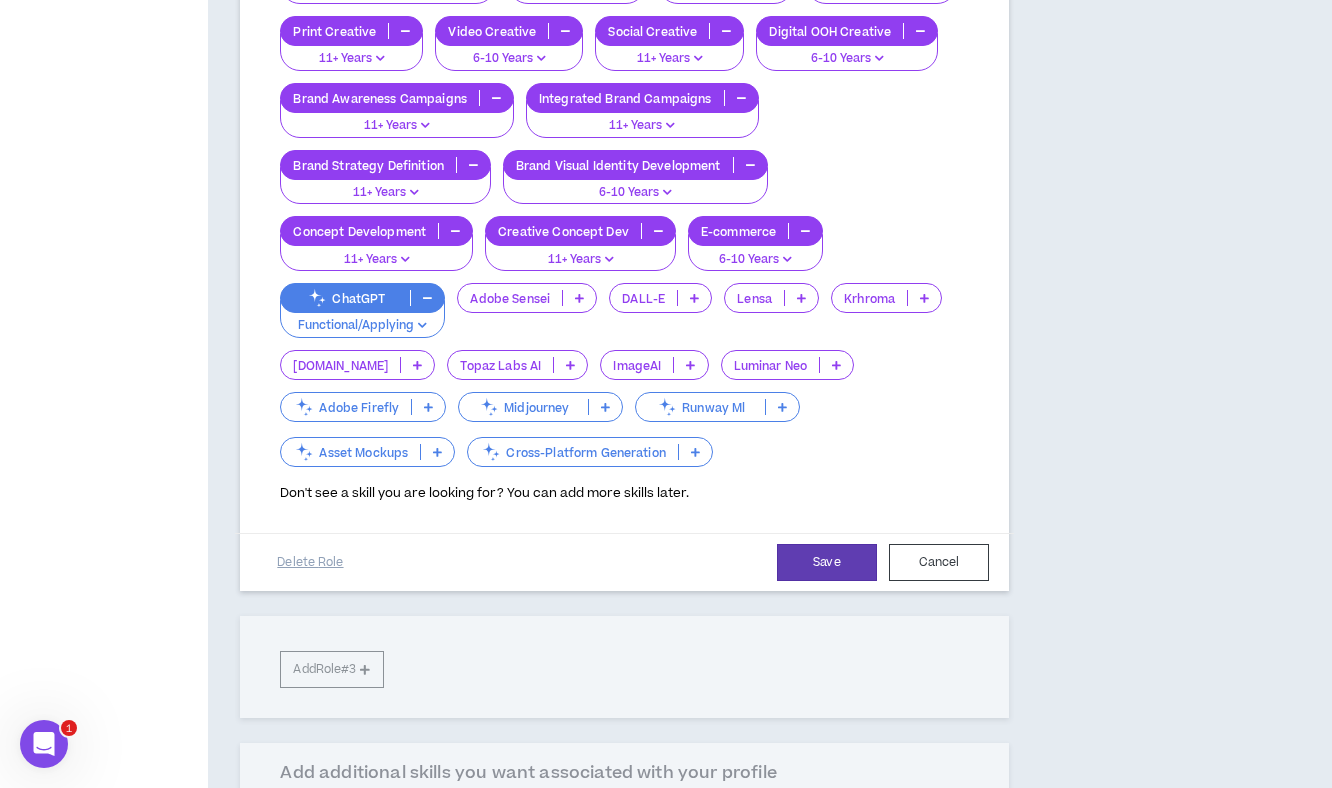 scroll, scrollTop: 866, scrollLeft: 0, axis: vertical 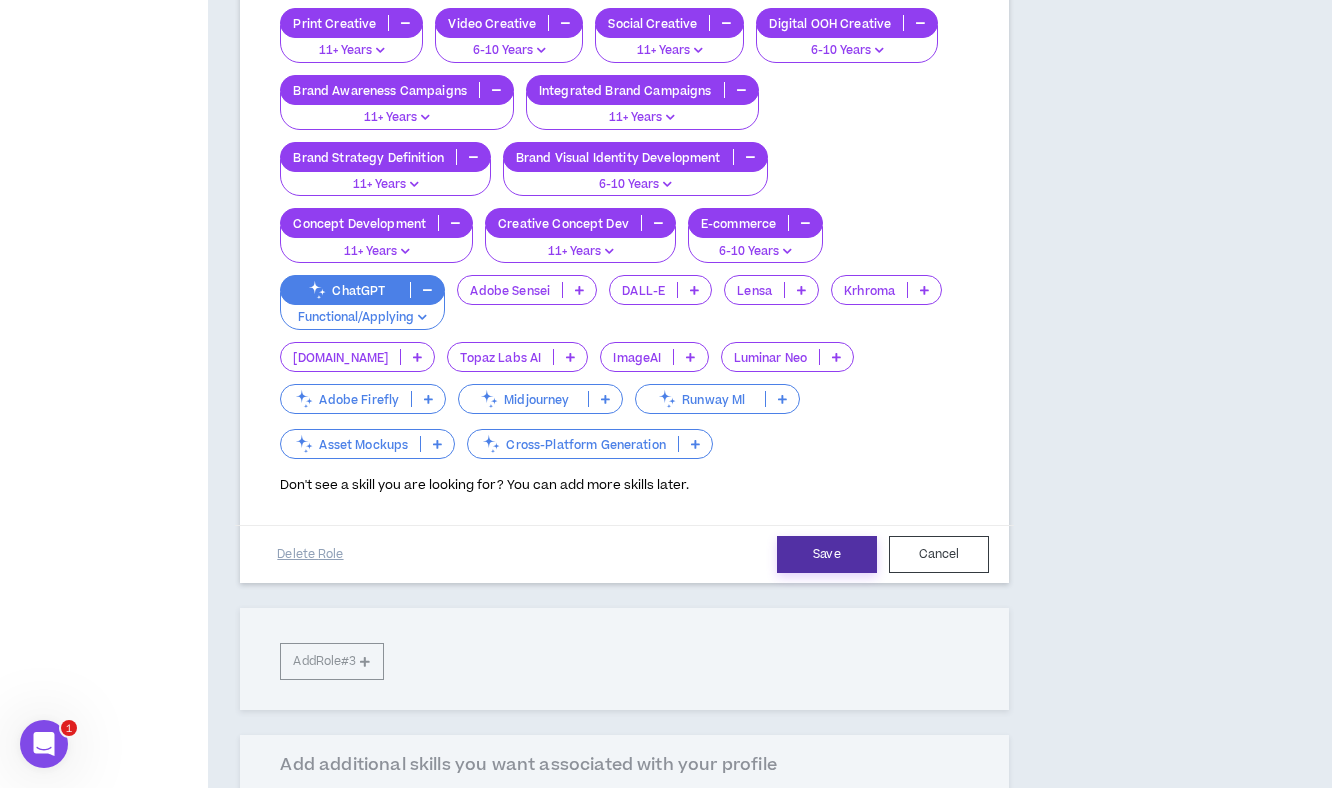type on "150" 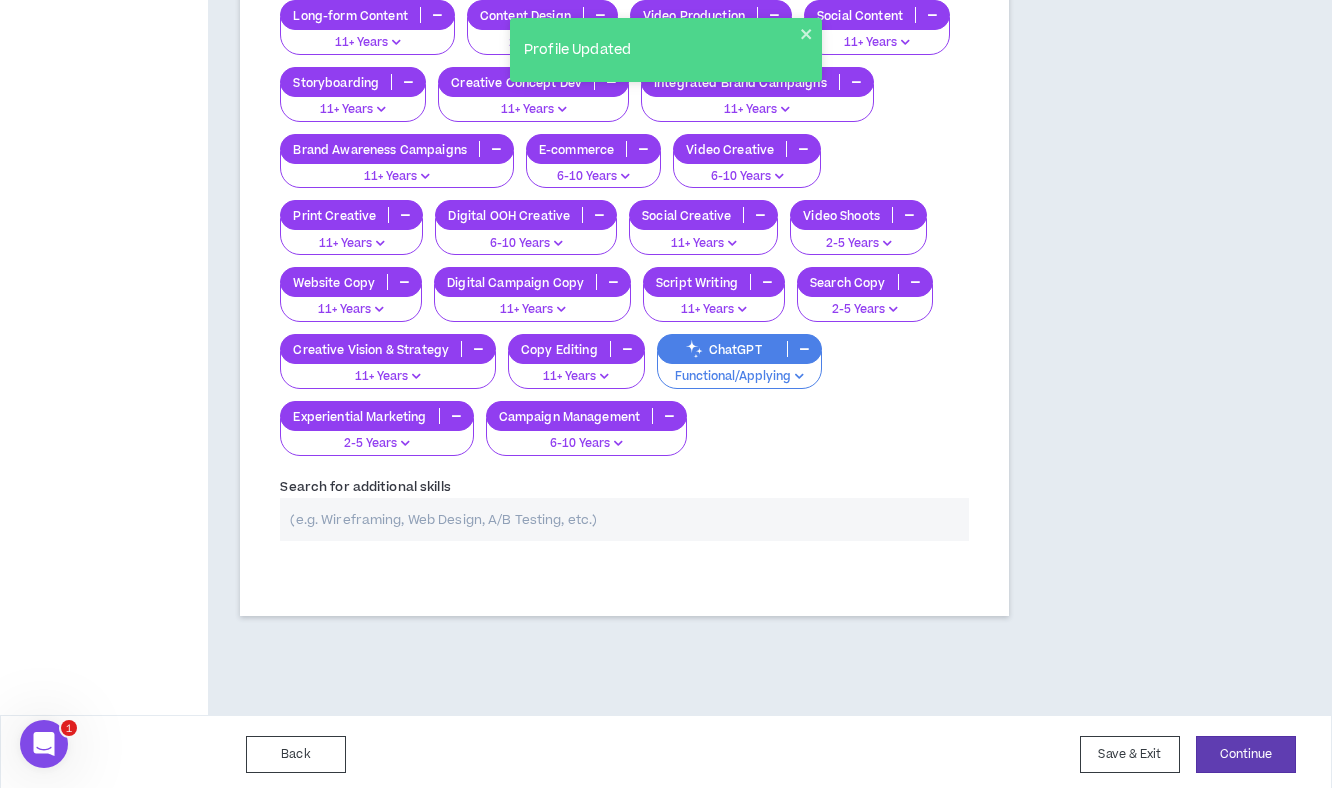 scroll, scrollTop: 1315, scrollLeft: 0, axis: vertical 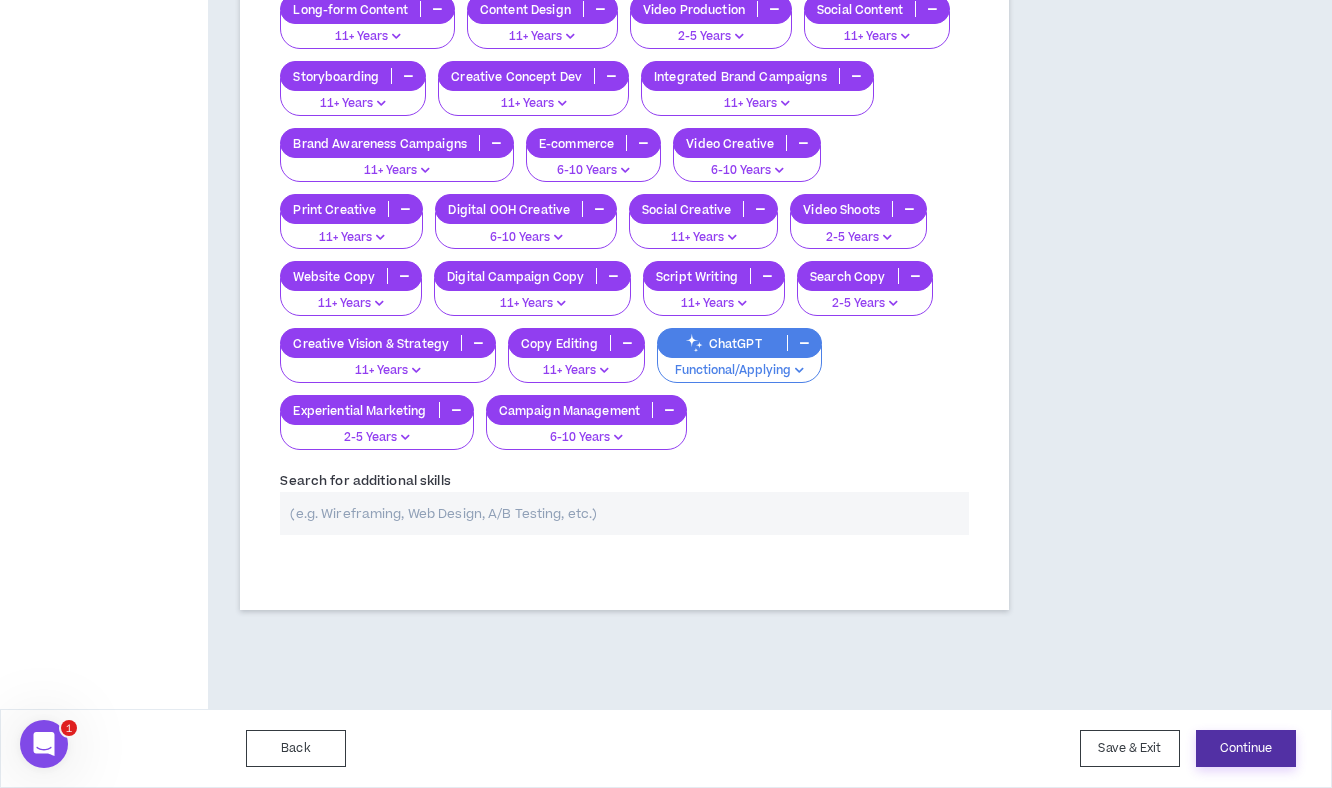 click on "Continue" at bounding box center (1246, 748) 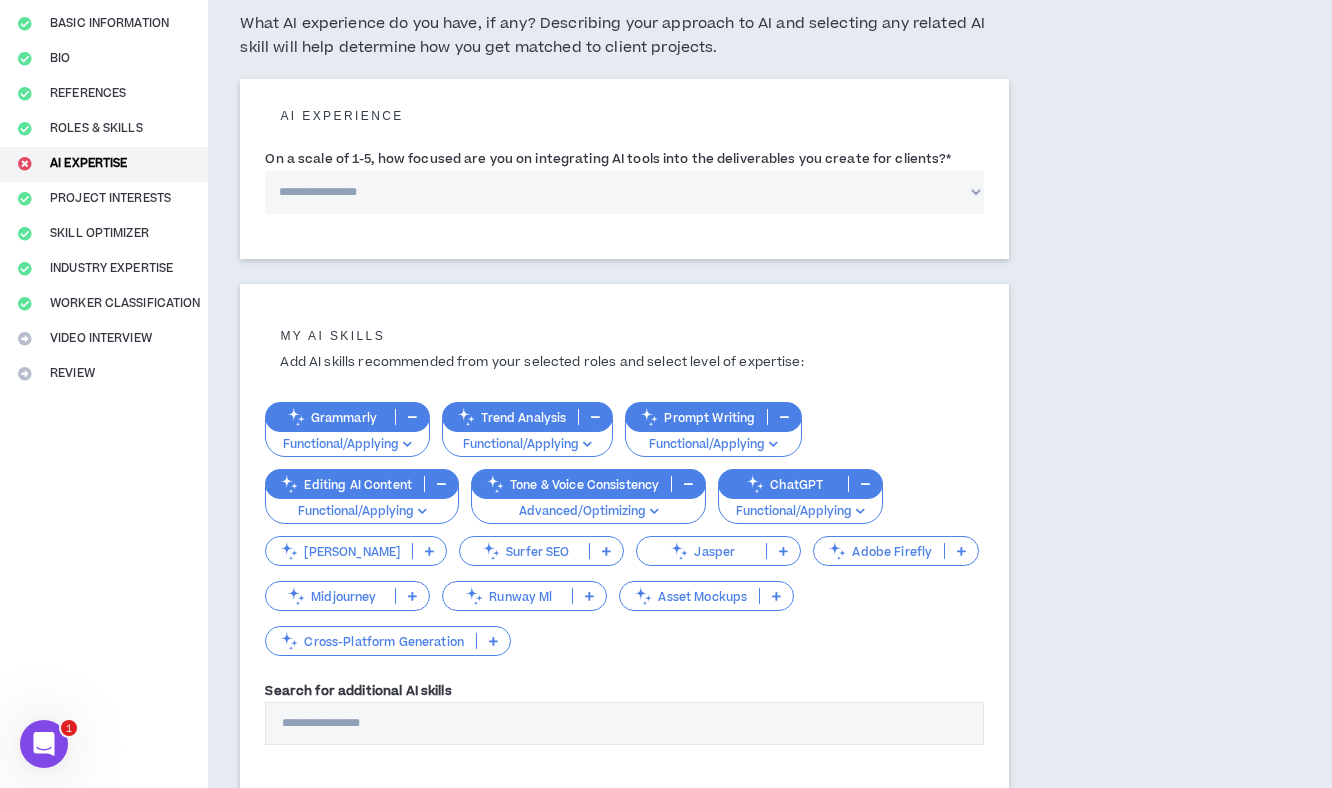 scroll, scrollTop: 0, scrollLeft: 0, axis: both 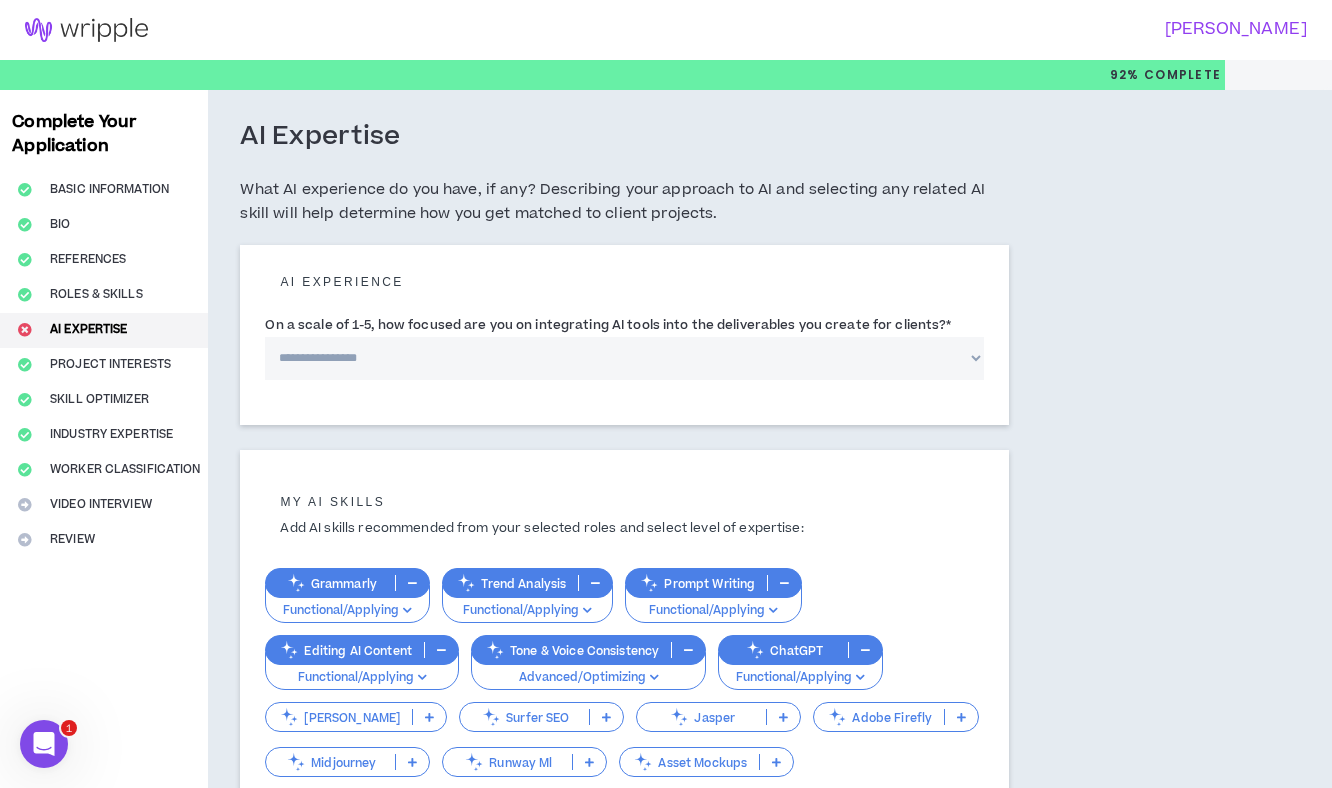 click on "**********" at bounding box center [624, 358] 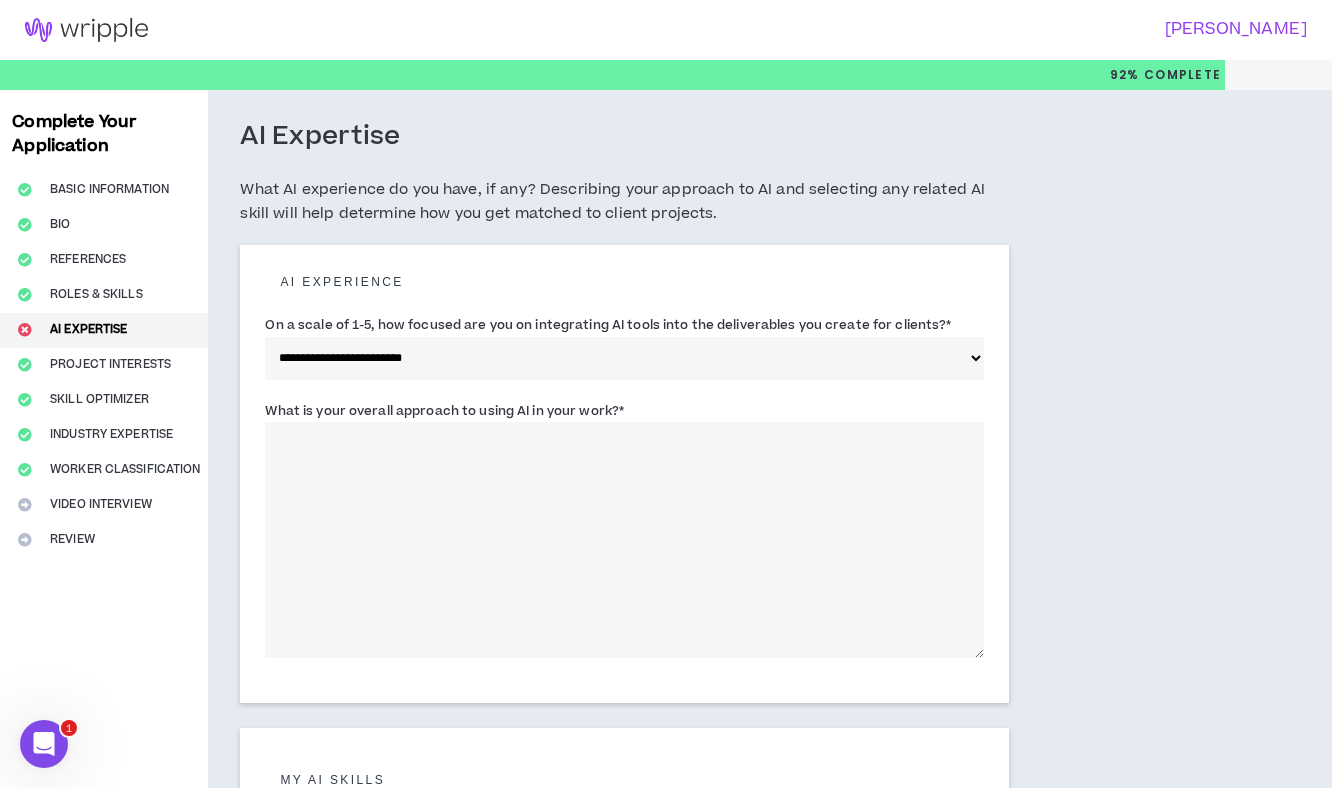 click on "What is your overall approach to using AI in your work?  *" at bounding box center [624, 540] 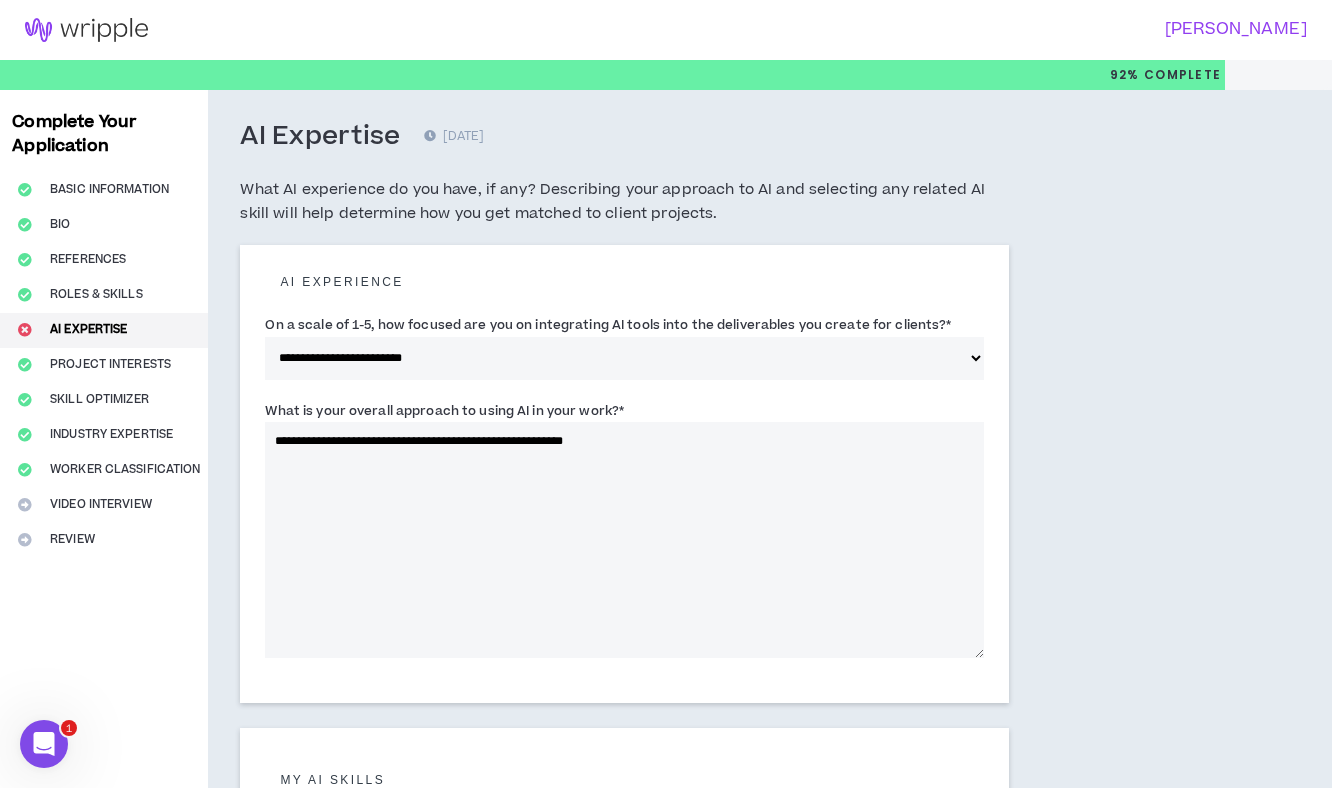 drag, startPoint x: 533, startPoint y: 436, endPoint x: 562, endPoint y: 436, distance: 29 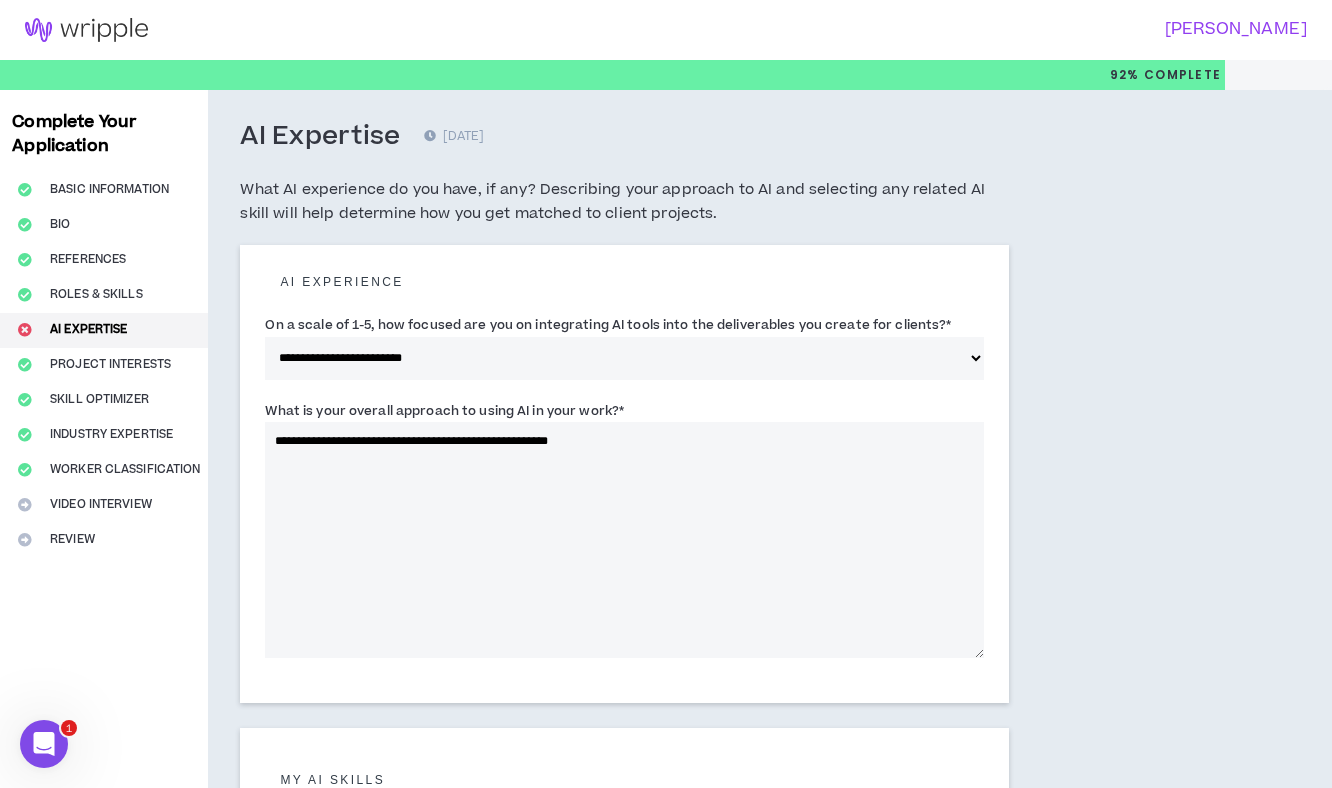 click on "**********" at bounding box center (624, 540) 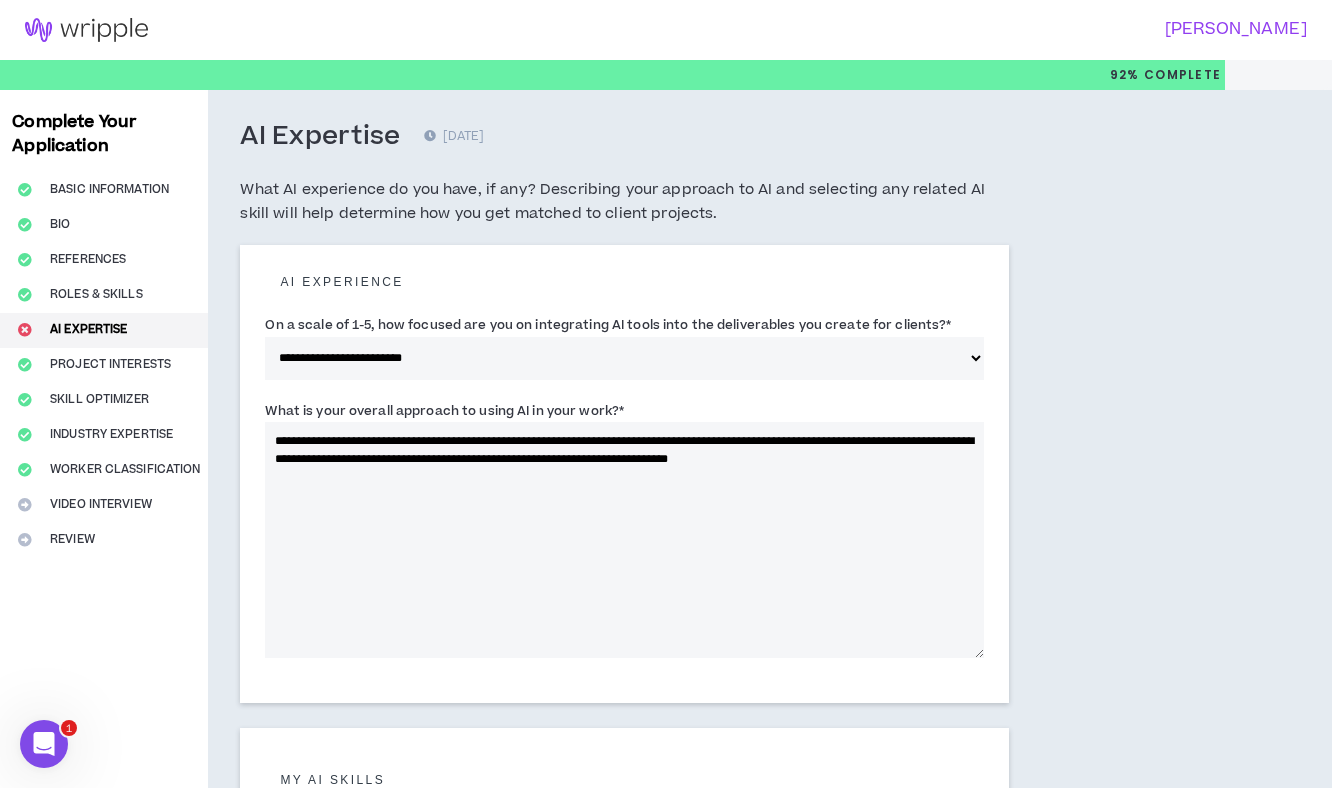 click on "**********" at bounding box center [624, 540] 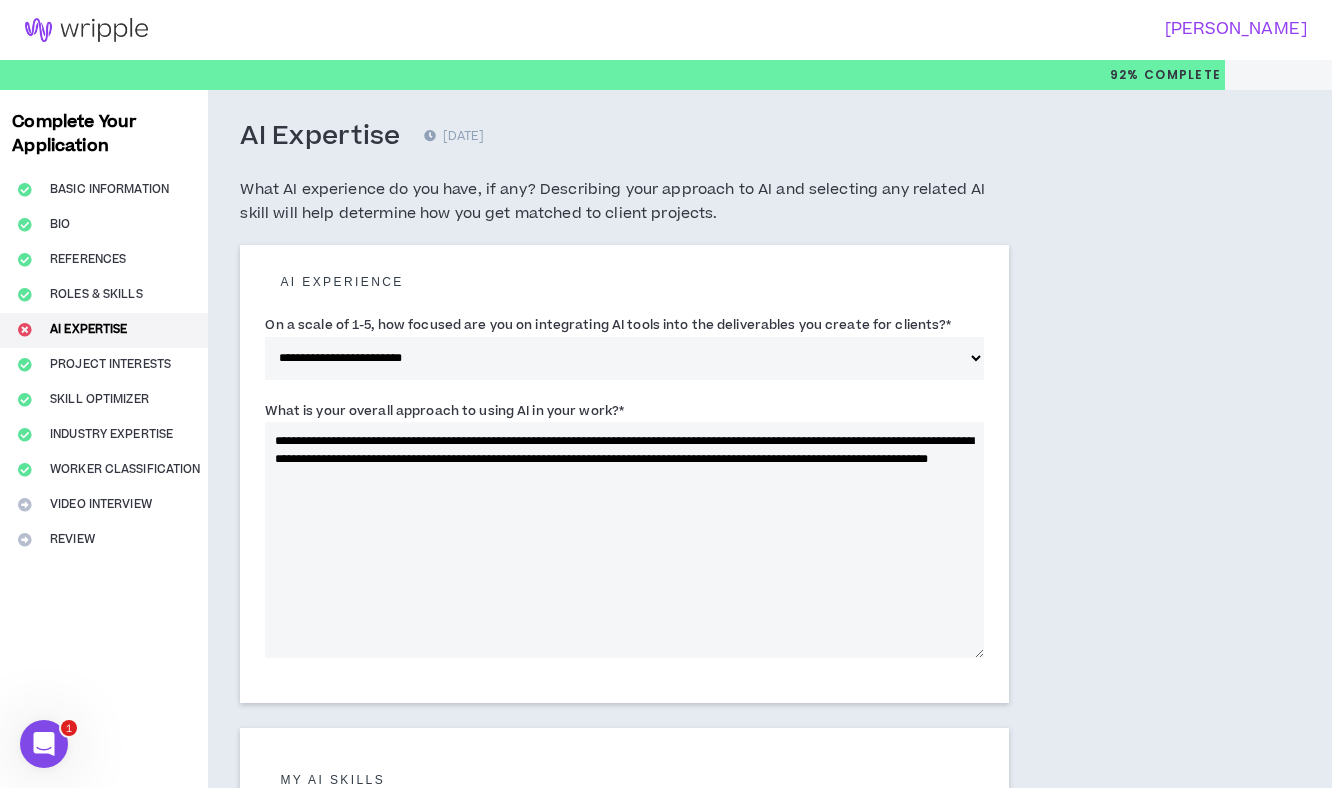 click on "**********" at bounding box center (624, 540) 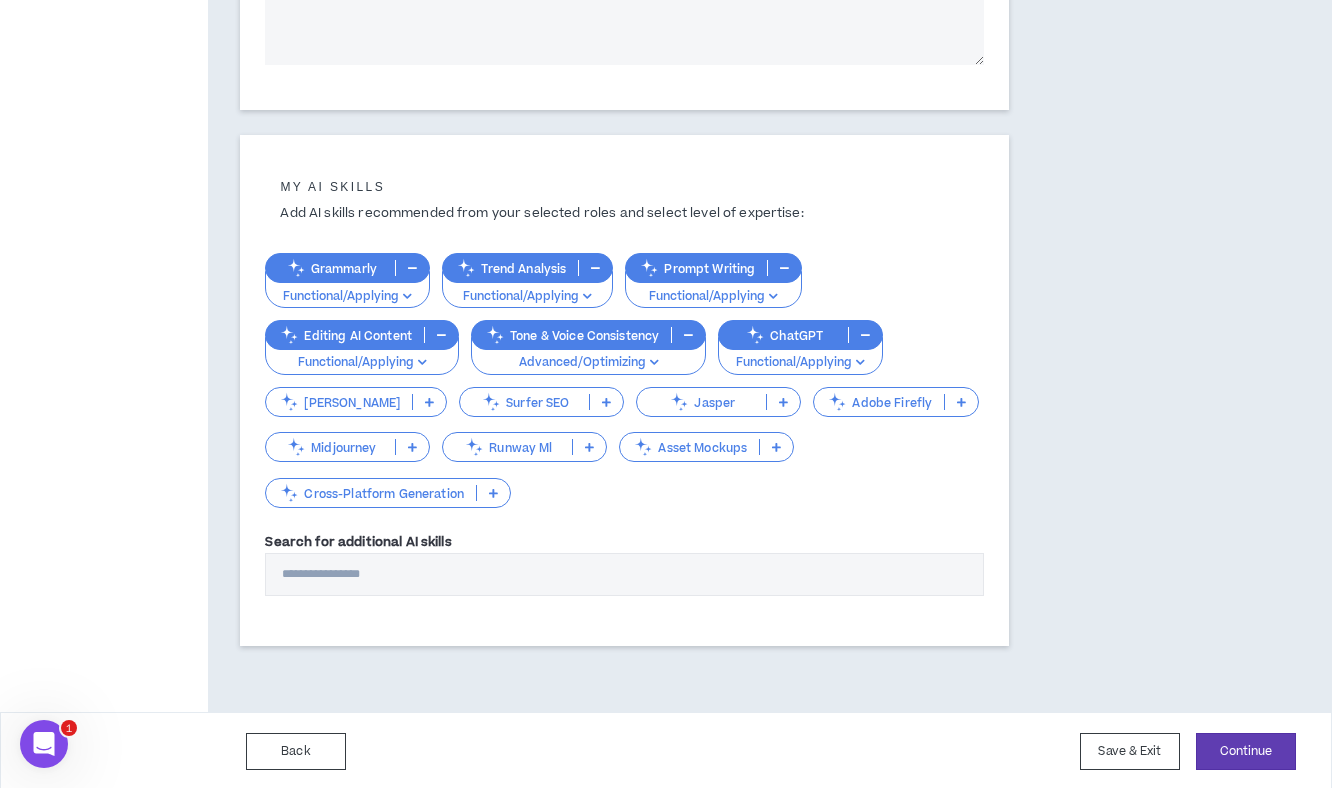 scroll, scrollTop: 595, scrollLeft: 0, axis: vertical 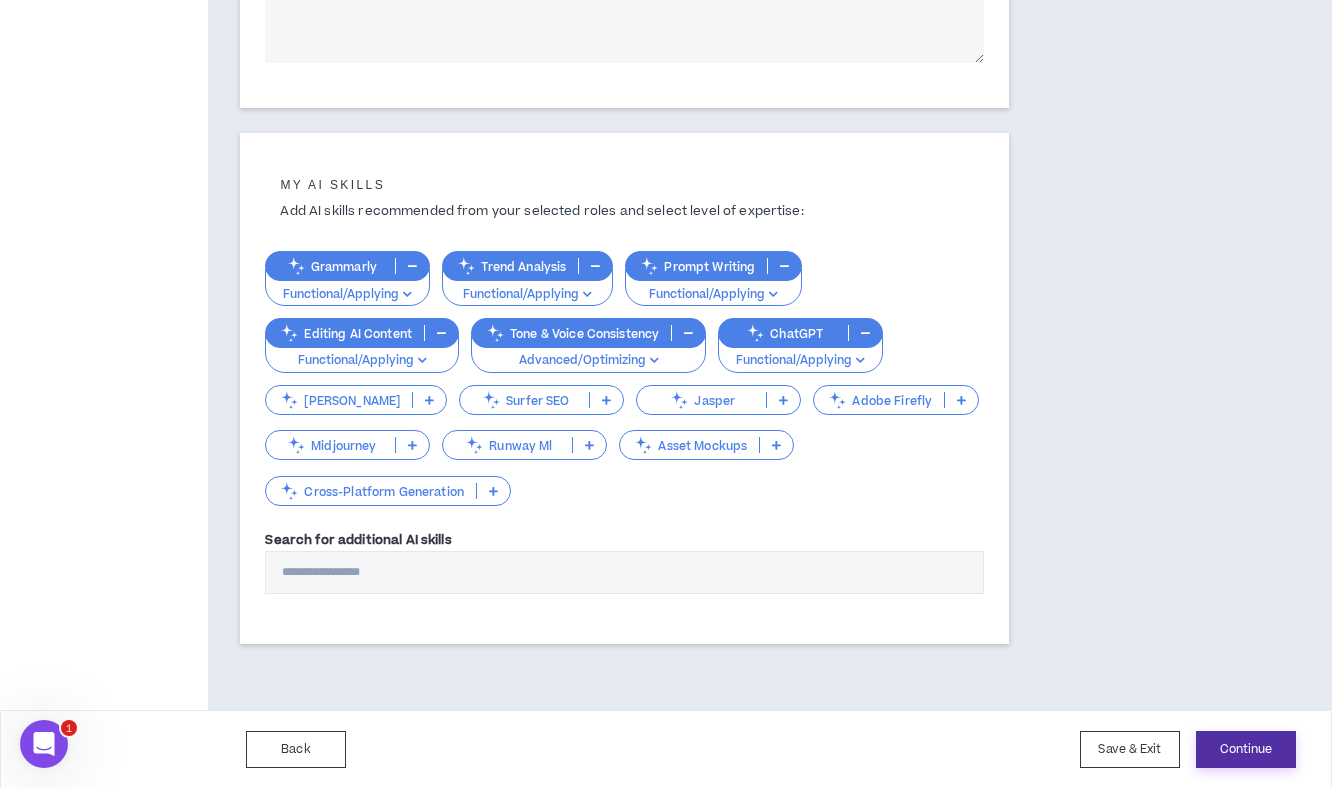 type on "**********" 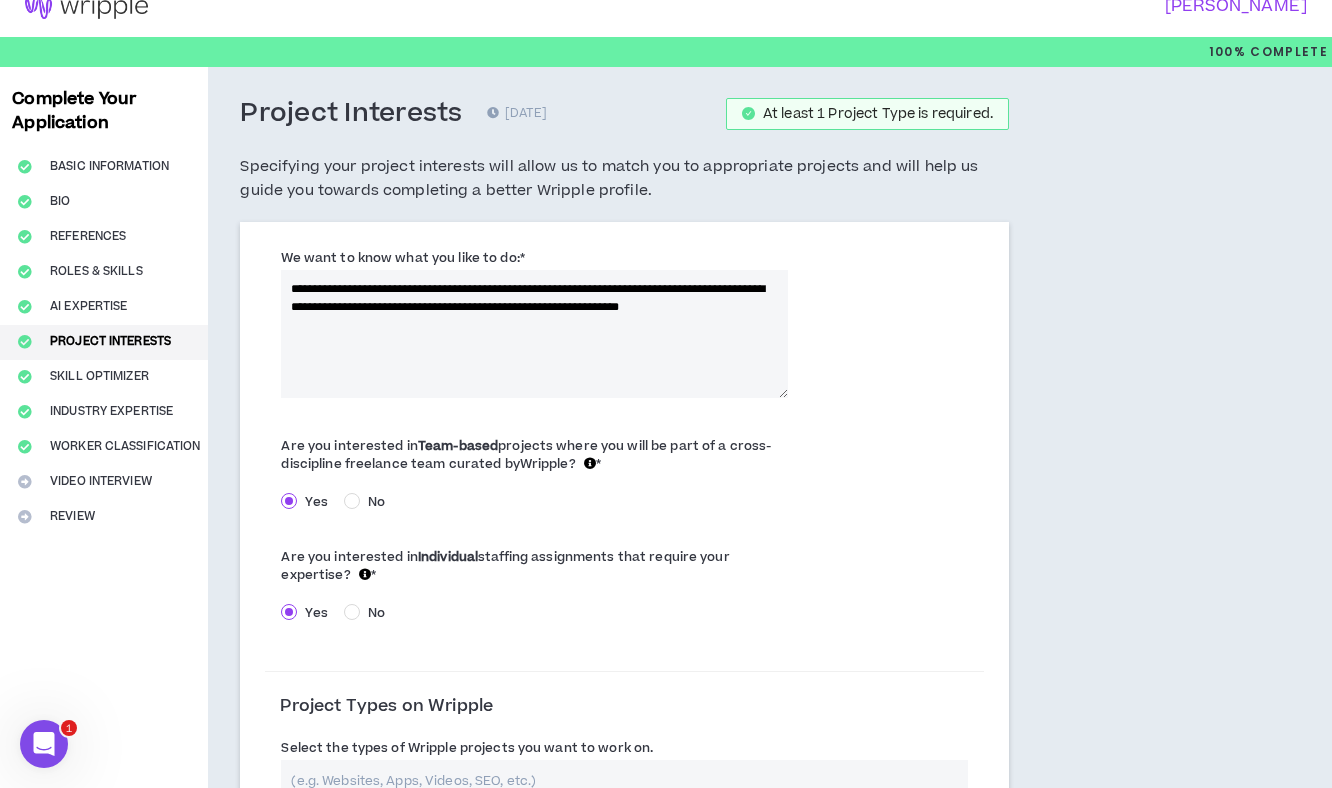 scroll, scrollTop: 27, scrollLeft: 0, axis: vertical 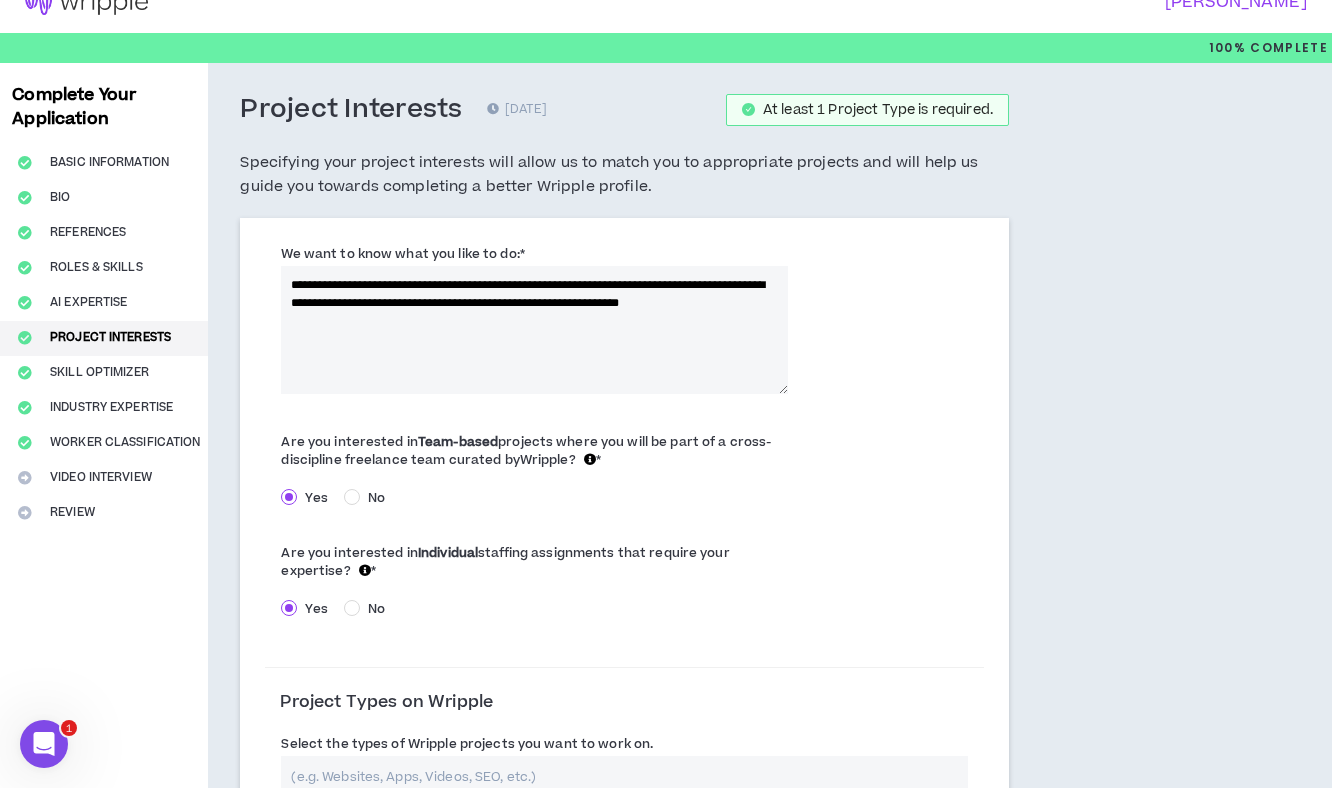 click on "**********" at bounding box center [534, 330] 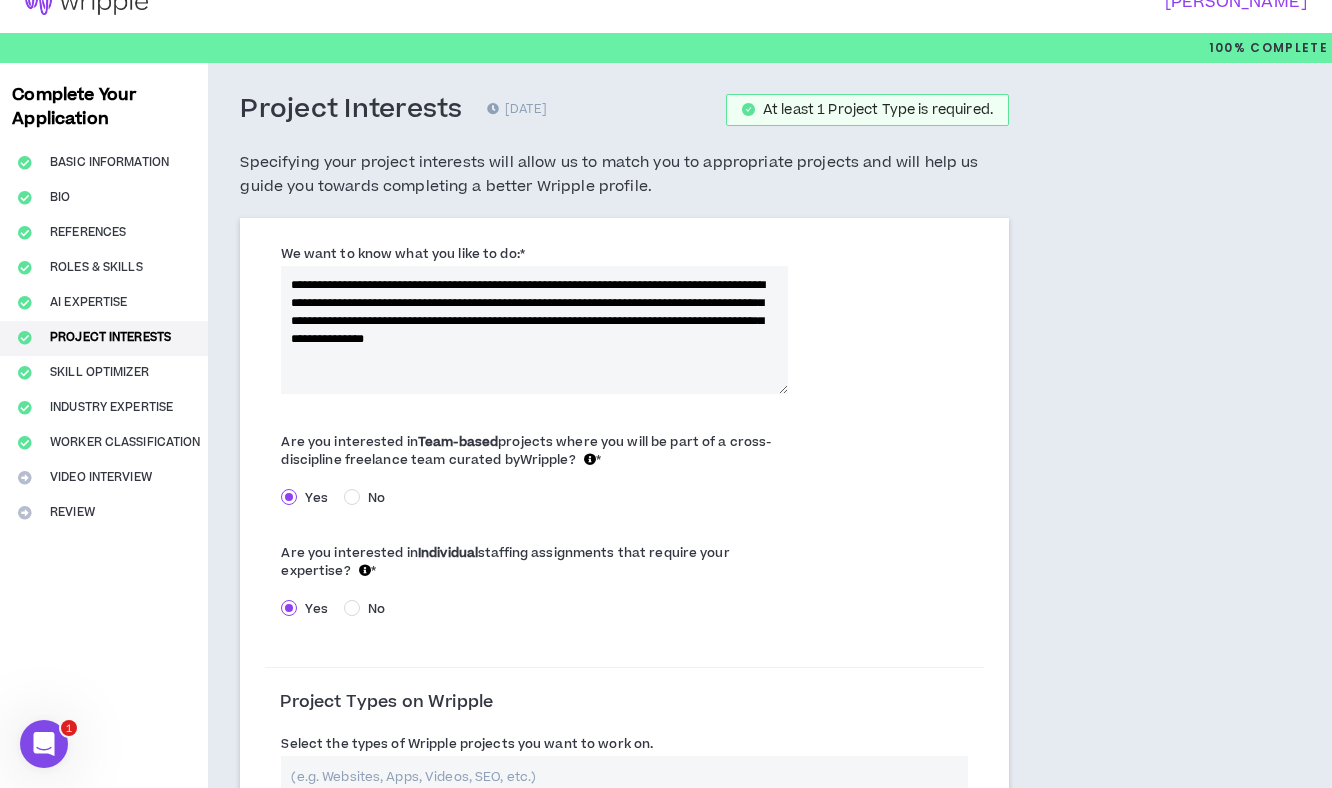 click on "**********" at bounding box center [534, 330] 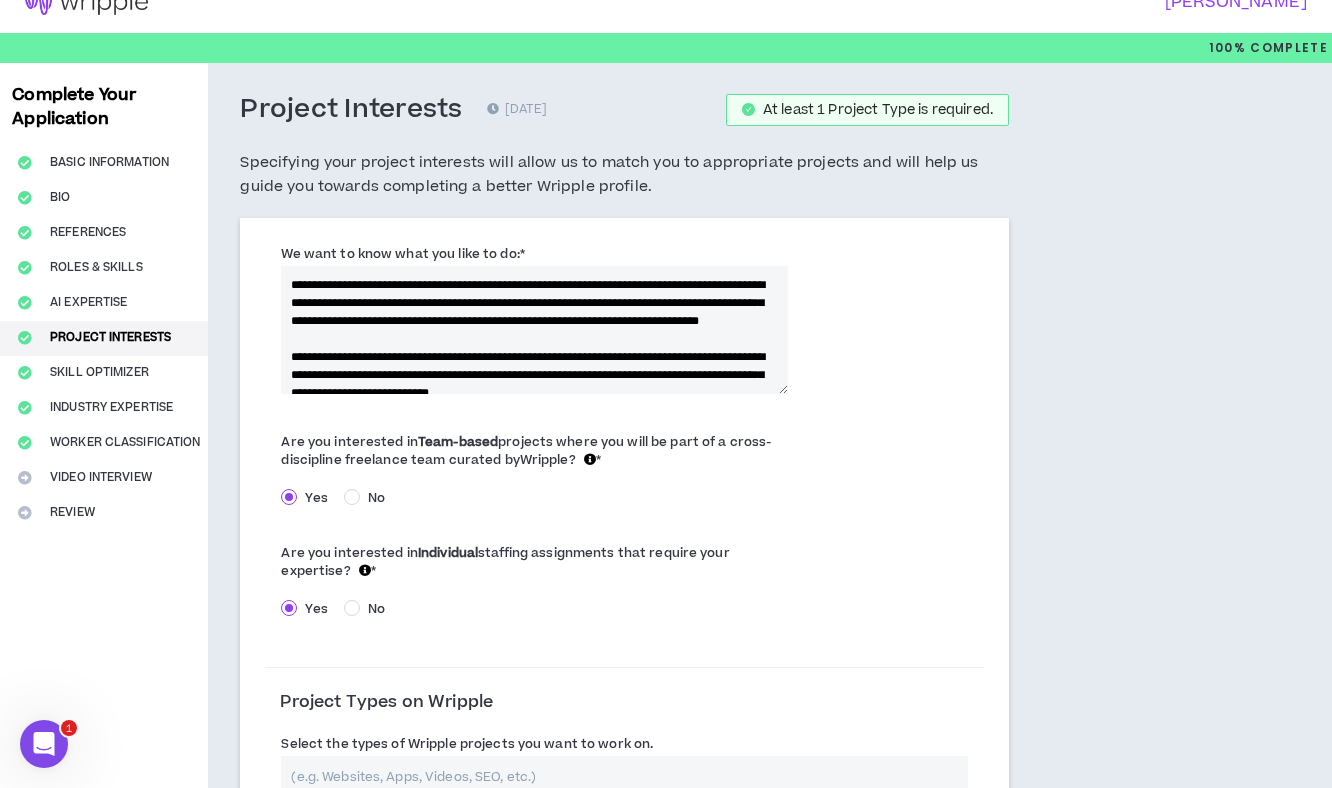 drag, startPoint x: 679, startPoint y: 302, endPoint x: 592, endPoint y: 298, distance: 87.0919 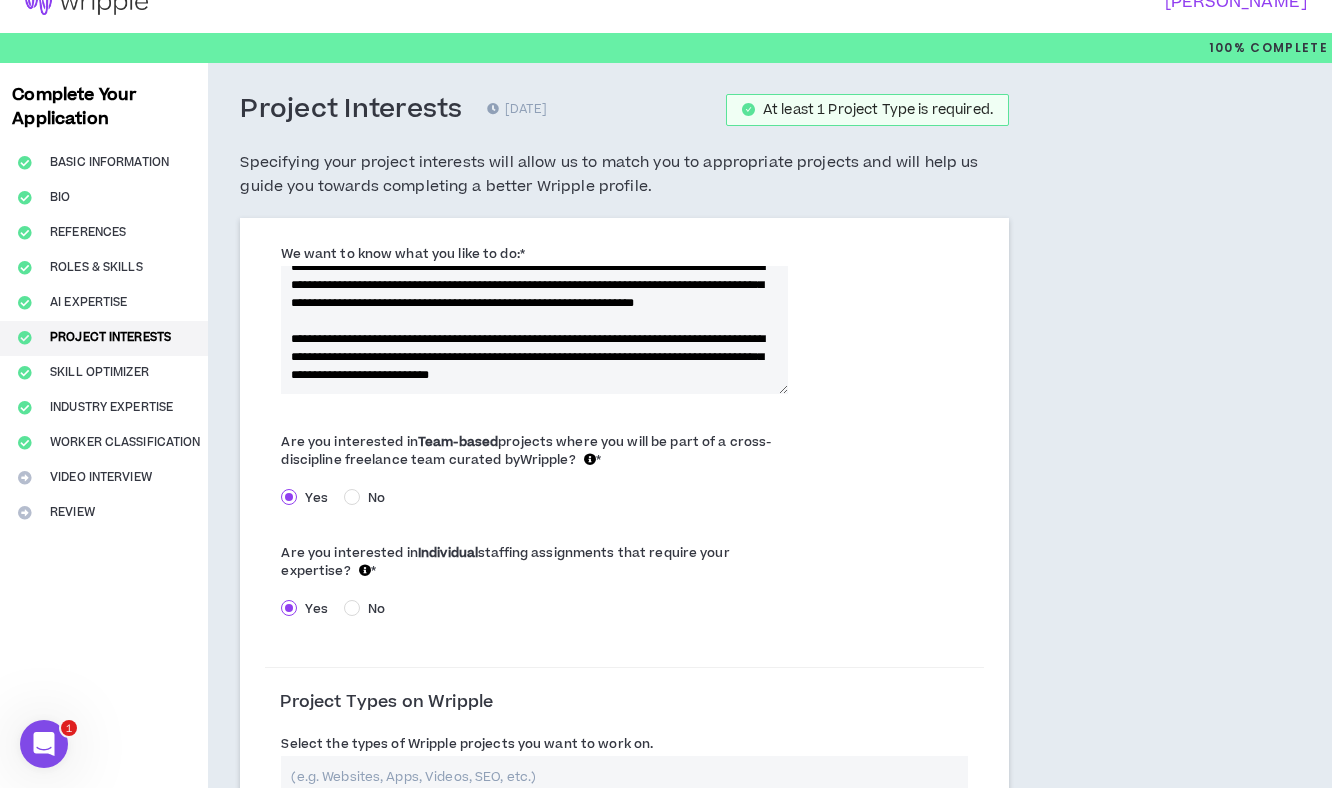 scroll, scrollTop: 54, scrollLeft: 0, axis: vertical 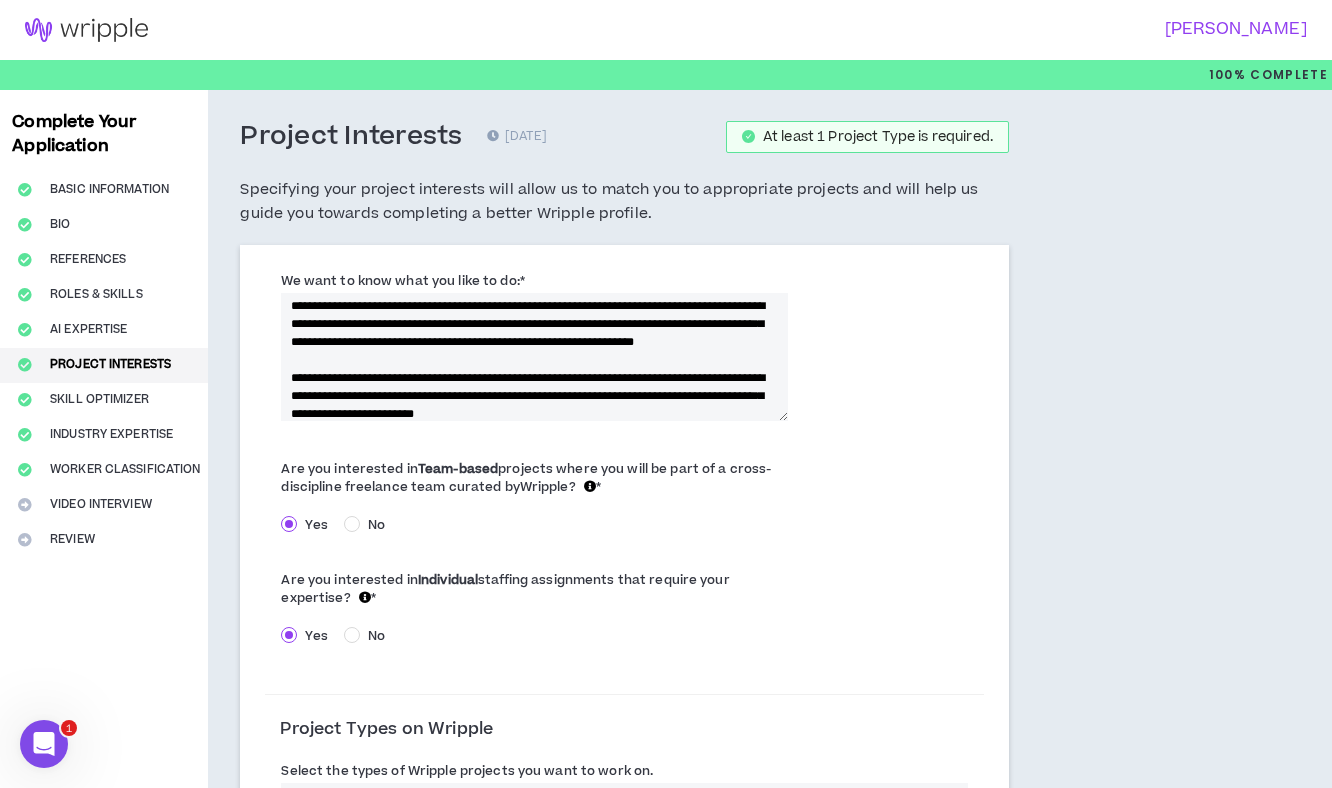click on "**********" at bounding box center [534, 357] 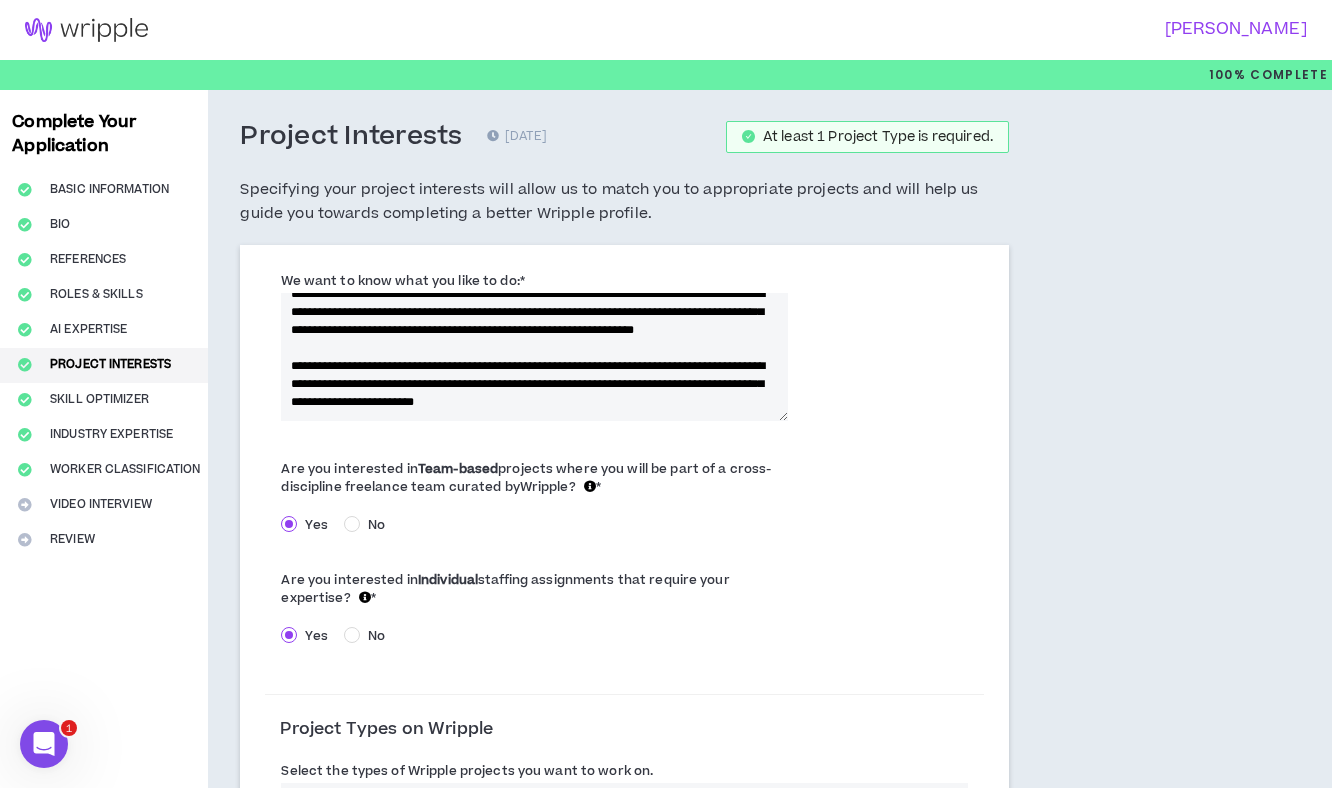 scroll, scrollTop: 36, scrollLeft: 0, axis: vertical 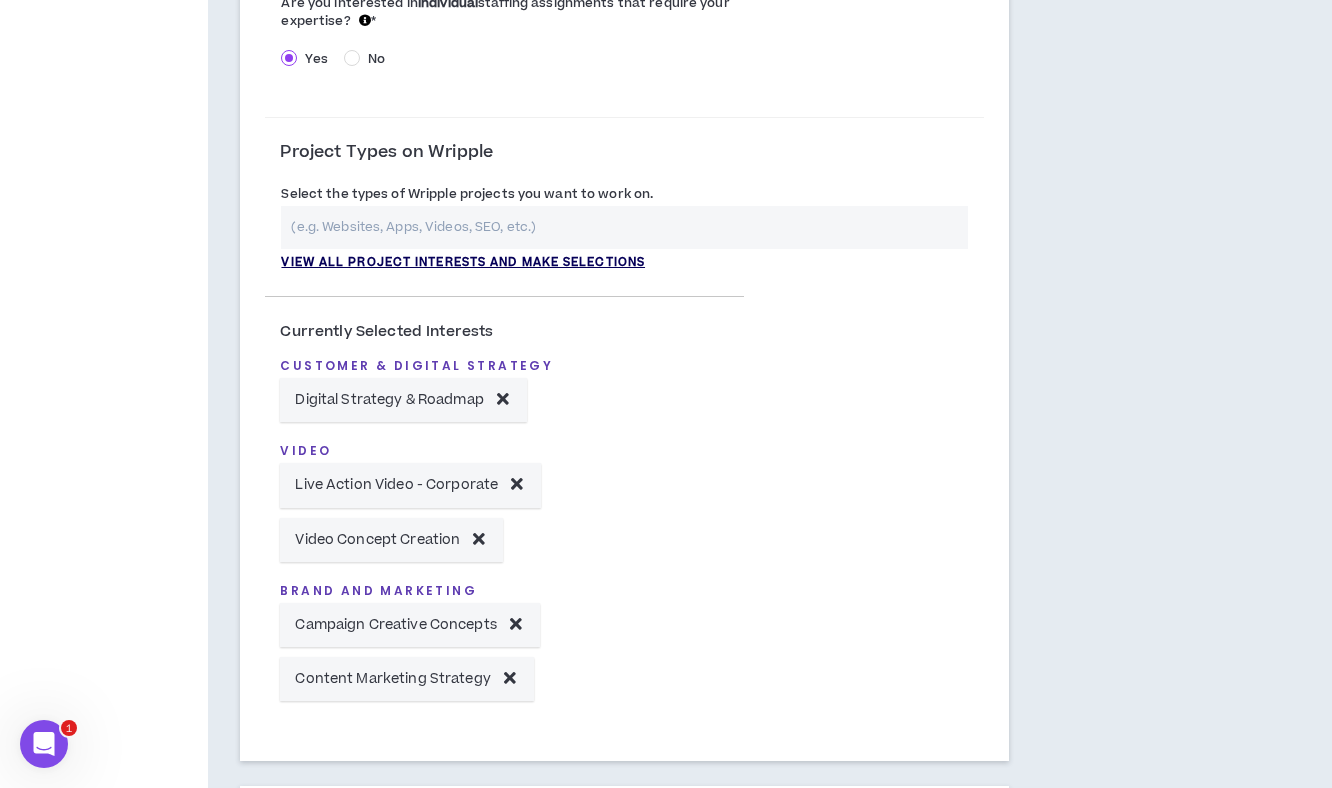 type on "**********" 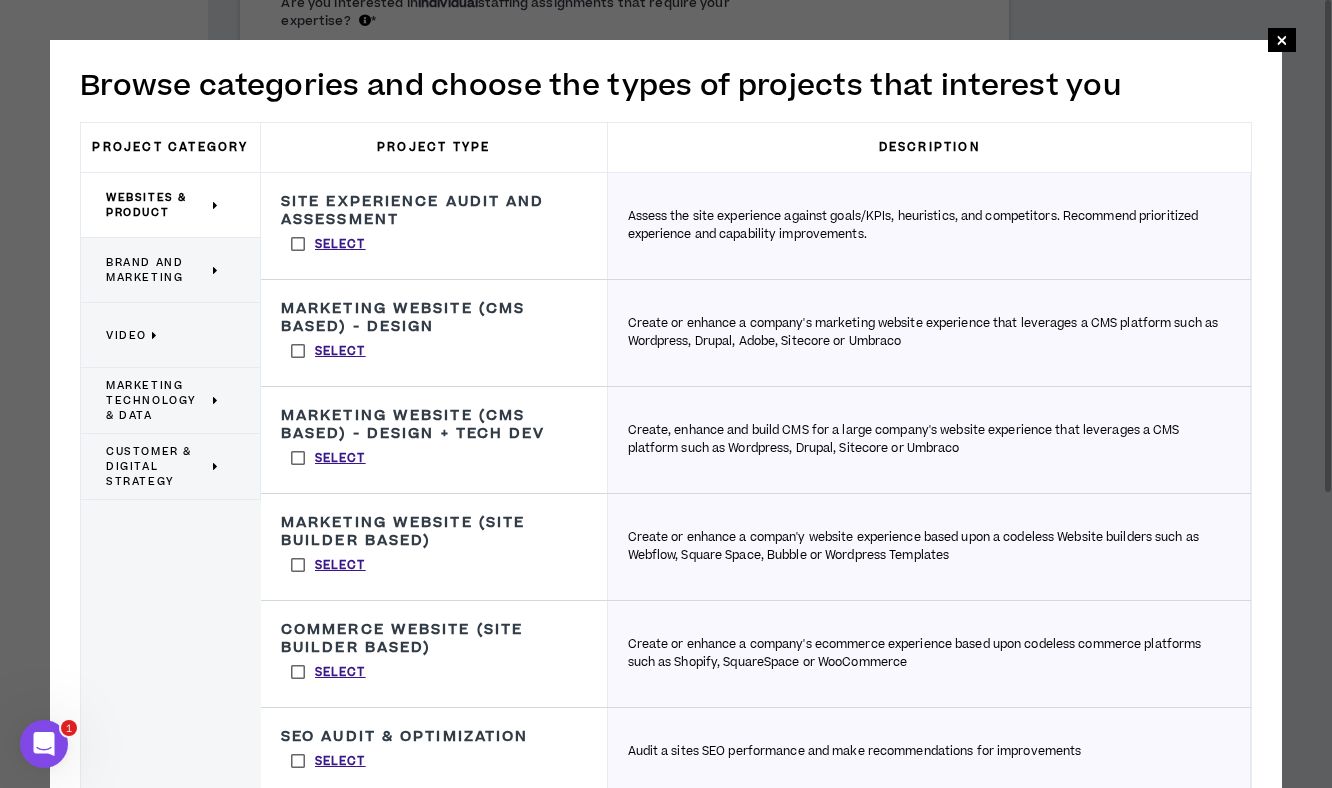 click on "Brand and Marketing" at bounding box center (157, 270) 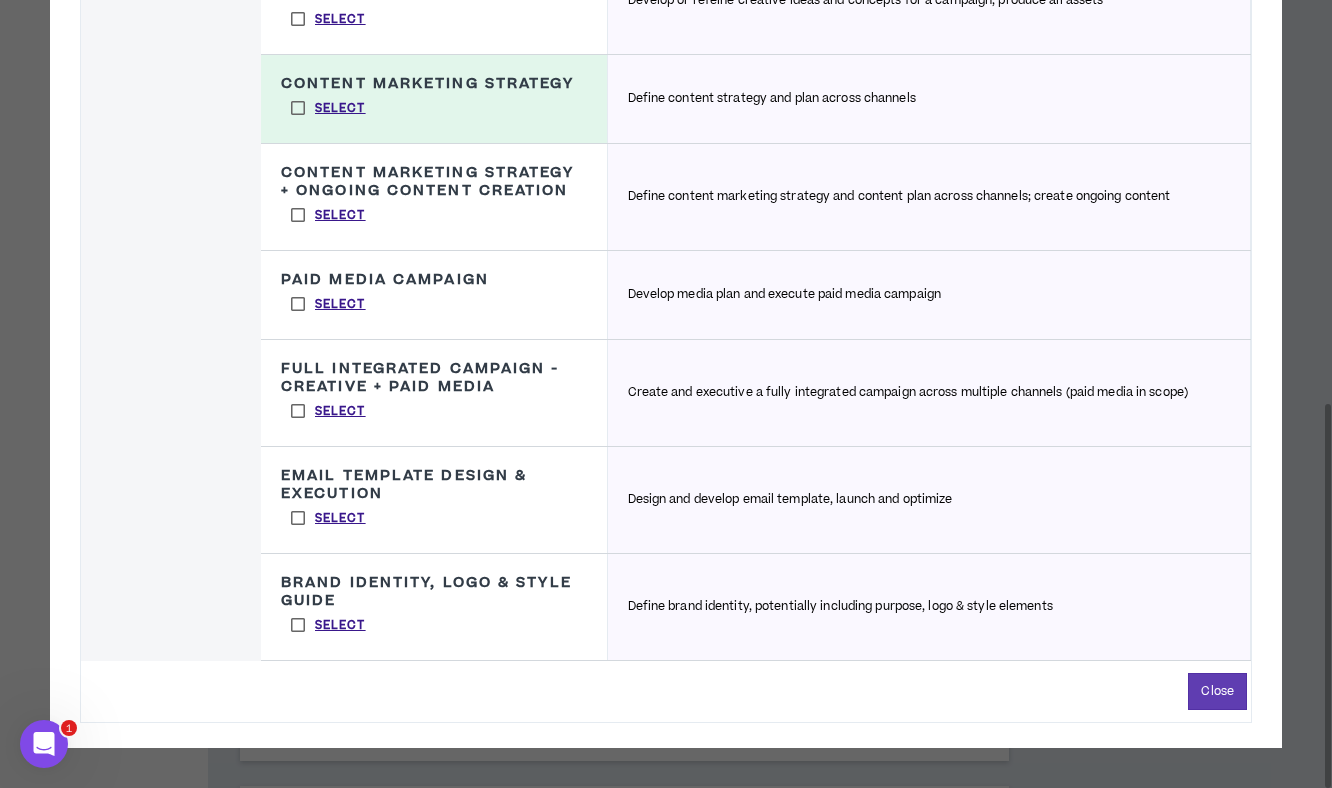 click on "Select" at bounding box center [328, 625] 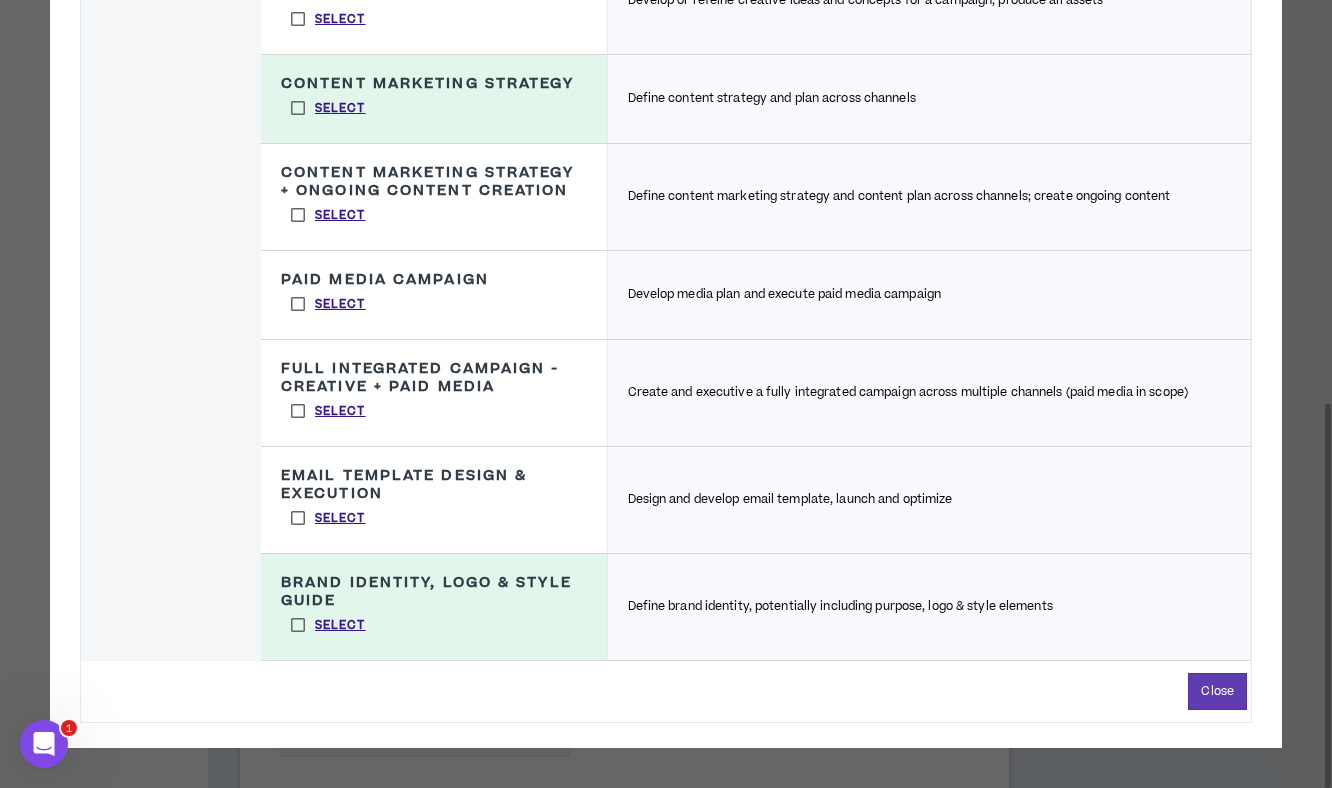 click on "Select" at bounding box center [328, 411] 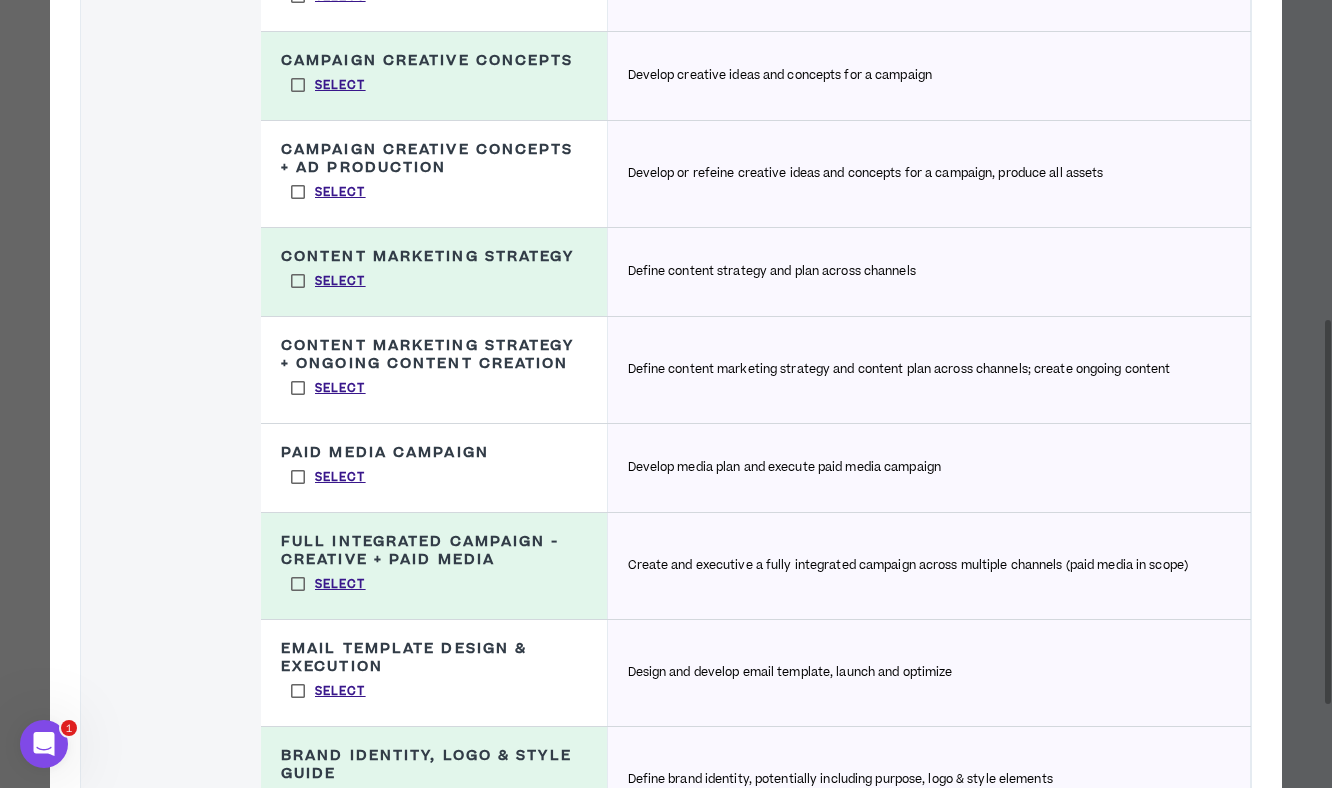 click on "Select" at bounding box center [328, 477] 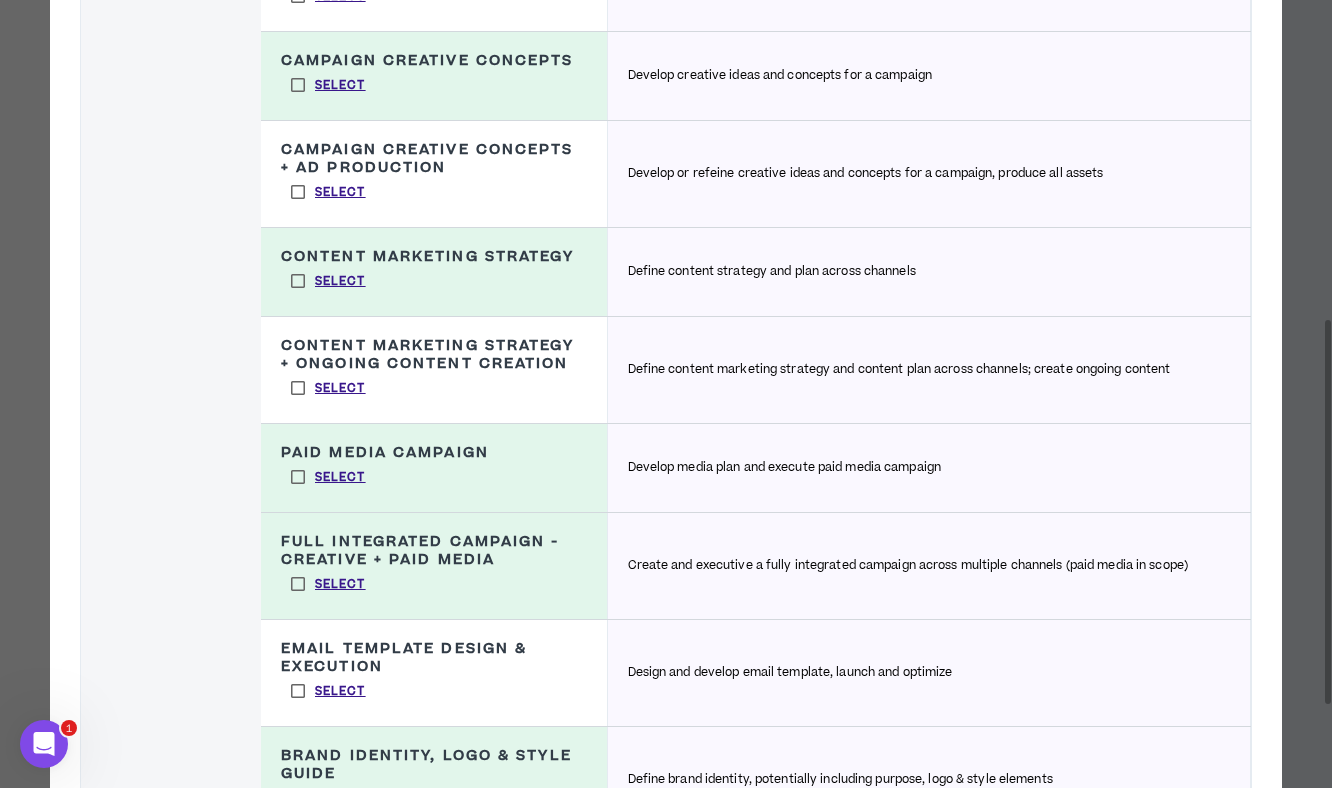 click on "Select" at bounding box center [328, 388] 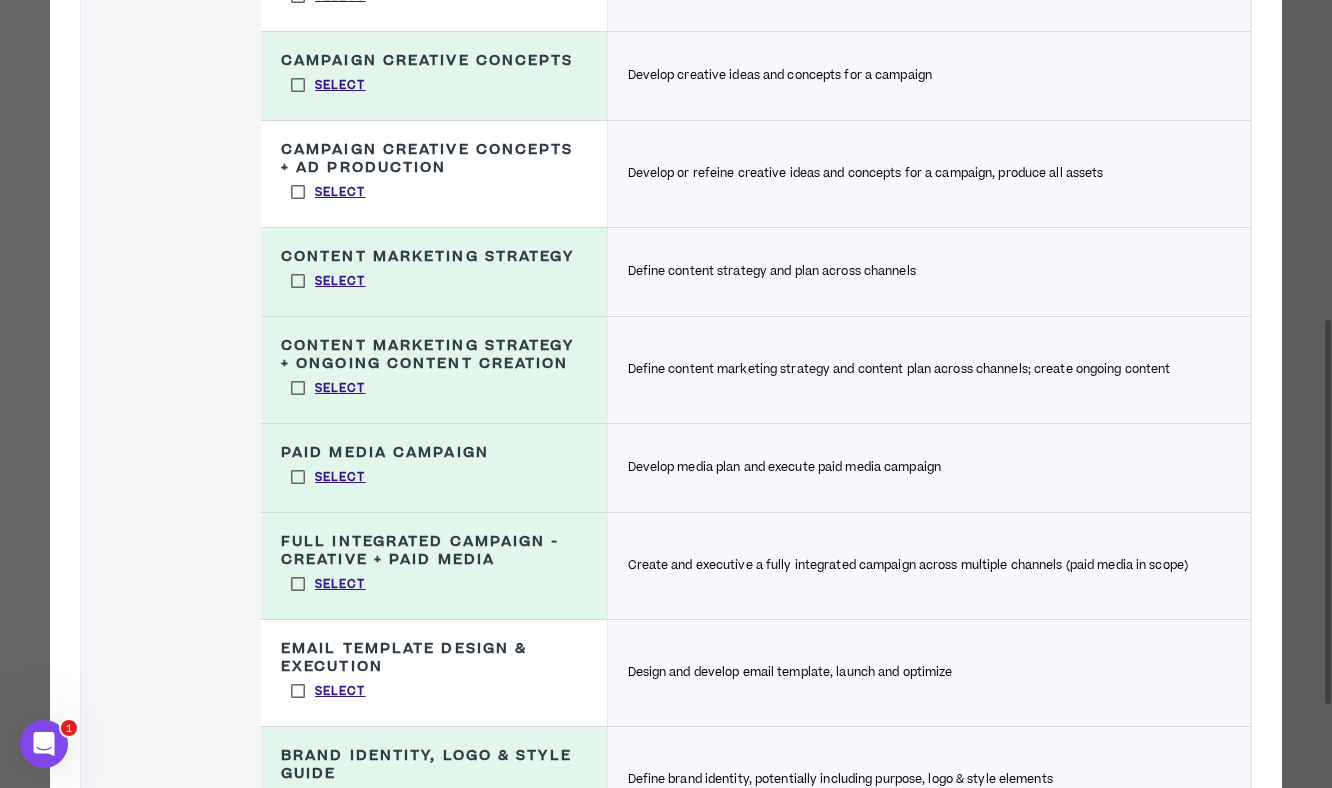 click on "Select" at bounding box center (328, 192) 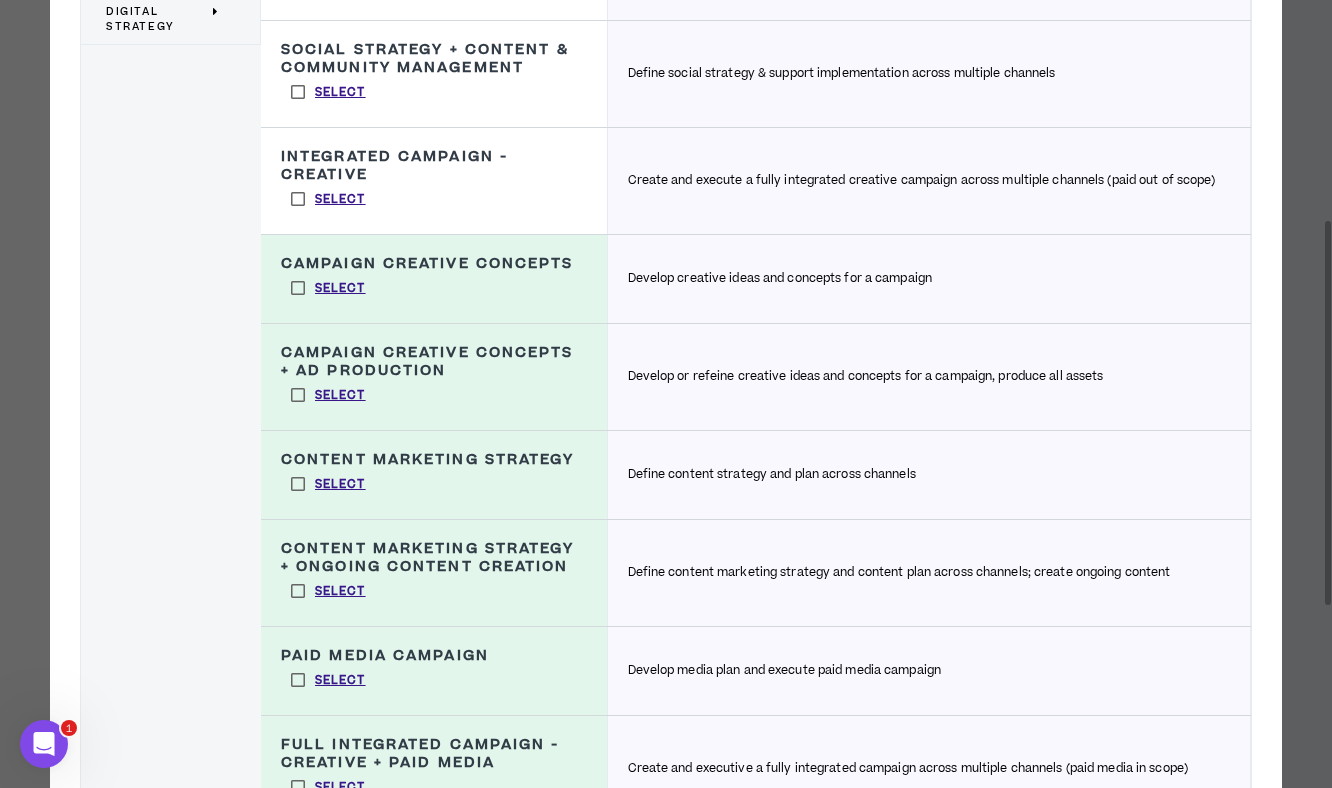 click on "Select" at bounding box center (328, 199) 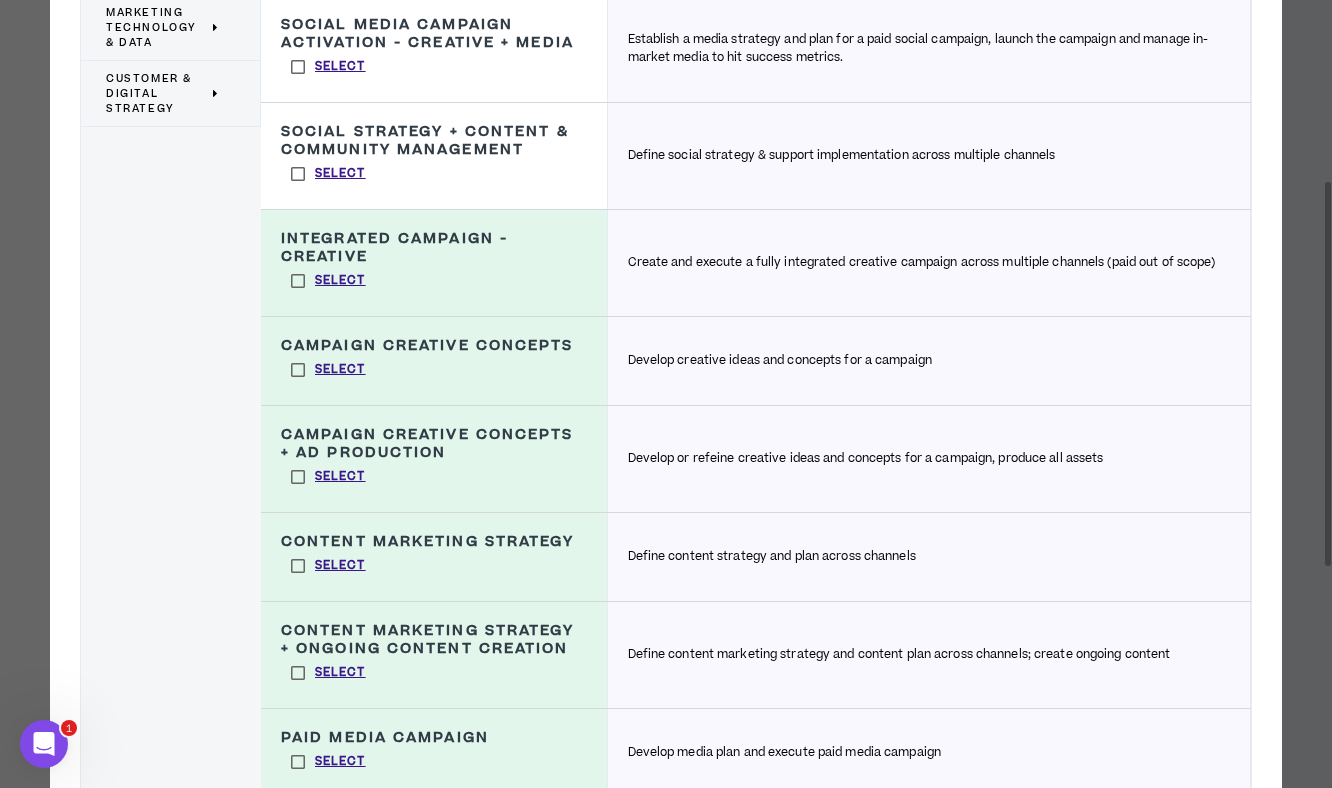 click on "Select" at bounding box center [328, 174] 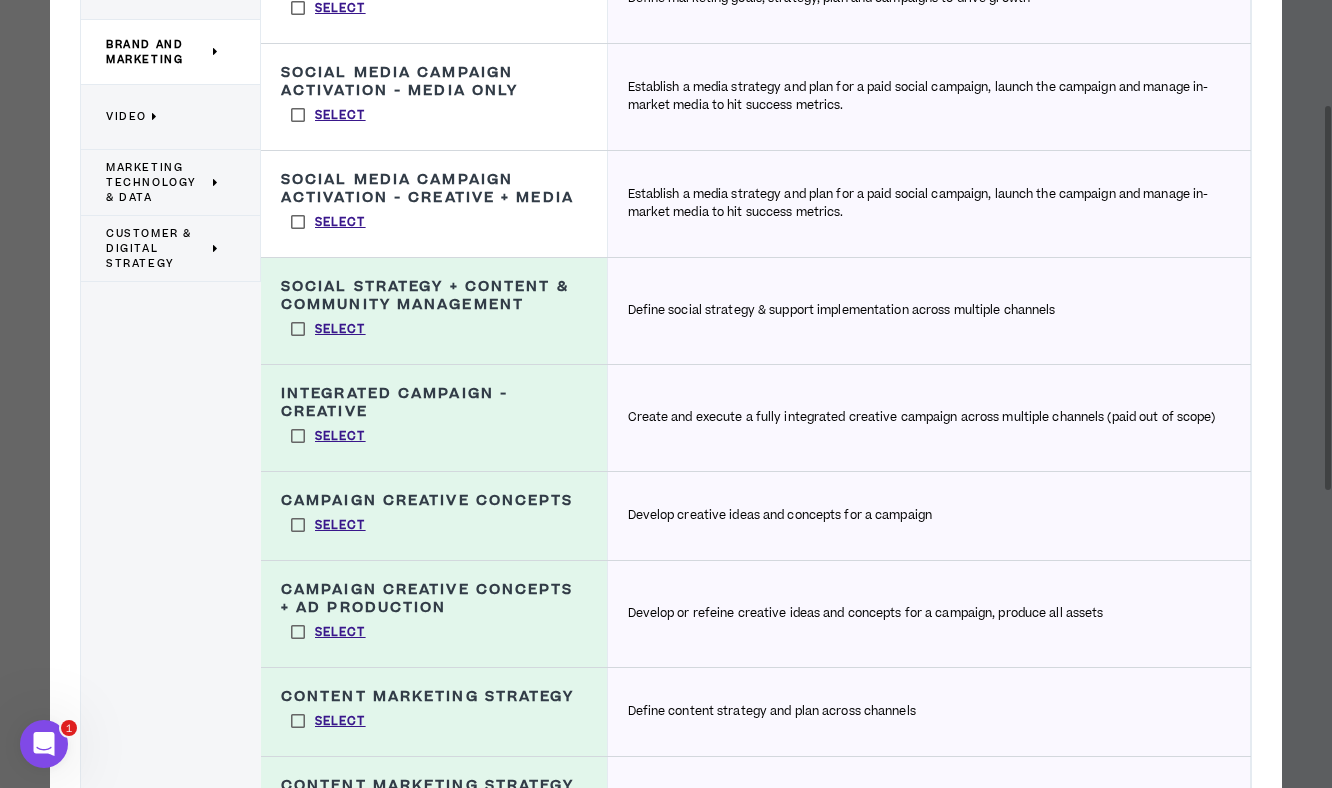 click on "Select" at bounding box center [328, 222] 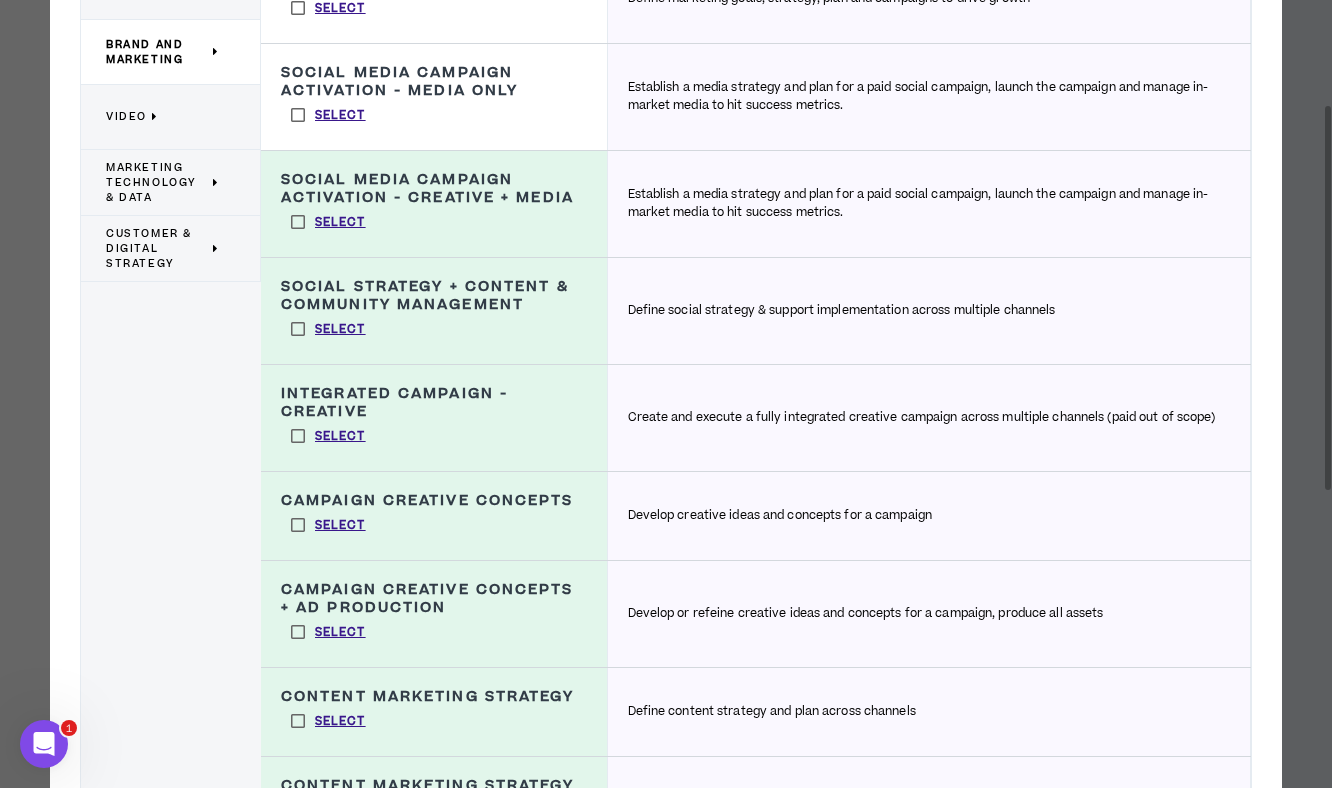click on "Select" at bounding box center [328, 115] 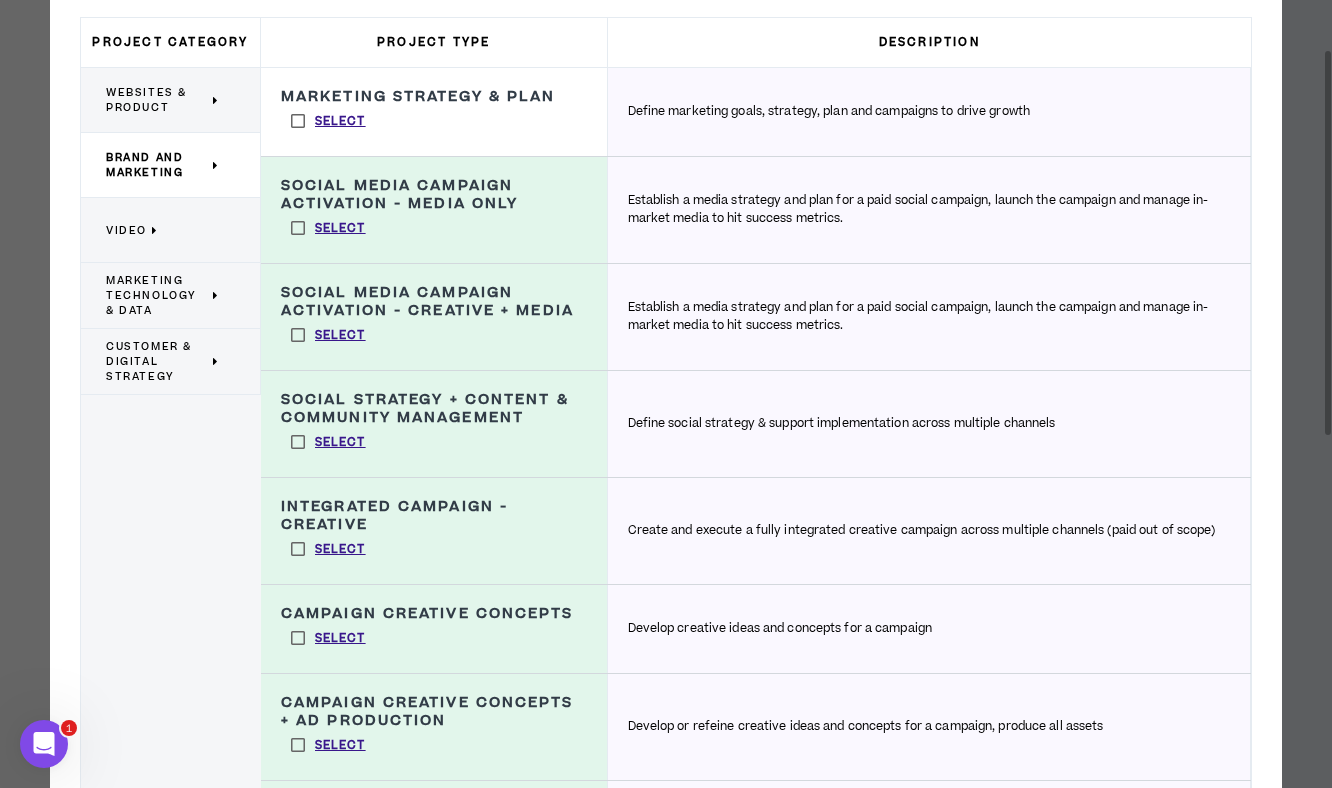 click on "Select" at bounding box center (328, 228) 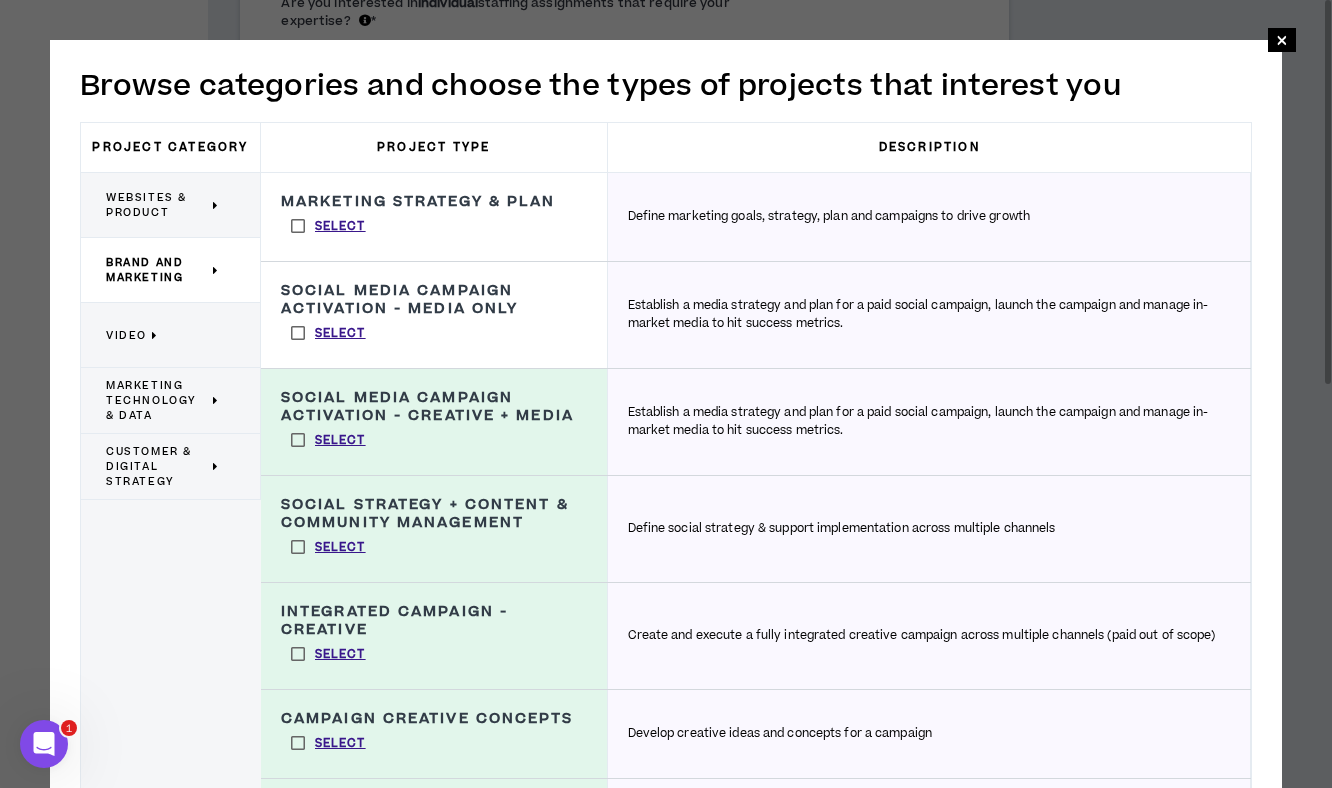 click on "Select" at bounding box center [328, 226] 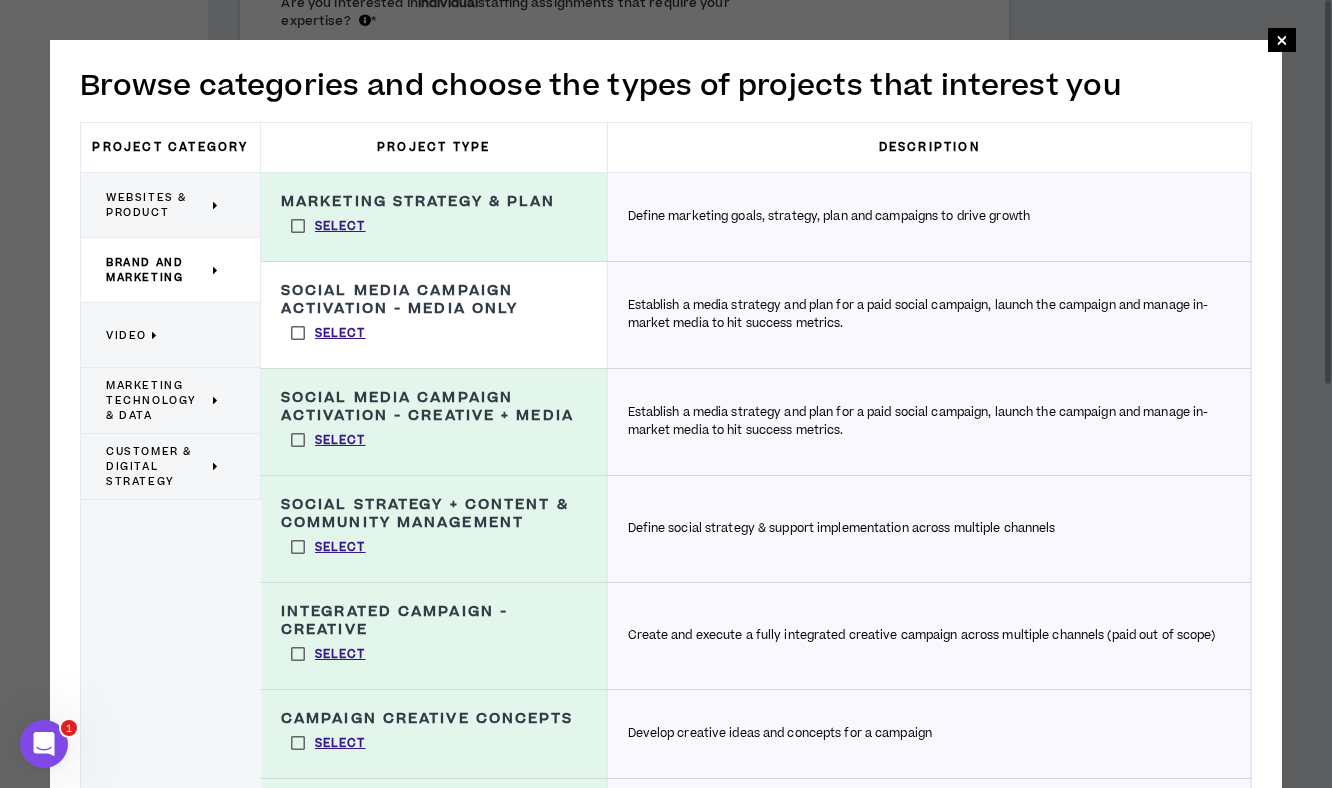 click on "Websites & Product" at bounding box center (157, 205) 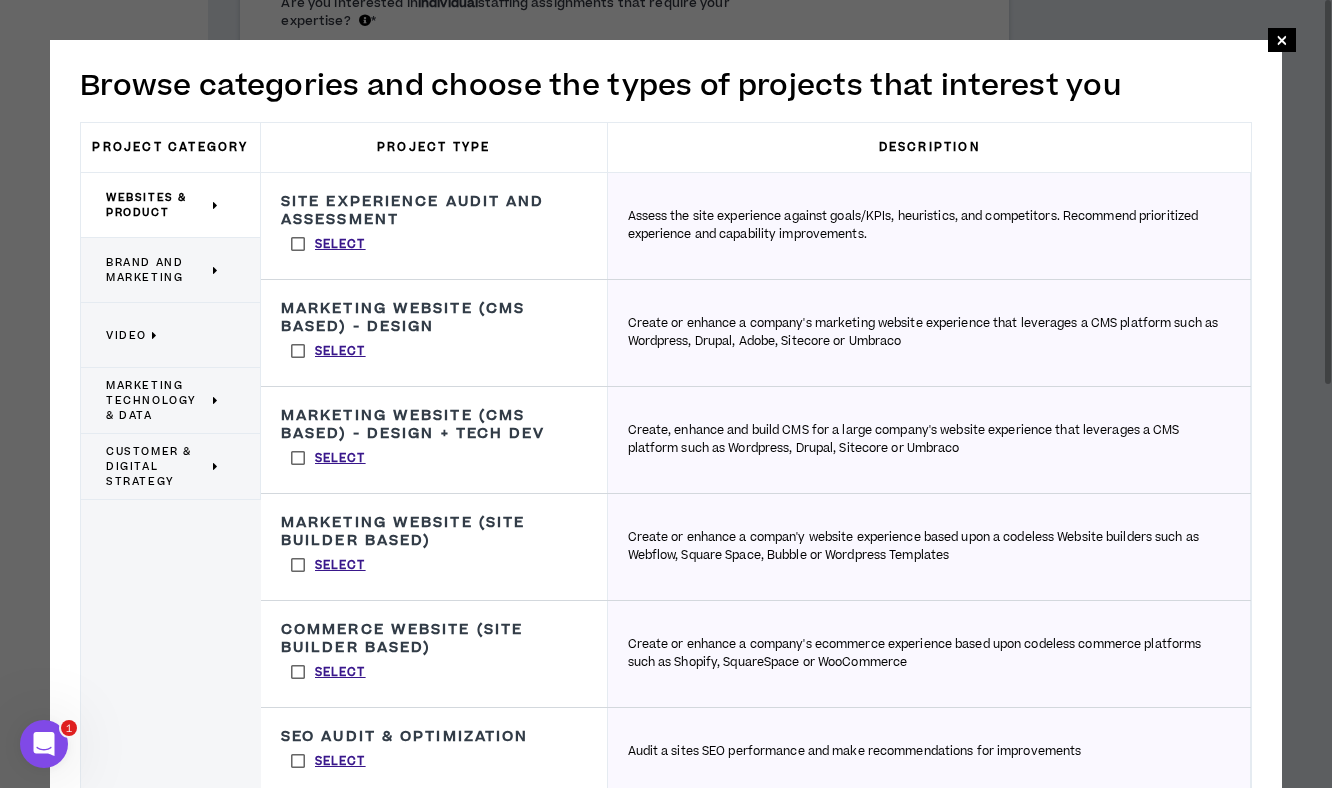 click on "Customer & Digital Strategy" at bounding box center (157, 466) 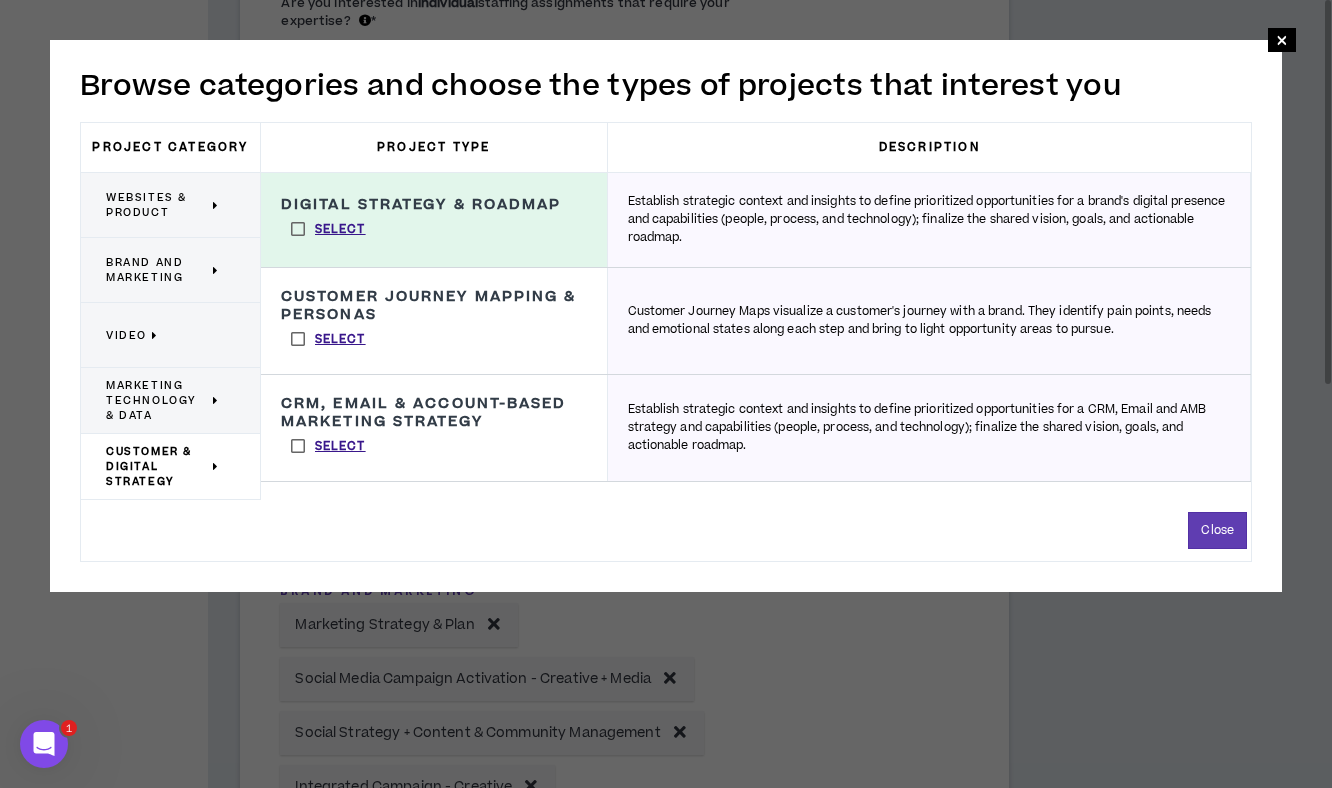 click on "Select" at bounding box center [328, 339] 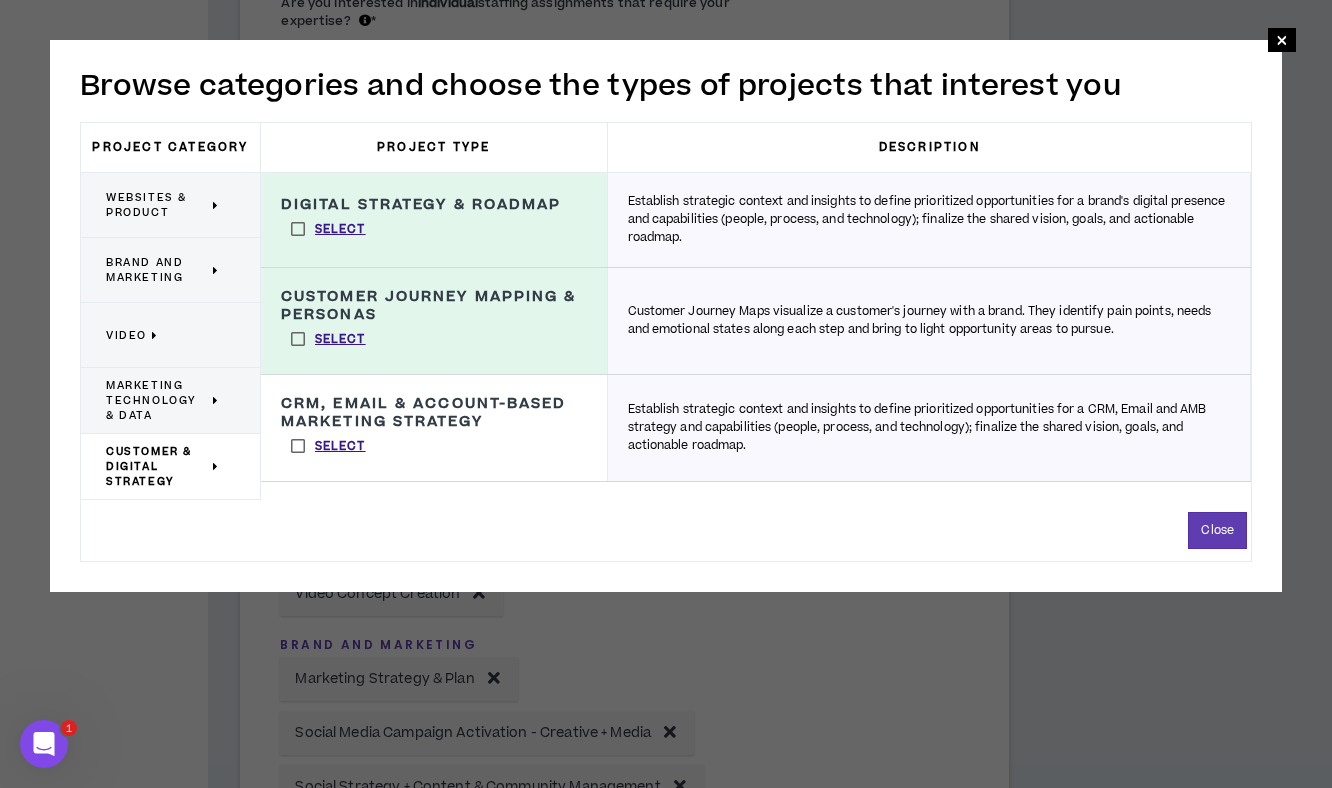 click on "Marketing Technology & Data" at bounding box center (157, 400) 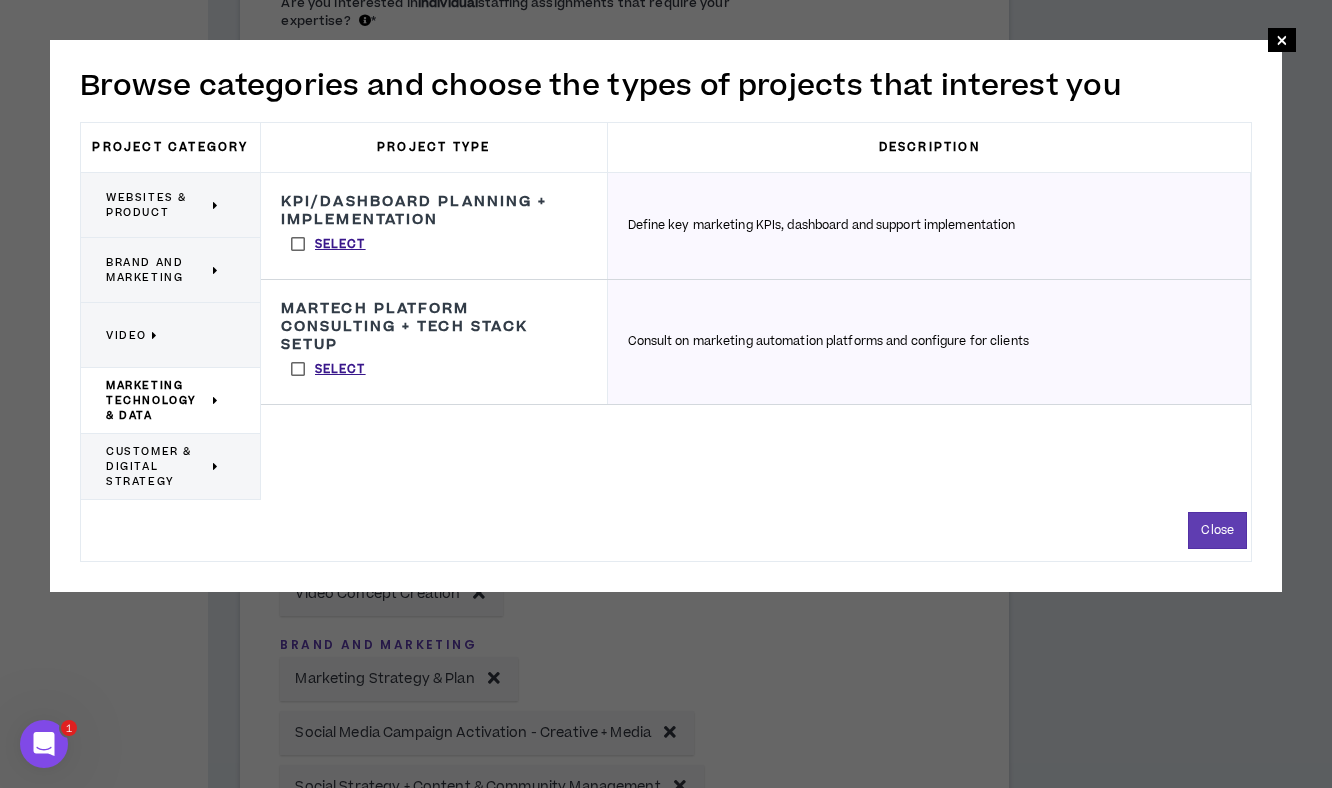 click on "Video" at bounding box center (126, 335) 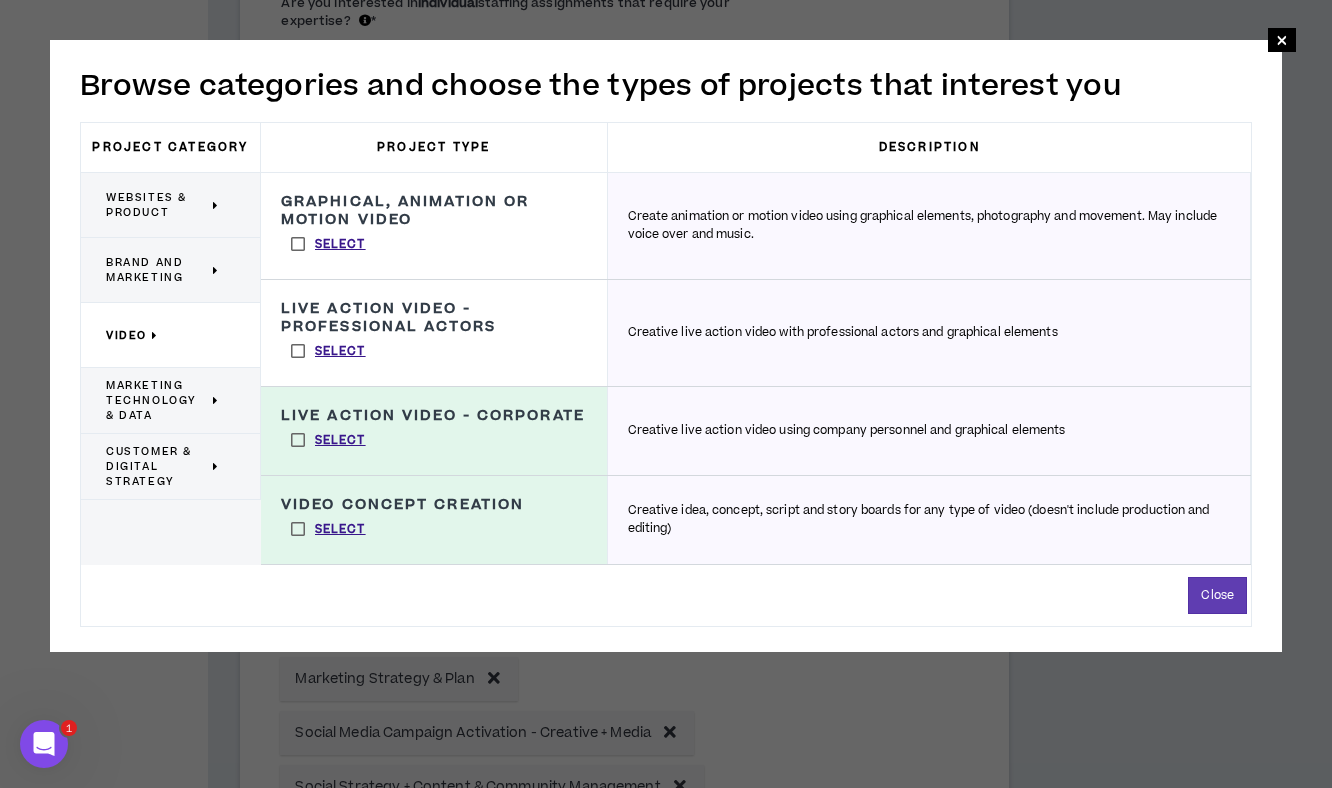 click on "Select" at bounding box center (328, 351) 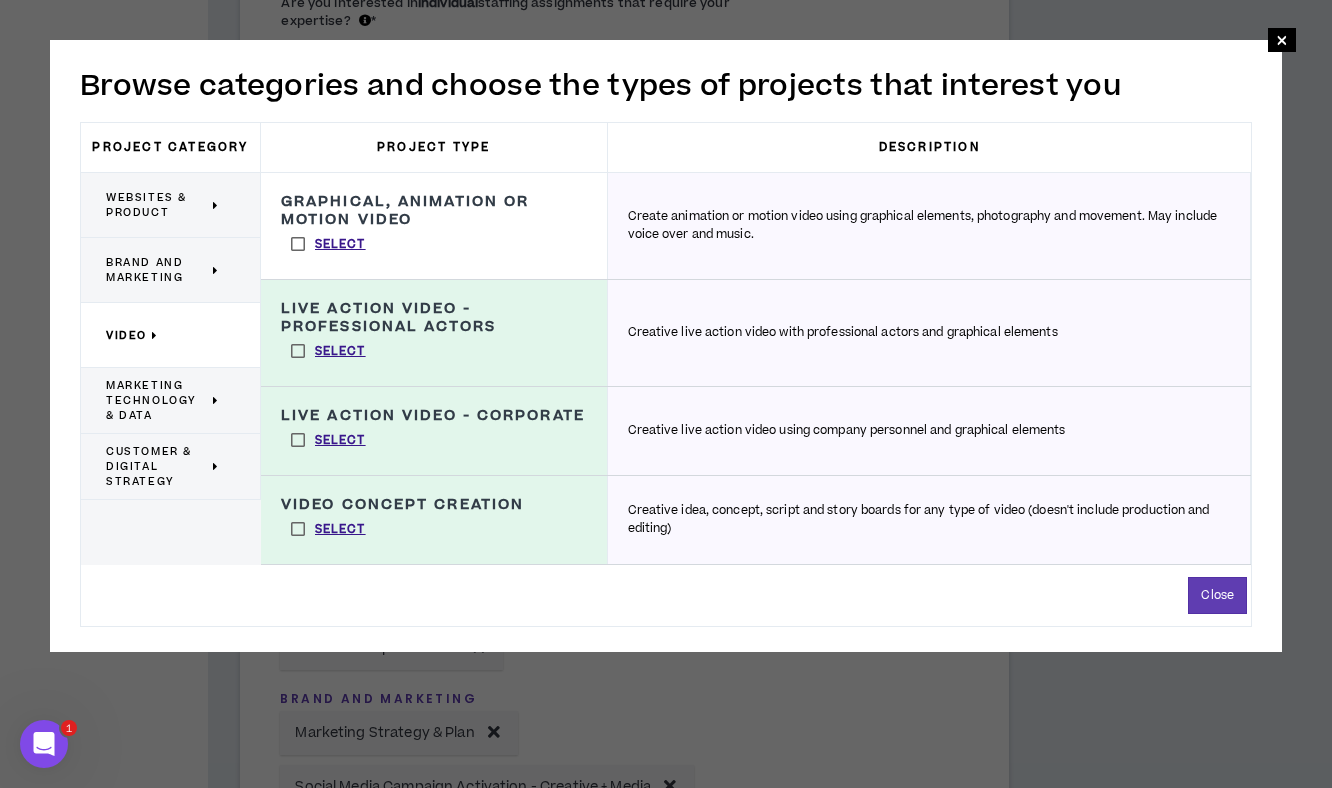click on "Select" at bounding box center (328, 244) 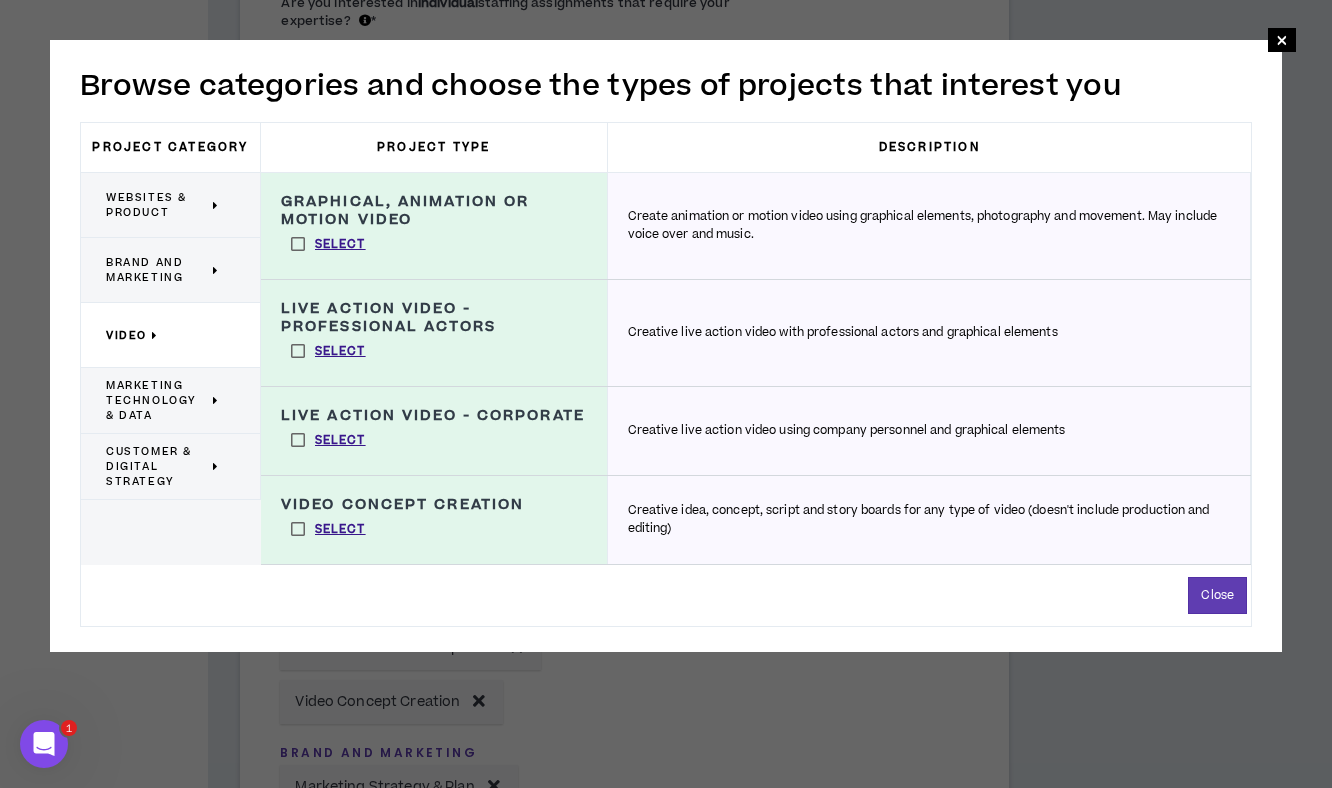 click on "Brand and Marketing" at bounding box center (157, 270) 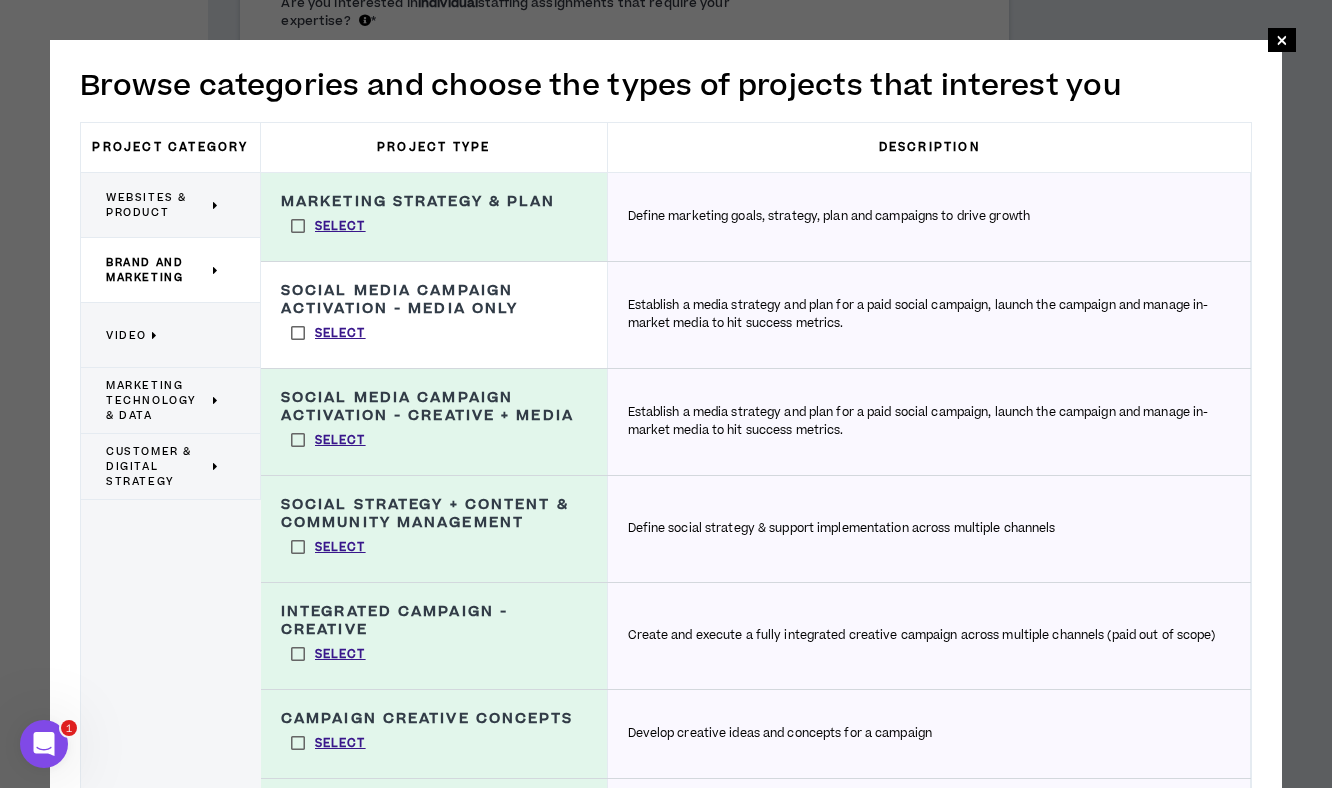 click on "Websites & Product" at bounding box center (157, 205) 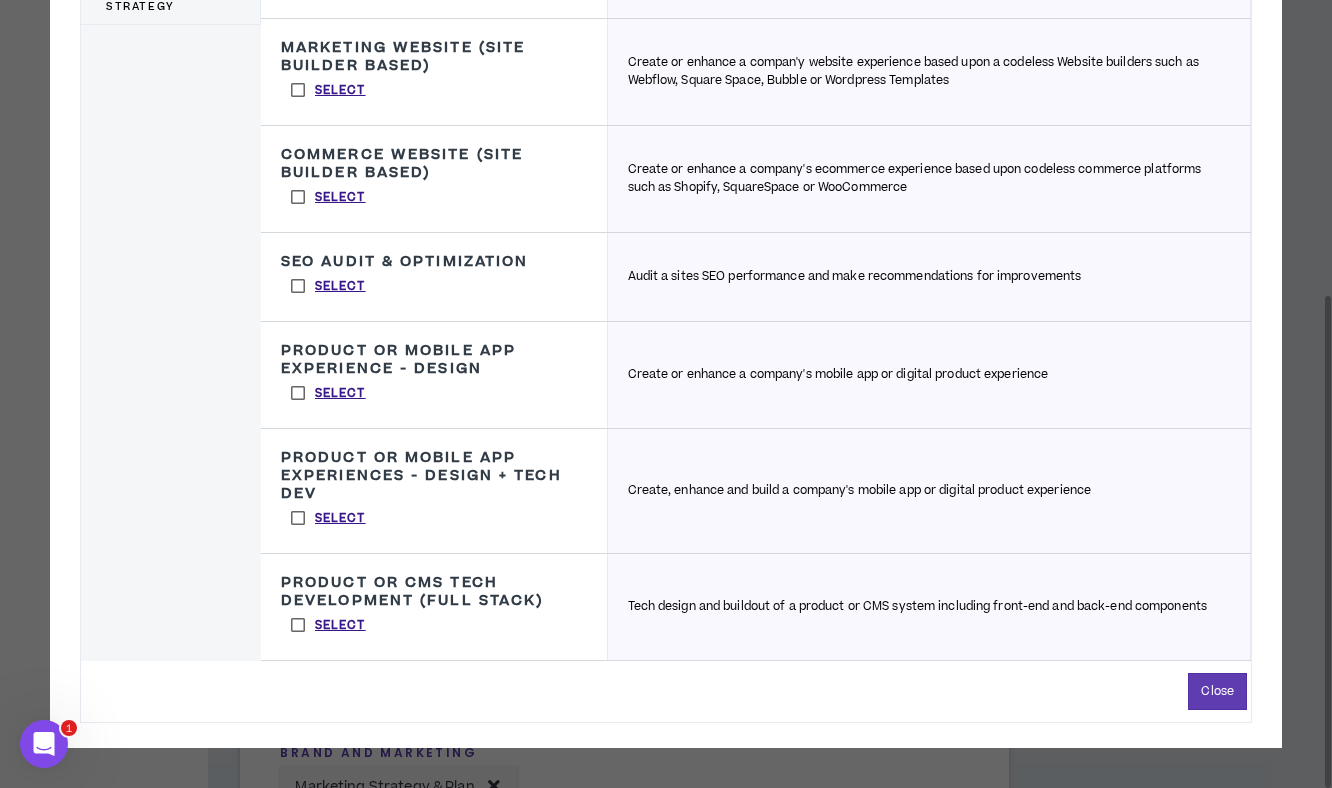 click on "Select" at bounding box center (328, 393) 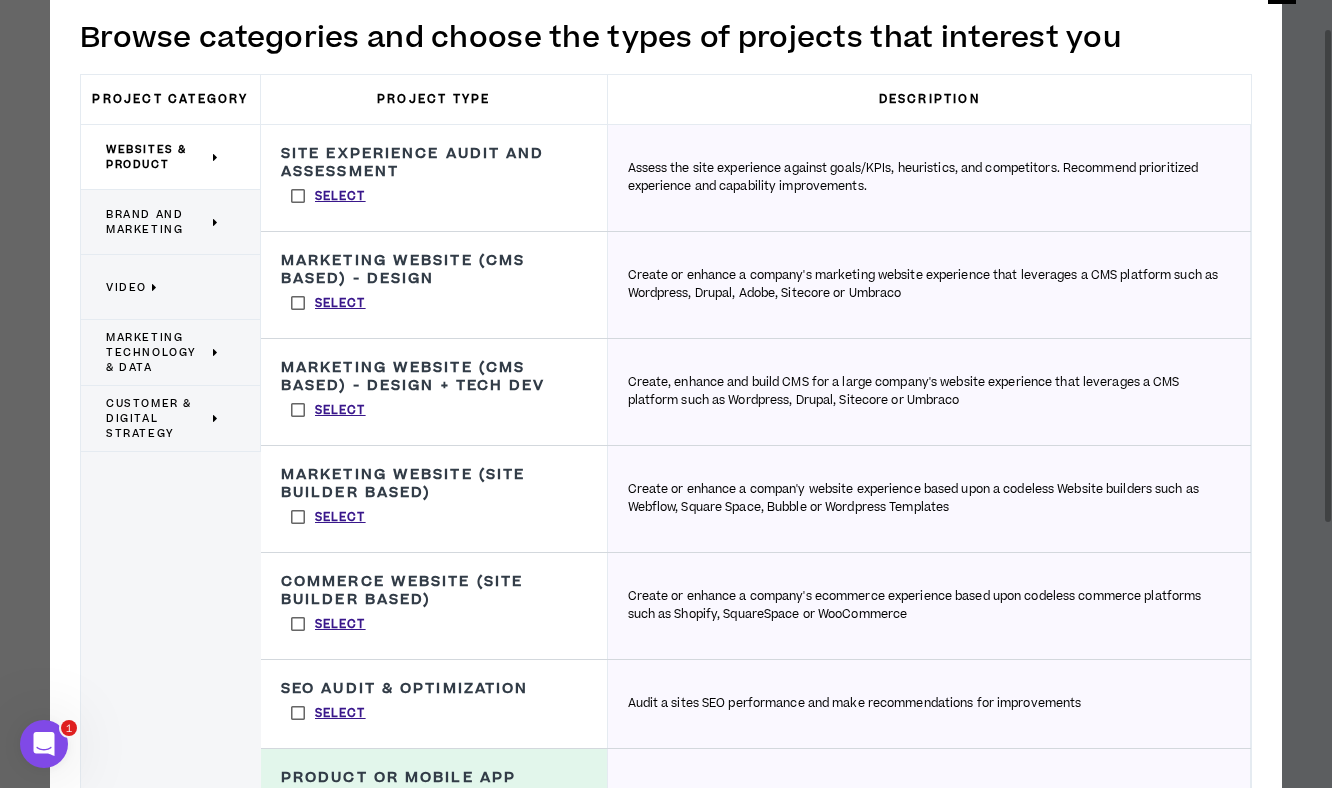 click on "Select" at bounding box center (328, 410) 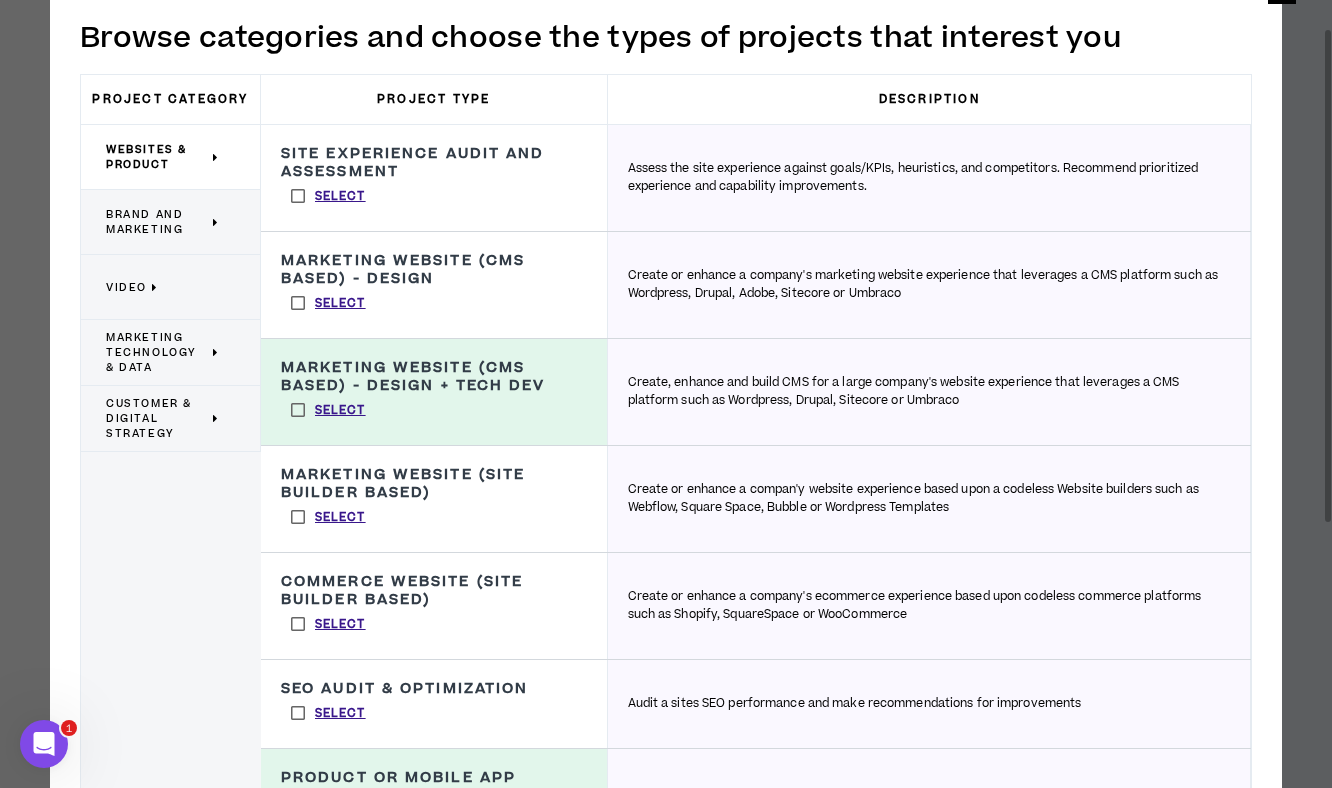 click on "Select" at bounding box center (328, 196) 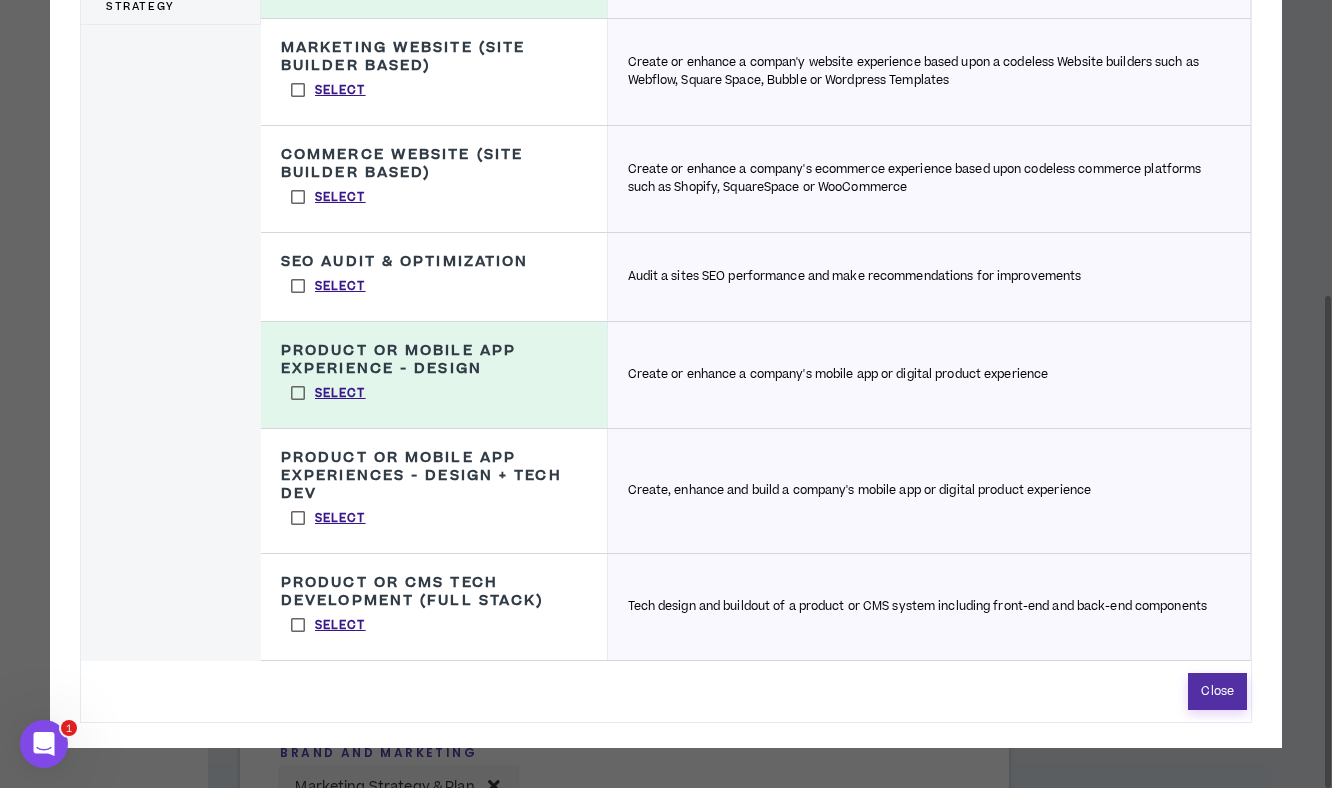 click on "Close" at bounding box center (1217, 691) 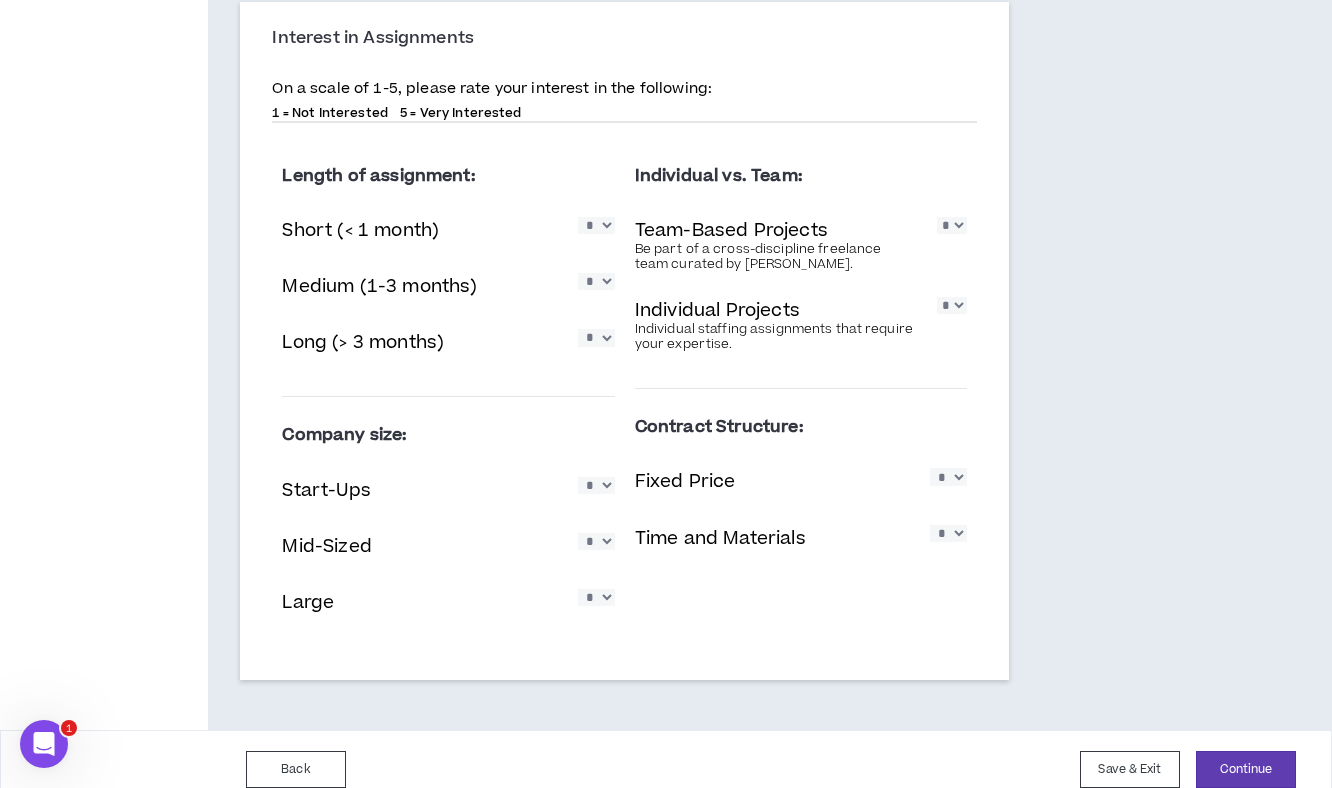 scroll, scrollTop: 2225, scrollLeft: 0, axis: vertical 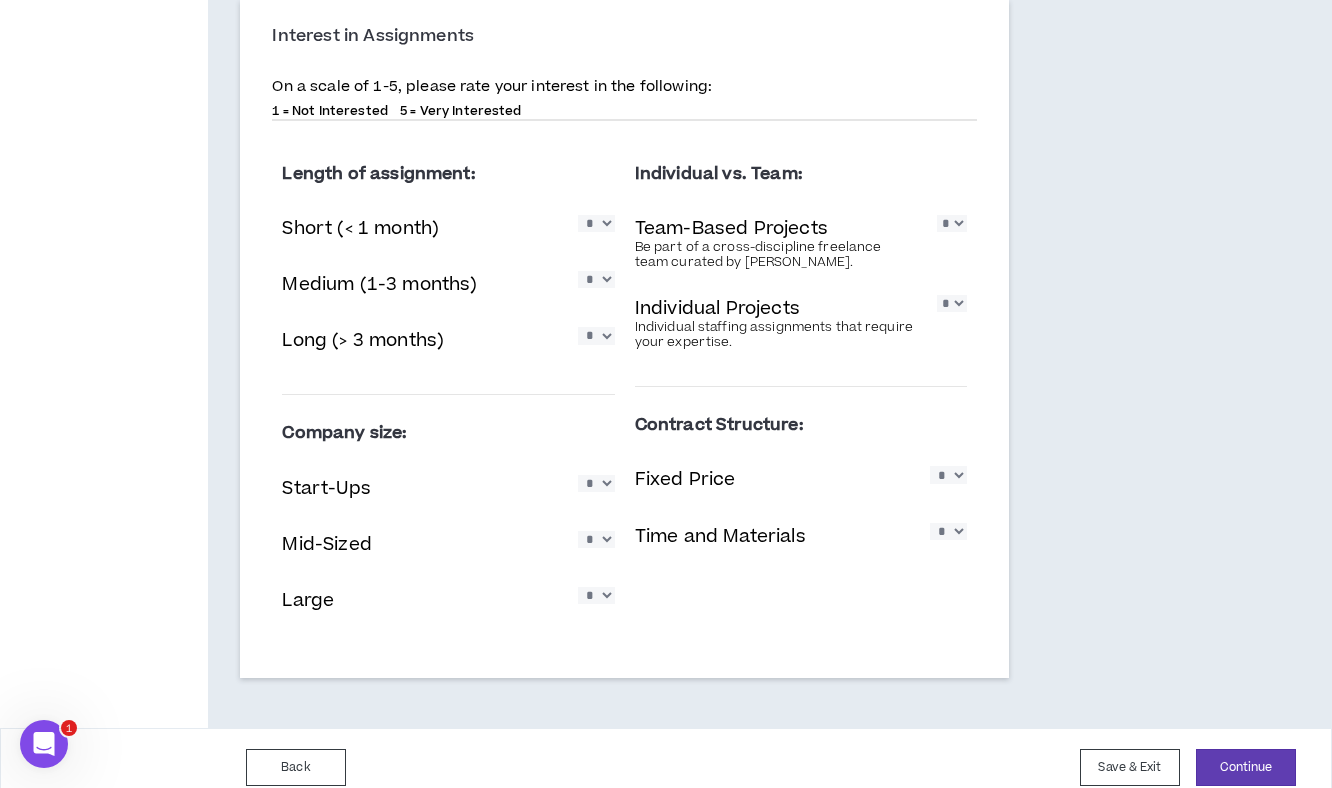click on "* * * * *" at bounding box center (596, 223) 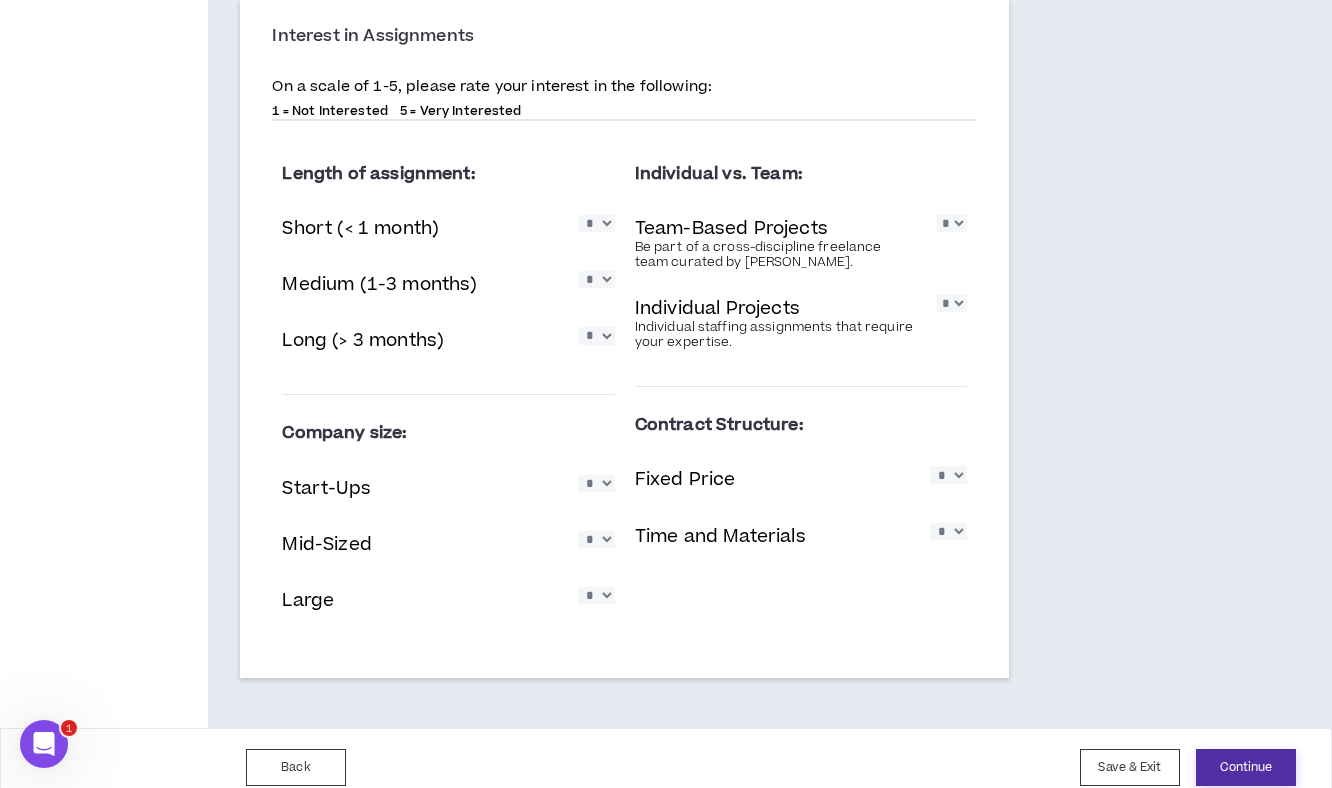 click on "Continue" at bounding box center [1246, 767] 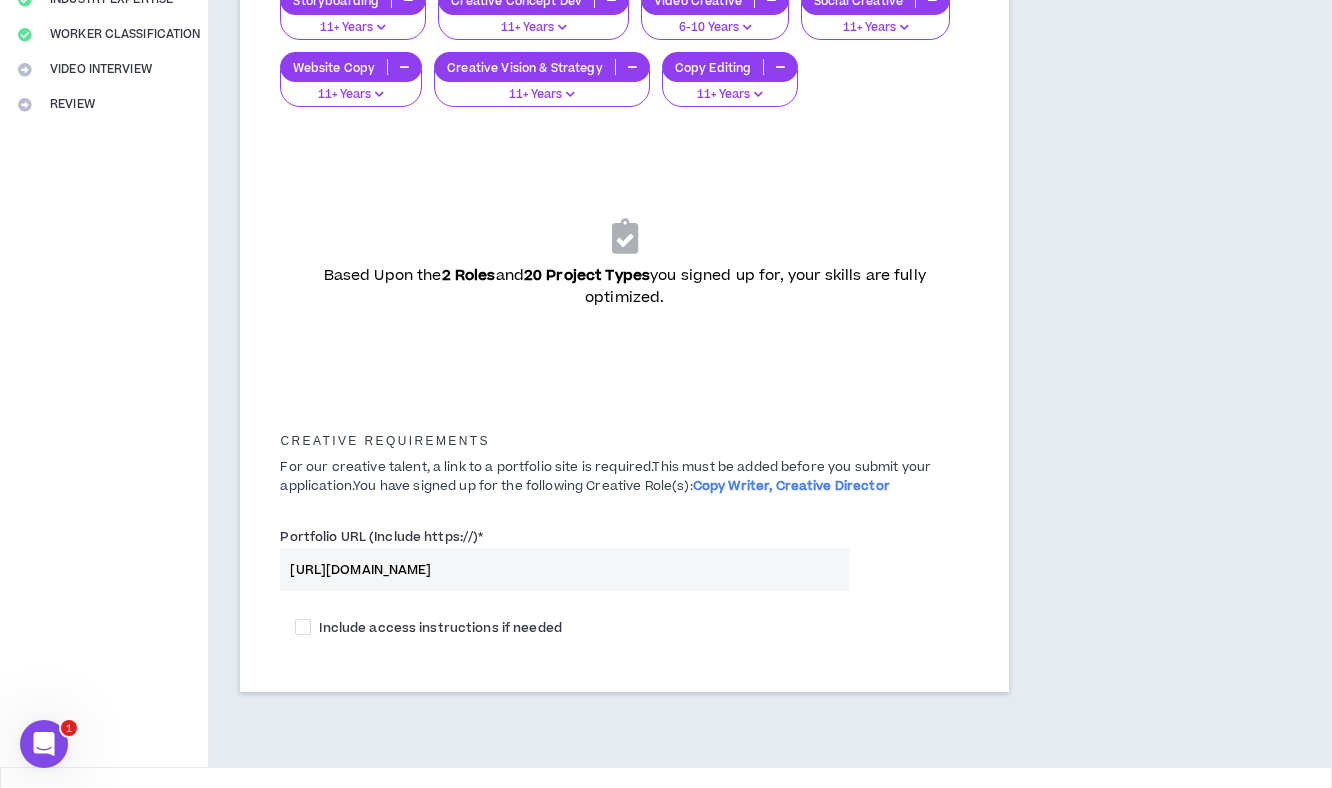 scroll, scrollTop: 494, scrollLeft: 0, axis: vertical 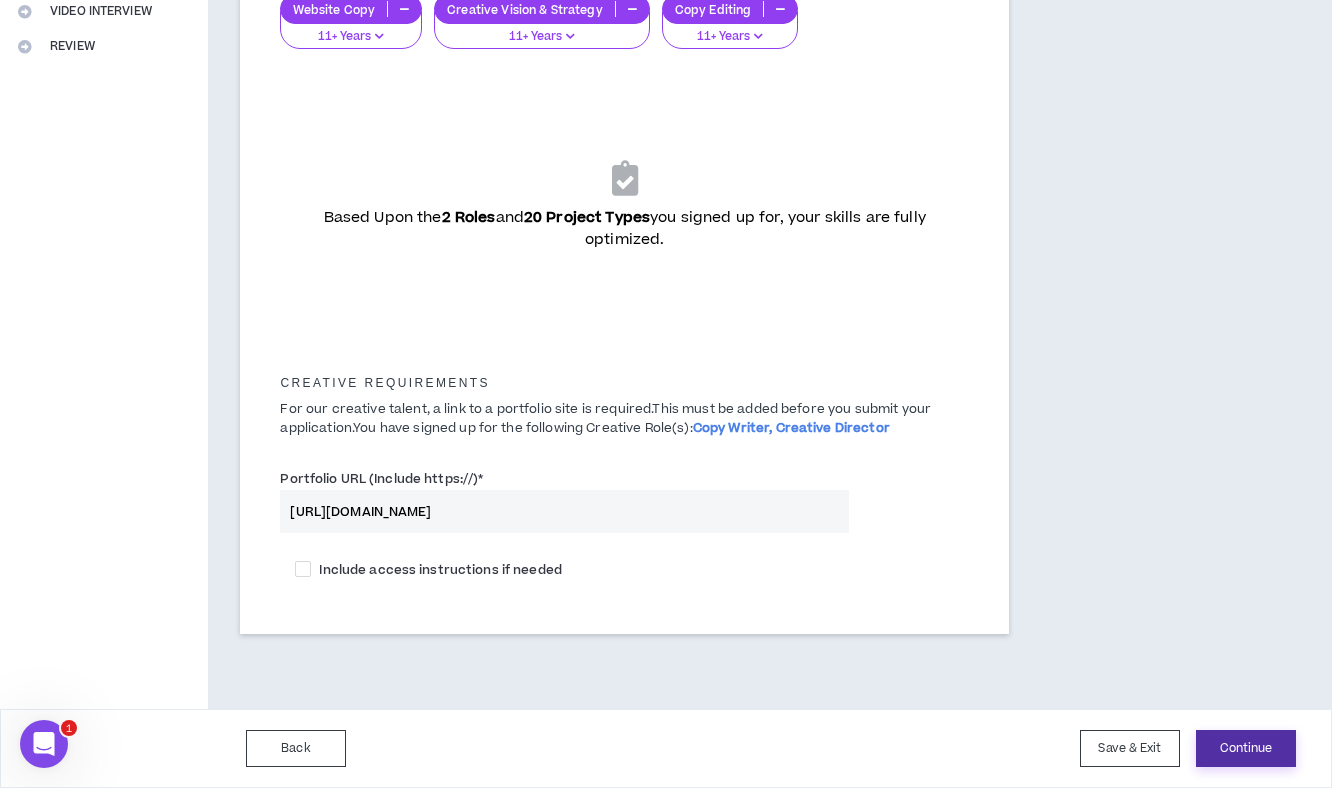 click on "Continue" at bounding box center [1246, 748] 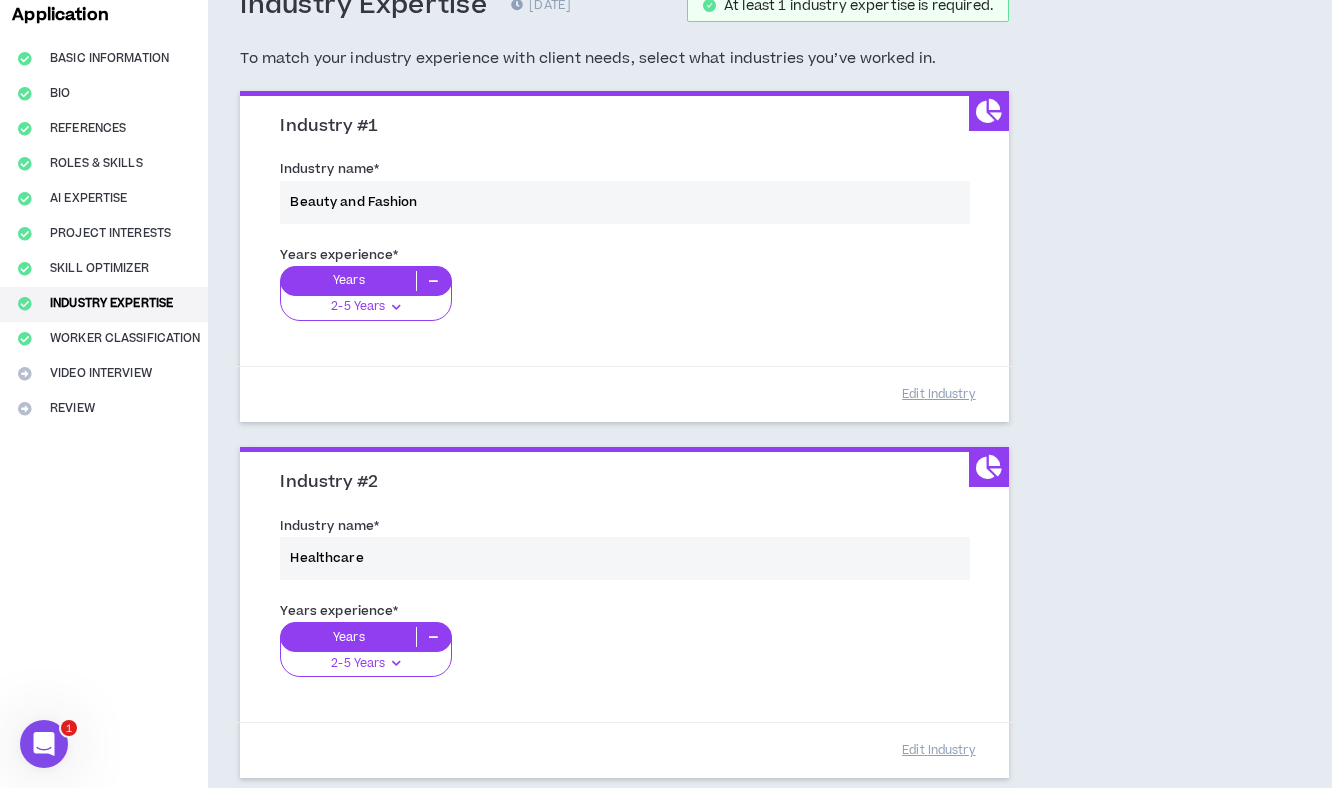 scroll, scrollTop: 0, scrollLeft: 0, axis: both 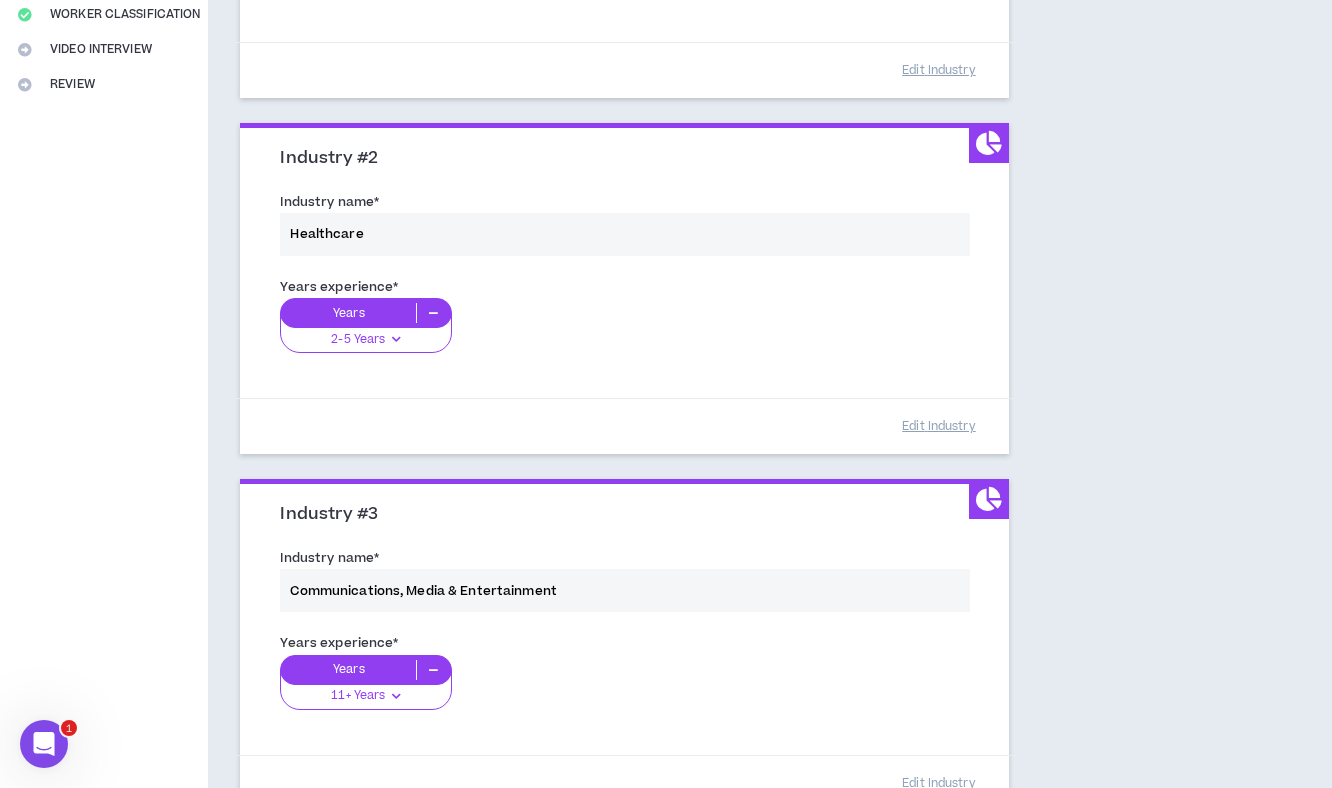 click on "Years experience  * Years 2-5 Years 0-1 Years 2-5 Years 6-10 Years 11+ Years" at bounding box center (624, 327) 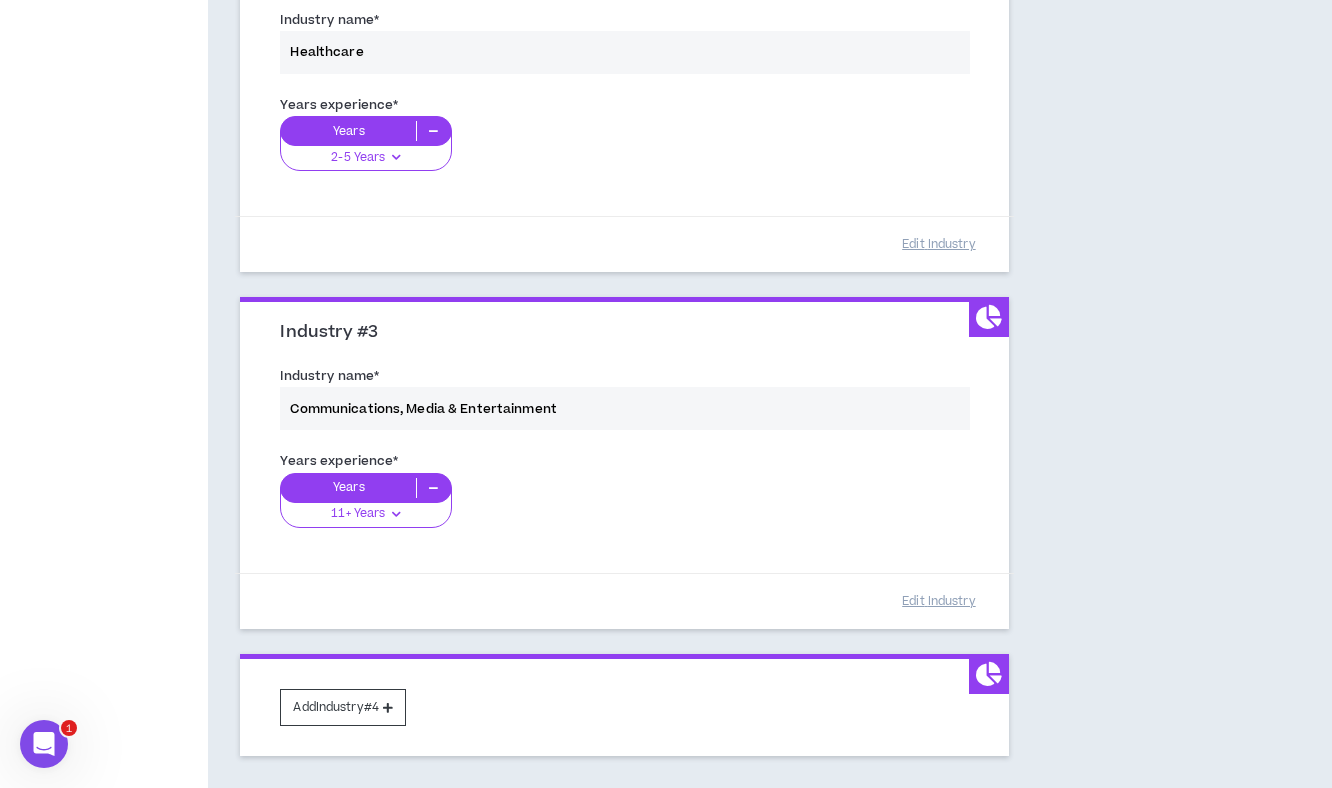 scroll, scrollTop: 643, scrollLeft: 0, axis: vertical 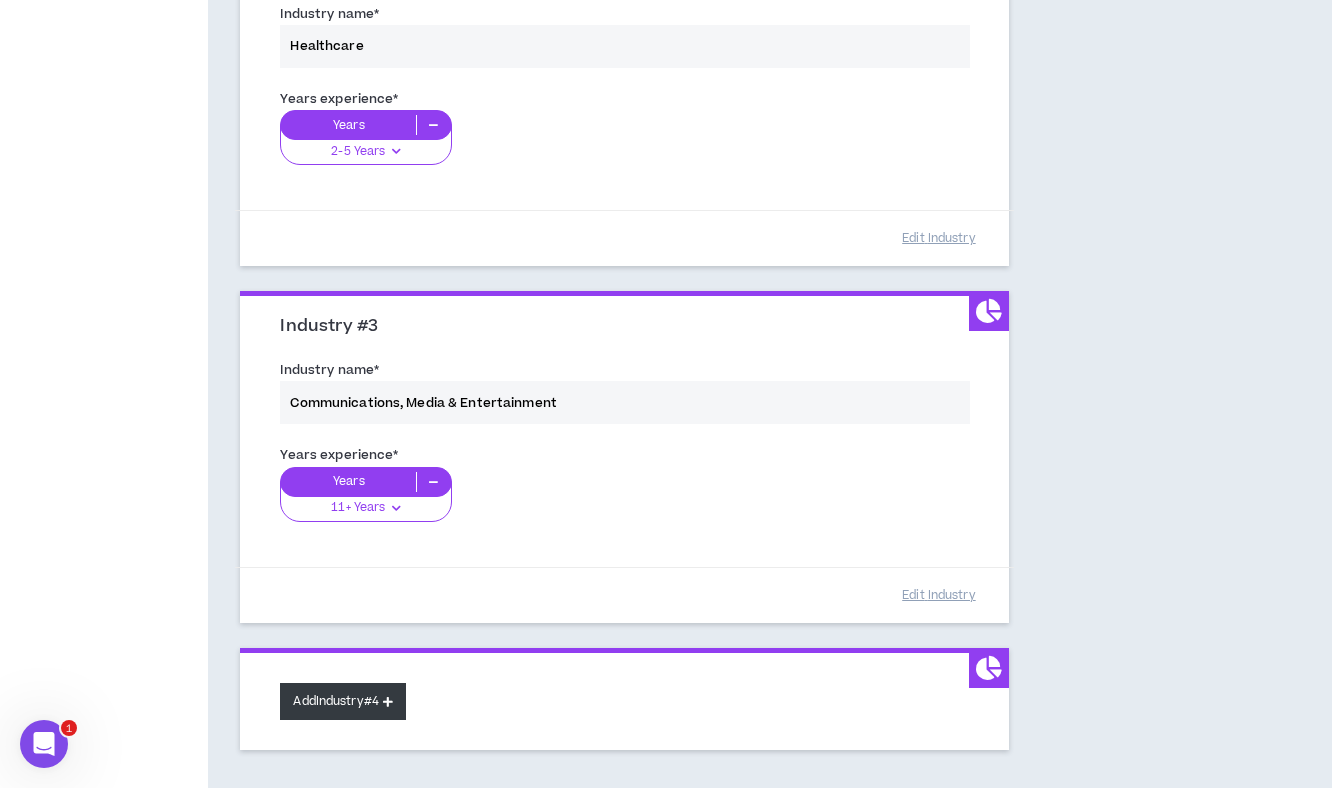 click on "Add  Industry  #4" at bounding box center (343, 701) 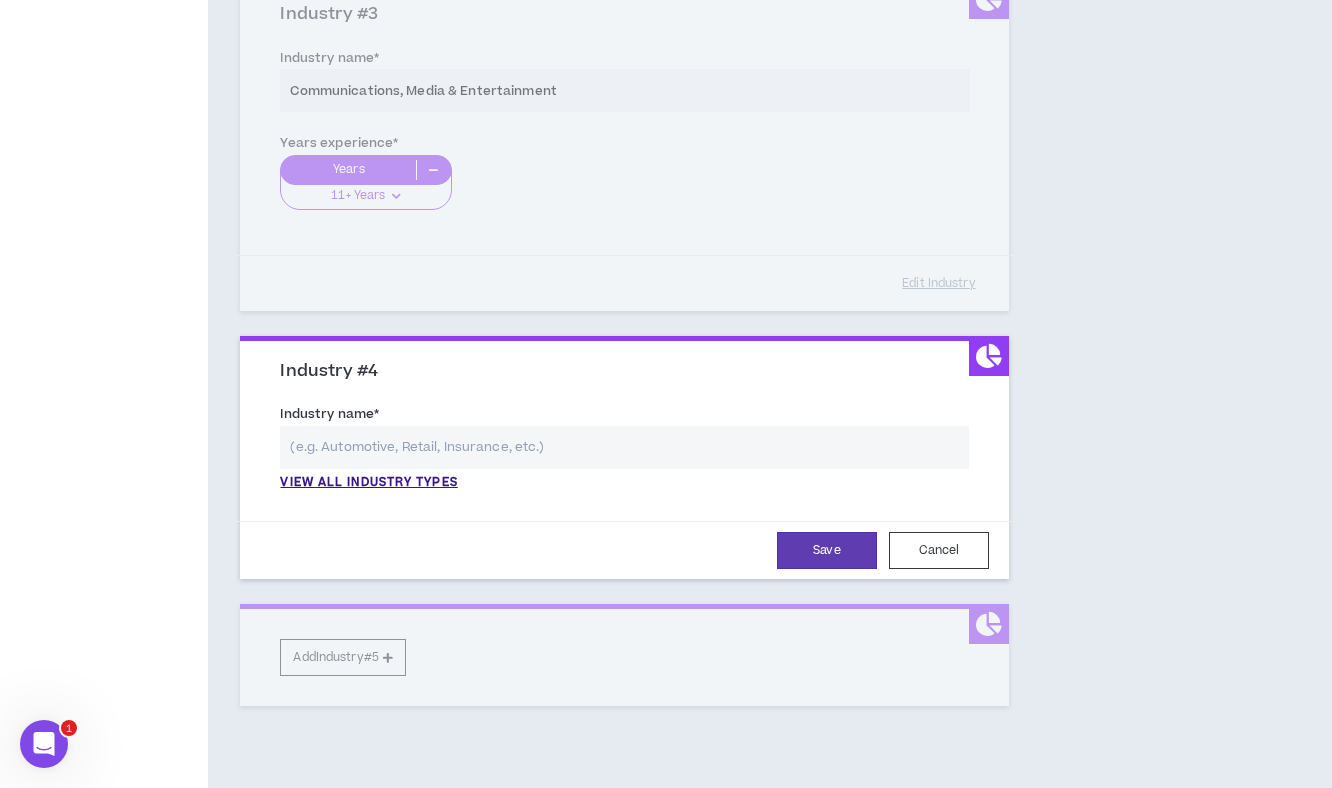 scroll, scrollTop: 956, scrollLeft: 0, axis: vertical 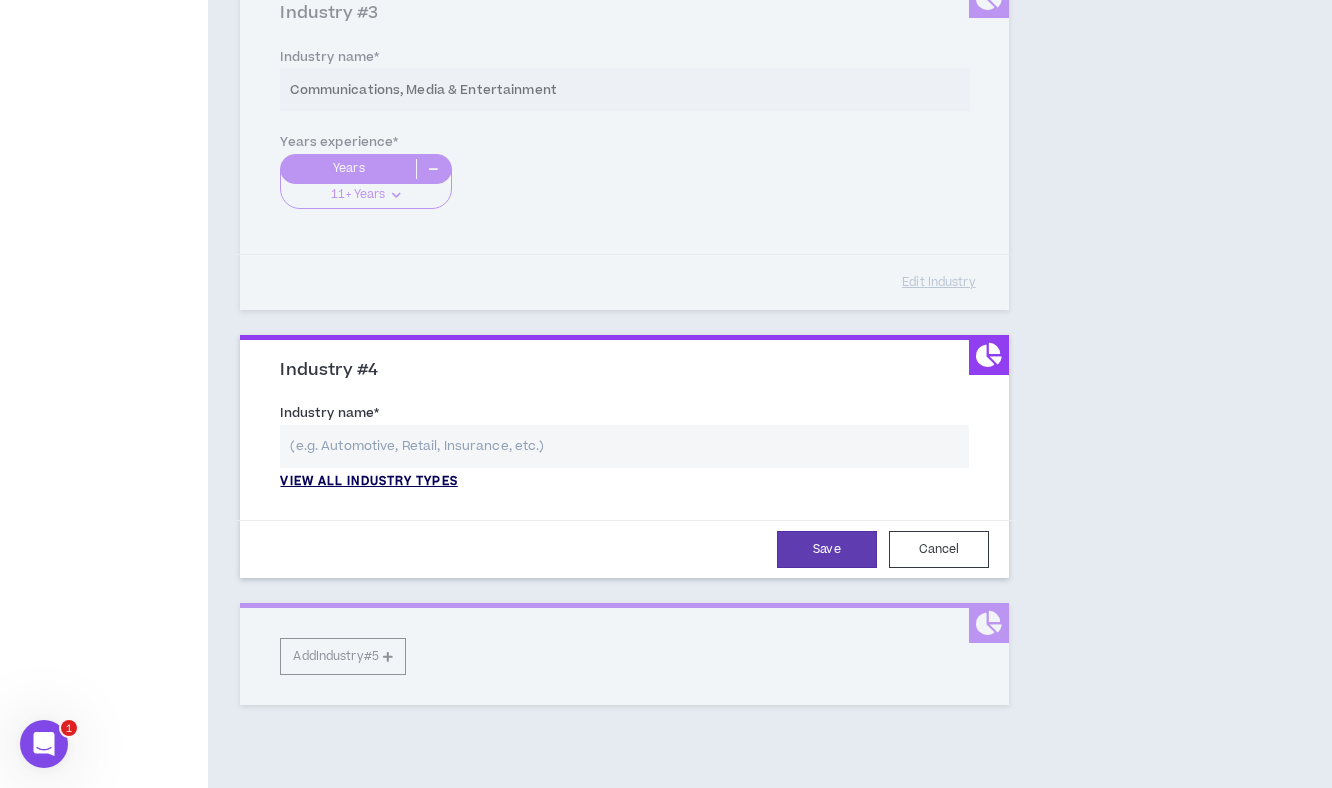 click on "View all industry types" at bounding box center [368, 482] 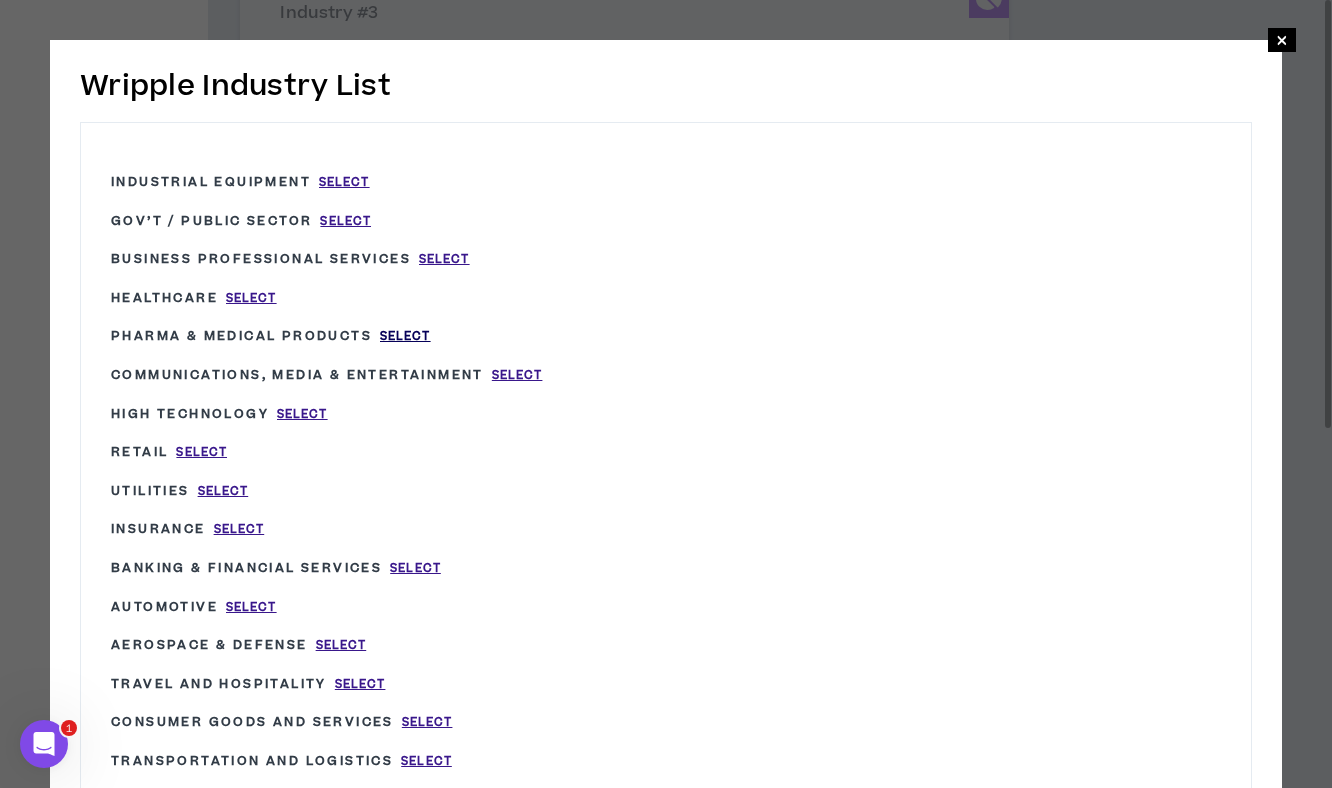 click on "Select" at bounding box center [405, 336] 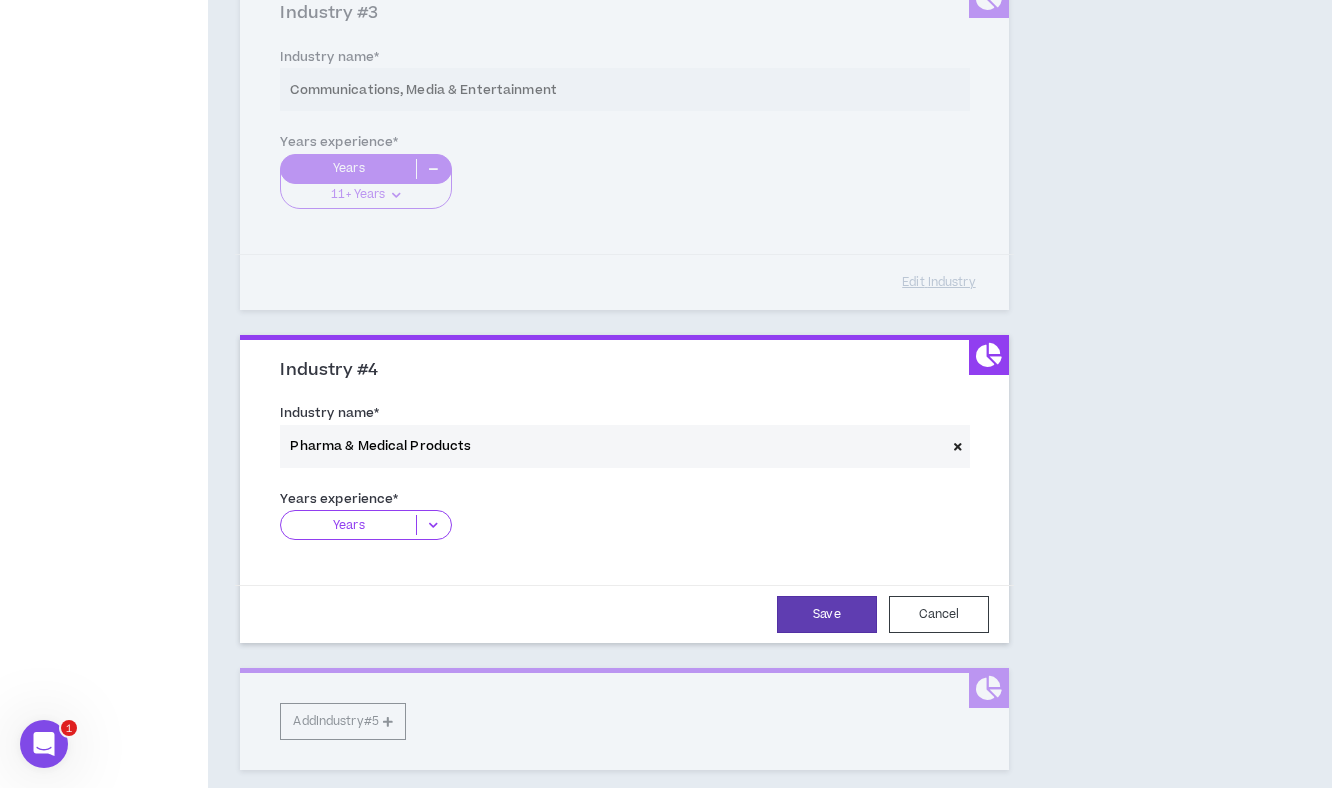 click at bounding box center (433, 525) 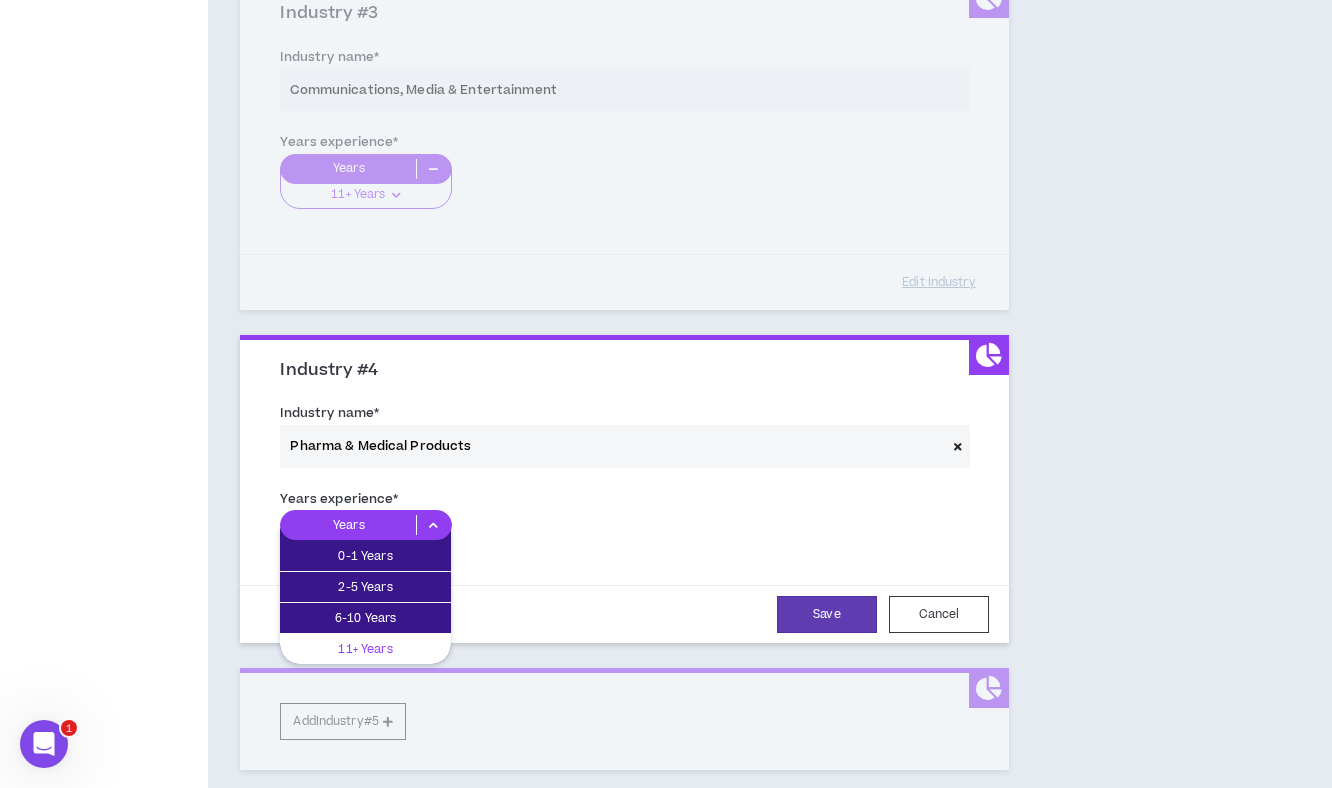 click on "11+ Years" at bounding box center [365, 649] 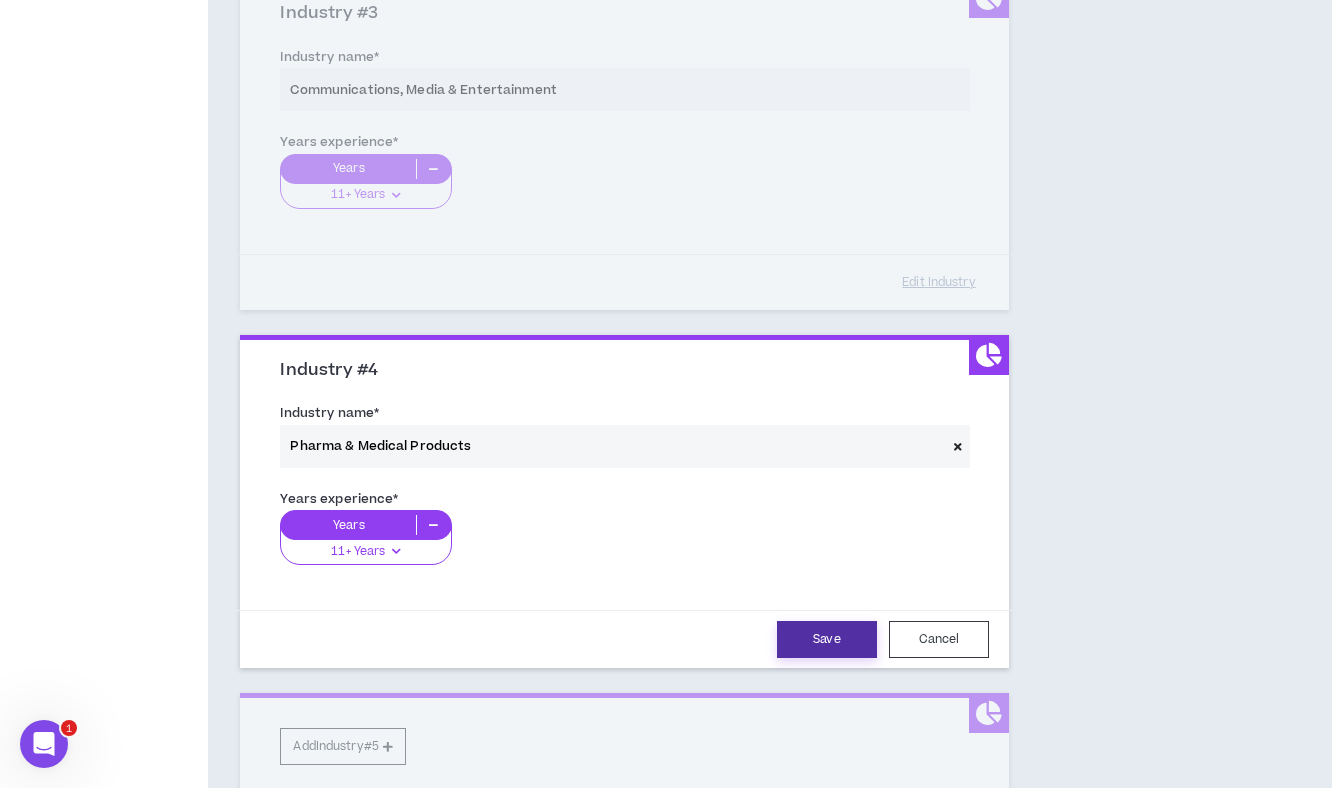 click on "Save" at bounding box center (827, 639) 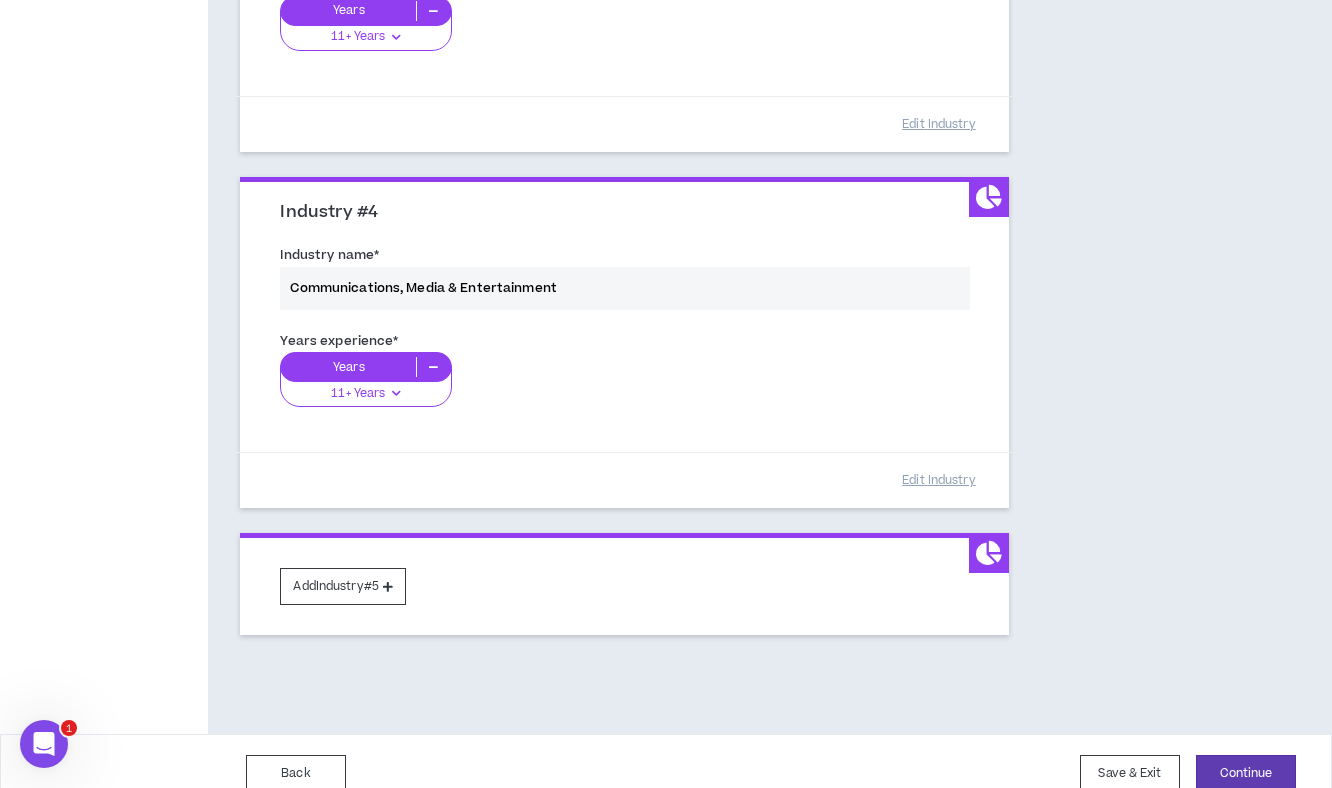 scroll, scrollTop: 1119, scrollLeft: 0, axis: vertical 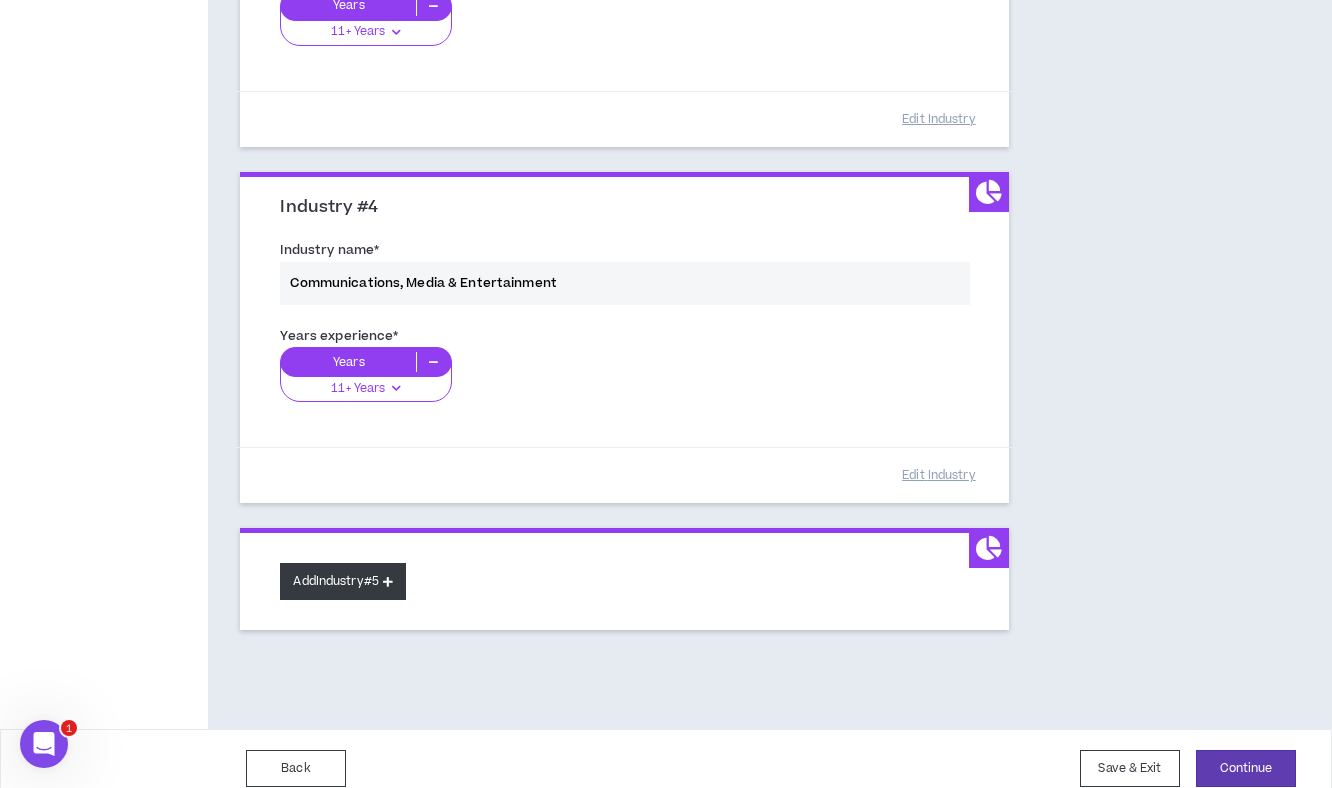click at bounding box center [388, 581] 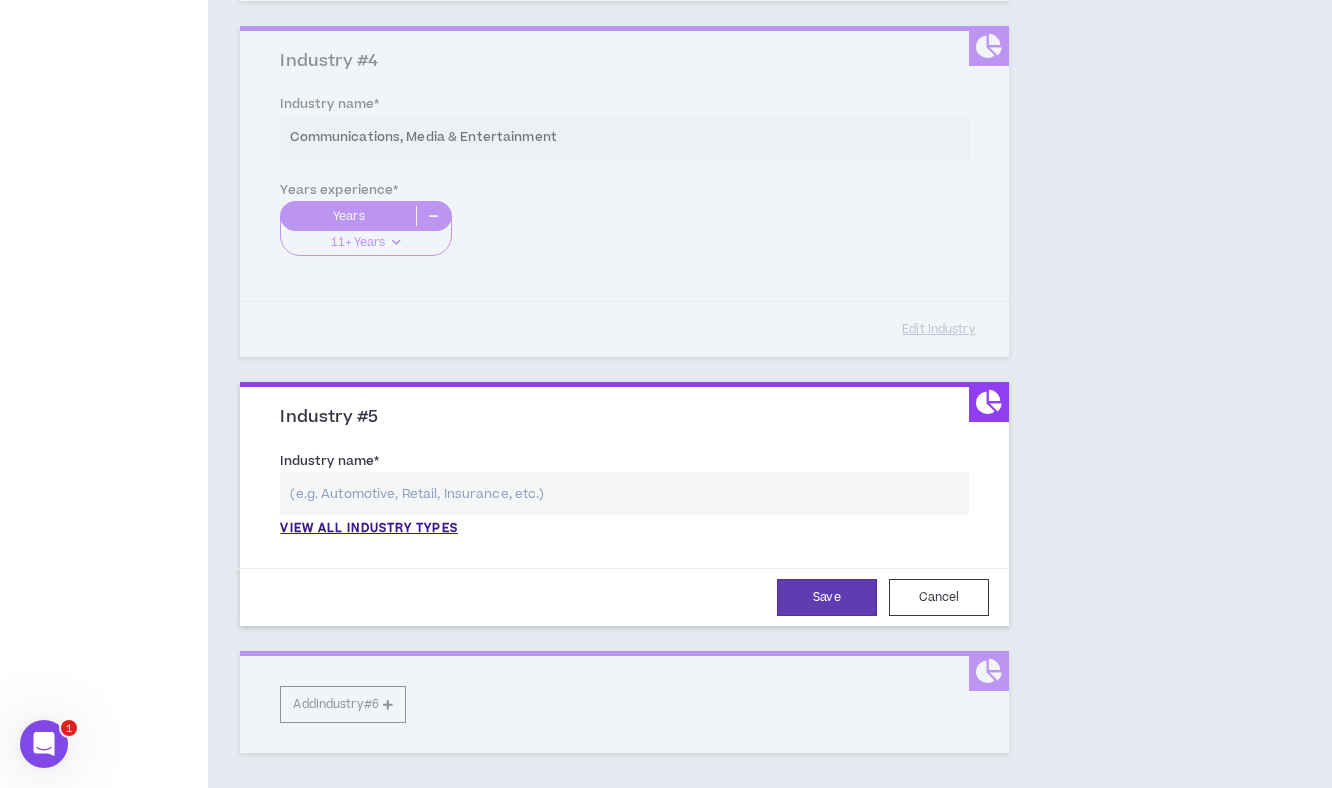 scroll, scrollTop: 1270, scrollLeft: 0, axis: vertical 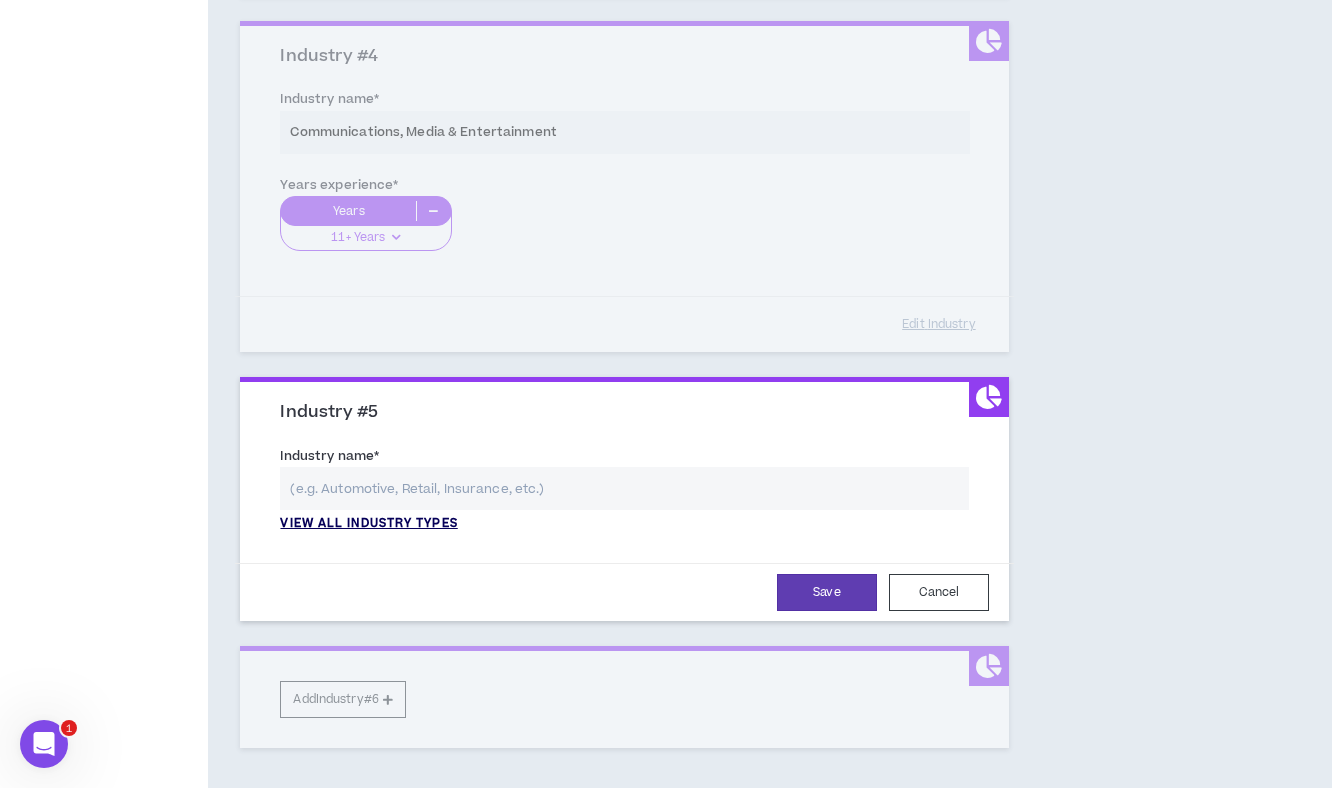 click on "View all industry types" at bounding box center (368, 524) 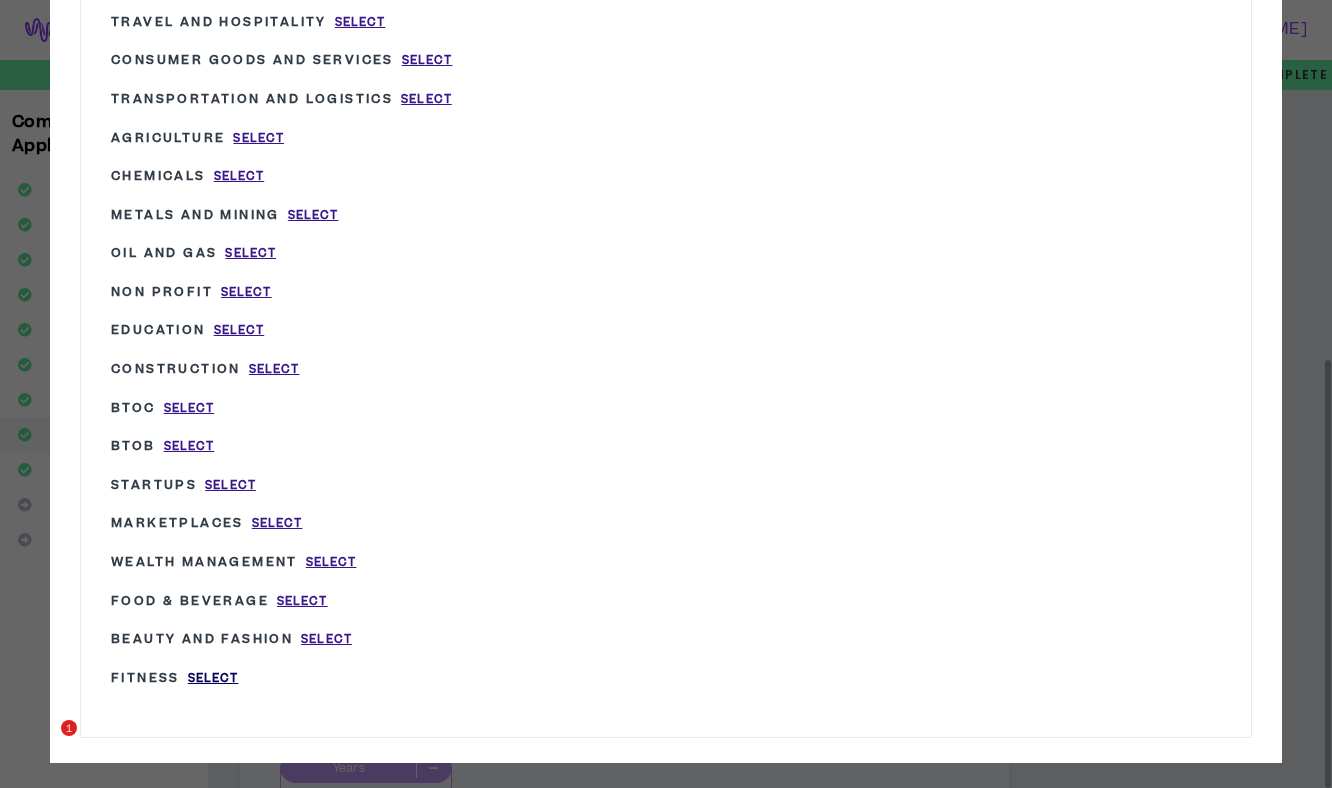 scroll, scrollTop: 1270, scrollLeft: 0, axis: vertical 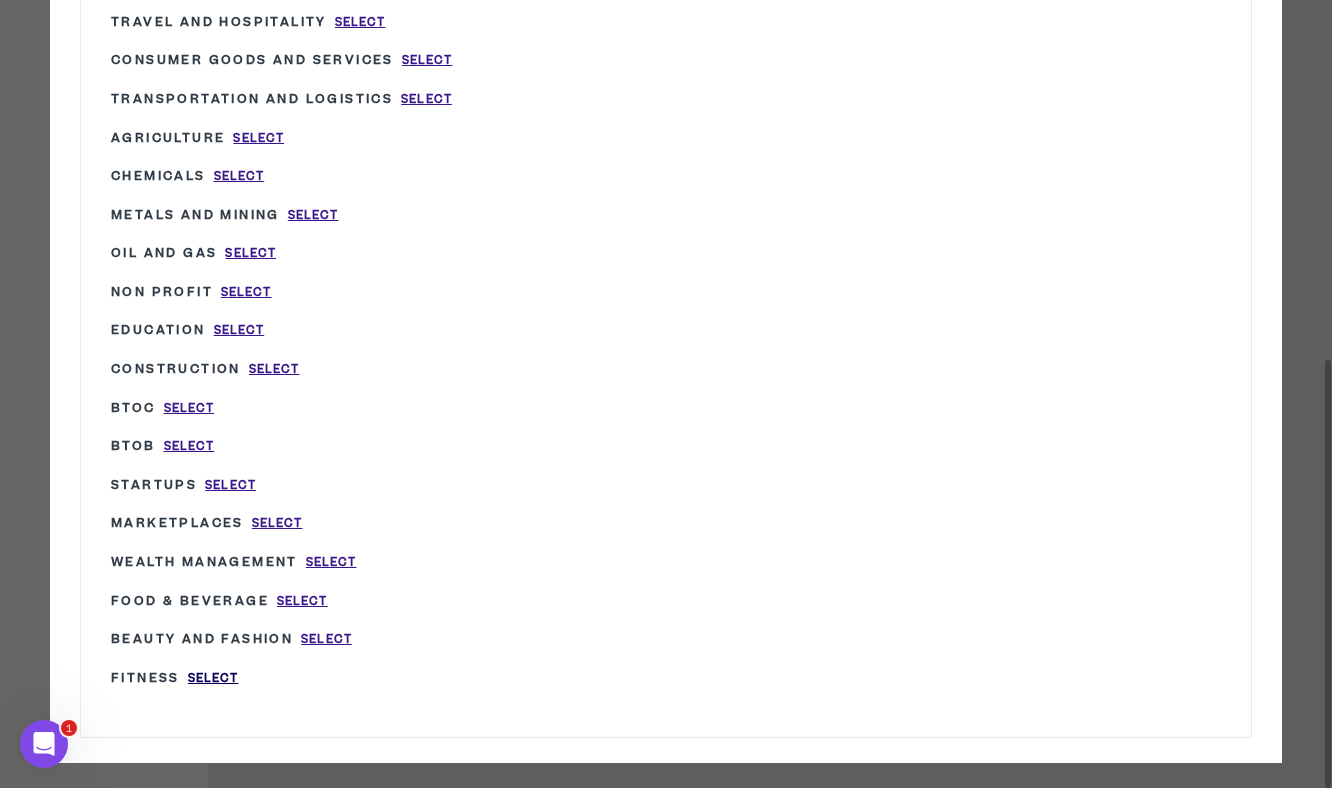 click on "Select" at bounding box center (213, 678) 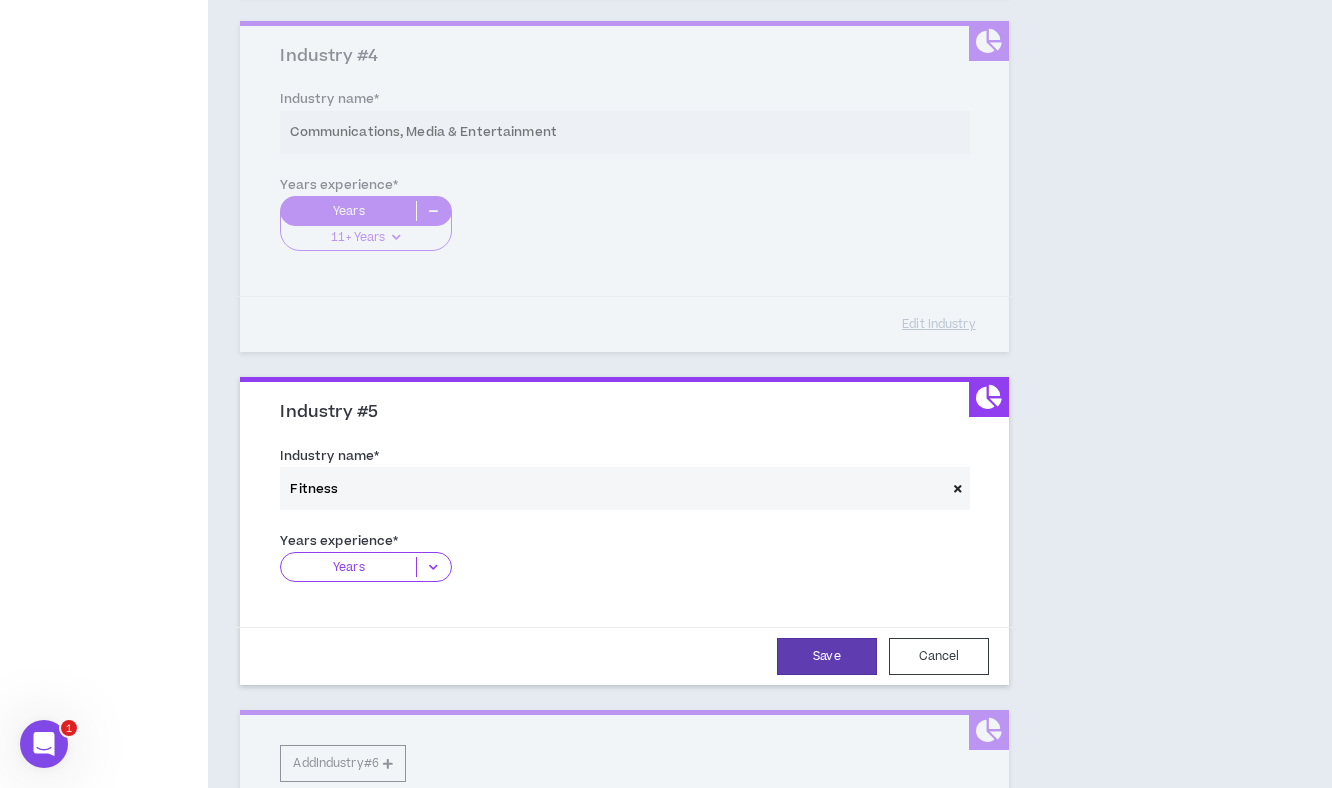 click on "Years" at bounding box center (348, 567) 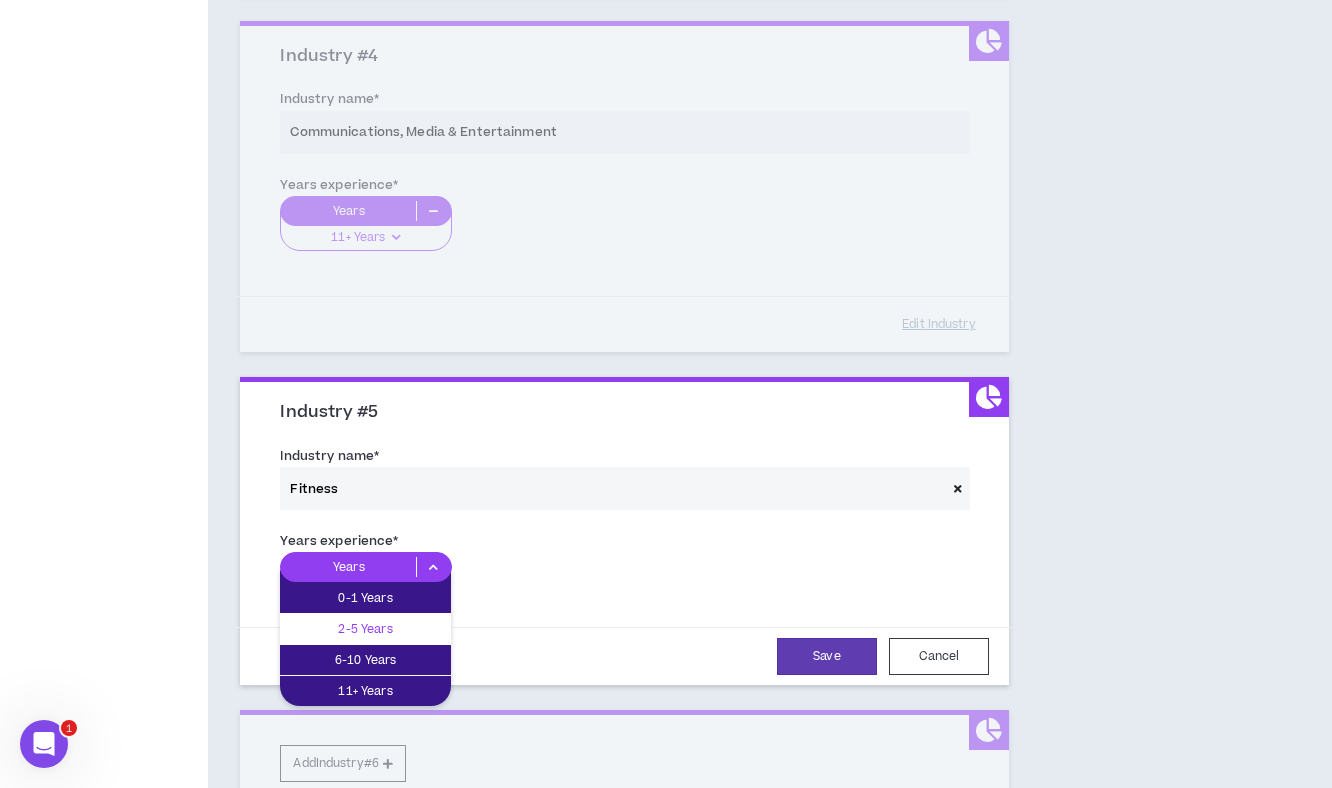 click on "2-5 Years" at bounding box center [365, 629] 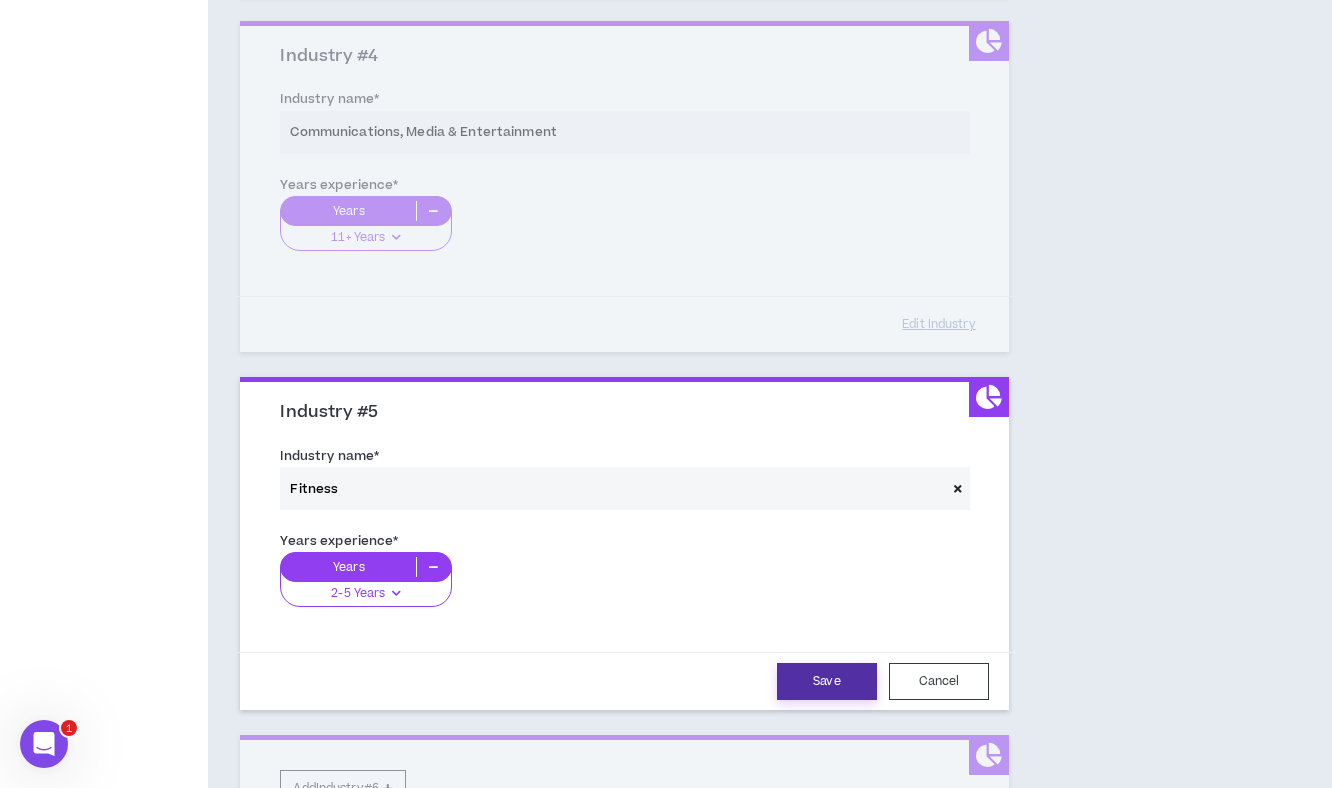 click on "Save" at bounding box center (827, 681) 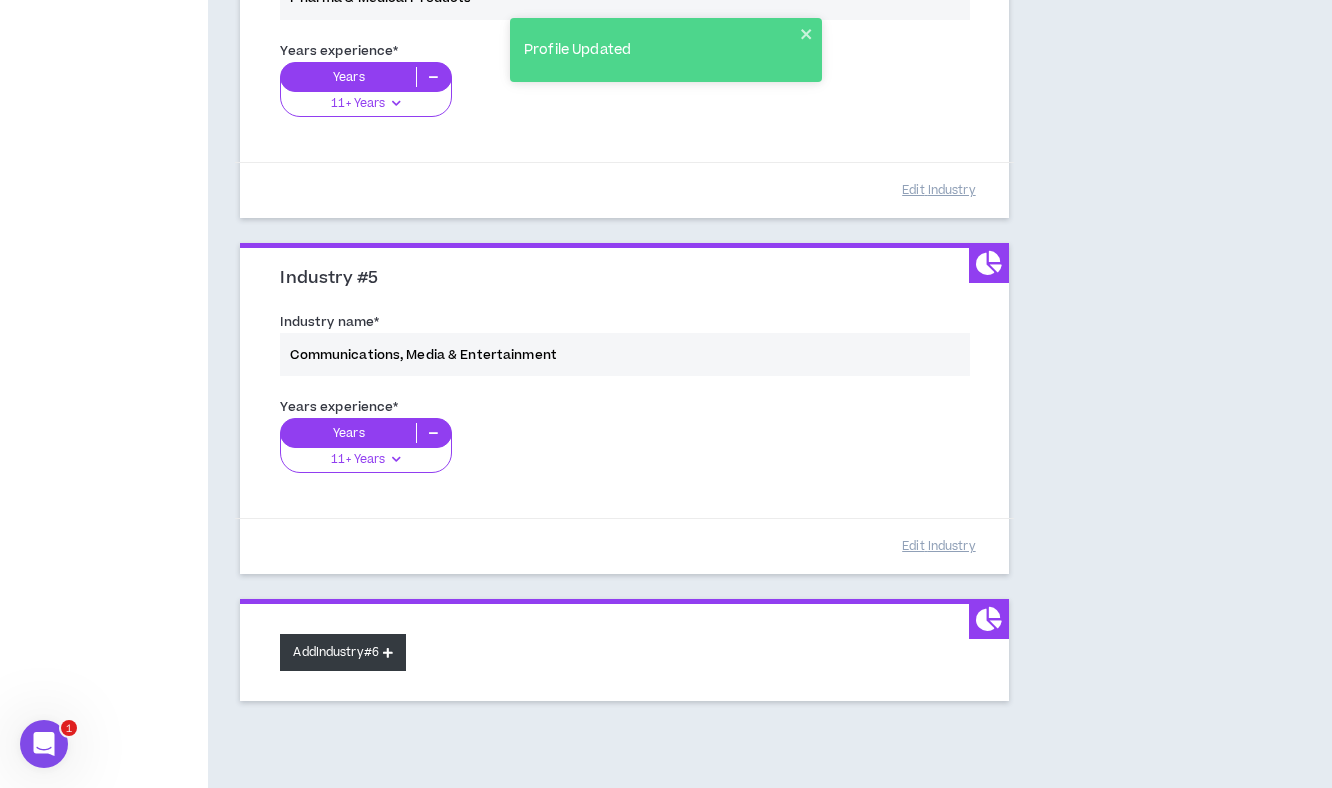scroll, scrollTop: 1407, scrollLeft: 0, axis: vertical 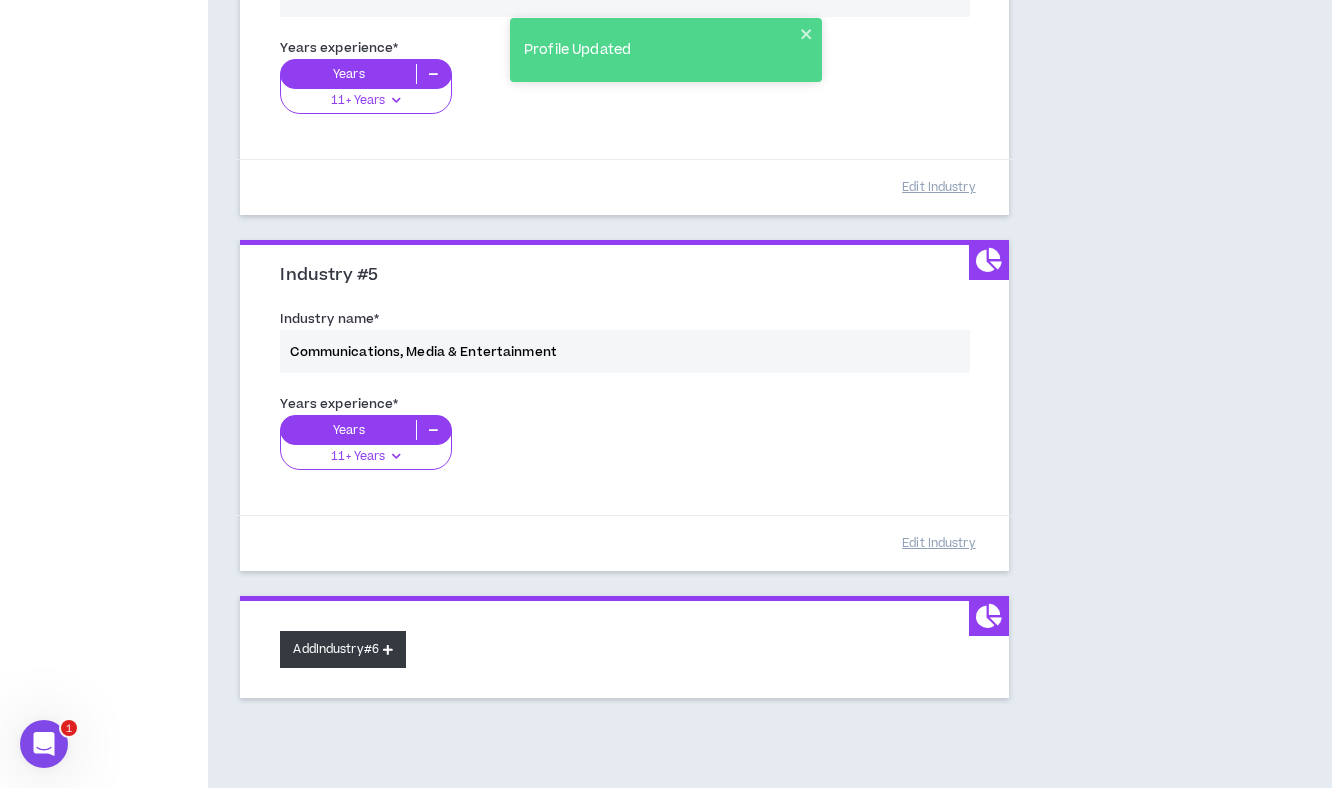 click on "Add  Industry  #6" at bounding box center [343, 649] 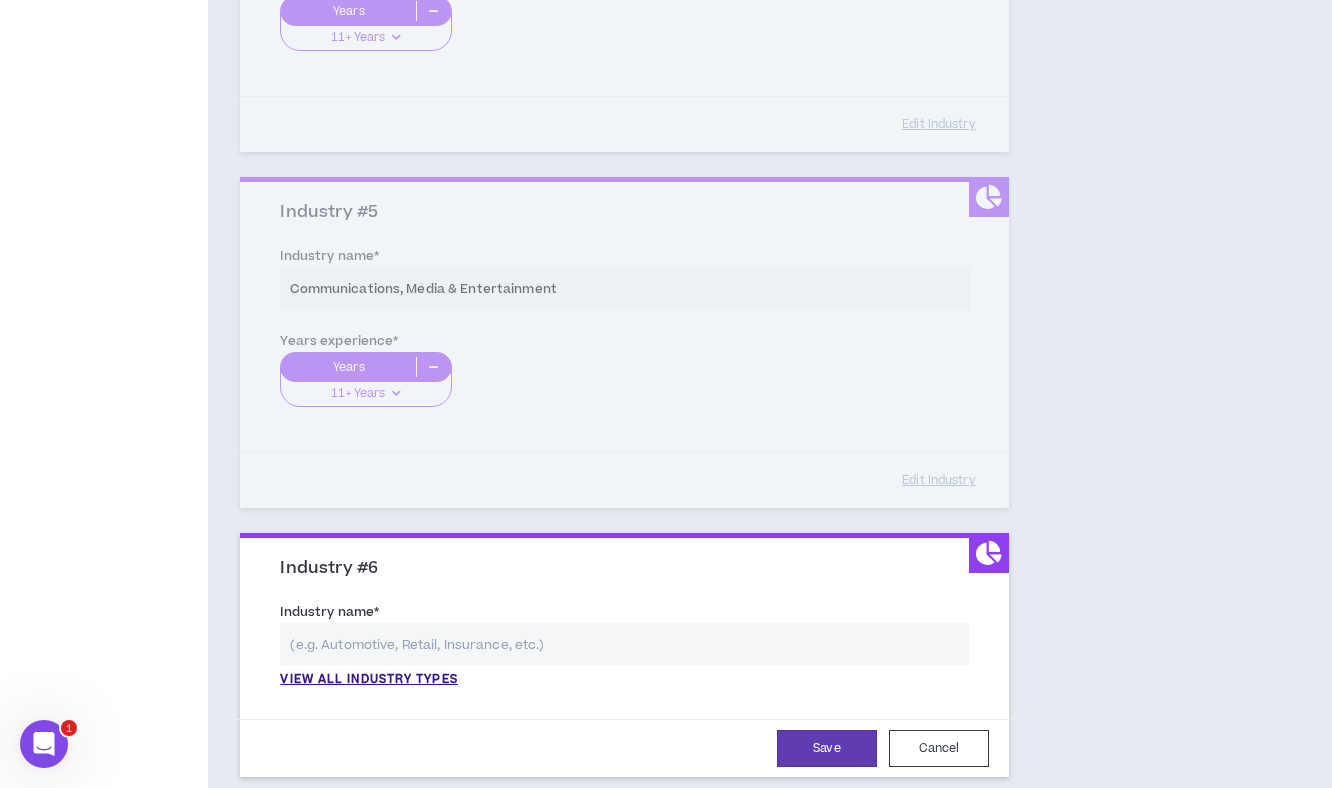 scroll, scrollTop: 1484, scrollLeft: 0, axis: vertical 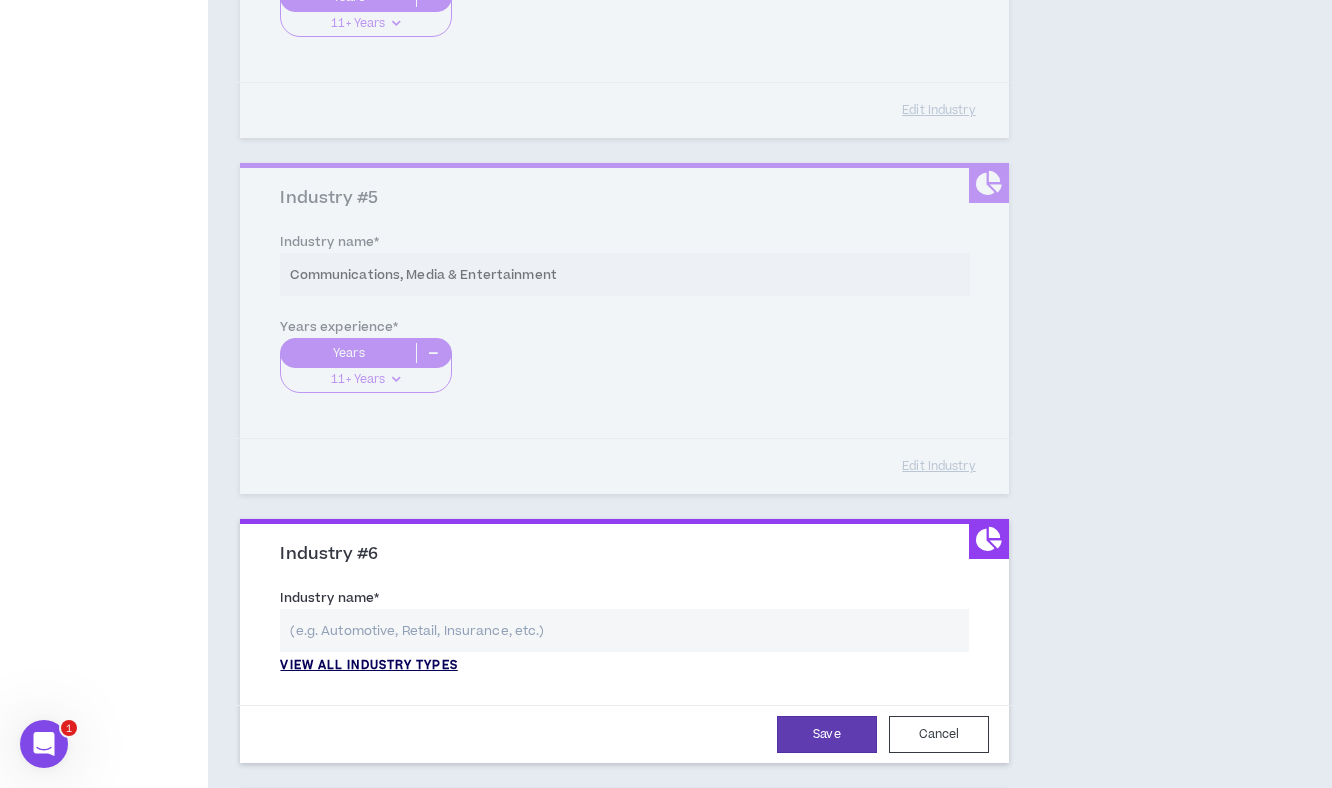 click on "View all industry types" at bounding box center [368, 666] 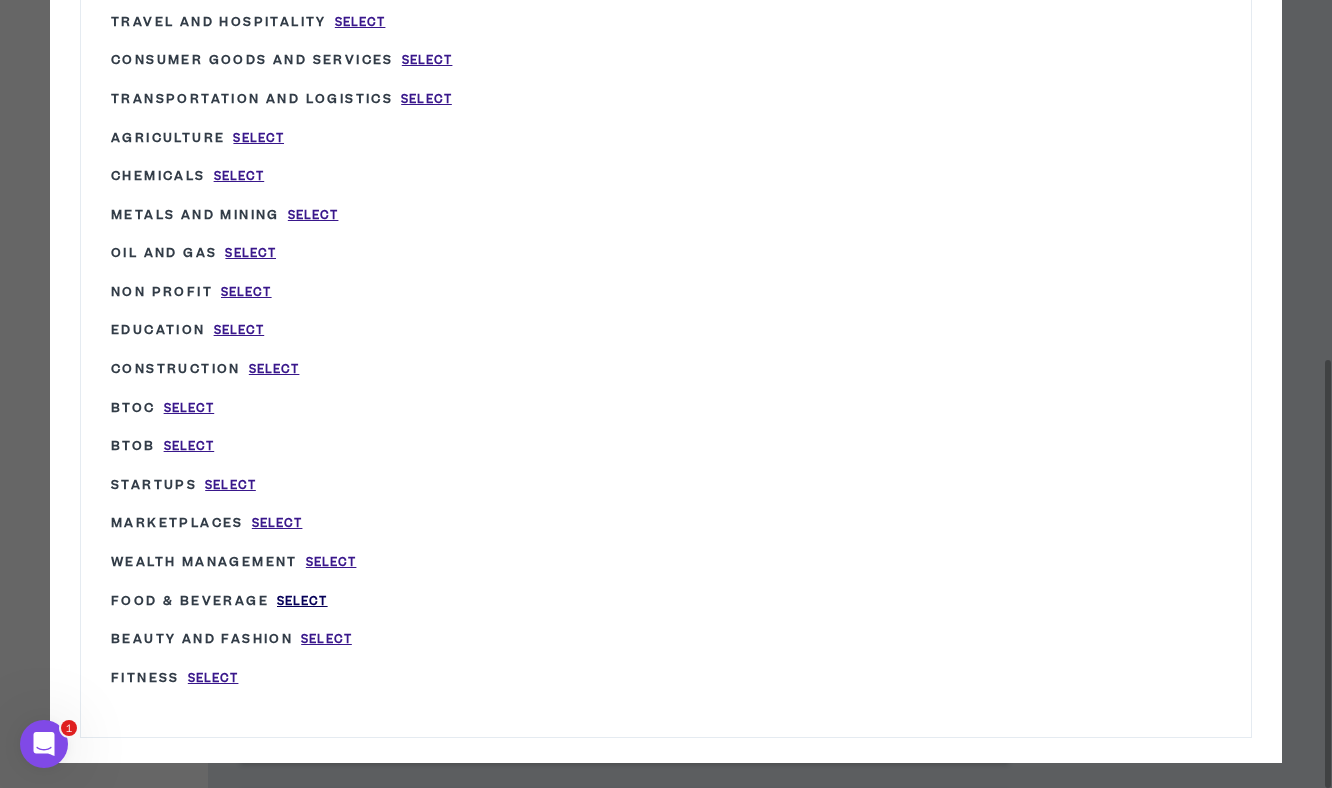 click on "Select" at bounding box center (302, 601) 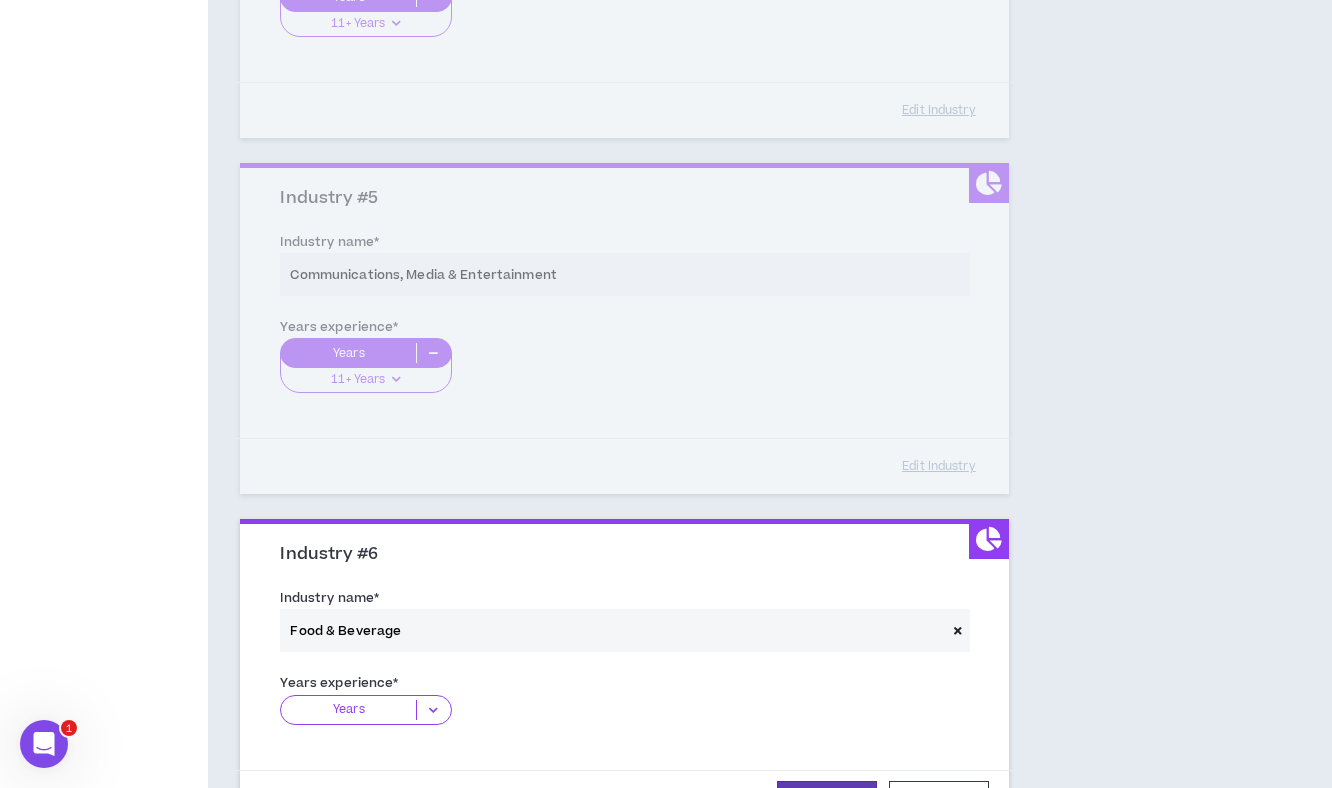 click on "Years" at bounding box center [348, 710] 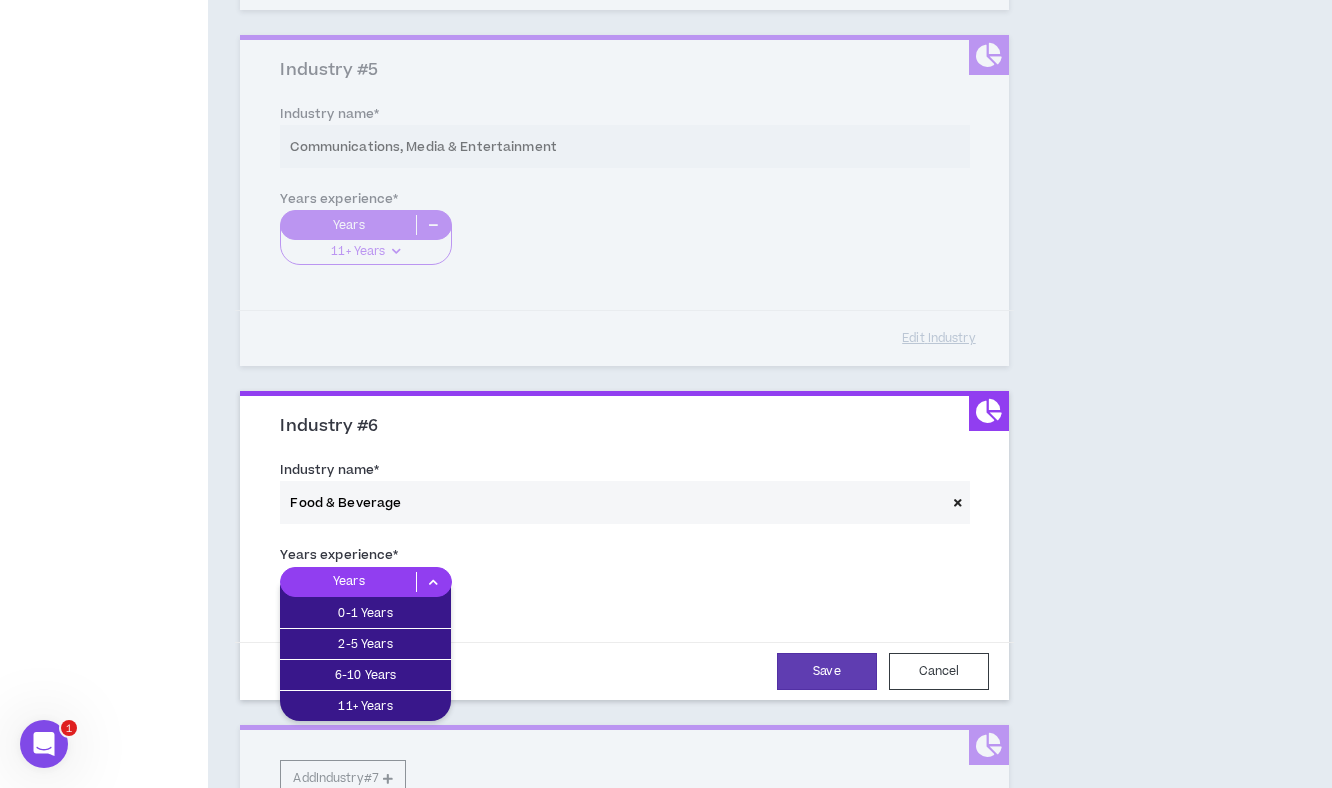 scroll, scrollTop: 1622, scrollLeft: 0, axis: vertical 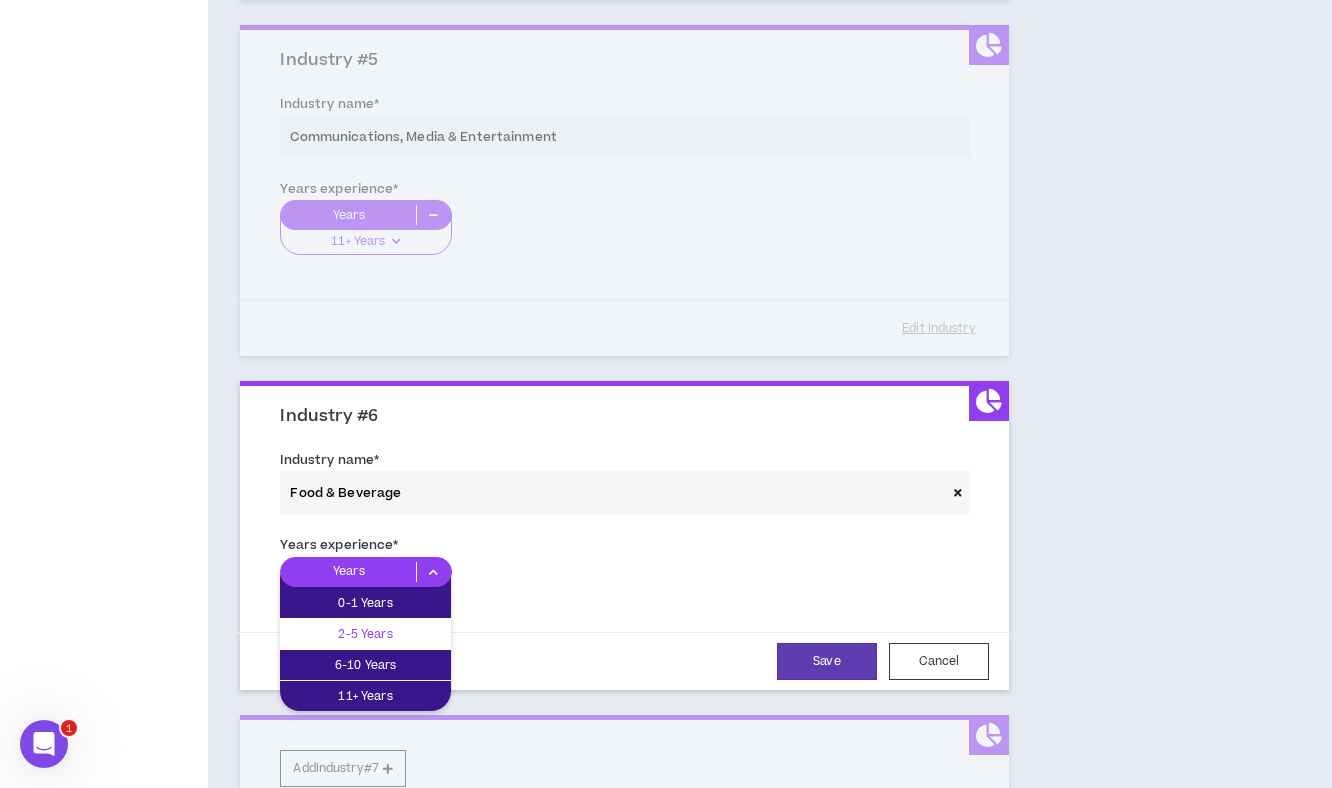 click on "2-5 Years" at bounding box center [365, 634] 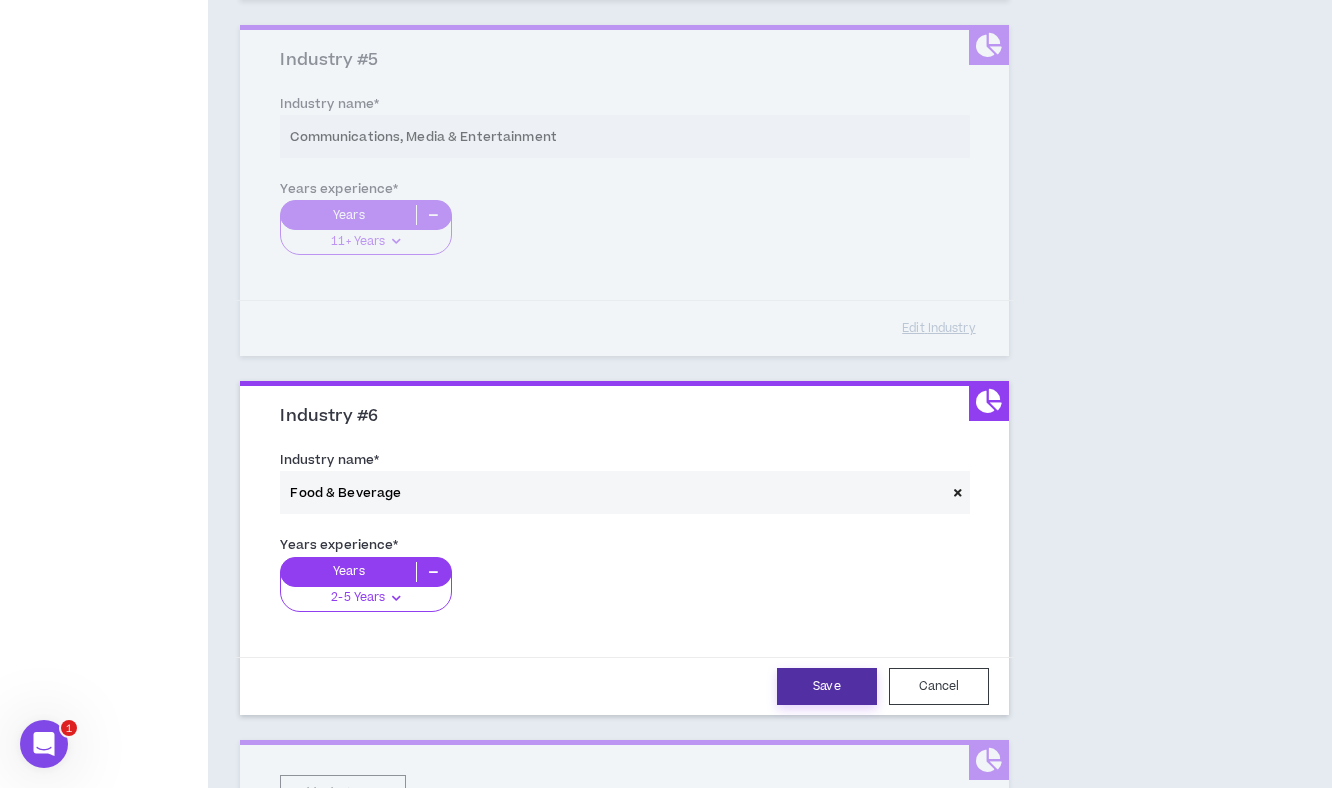 click on "Save" at bounding box center (827, 686) 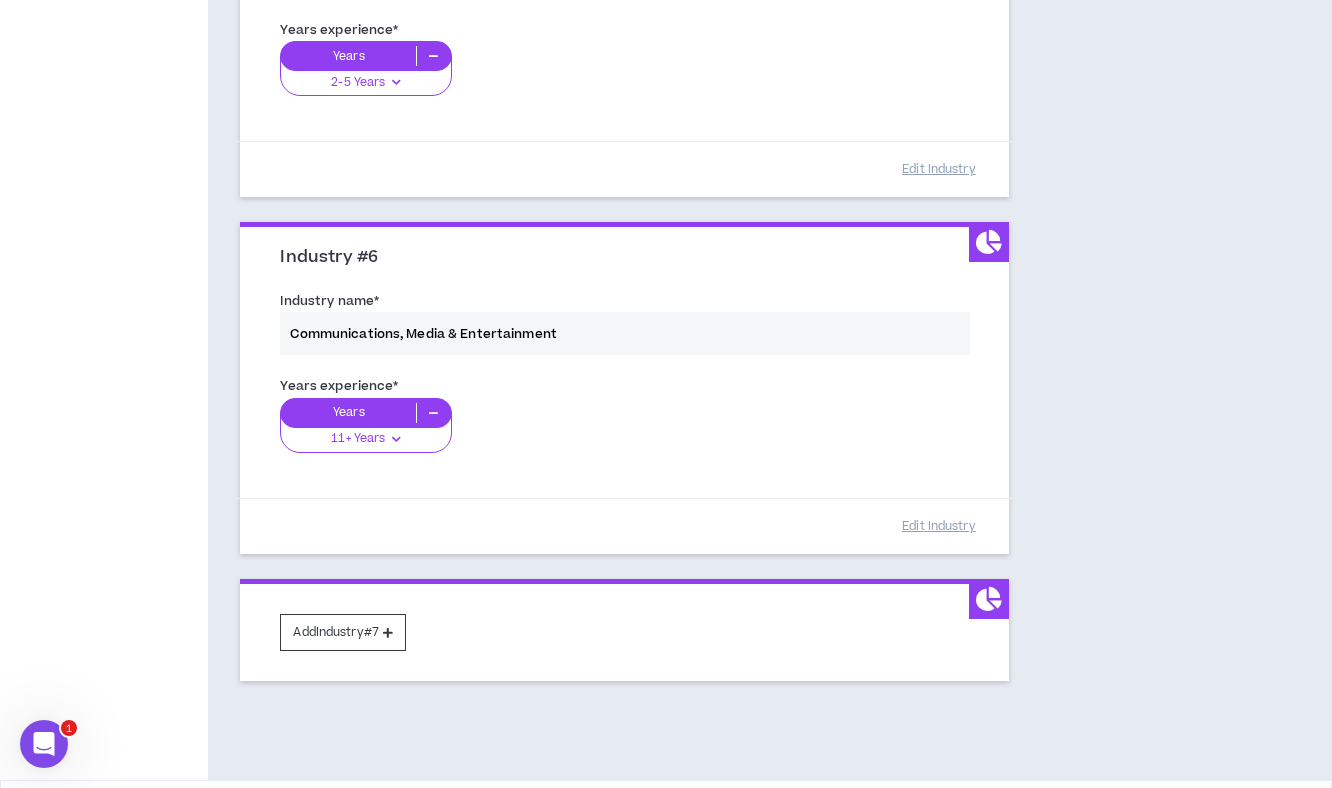 scroll, scrollTop: 1852, scrollLeft: 0, axis: vertical 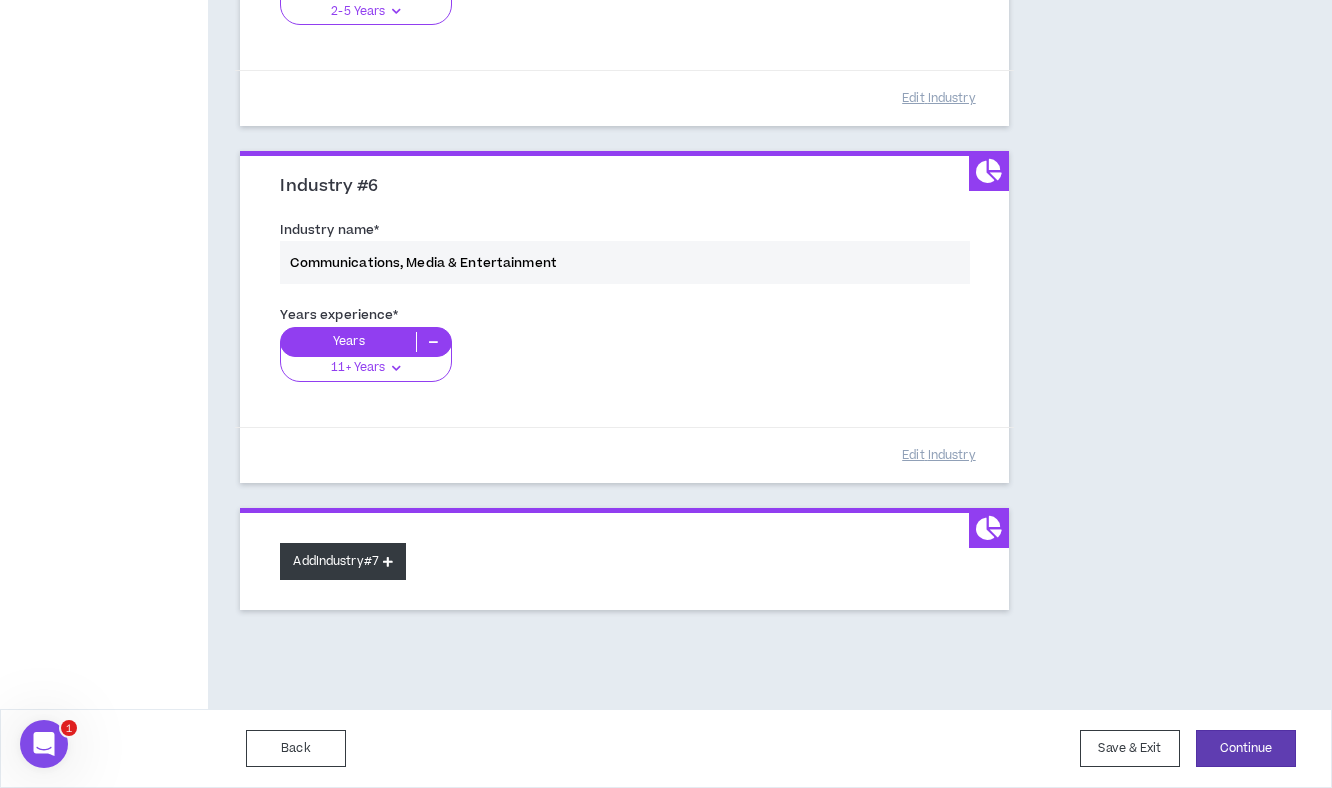 click on "Add  Industry  #7" at bounding box center (343, 561) 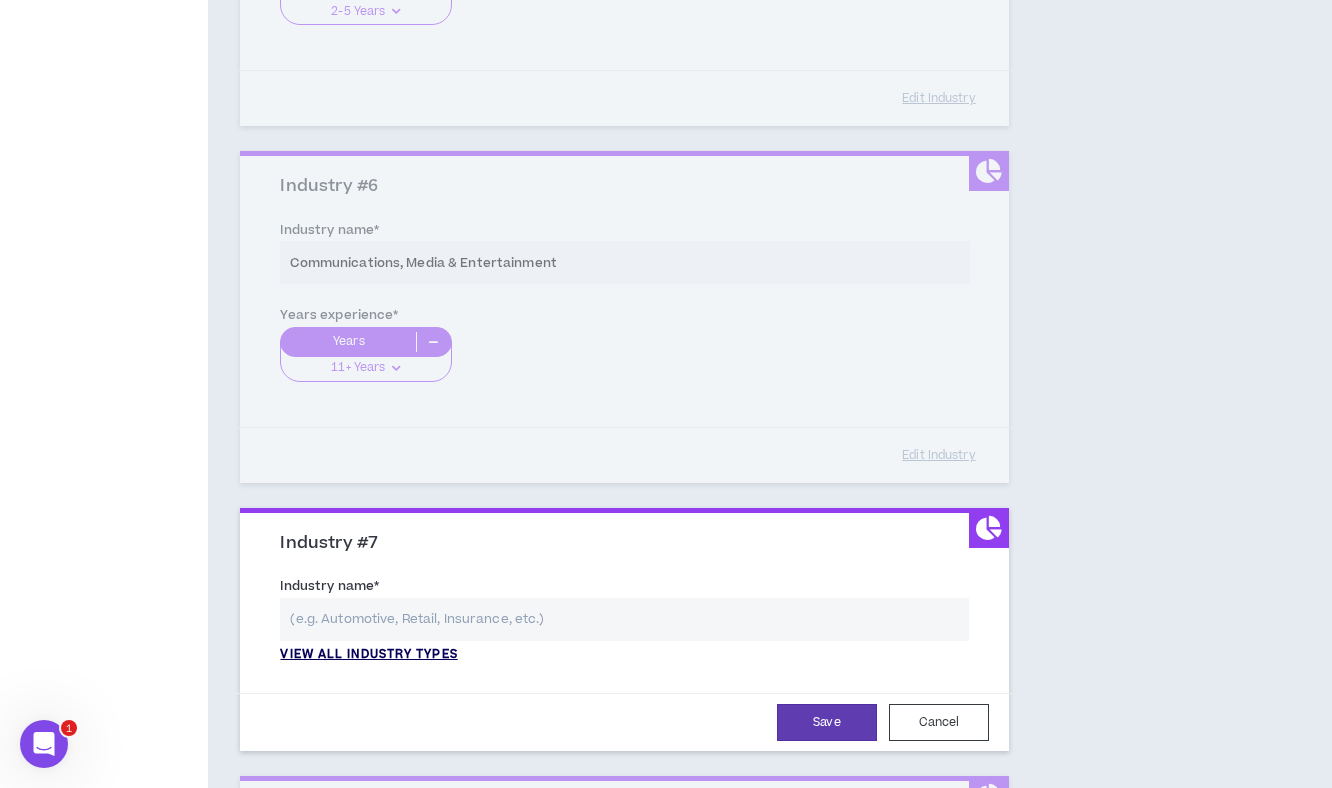 click on "View all industry types" at bounding box center [368, 655] 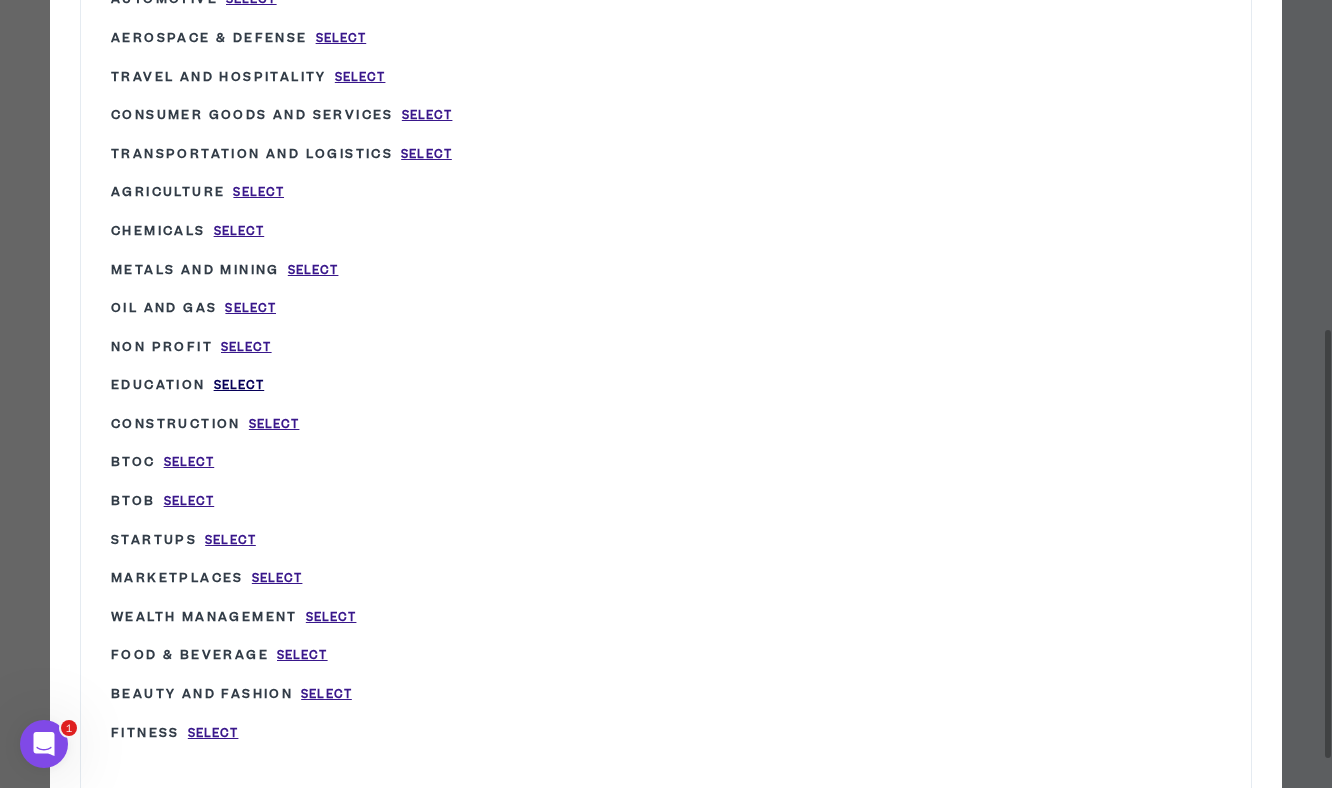 click on "Select" at bounding box center [239, 385] 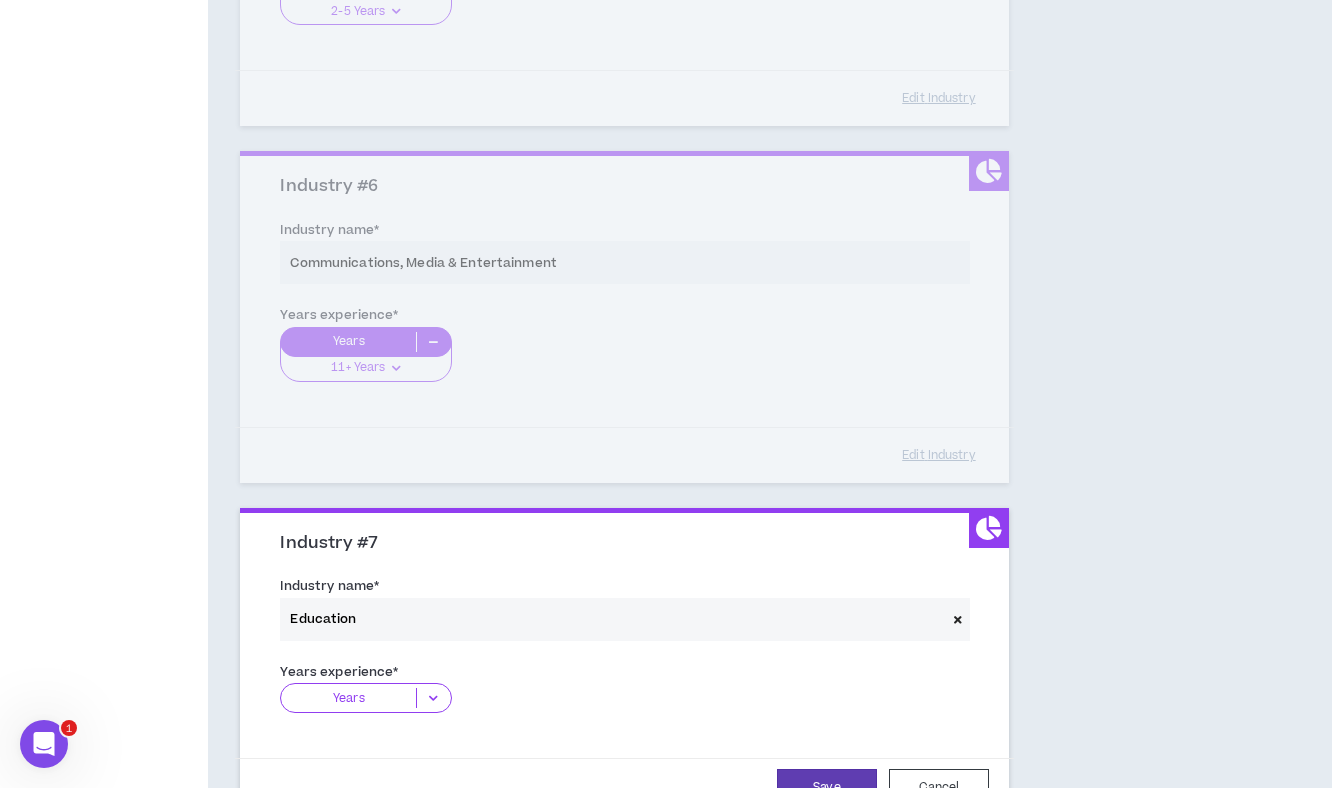 click at bounding box center (433, 698) 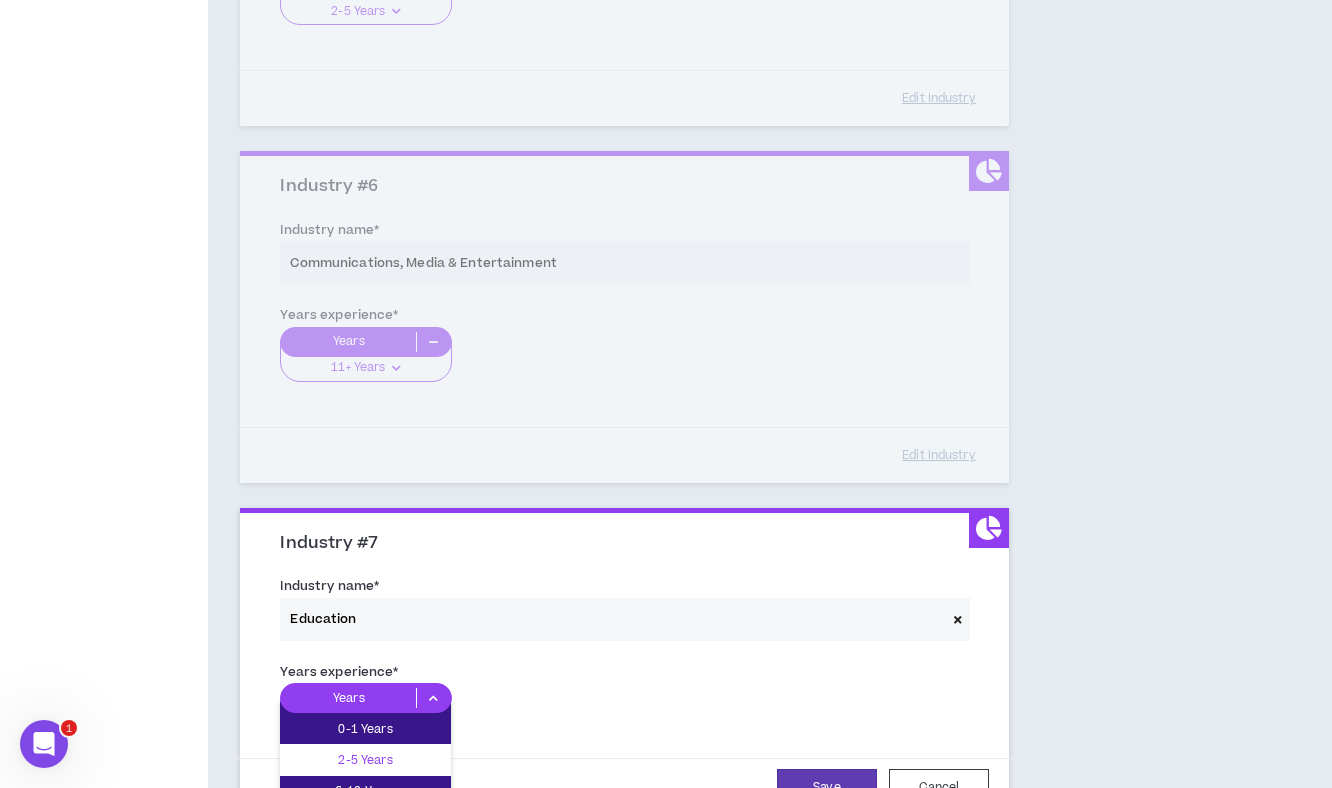 click on "2-5 Years" at bounding box center (365, 760) 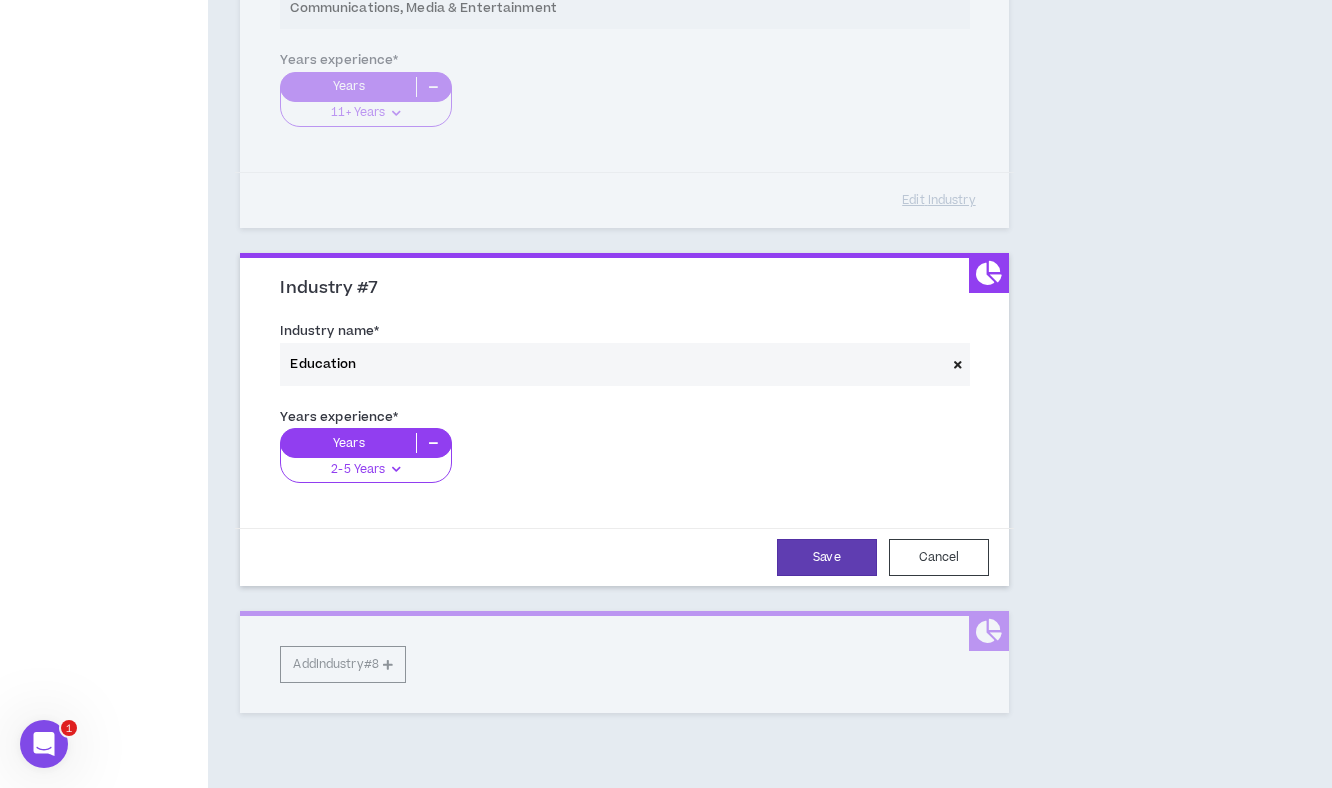 scroll, scrollTop: 2140, scrollLeft: 0, axis: vertical 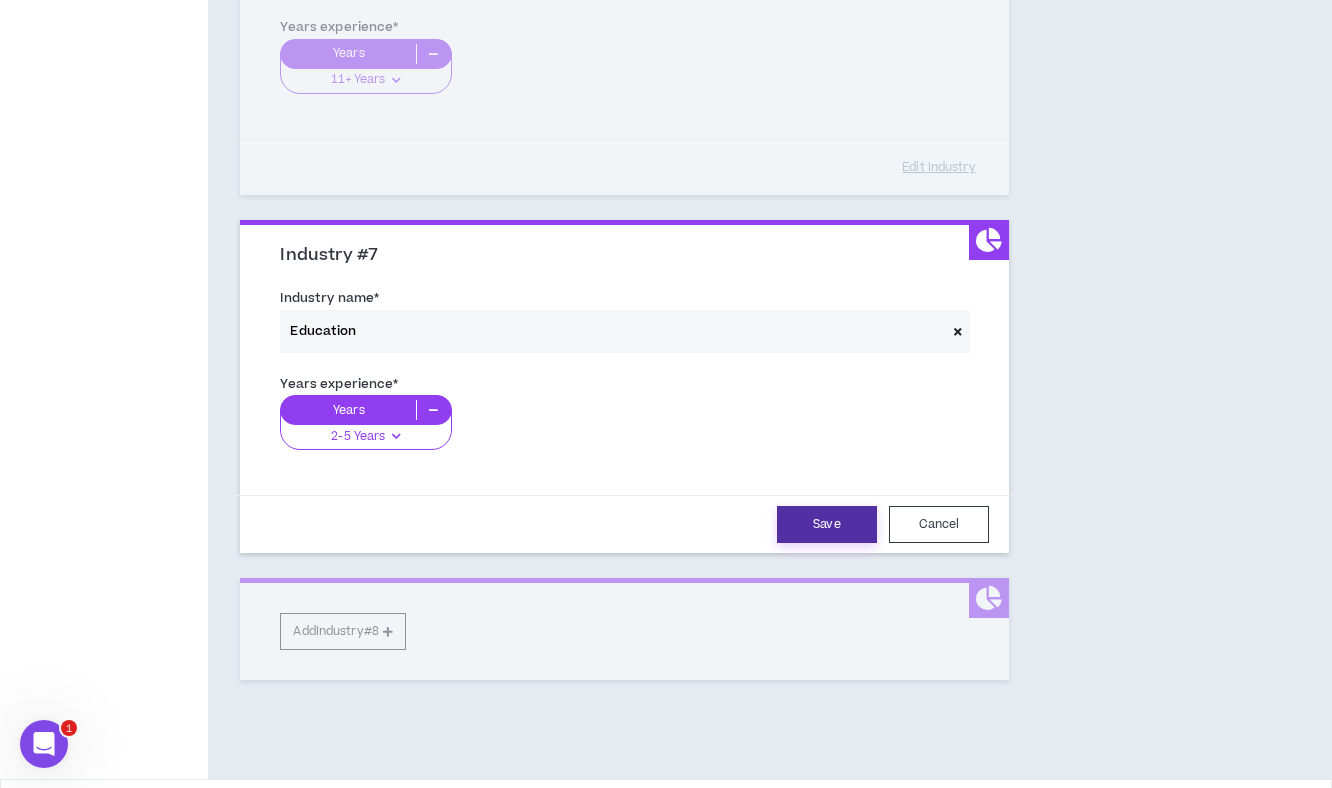 click on "Save" at bounding box center (827, 524) 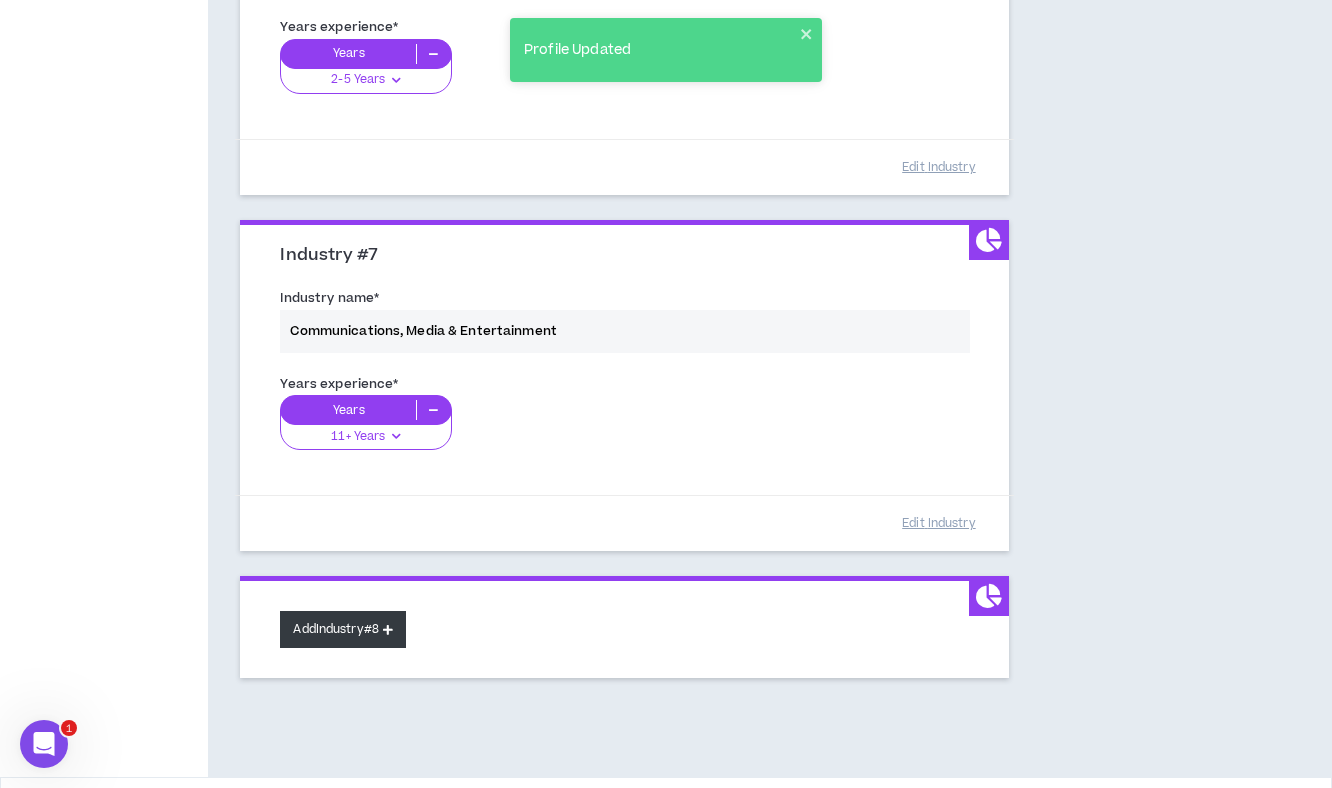 click on "Add  Industry  #8" at bounding box center [343, 629] 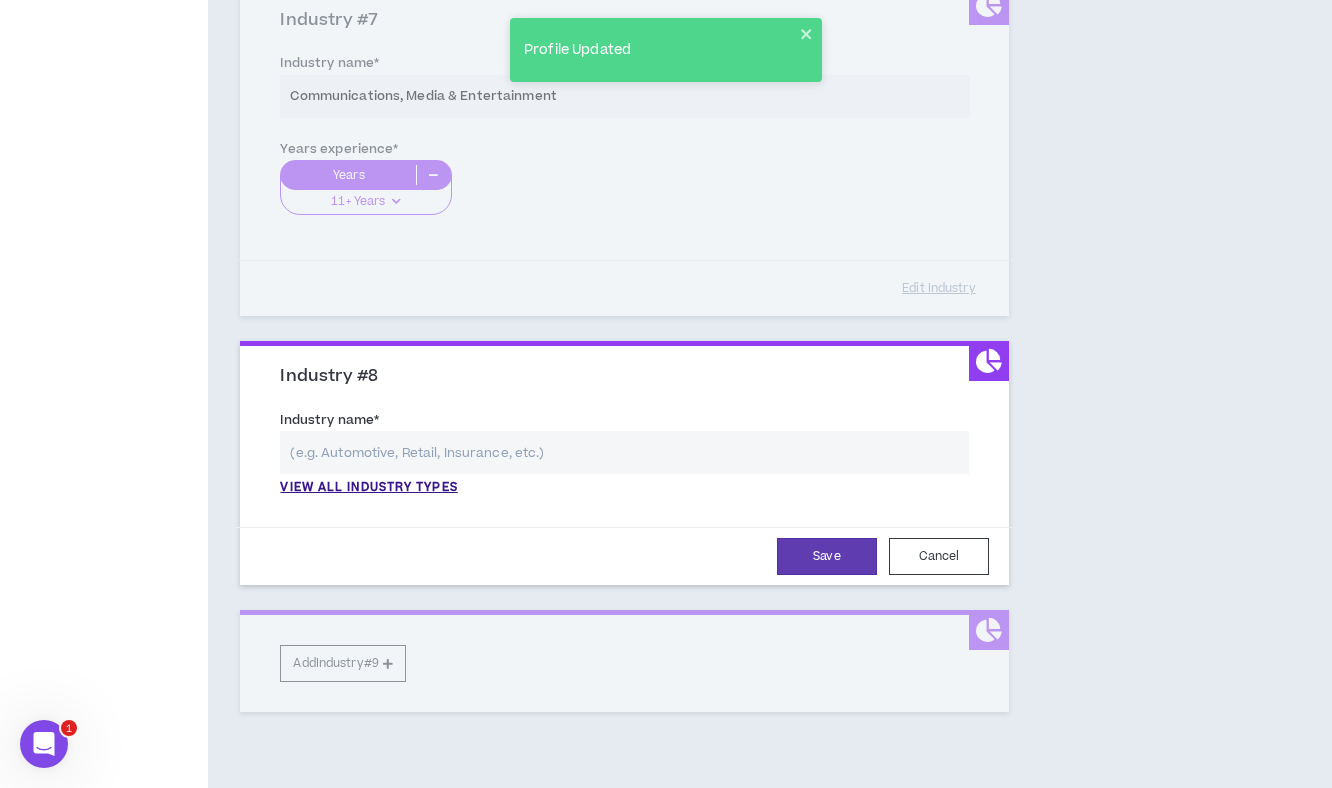 scroll, scrollTop: 2379, scrollLeft: 0, axis: vertical 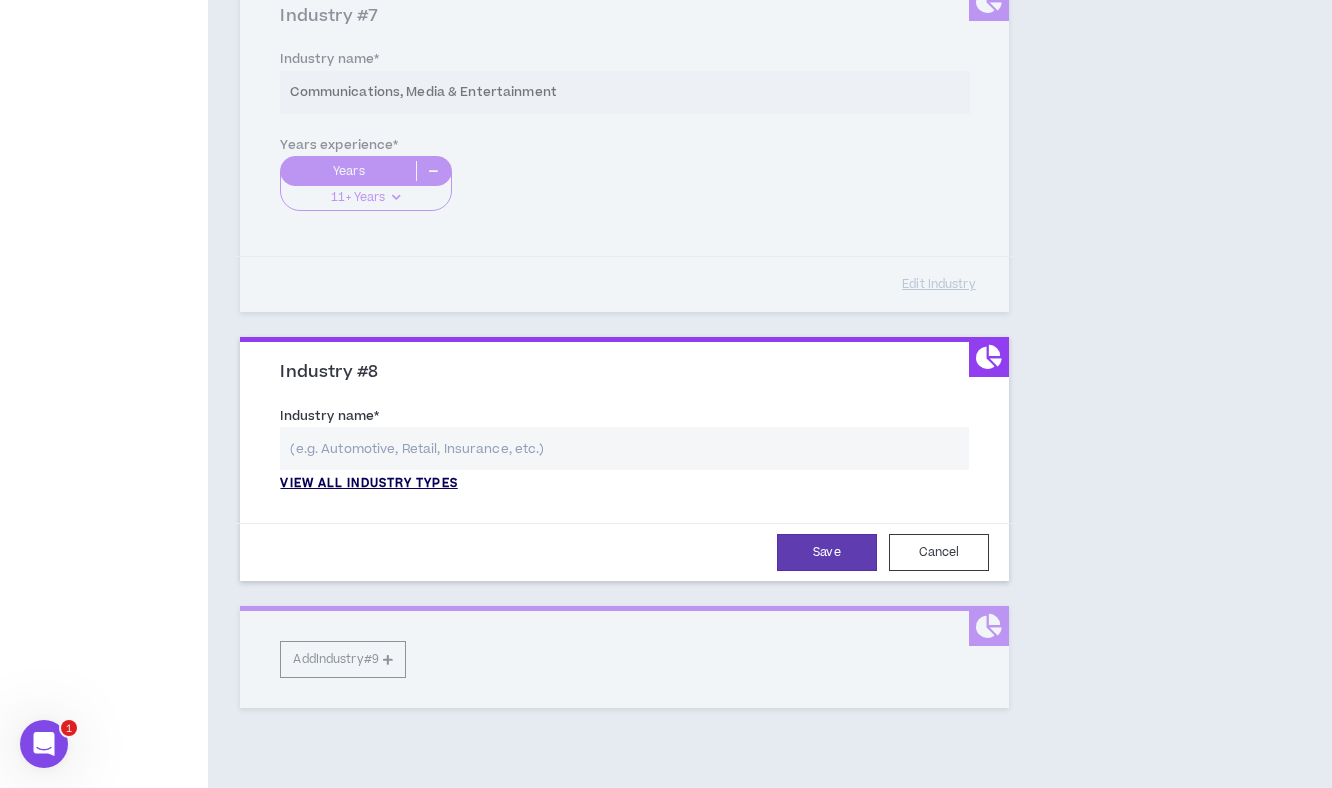 click on "View all industry types" at bounding box center [368, 484] 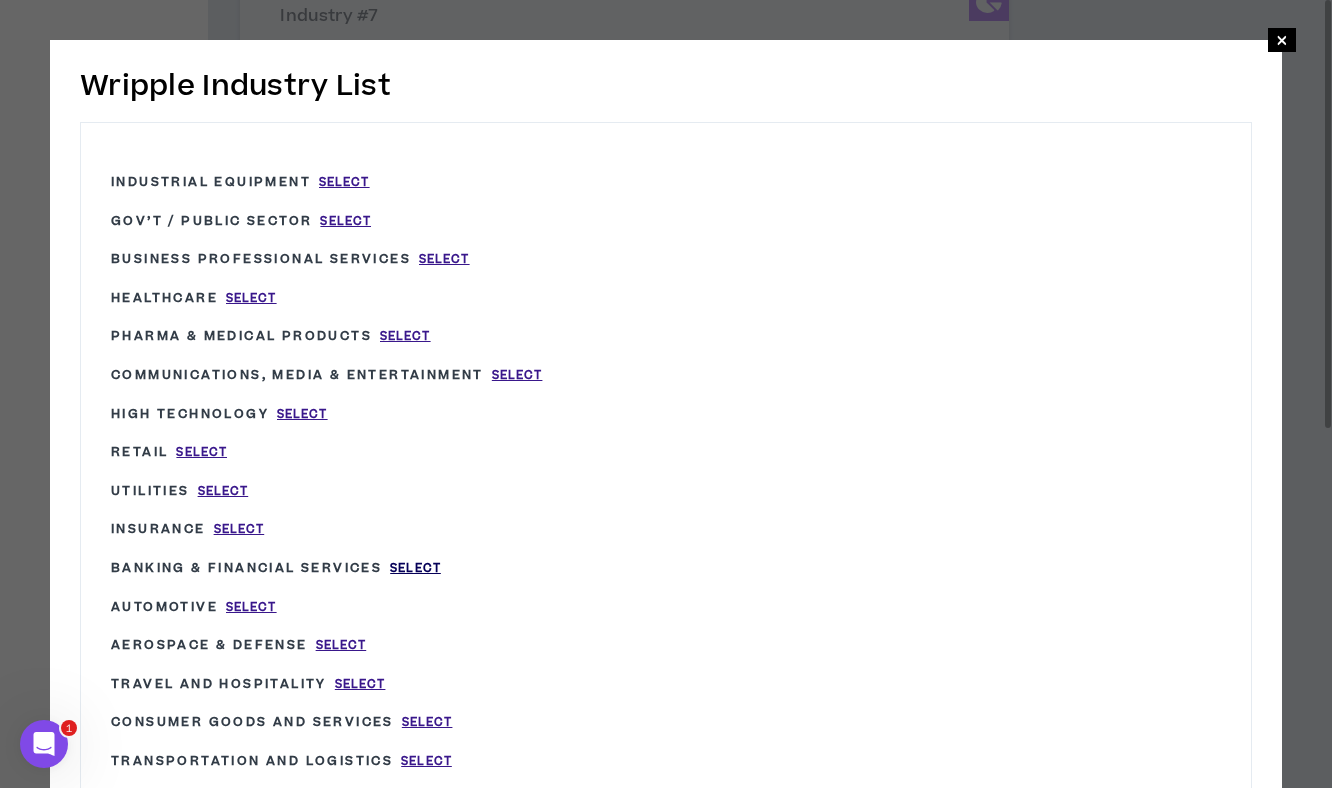 click on "Select" at bounding box center [415, 568] 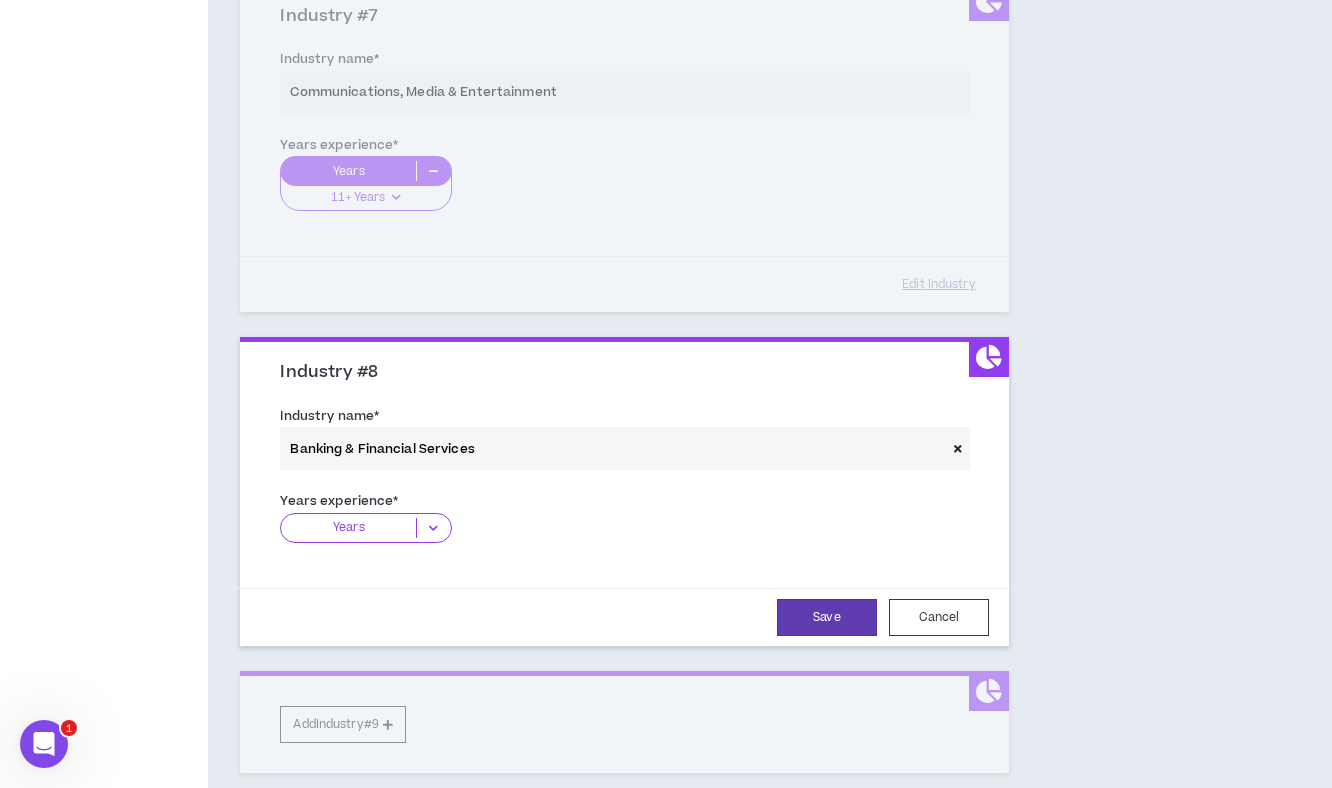 click at bounding box center [433, 528] 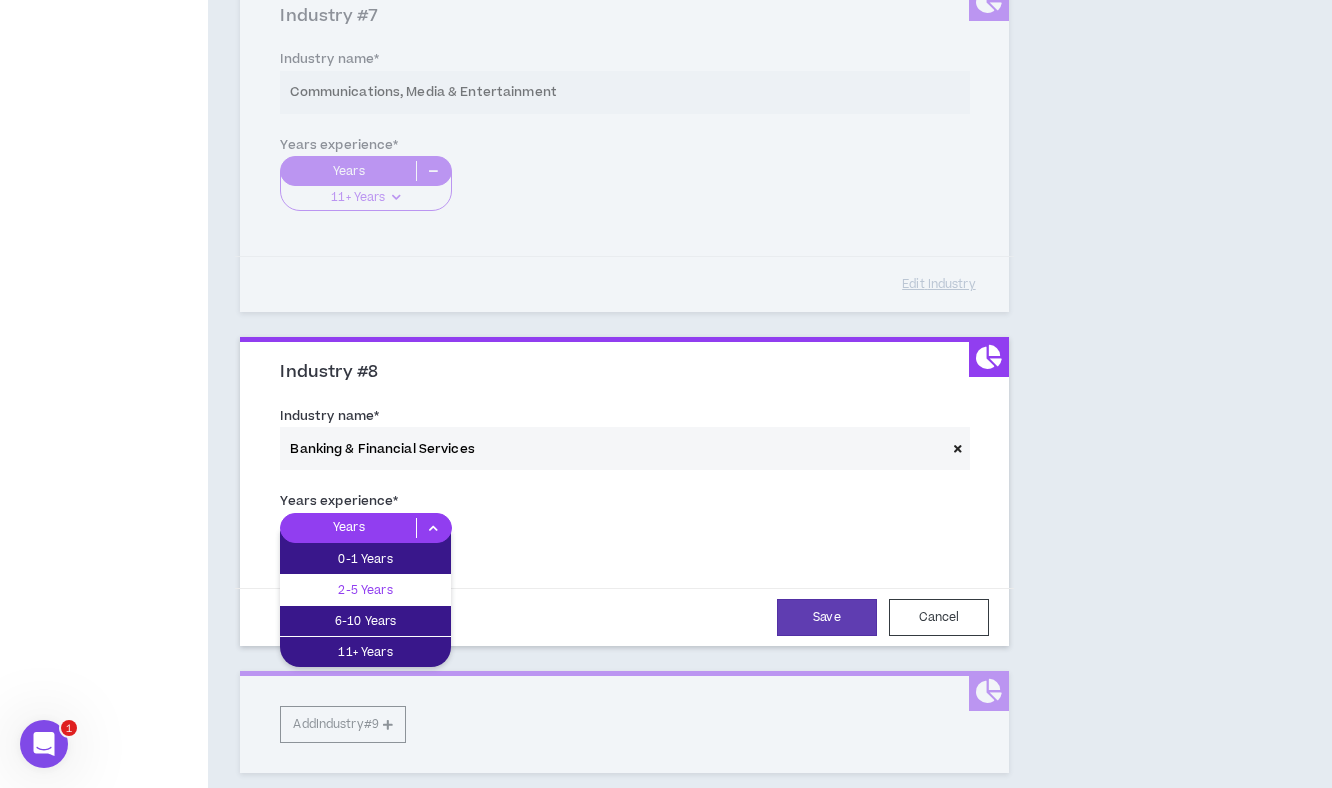 click on "2-5 Years" at bounding box center [365, 590] 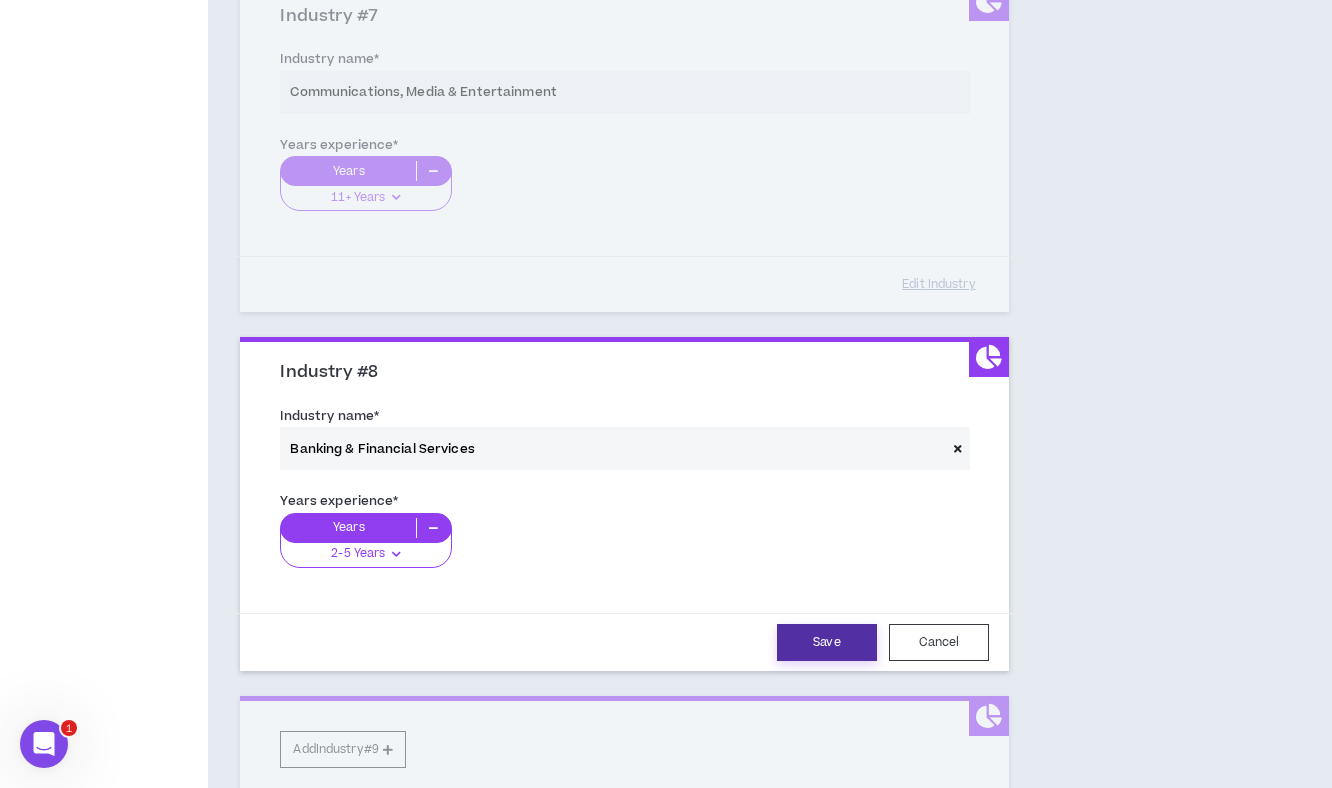 click on "Save" at bounding box center [827, 642] 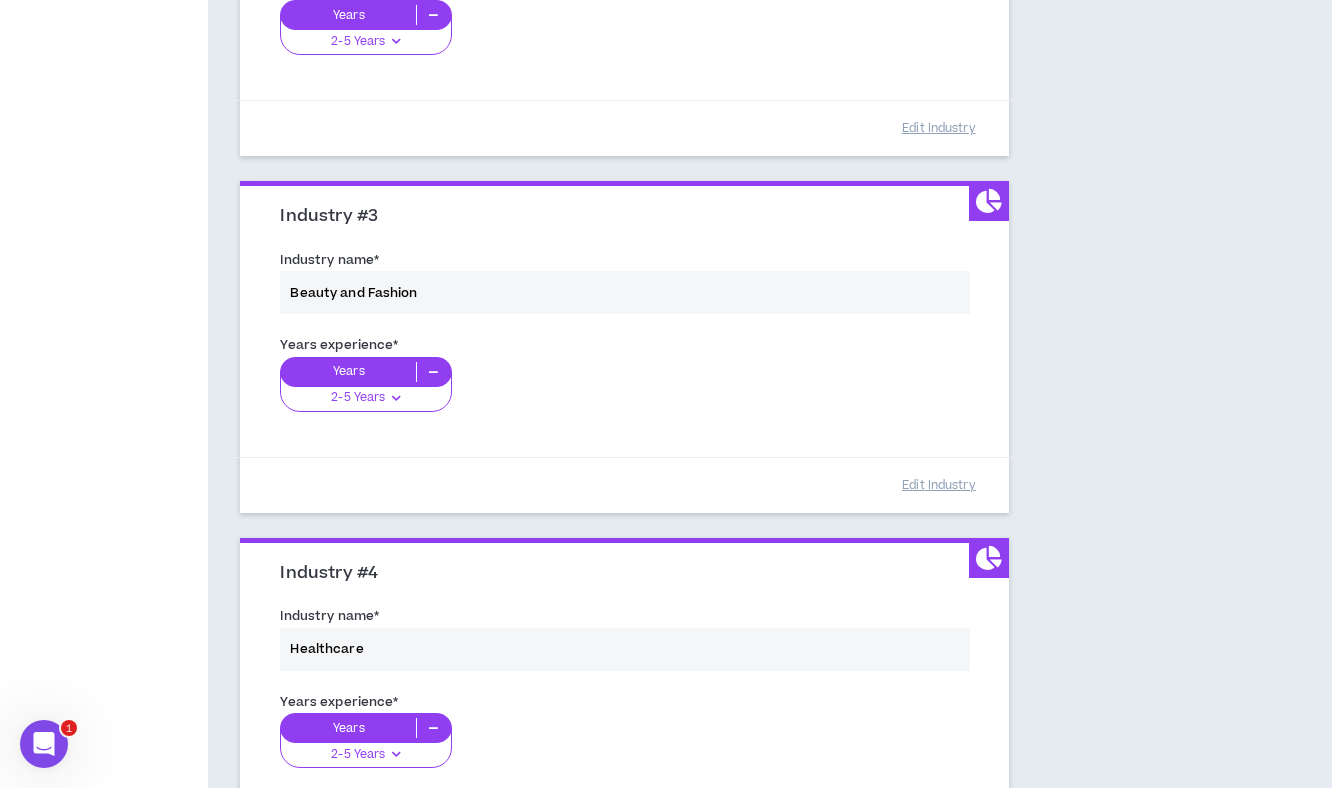 scroll, scrollTop: 694, scrollLeft: 0, axis: vertical 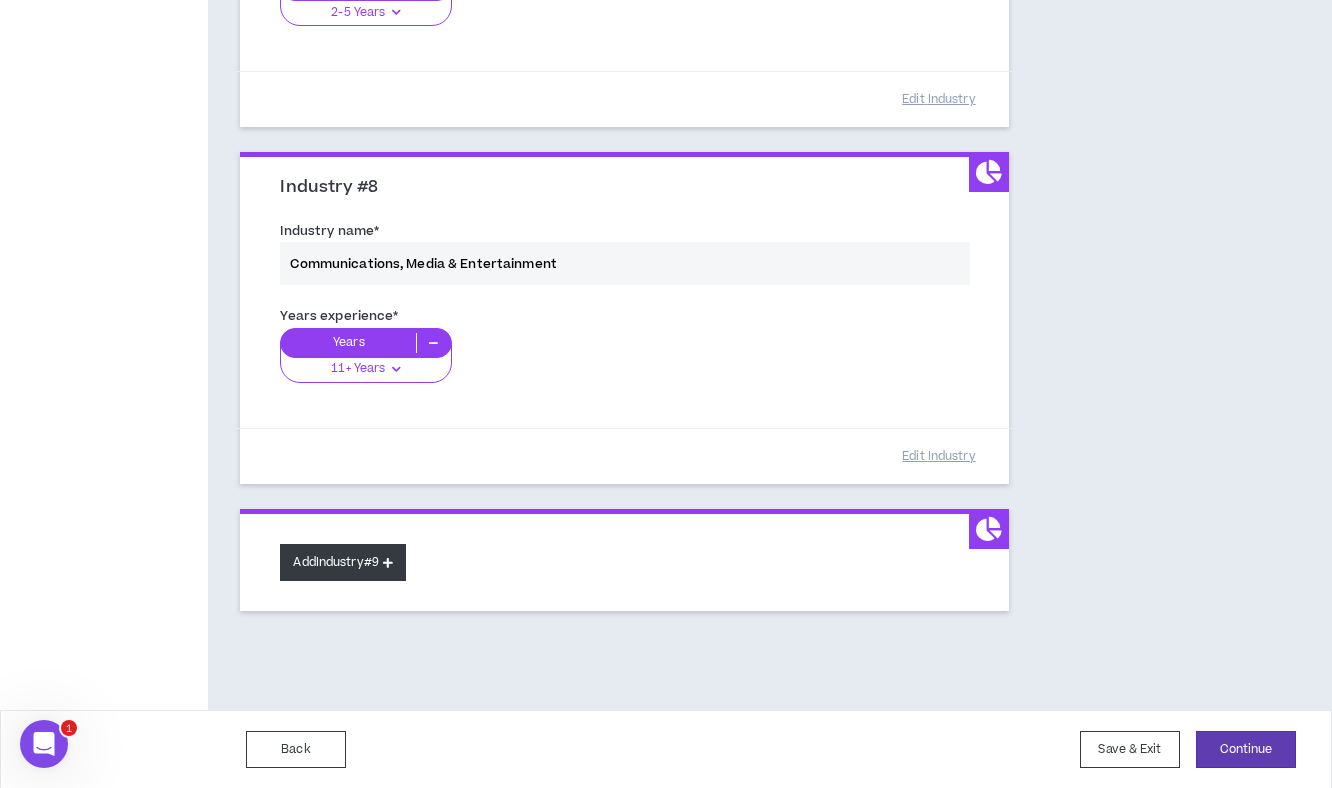 click on "Add  Industry  #9" at bounding box center (343, 562) 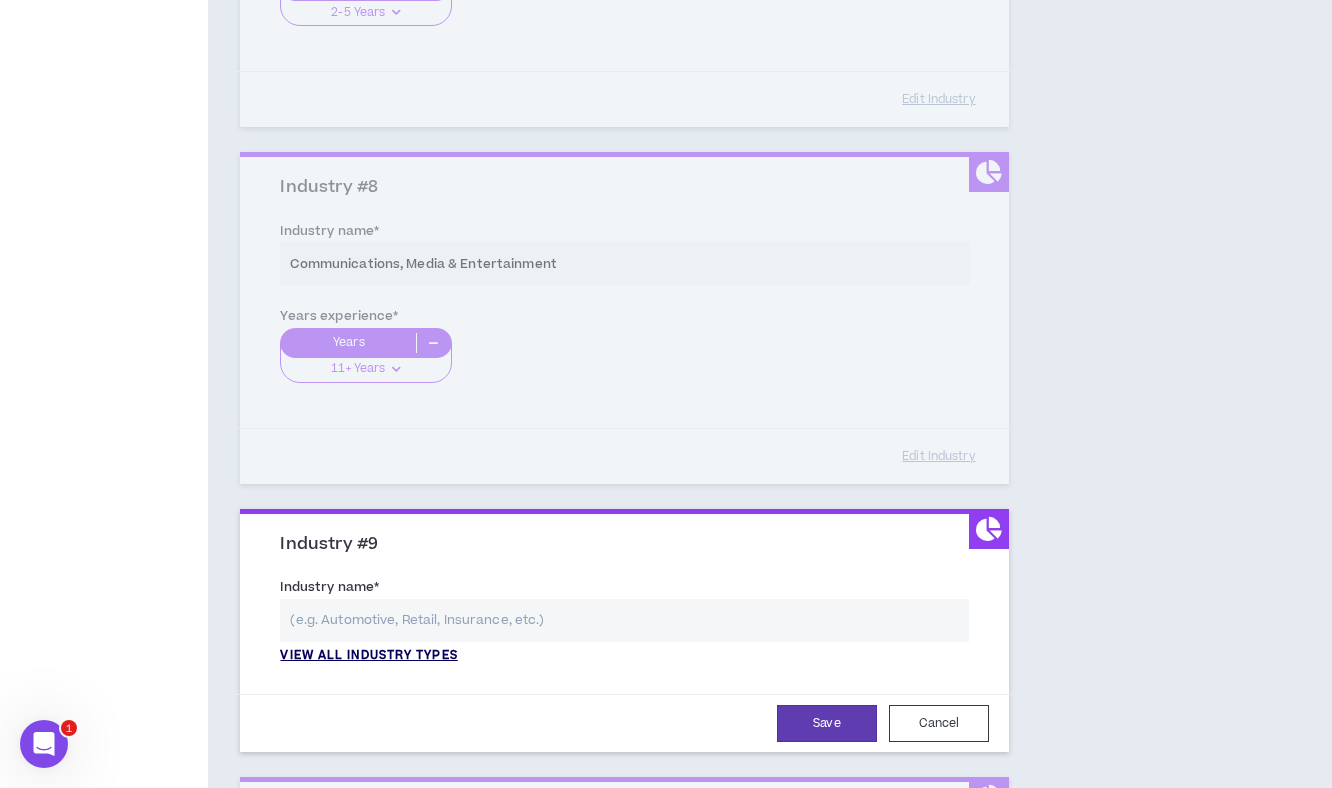 click on "View all industry types" at bounding box center [368, 656] 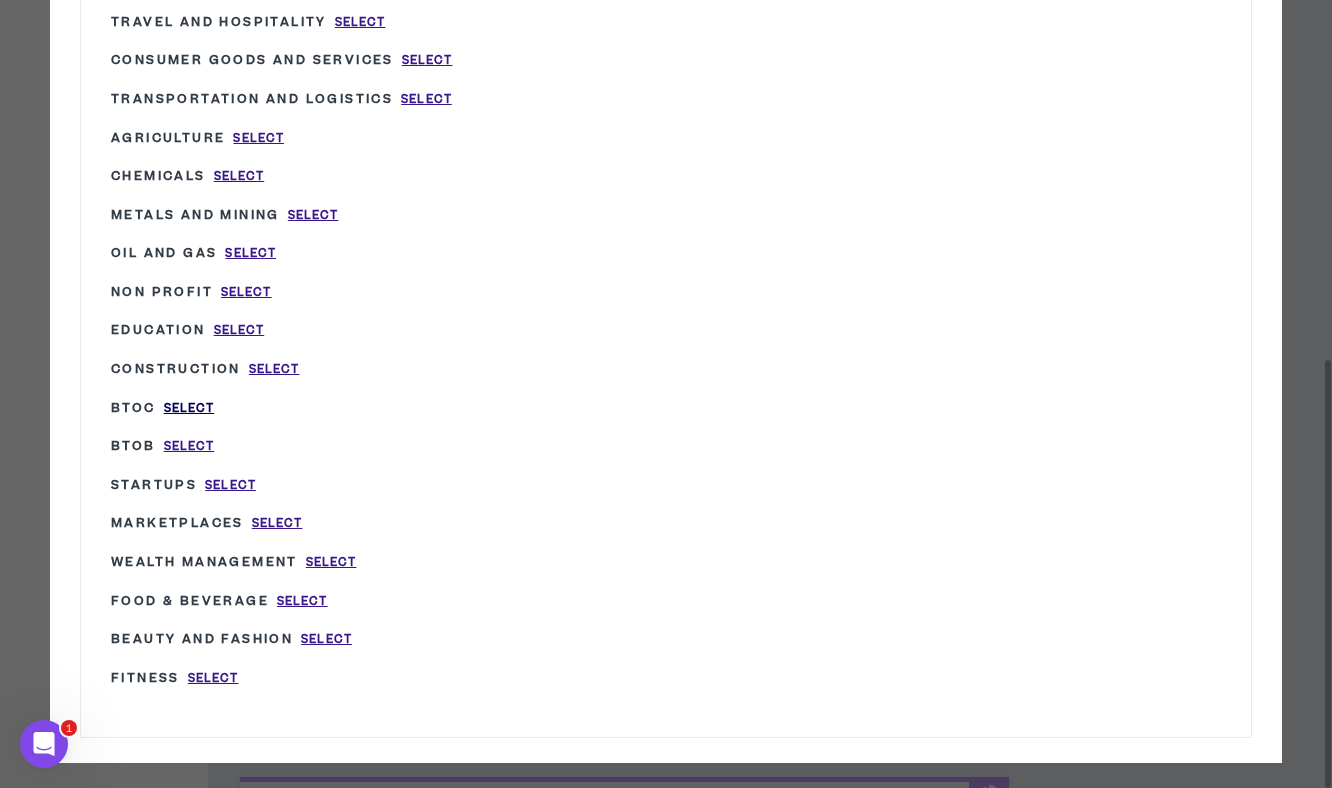 click on "Select" at bounding box center [189, 408] 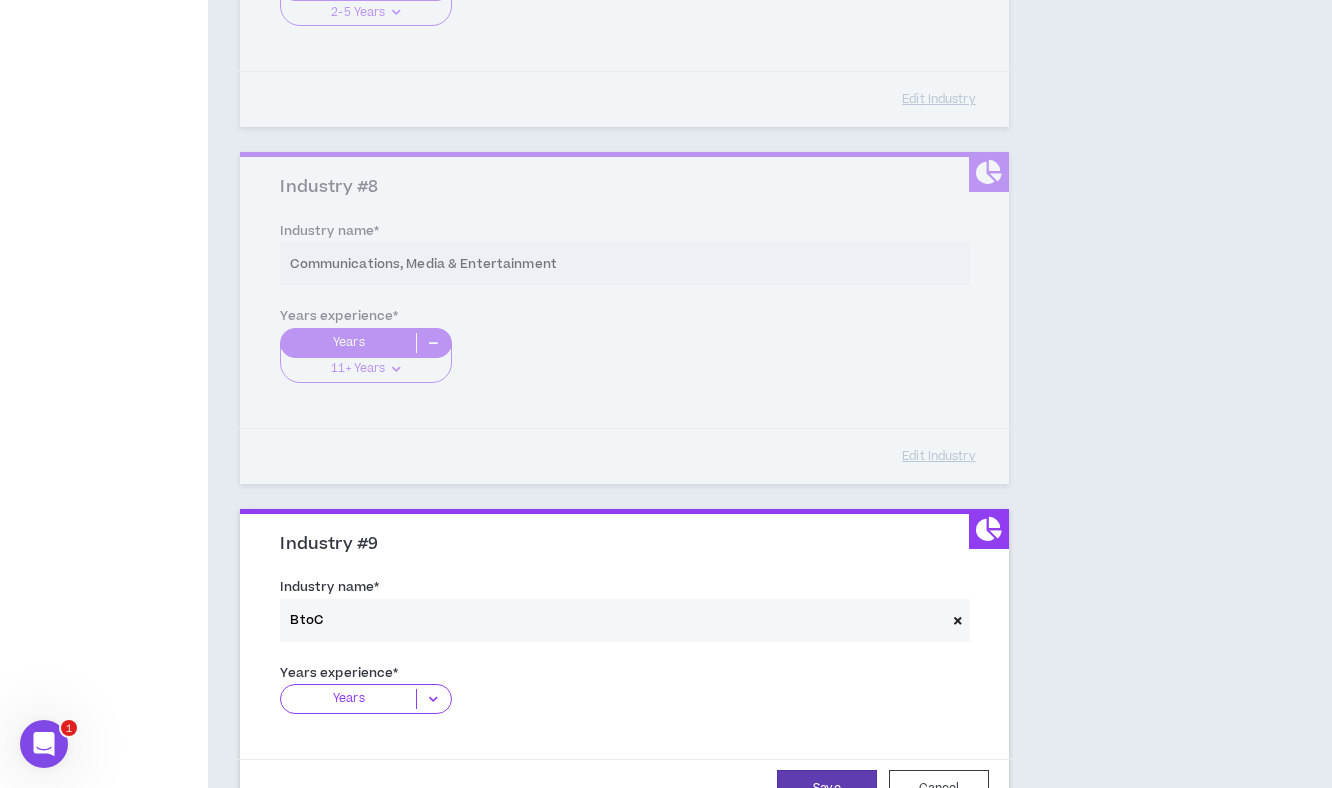 click at bounding box center (433, 699) 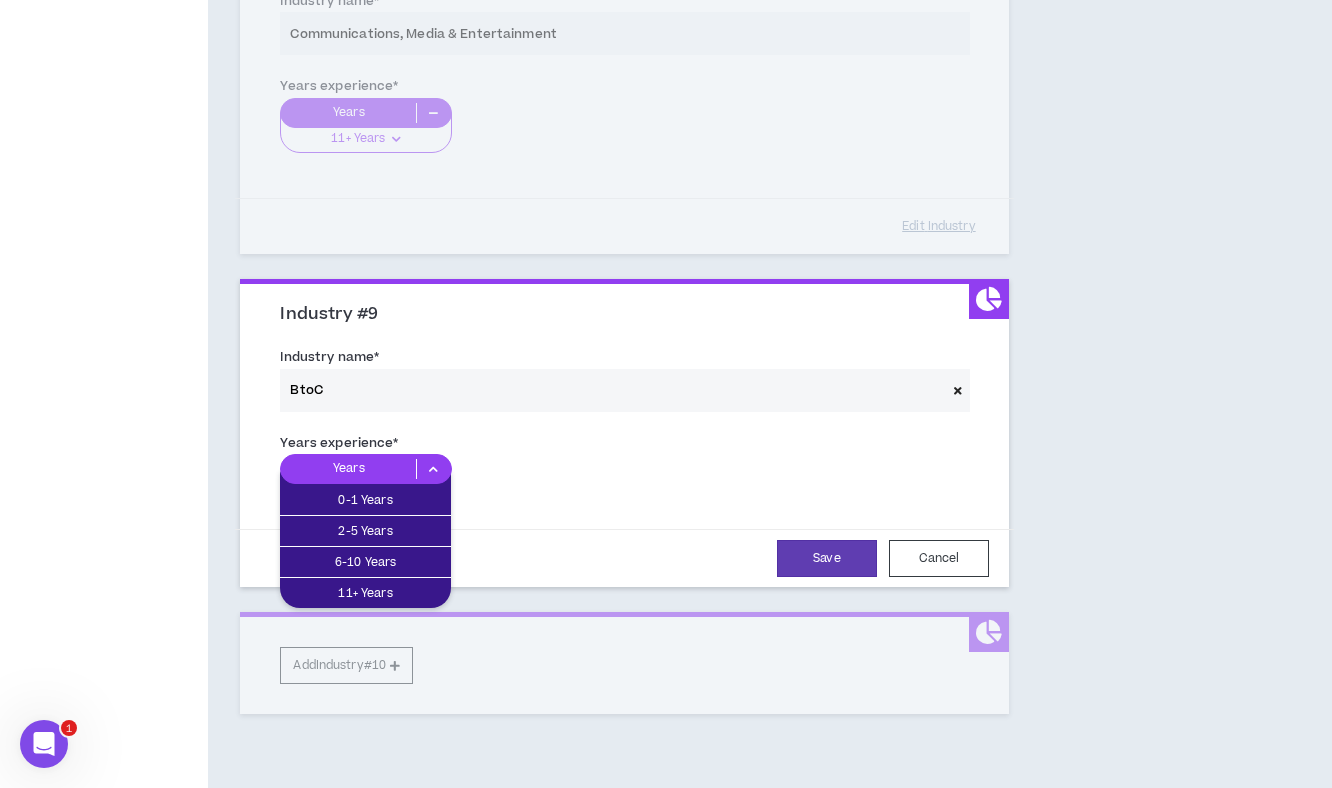 scroll, scrollTop: 2828, scrollLeft: 0, axis: vertical 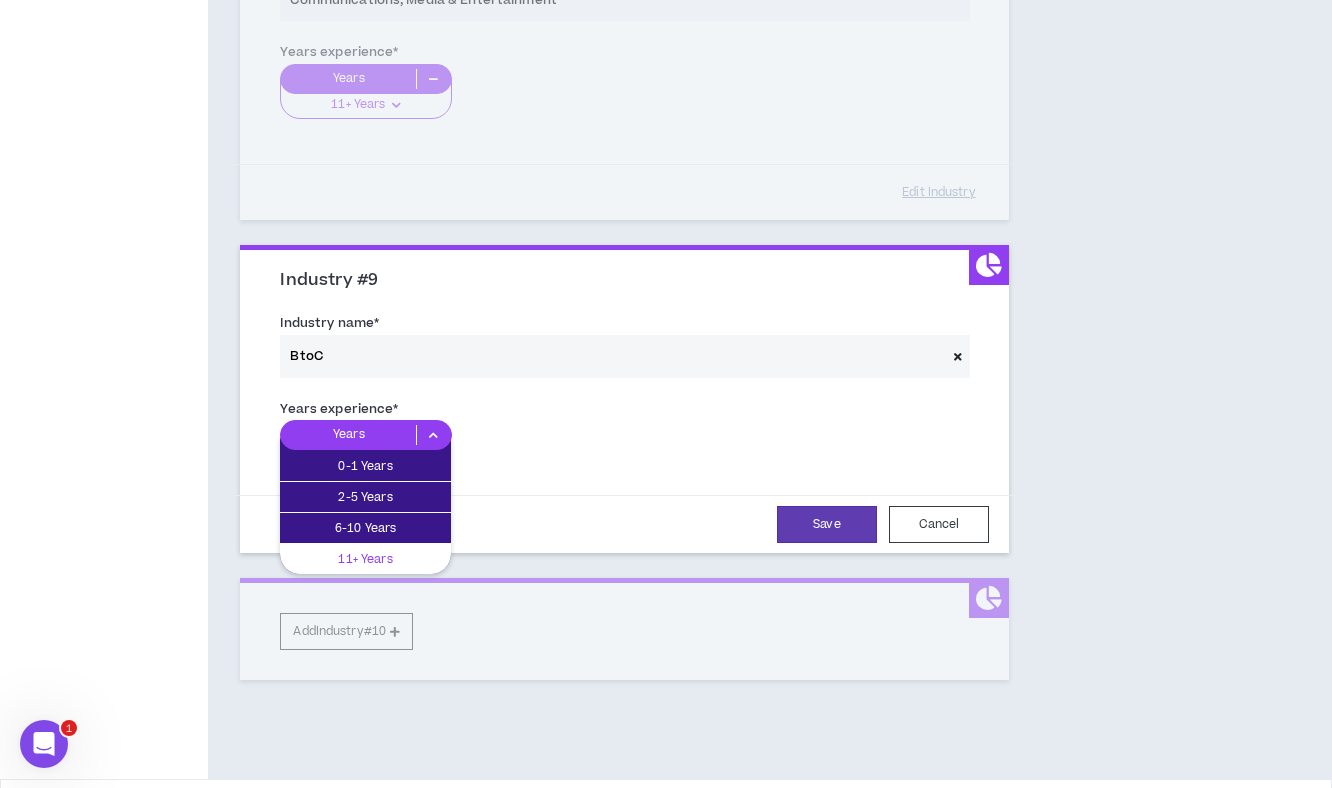 click on "11+ Years" at bounding box center [365, 559] 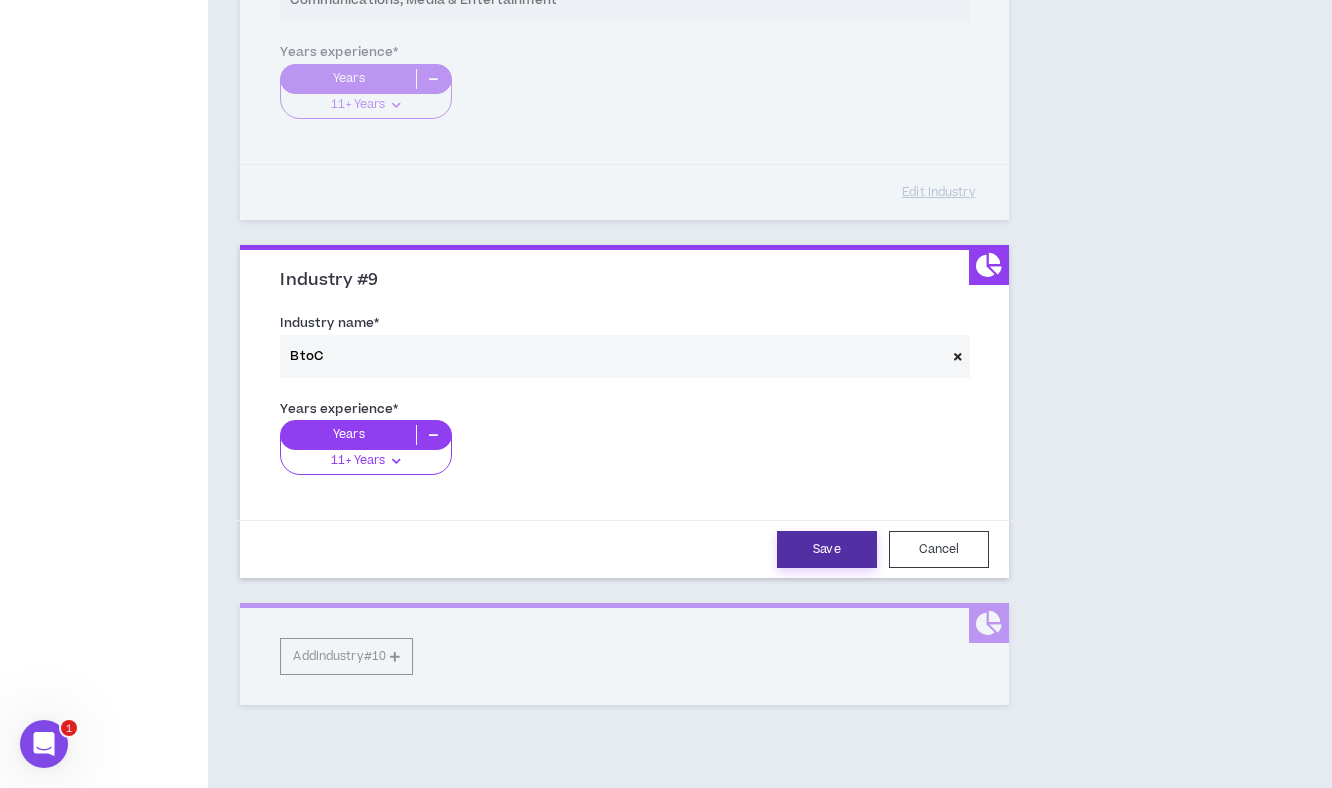 click on "Save" at bounding box center [827, 549] 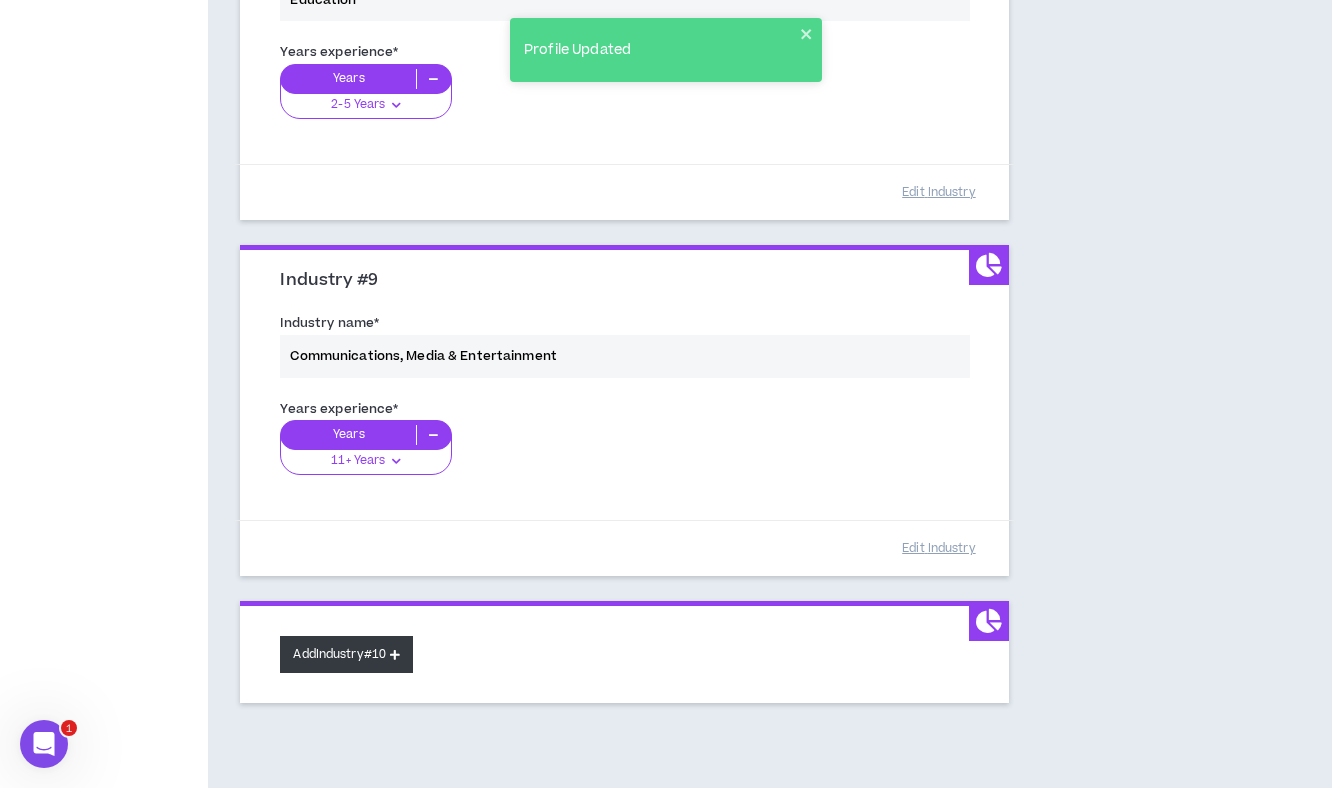click on "Add  Industry  #10" at bounding box center [346, 654] 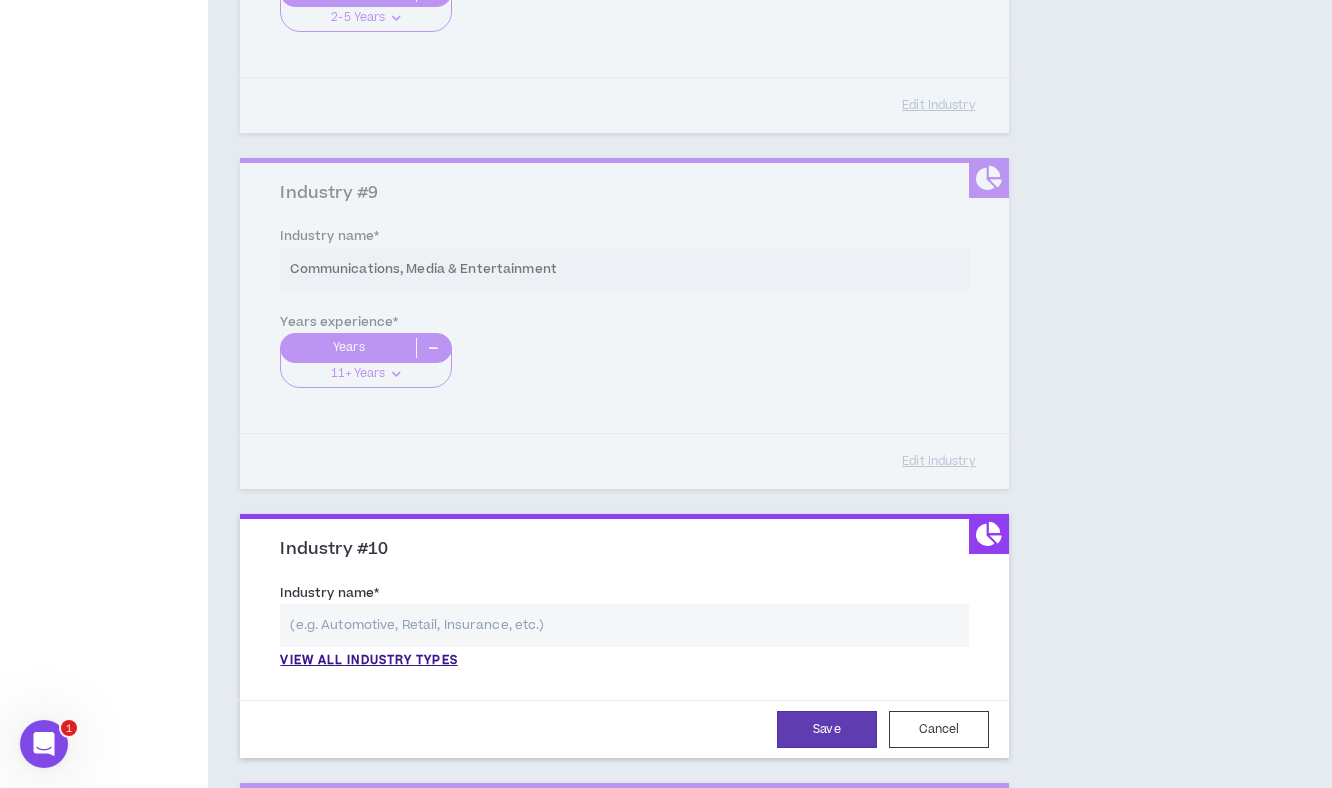 scroll, scrollTop: 2983, scrollLeft: 0, axis: vertical 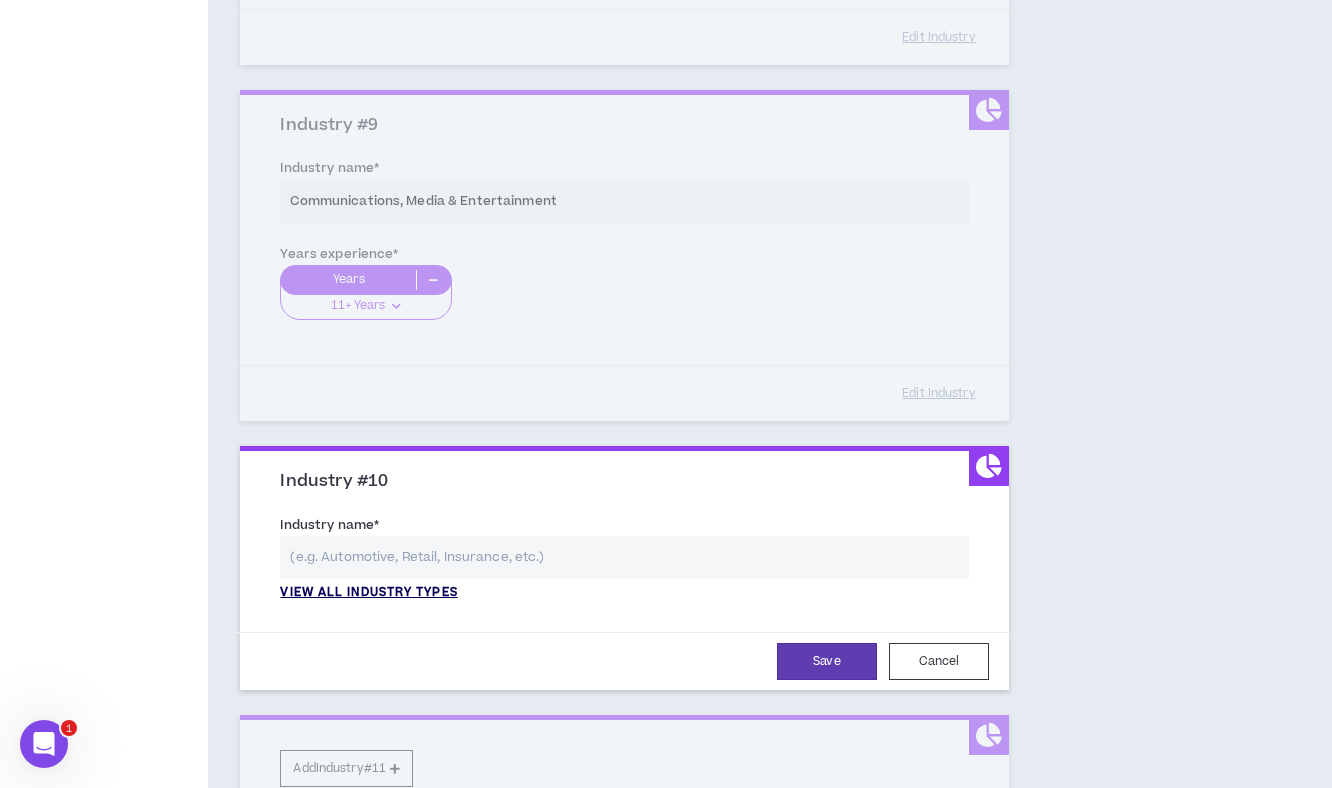 click on "View all industry types" at bounding box center (368, 593) 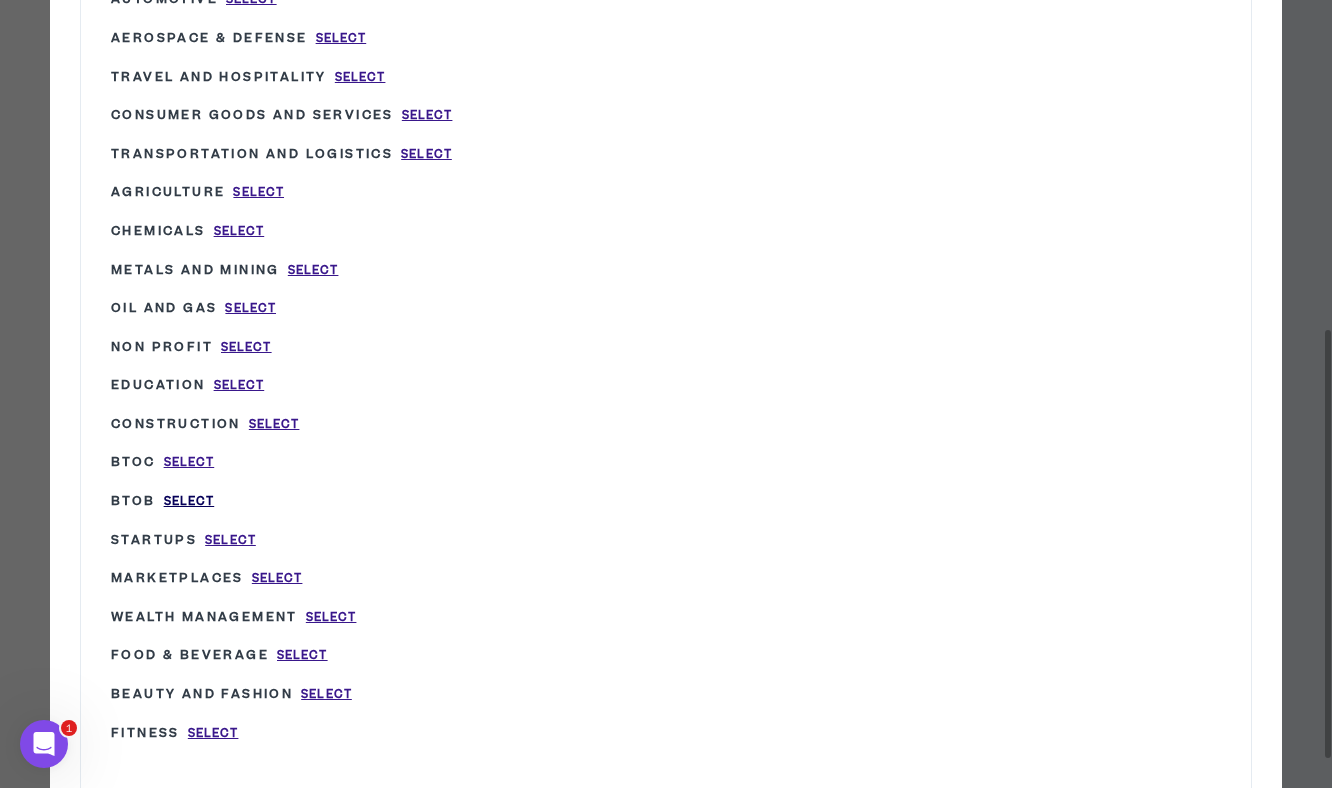 click on "Select" at bounding box center (189, 501) 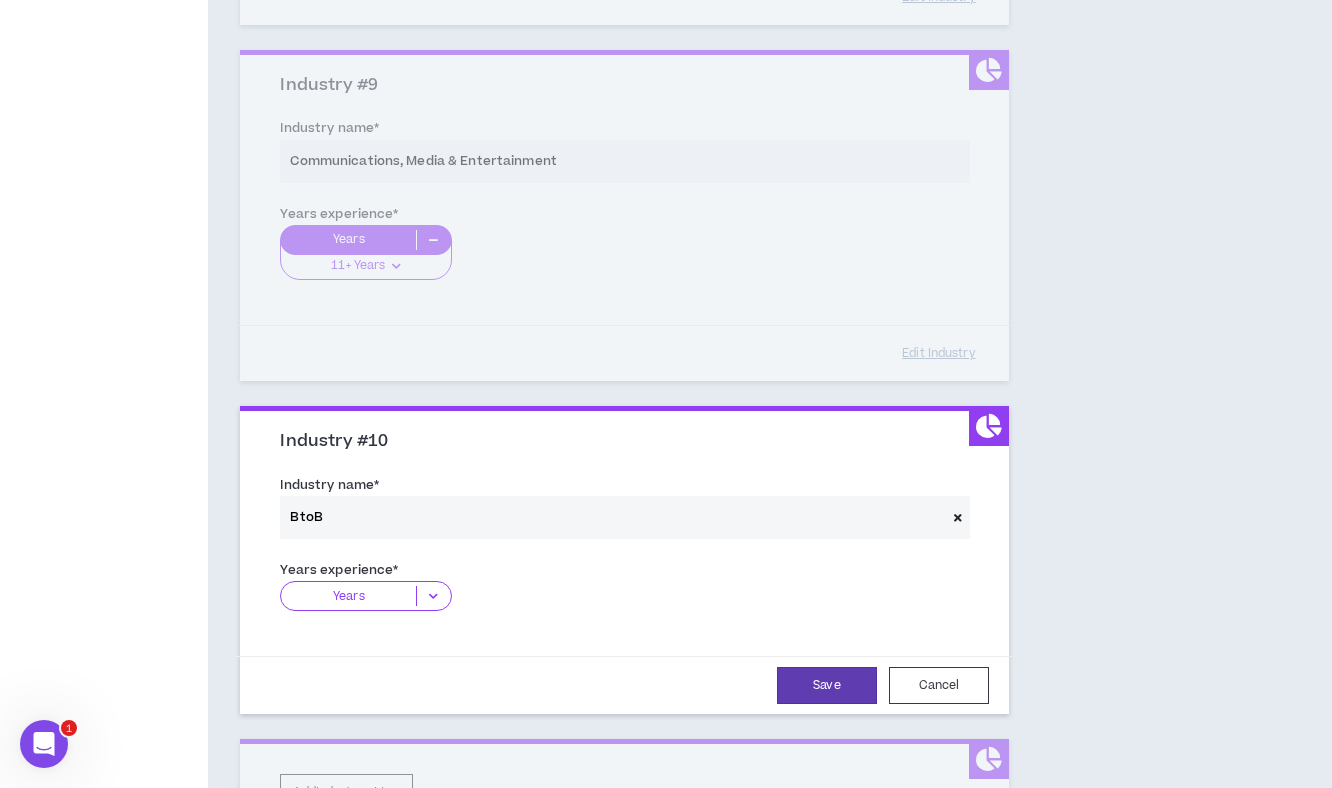 scroll, scrollTop: 3031, scrollLeft: 0, axis: vertical 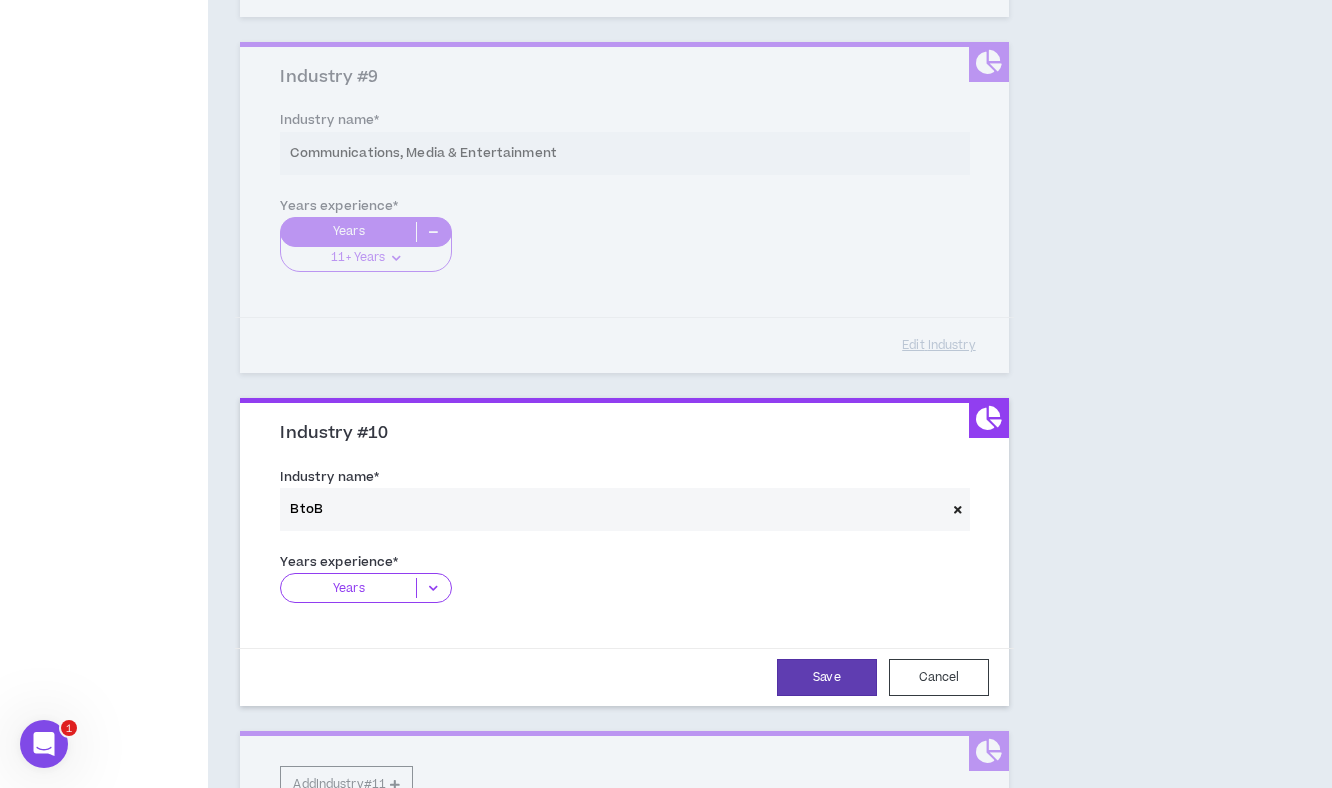 click at bounding box center (433, 588) 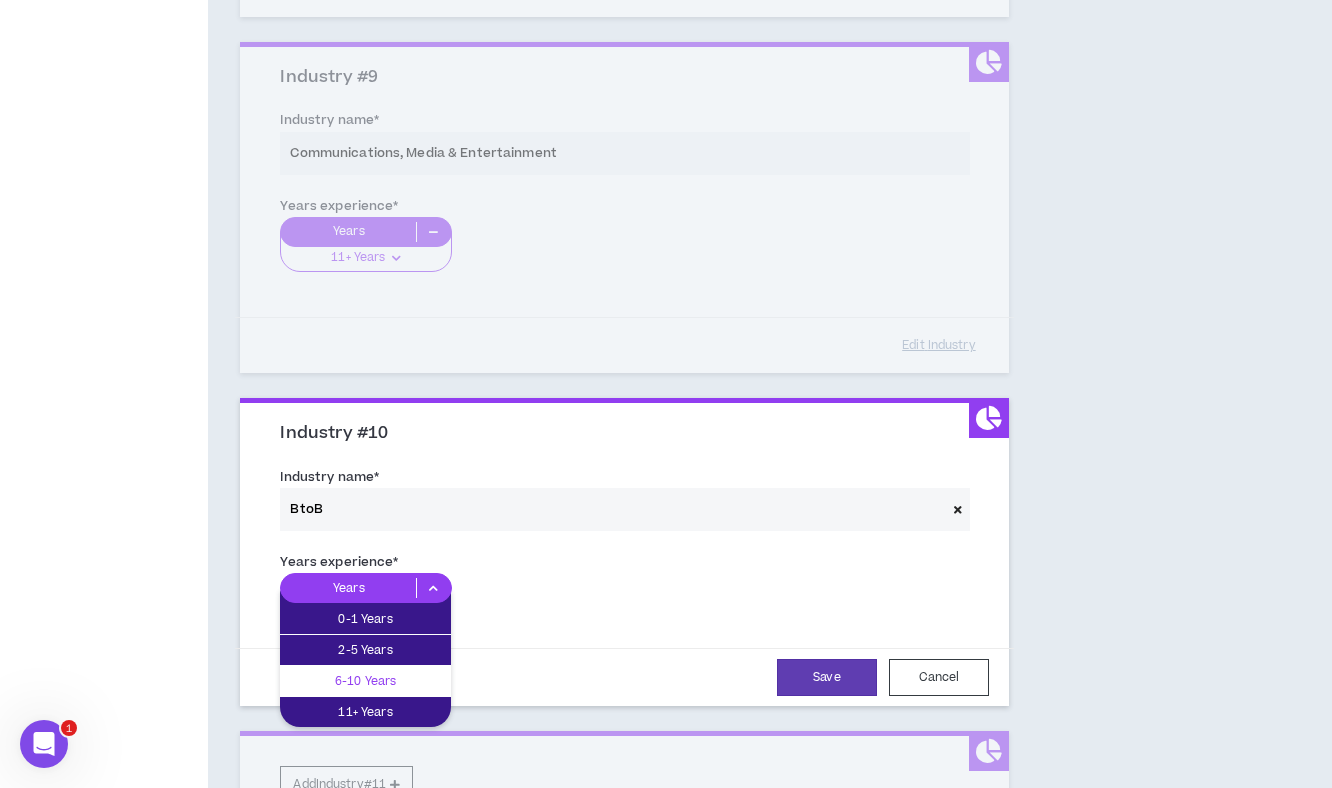 click on "6-10 Years" at bounding box center (365, 681) 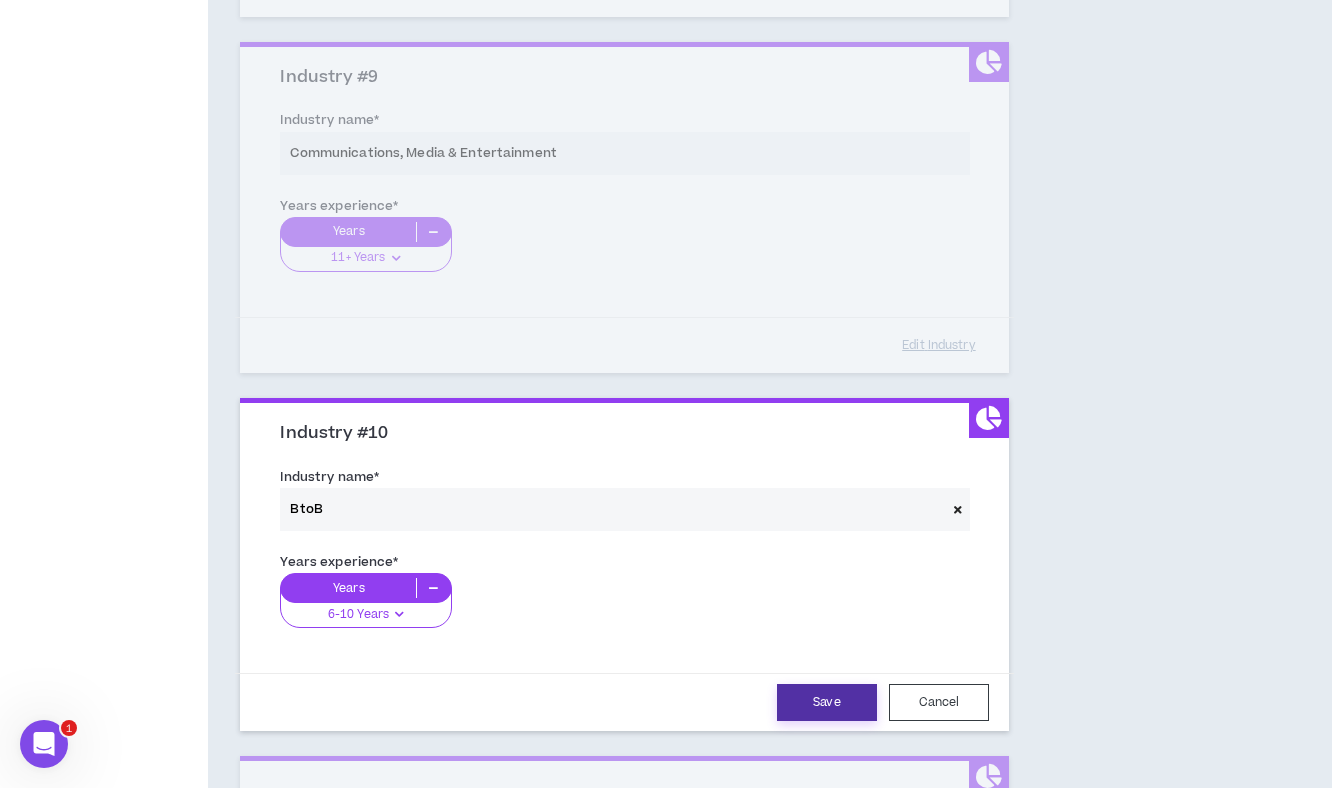 click on "Save" at bounding box center [827, 702] 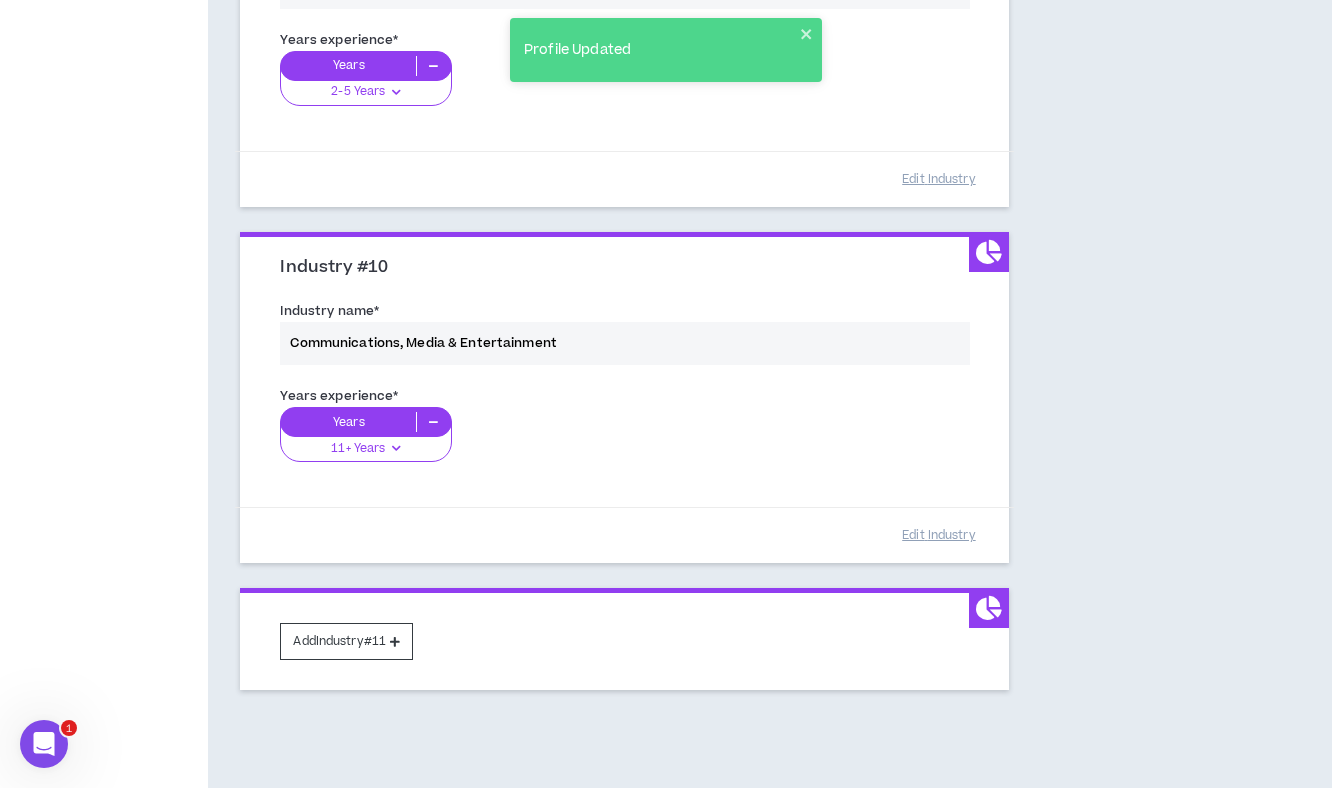 scroll, scrollTop: 3198, scrollLeft: 0, axis: vertical 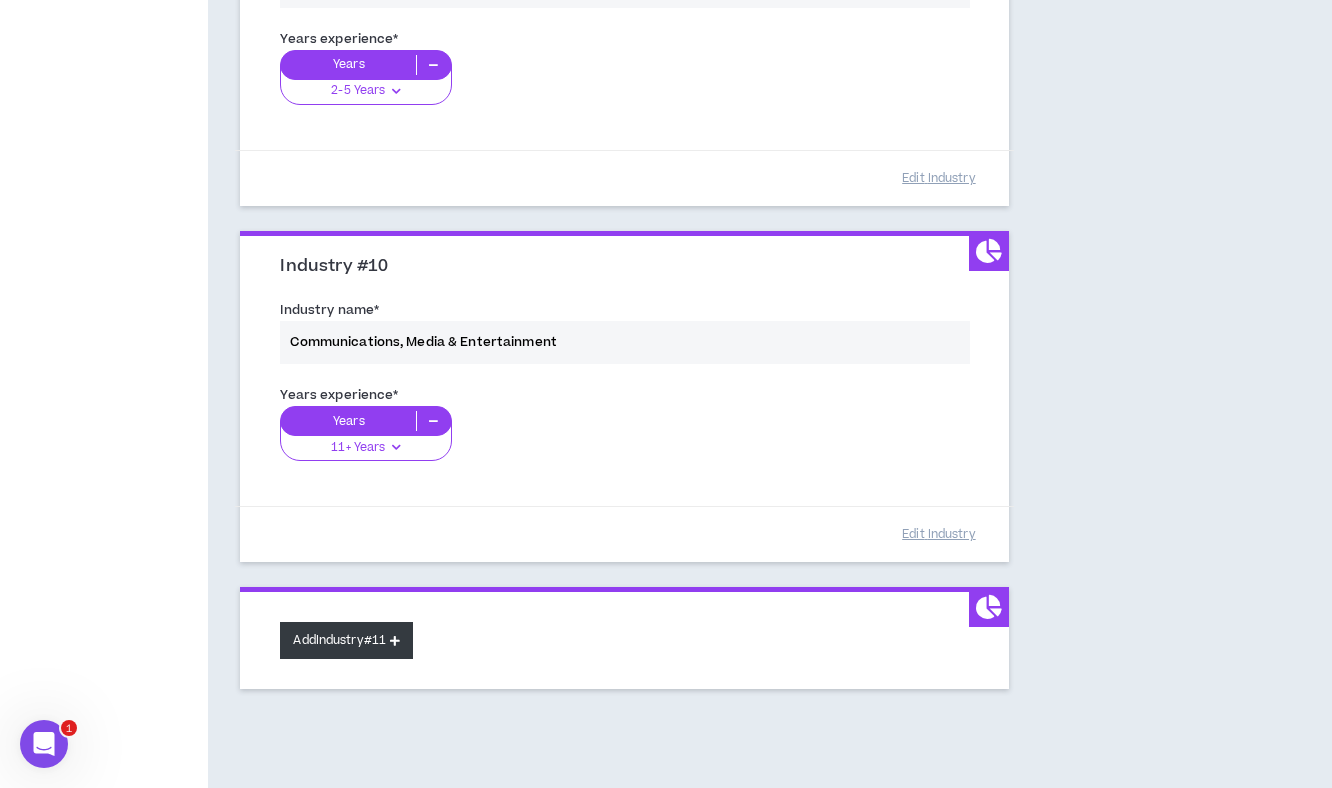 click on "Add  Industry  #11" at bounding box center [346, 640] 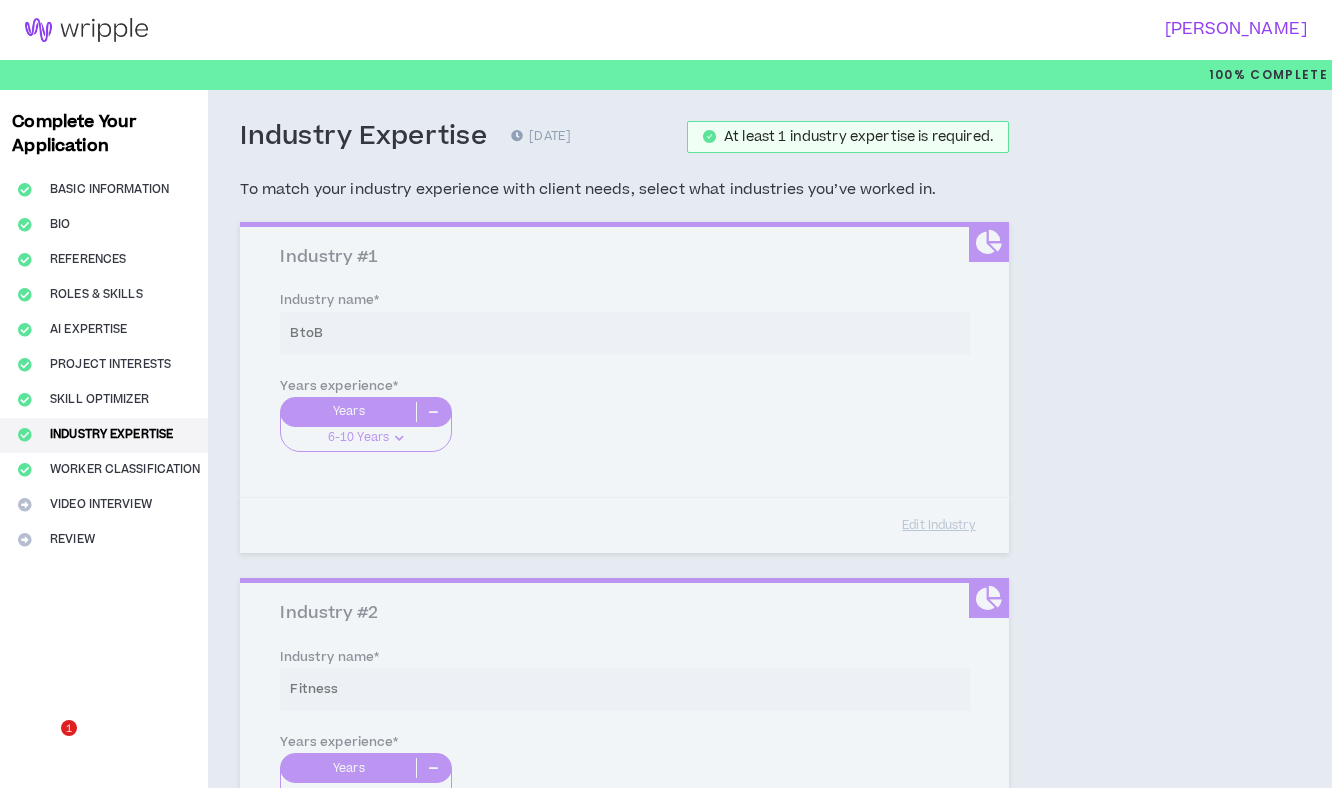 scroll, scrollTop: 3198, scrollLeft: 0, axis: vertical 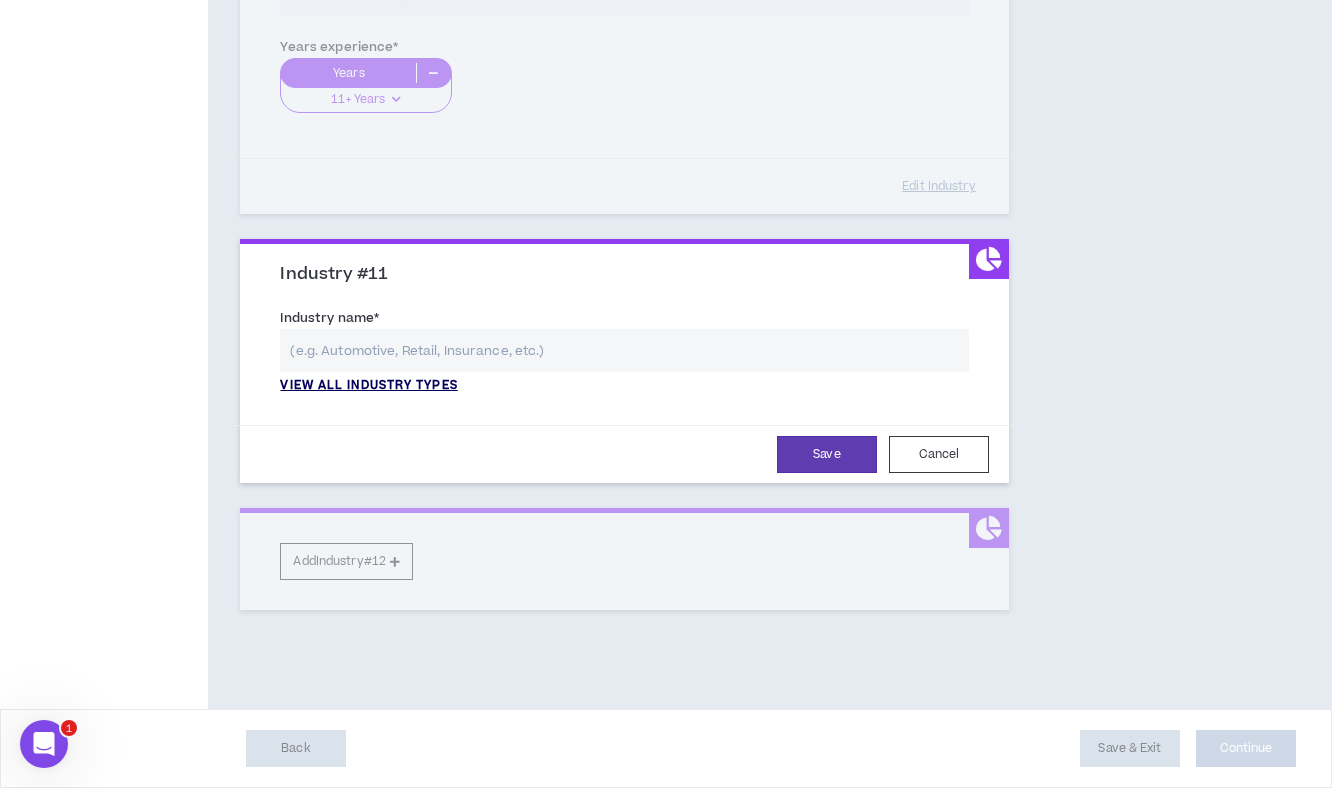 click on "View all industry types" at bounding box center [368, 386] 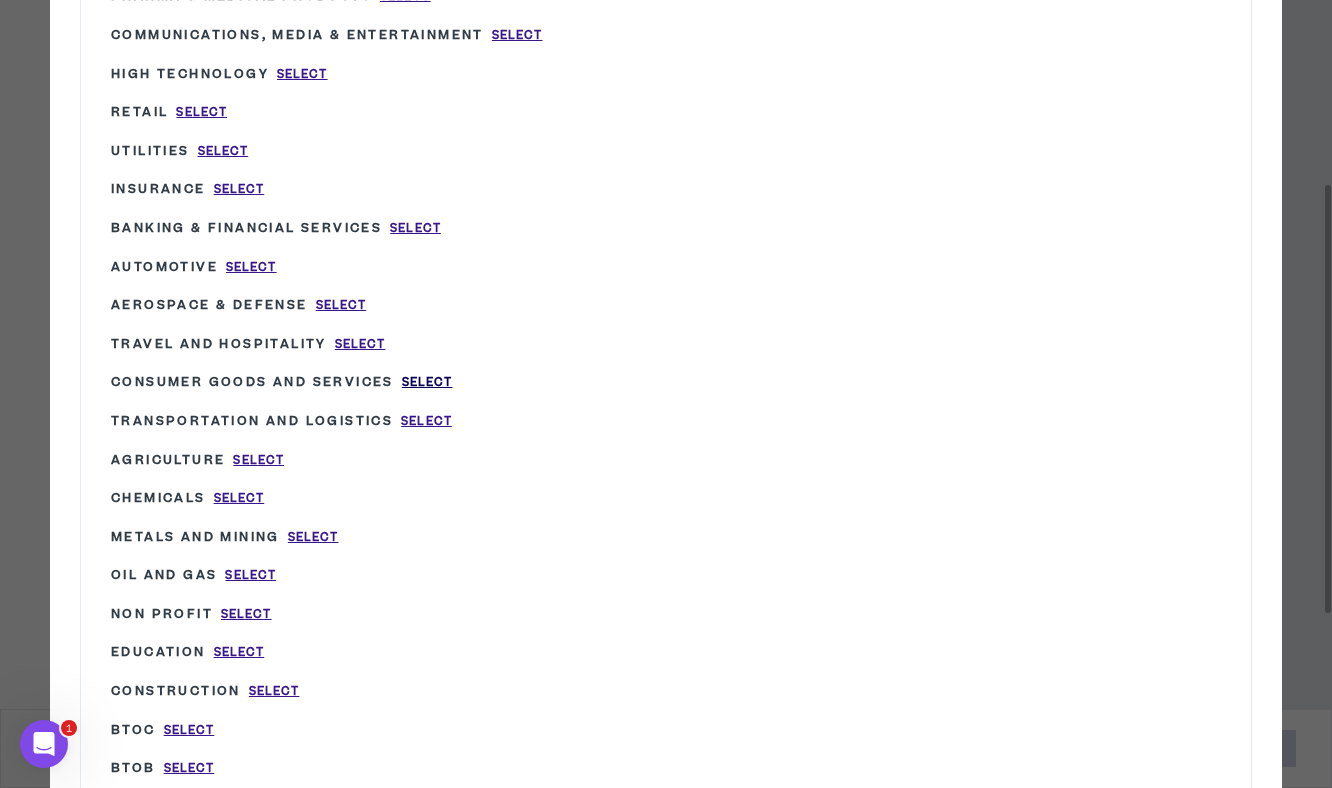 click on "Select" at bounding box center (427, 382) 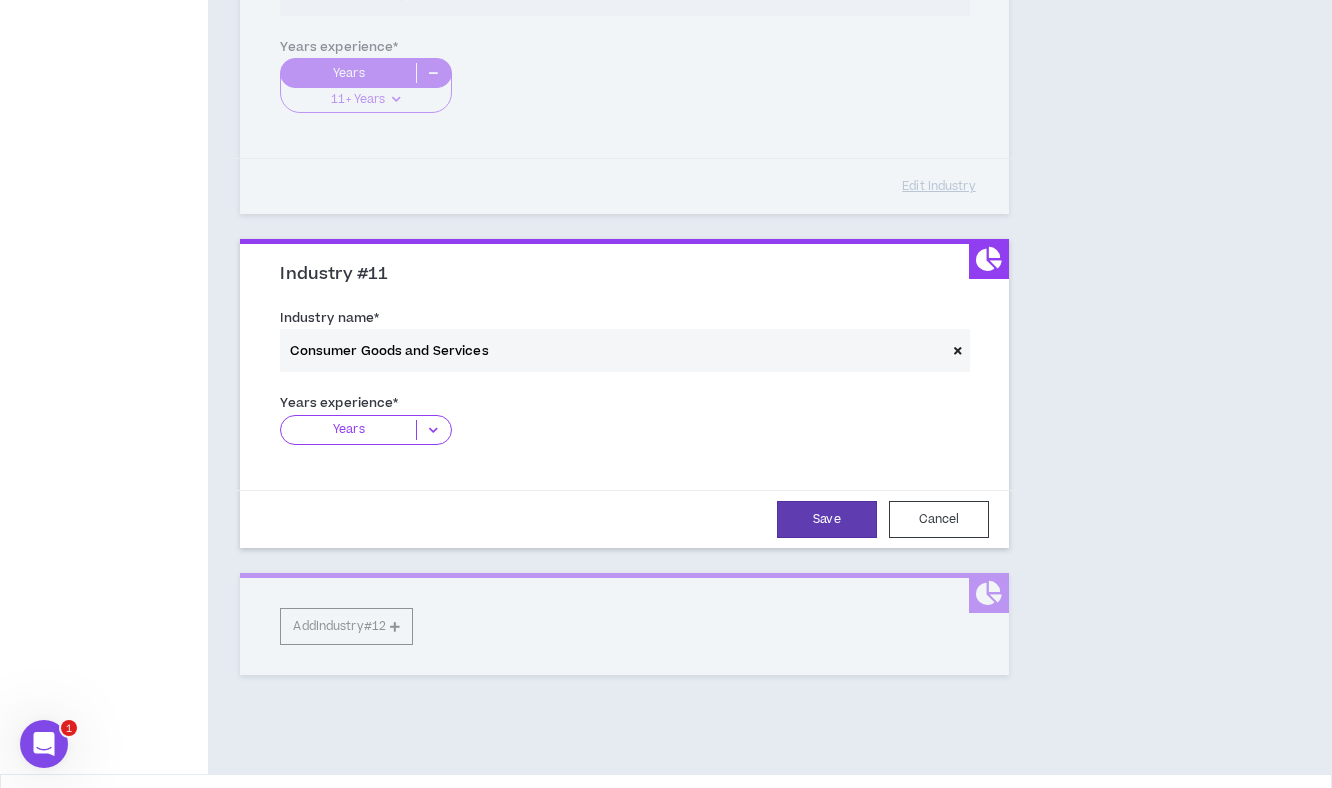 click at bounding box center [433, 430] 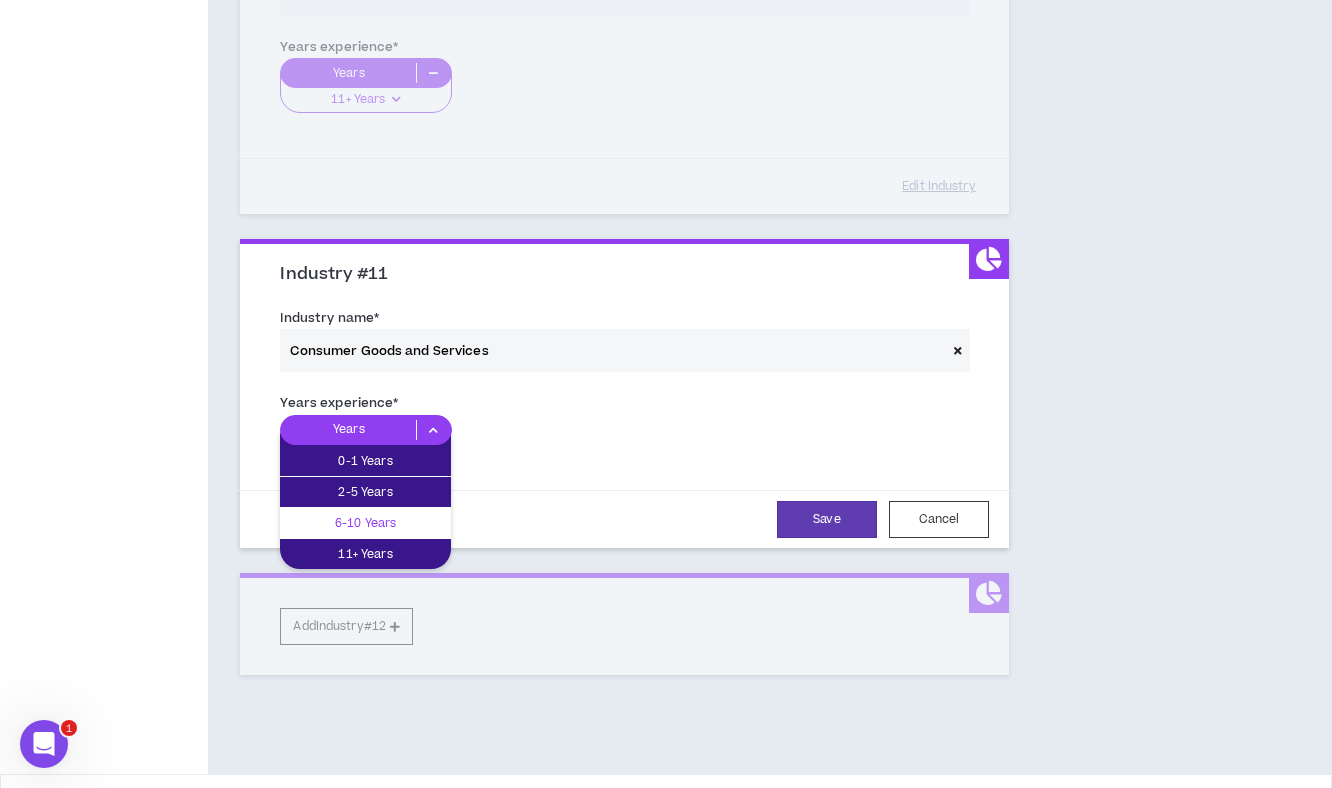 click on "6-10 Years" at bounding box center (365, 523) 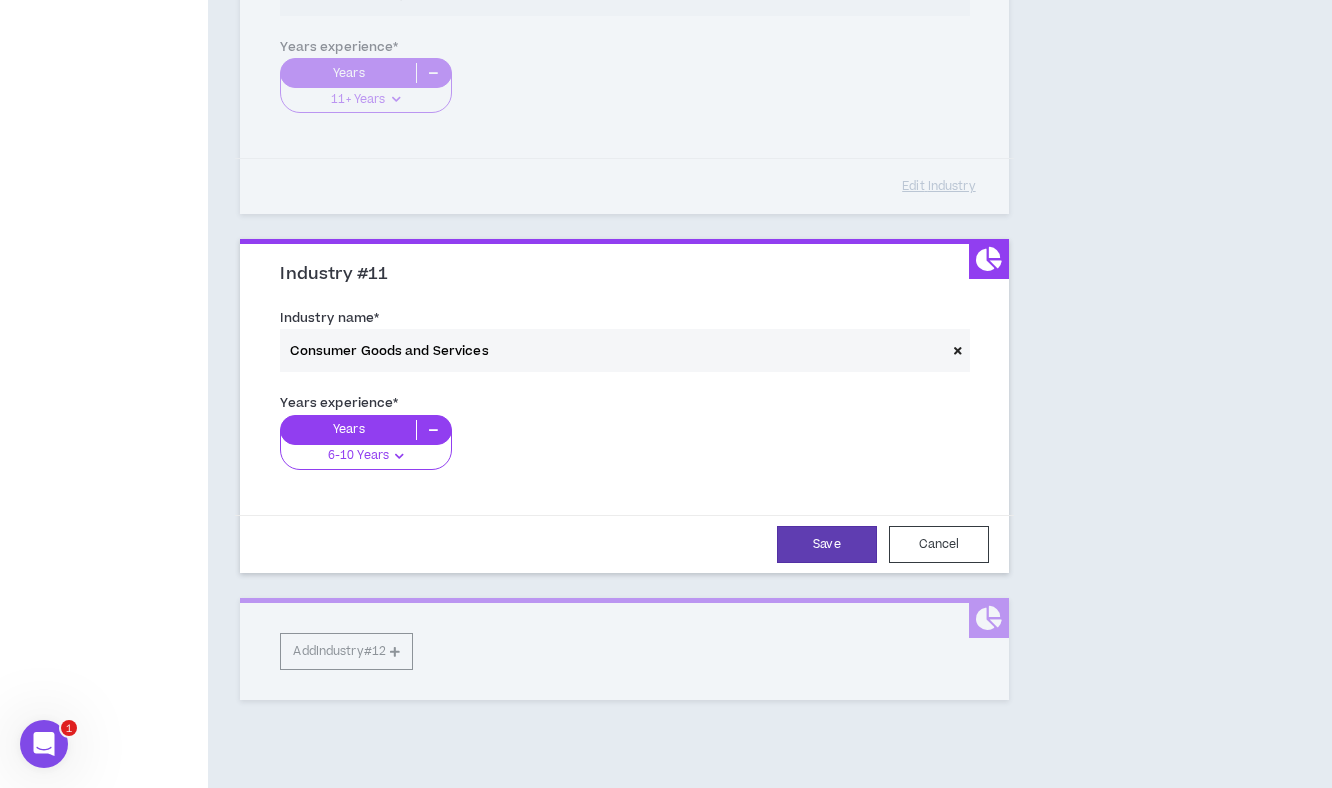click on "6-10 Years" at bounding box center (365, 450) 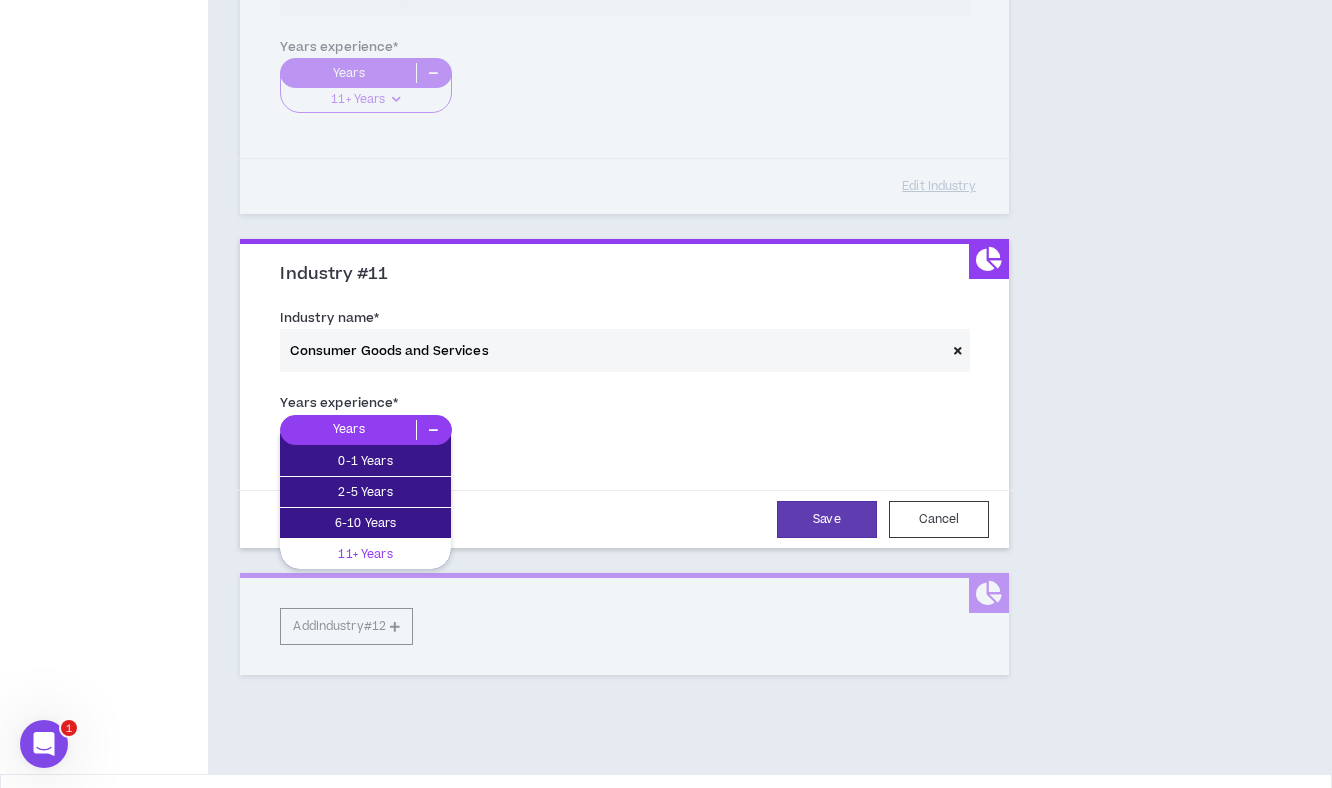 click on "11+ Years" at bounding box center [365, 554] 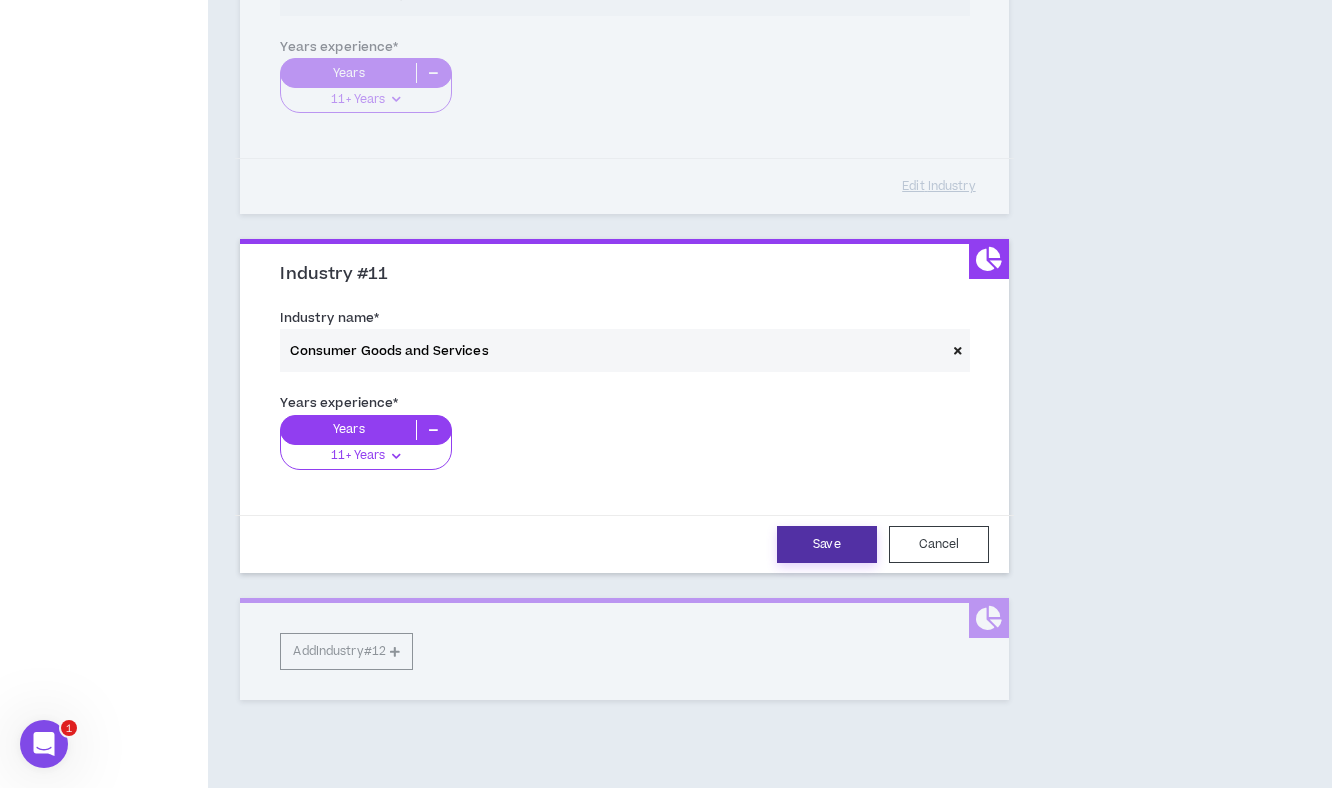 click on "Save" at bounding box center [827, 544] 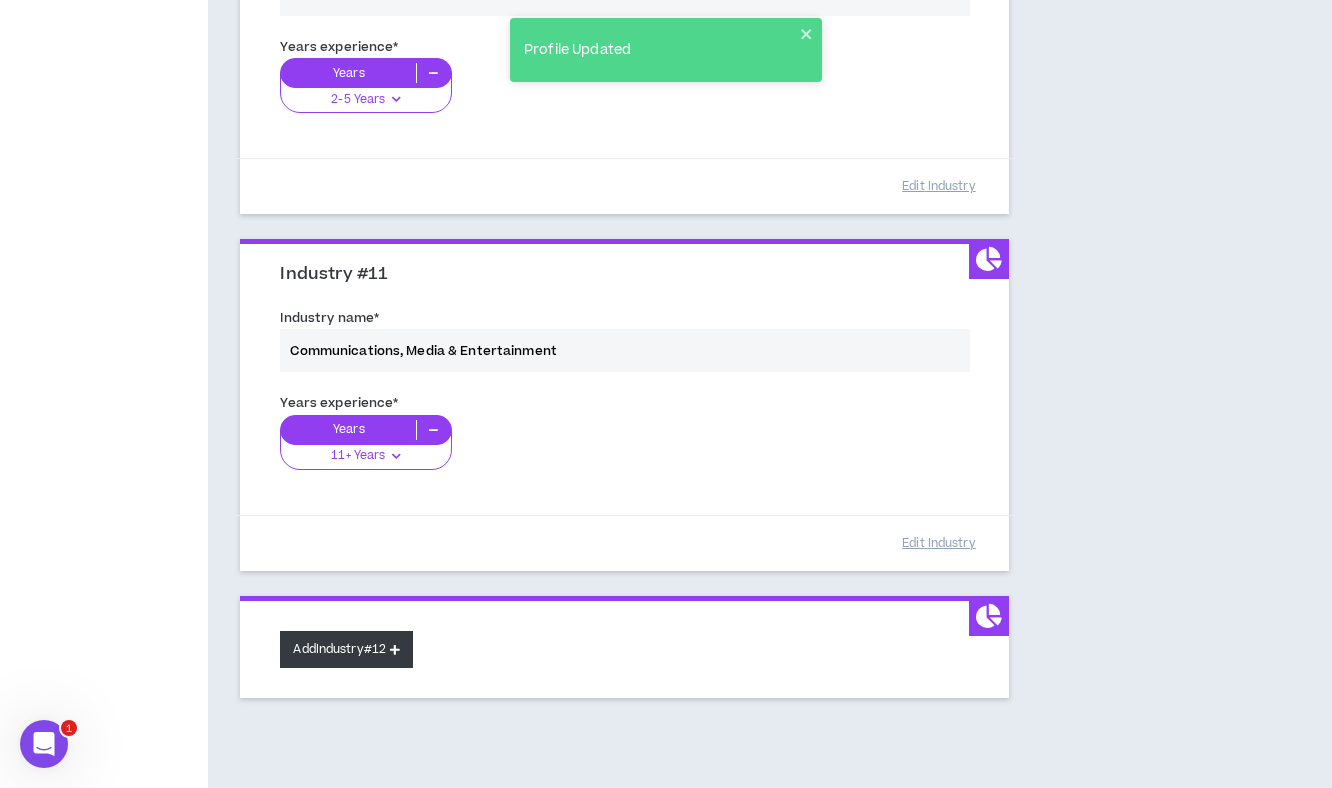 click on "Add  Industry  #12" at bounding box center (346, 649) 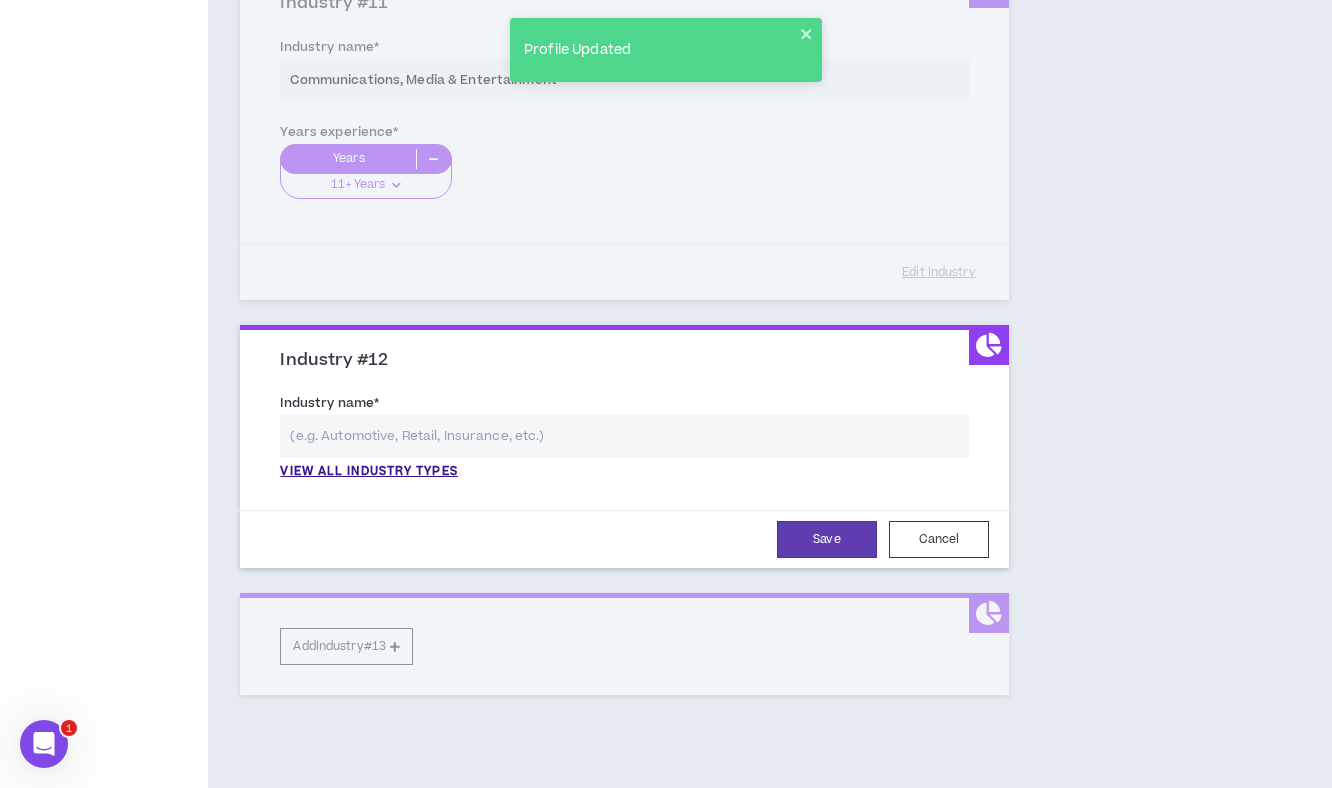 scroll, scrollTop: 3821, scrollLeft: 0, axis: vertical 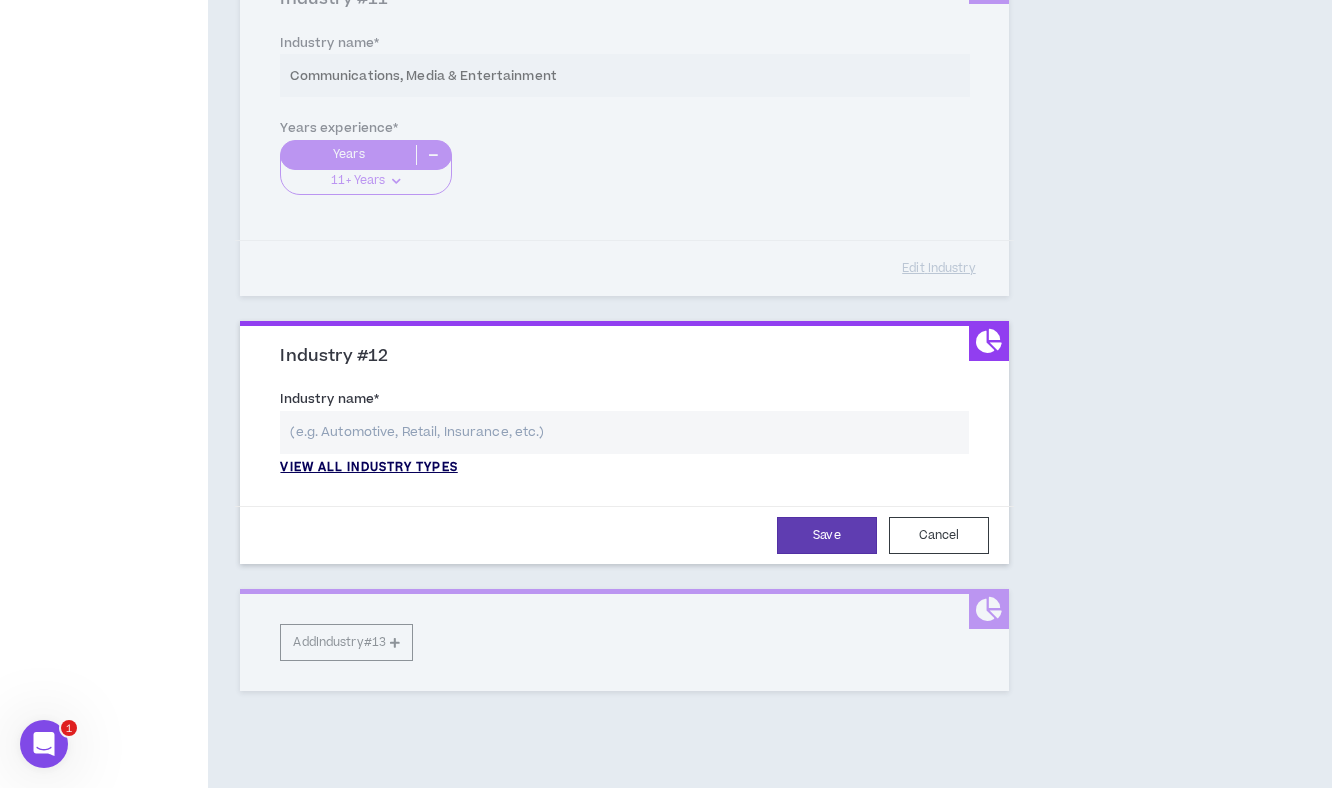 click on "View all industry types" at bounding box center [368, 468] 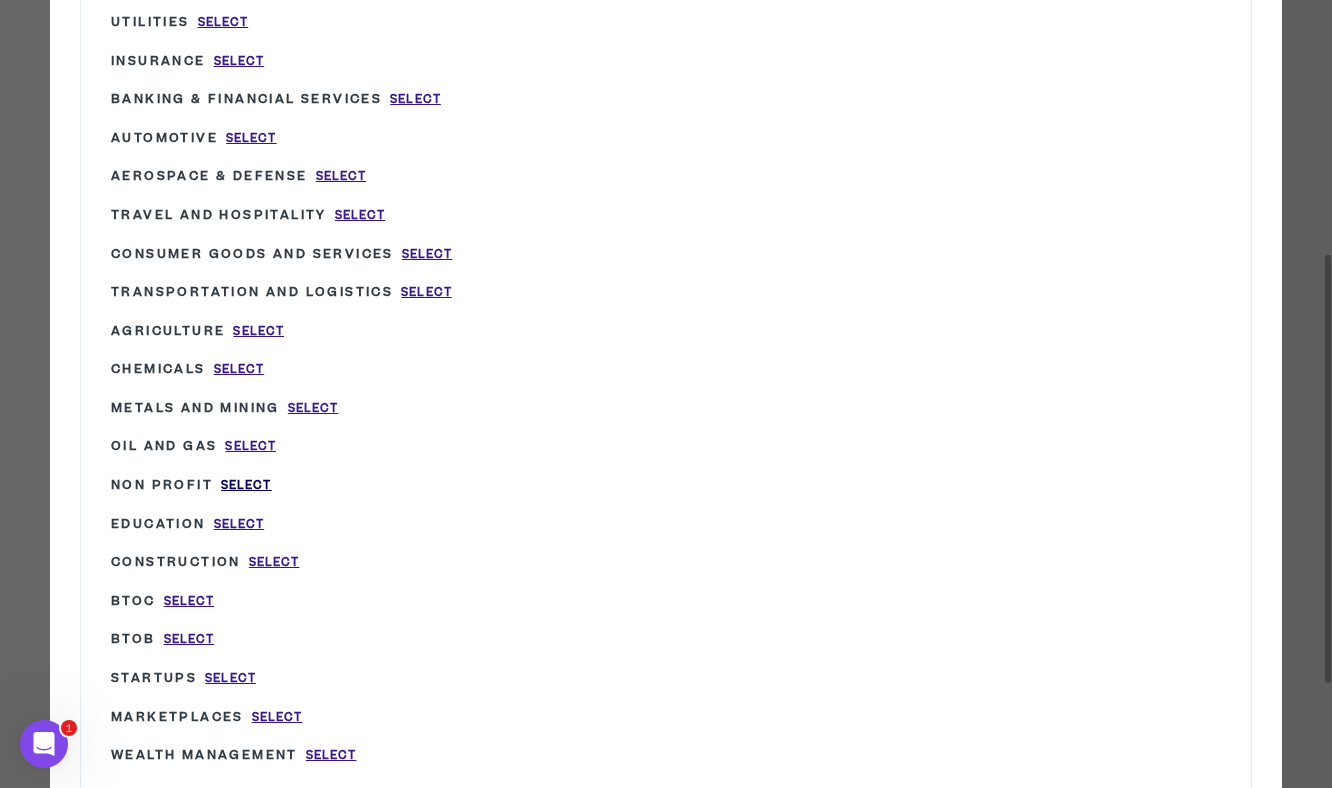 click on "Select" at bounding box center (246, 485) 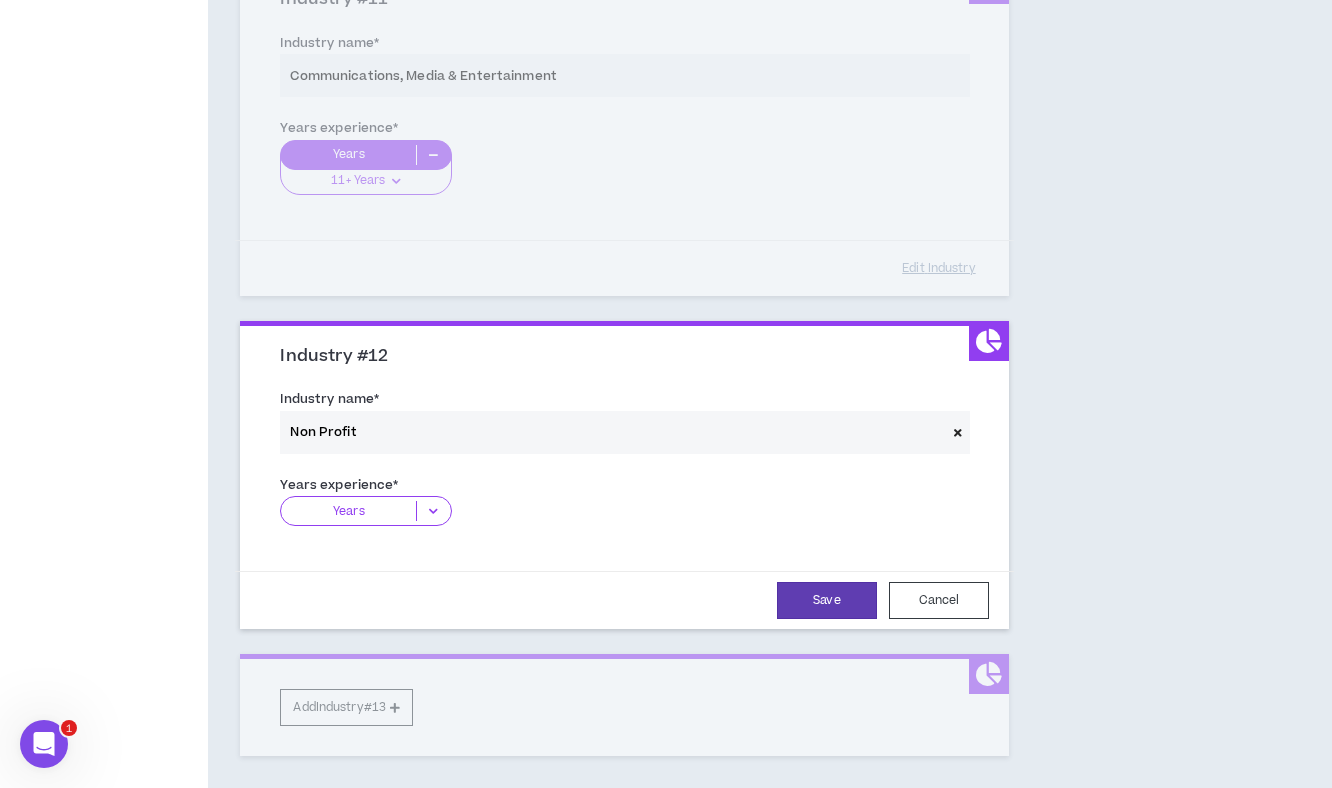 click at bounding box center (433, 511) 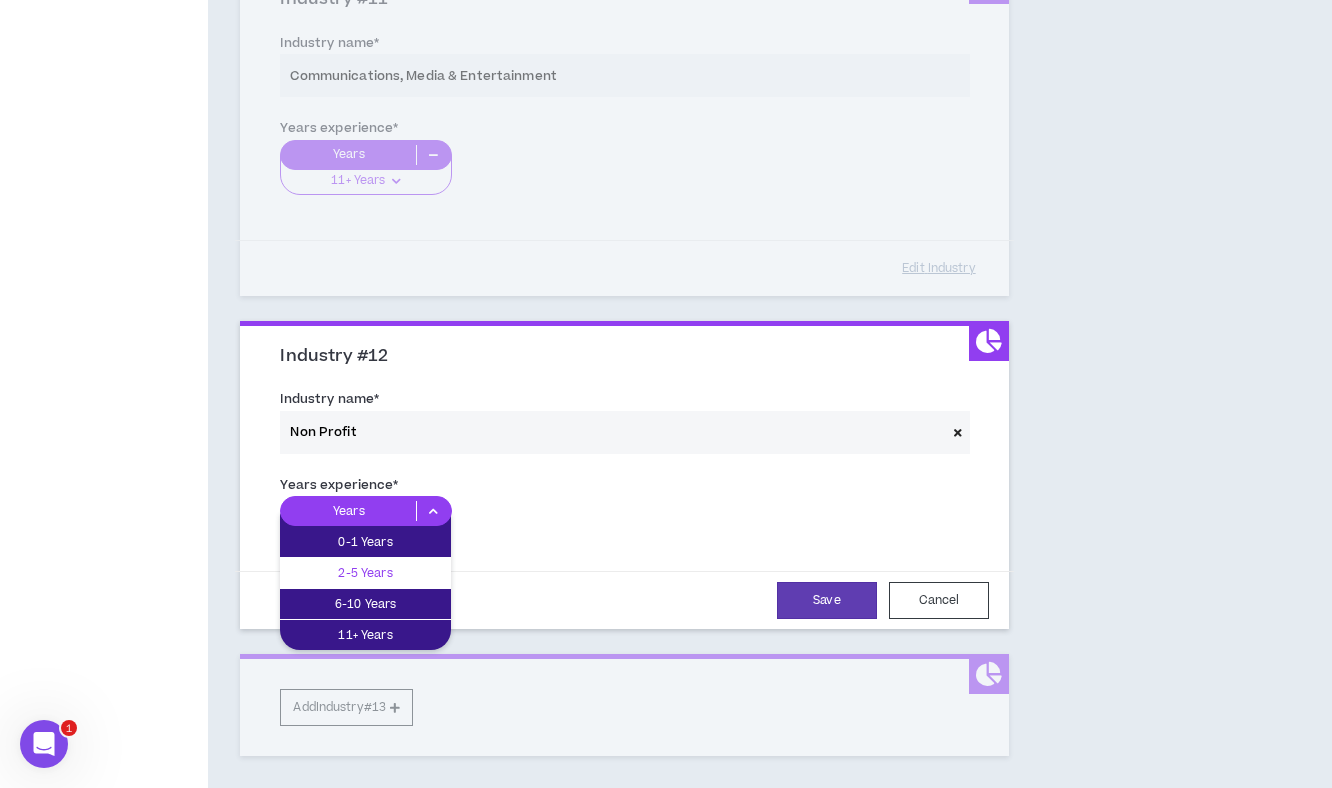 click on "2-5 Years" at bounding box center (365, 573) 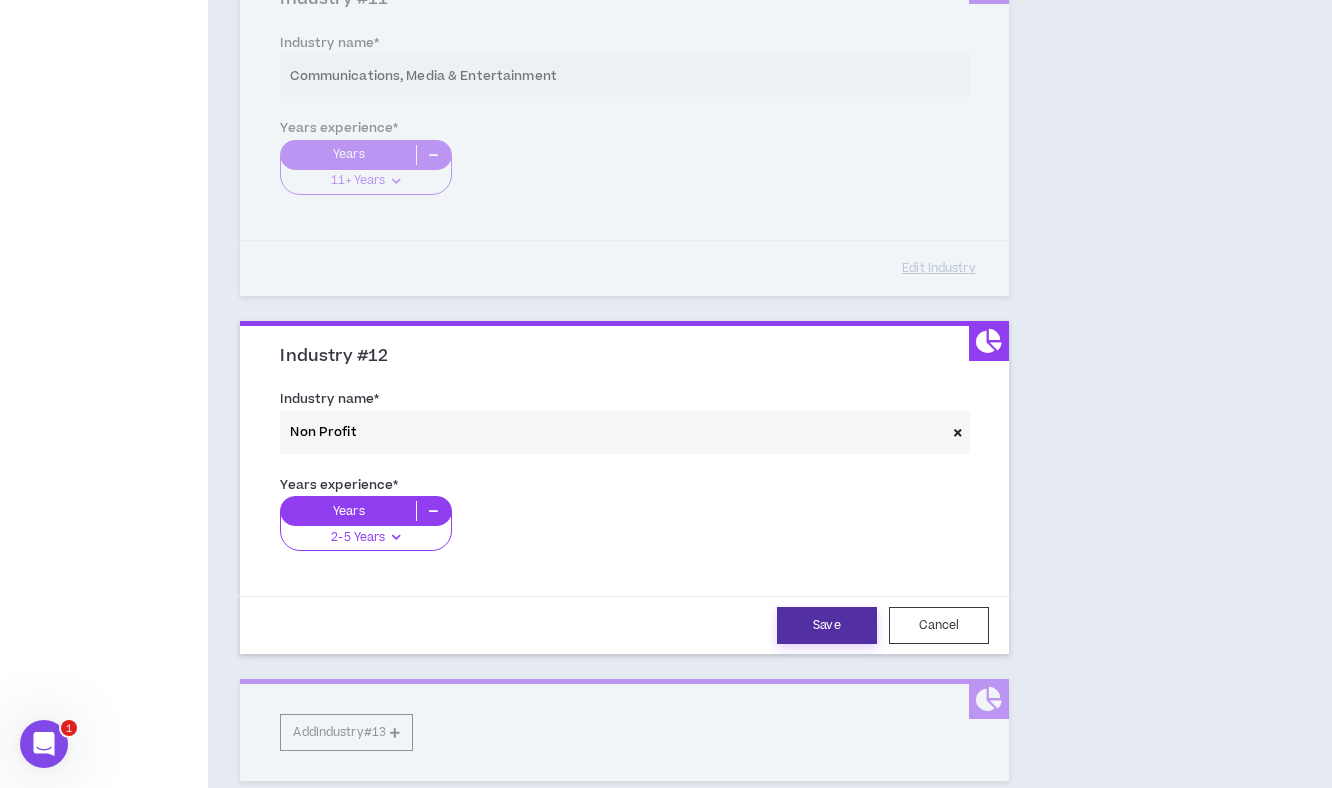 click on "Save" at bounding box center [827, 625] 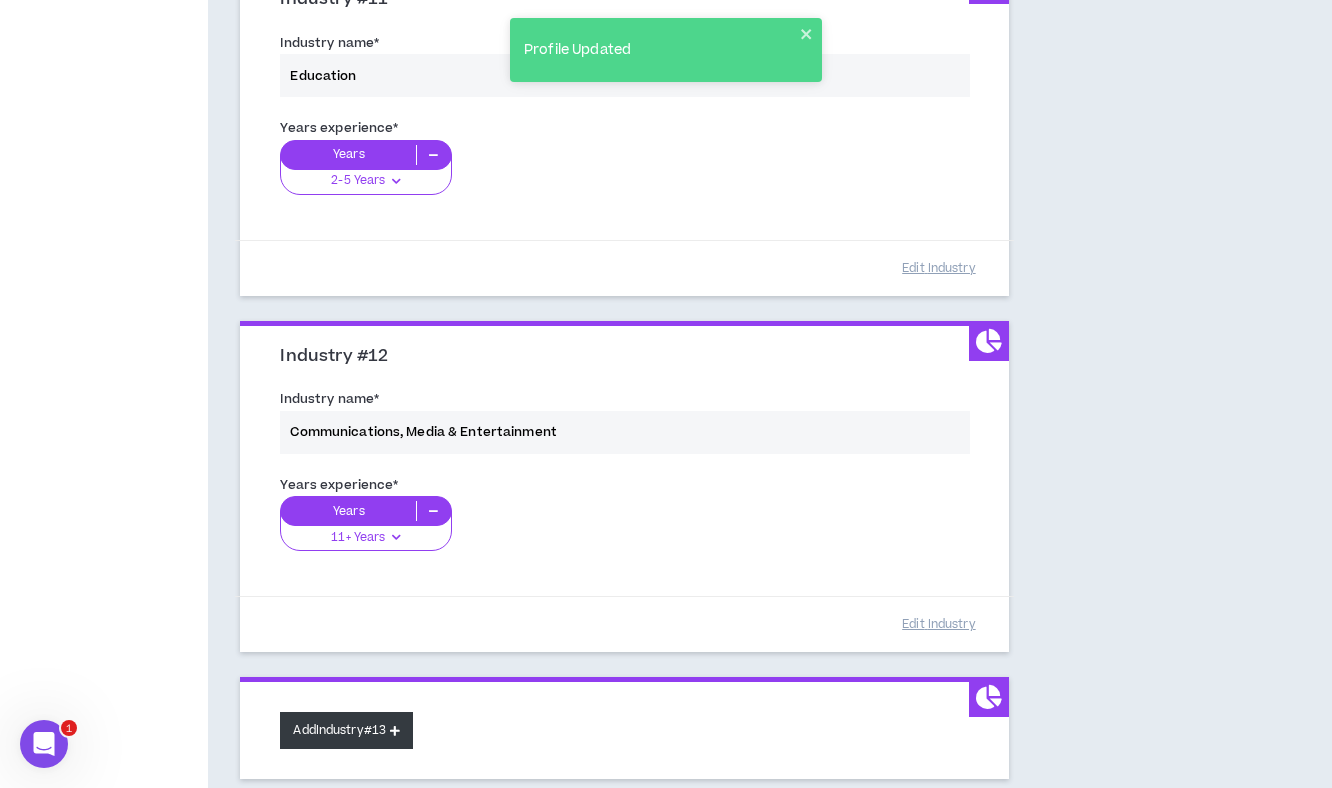 click on "Add  Industry  #13" at bounding box center [346, 730] 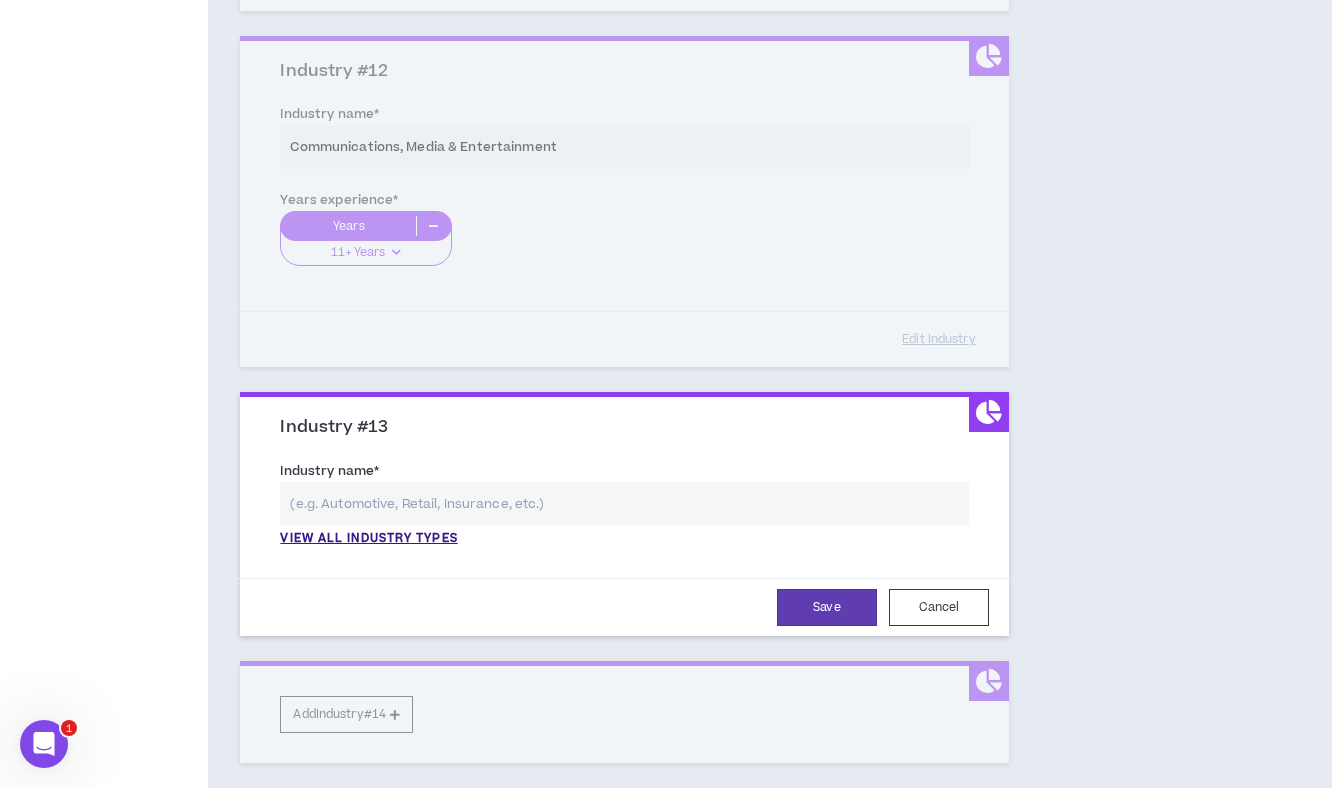 scroll, scrollTop: 4109, scrollLeft: 0, axis: vertical 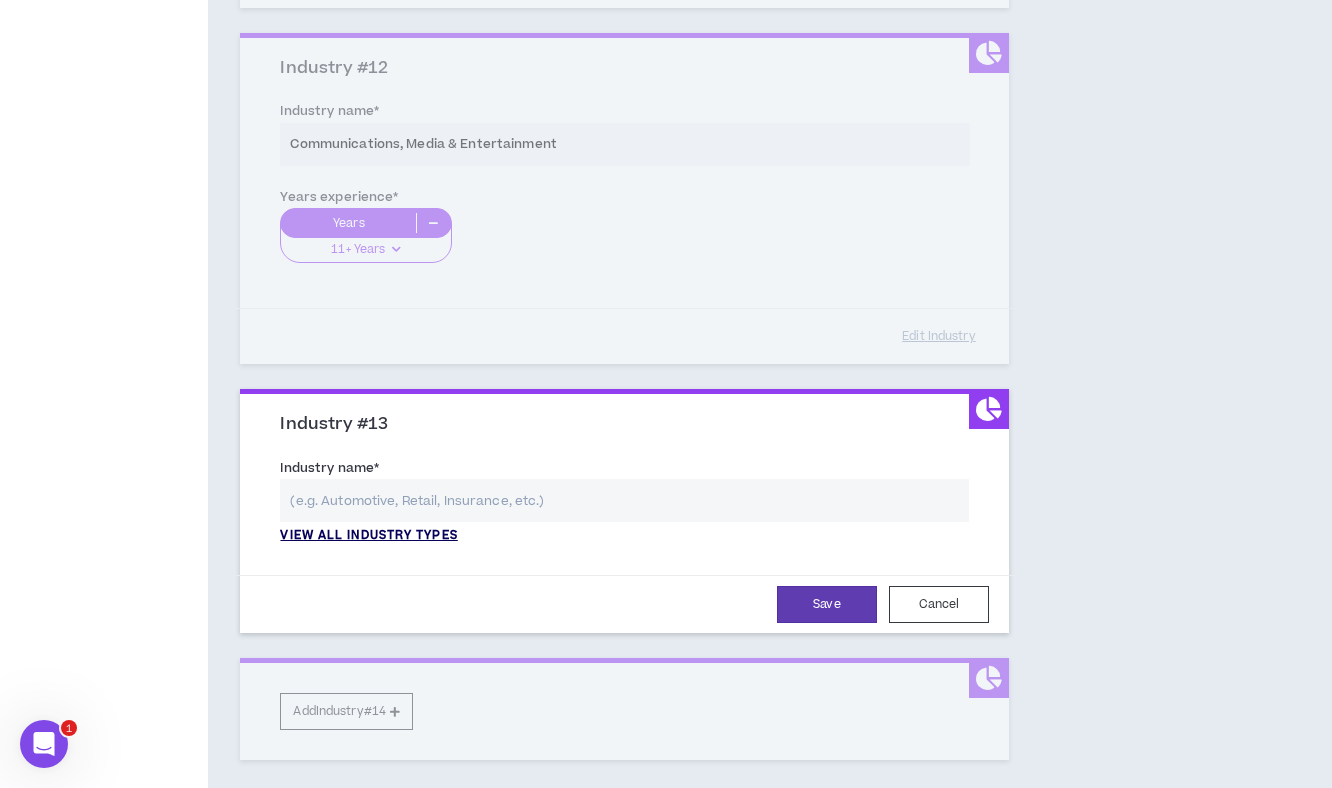 click on "View all industry types" at bounding box center (368, 536) 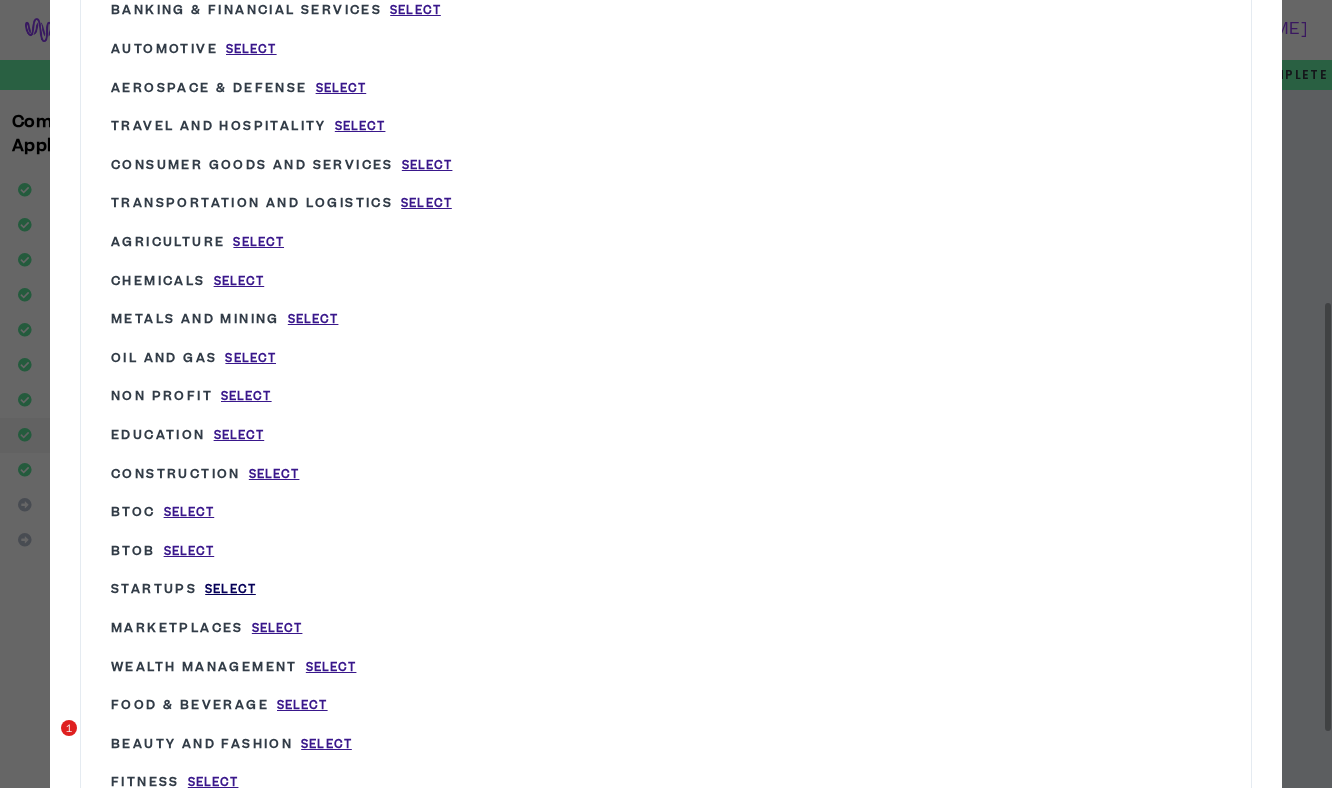 scroll, scrollTop: 4109, scrollLeft: 0, axis: vertical 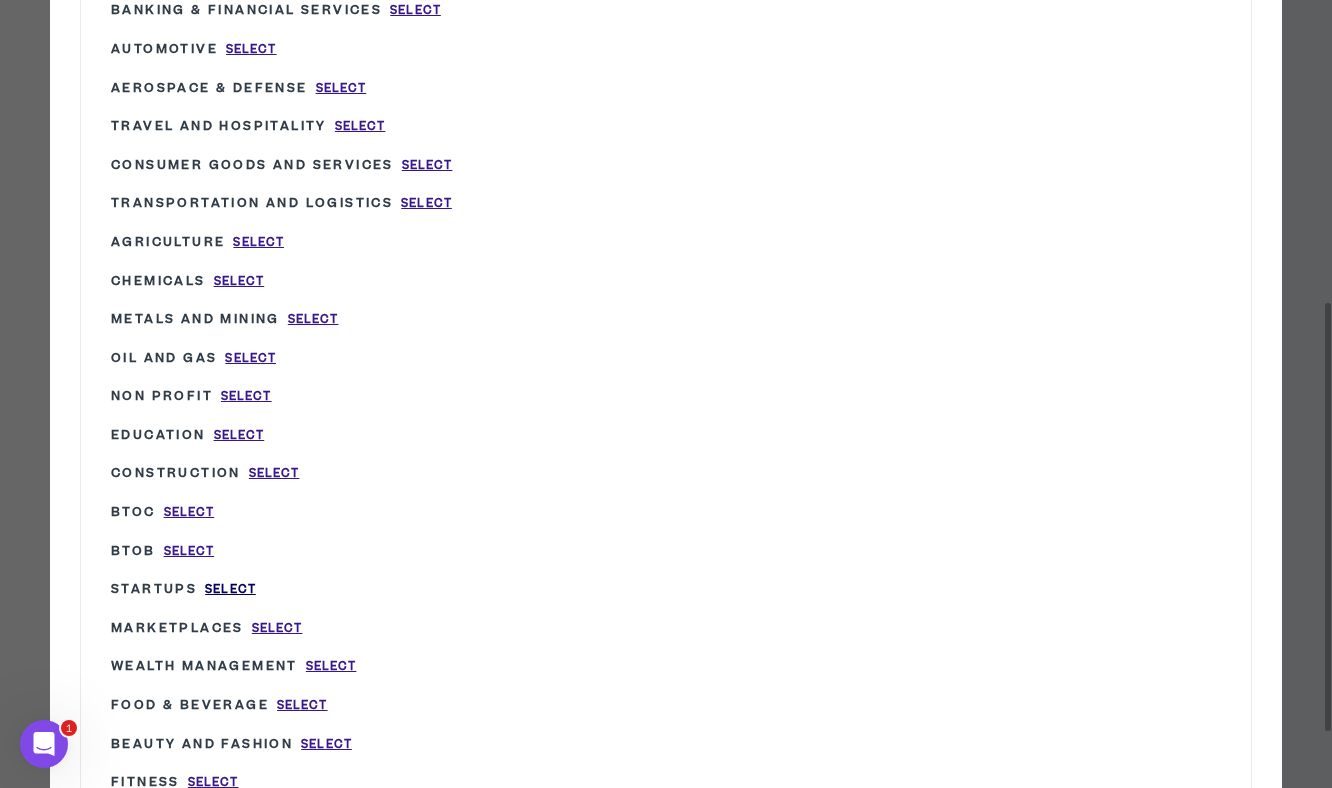 click on "Select" at bounding box center [230, 589] 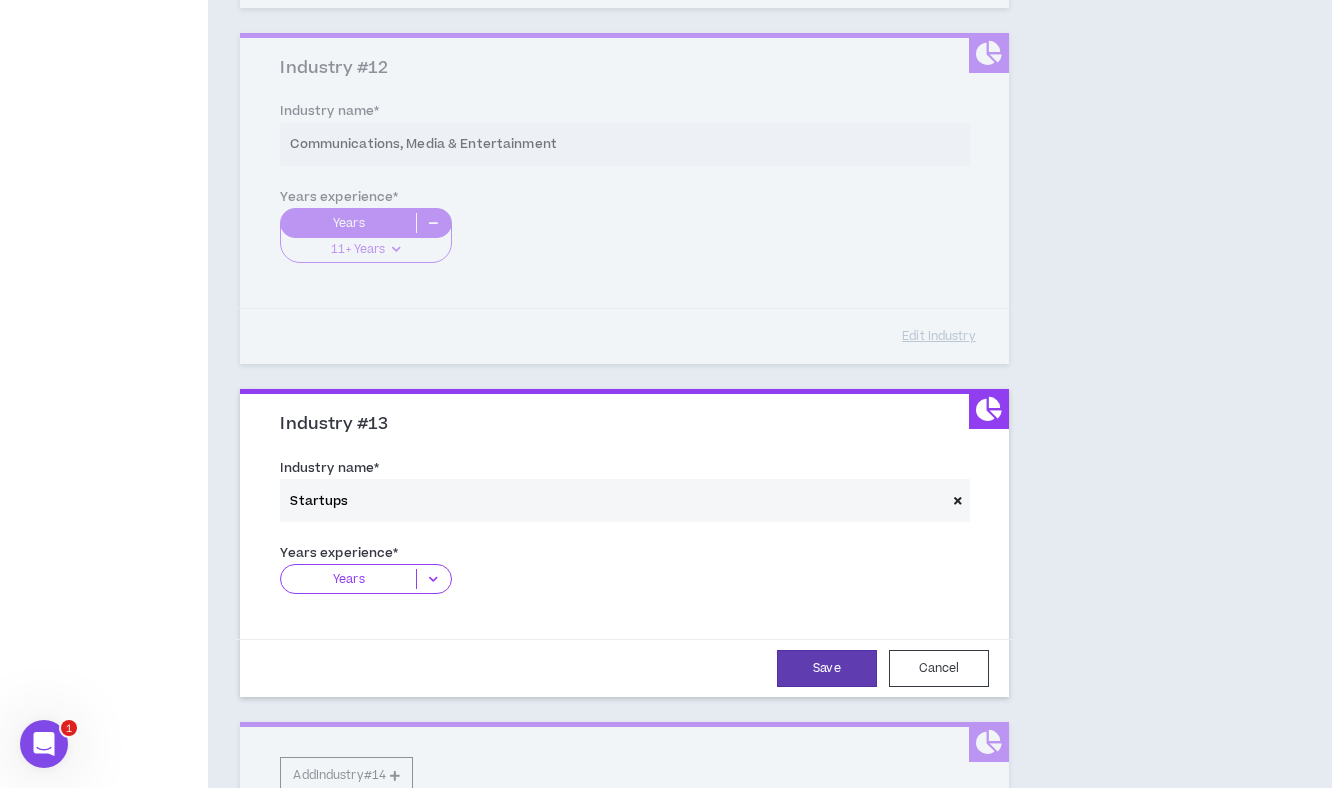 click on "Years" at bounding box center (348, 579) 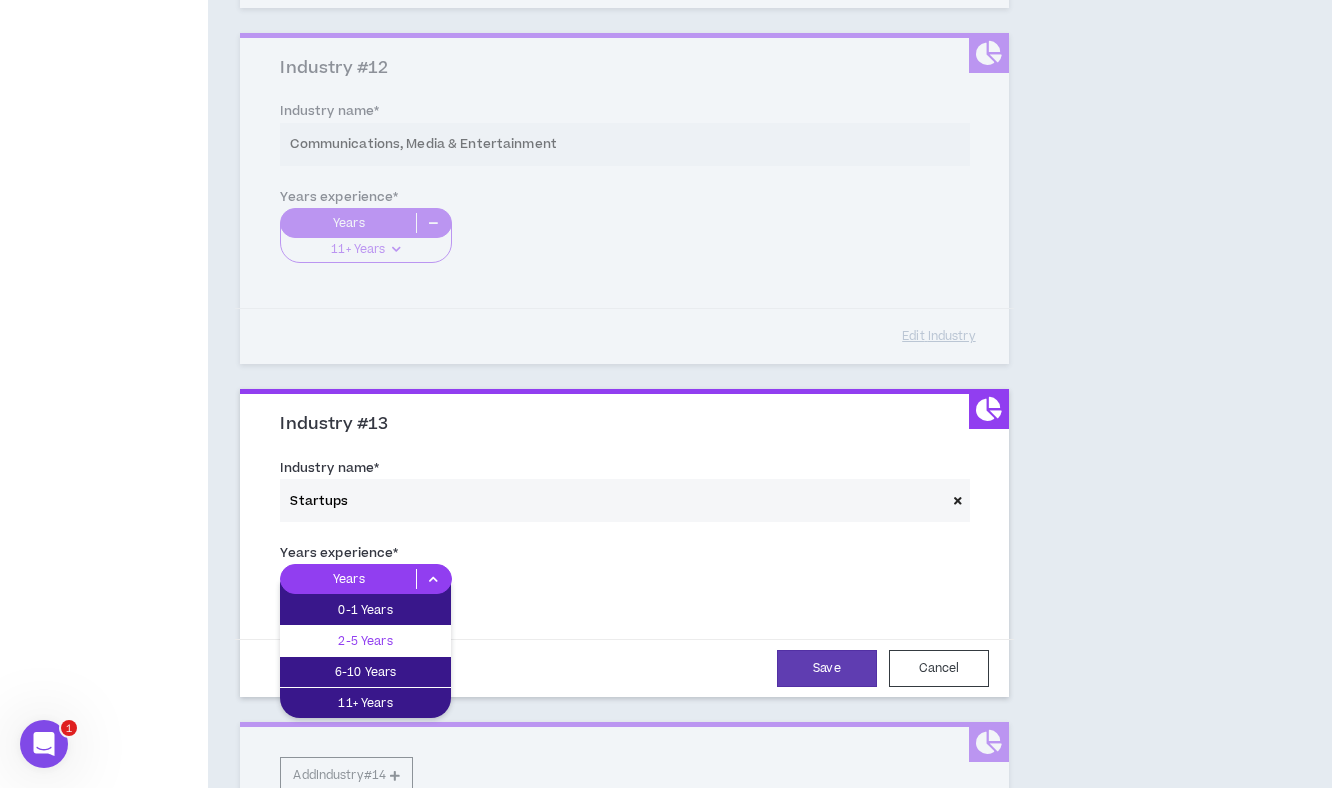 click on "2-5 Years" at bounding box center [365, 641] 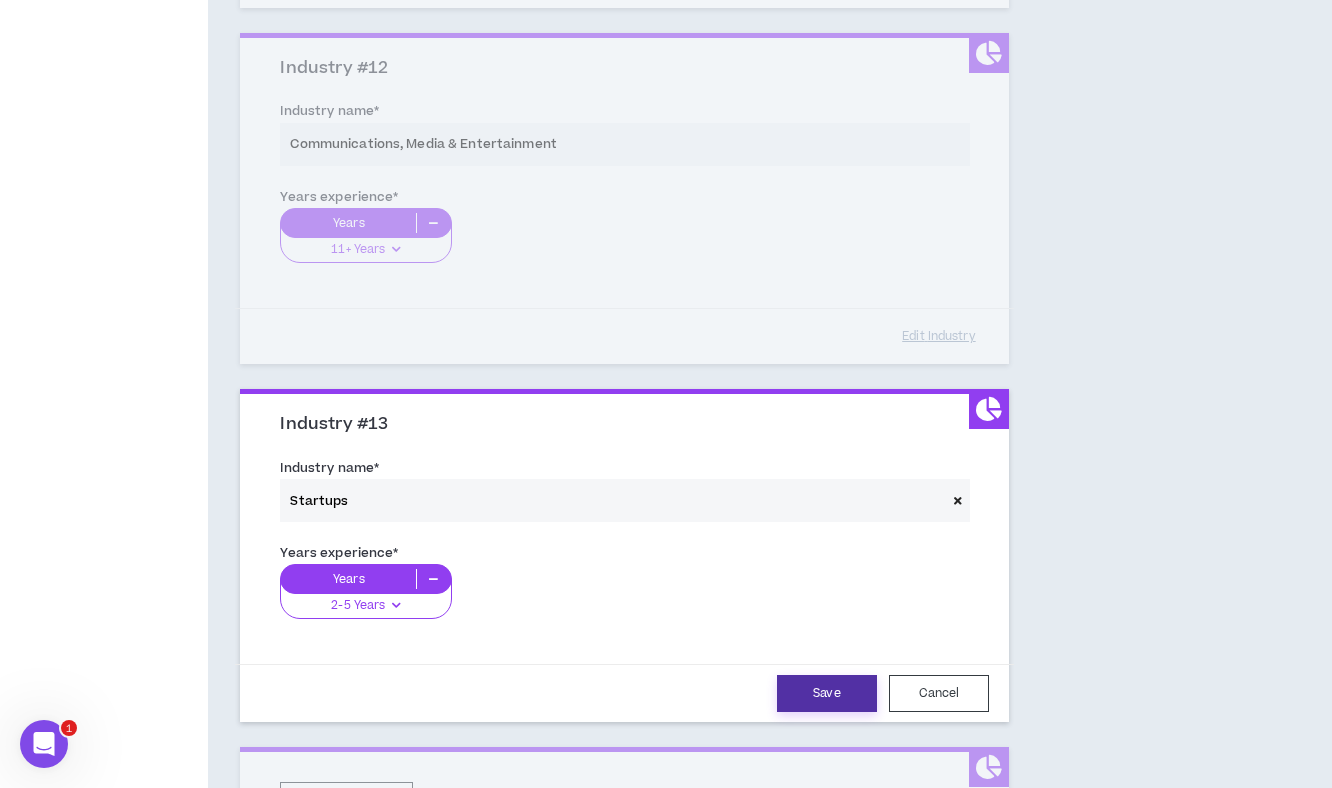 click on "Save" at bounding box center [827, 693] 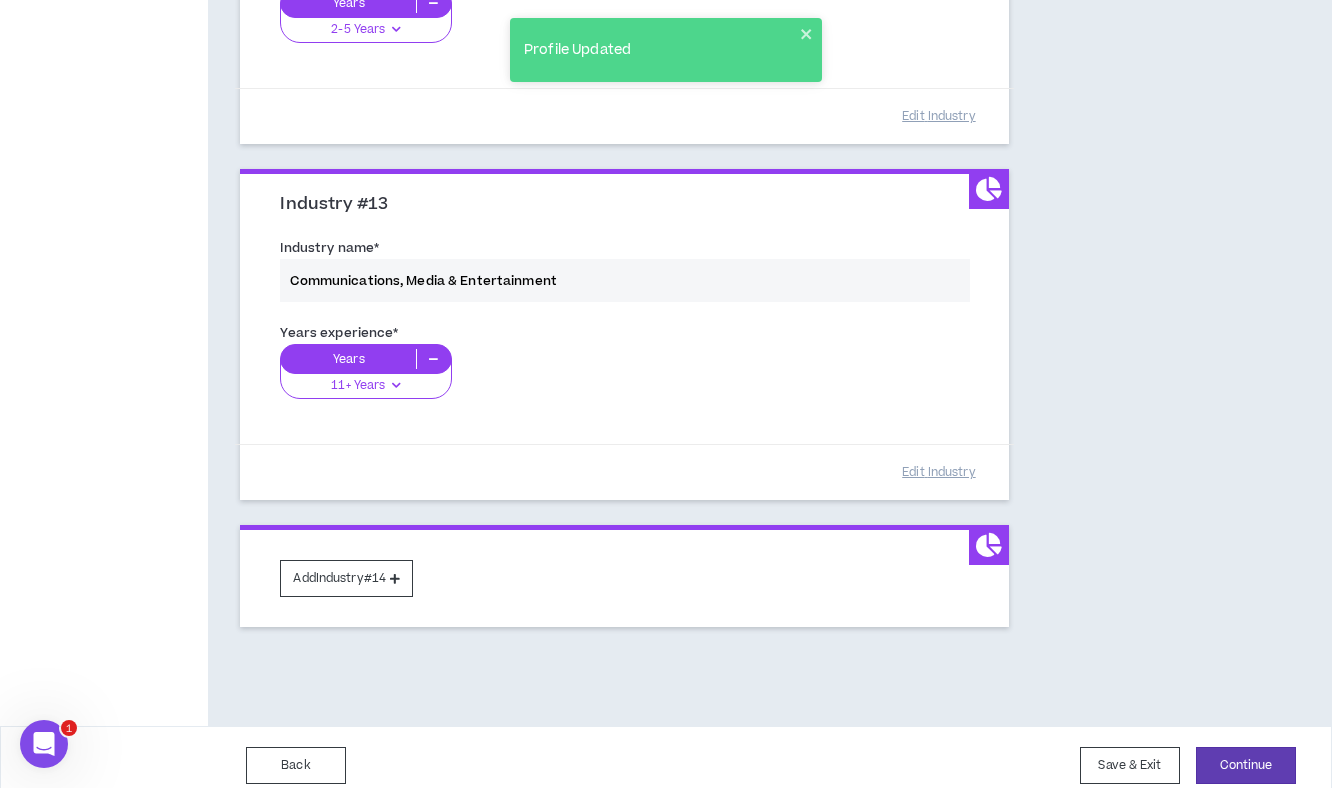 scroll, scrollTop: 4346, scrollLeft: 0, axis: vertical 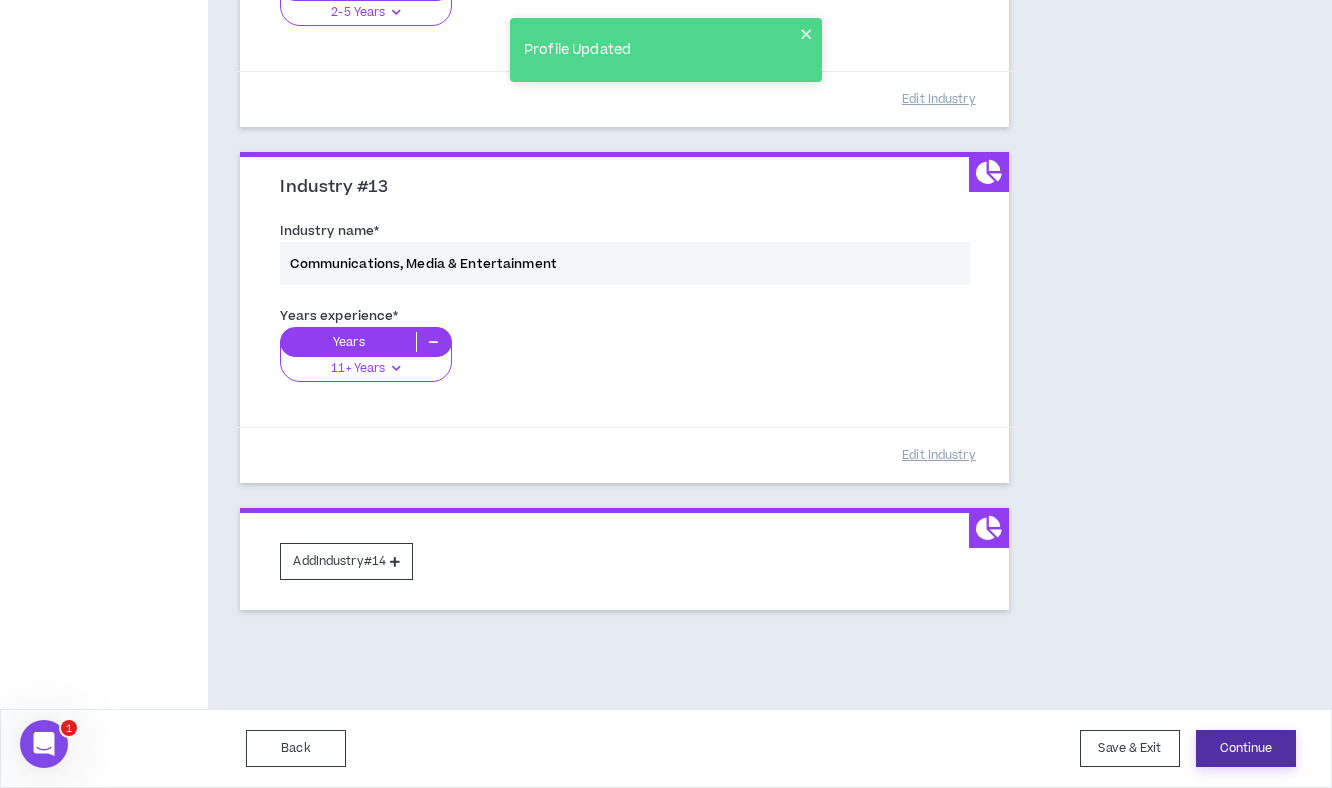 click on "Continue" at bounding box center (1246, 748) 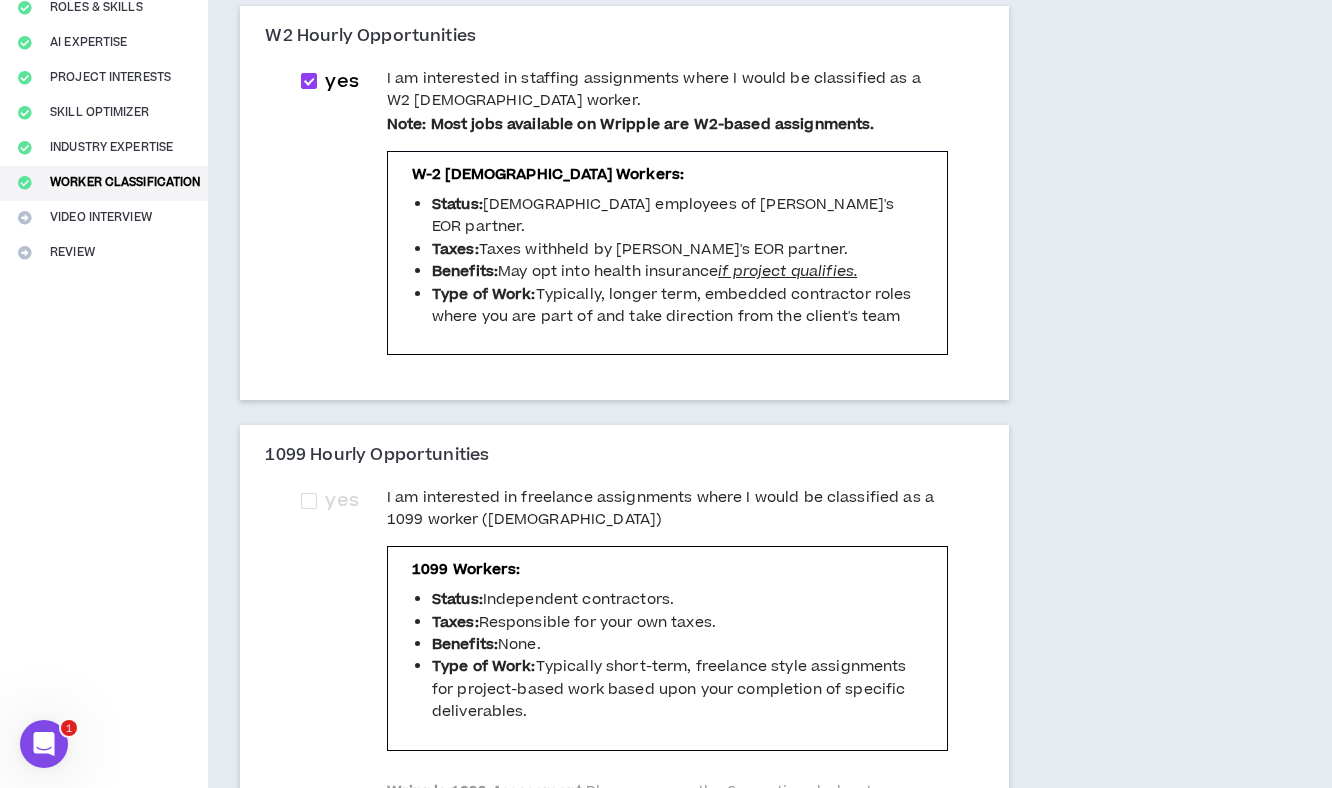 scroll, scrollTop: 288, scrollLeft: 0, axis: vertical 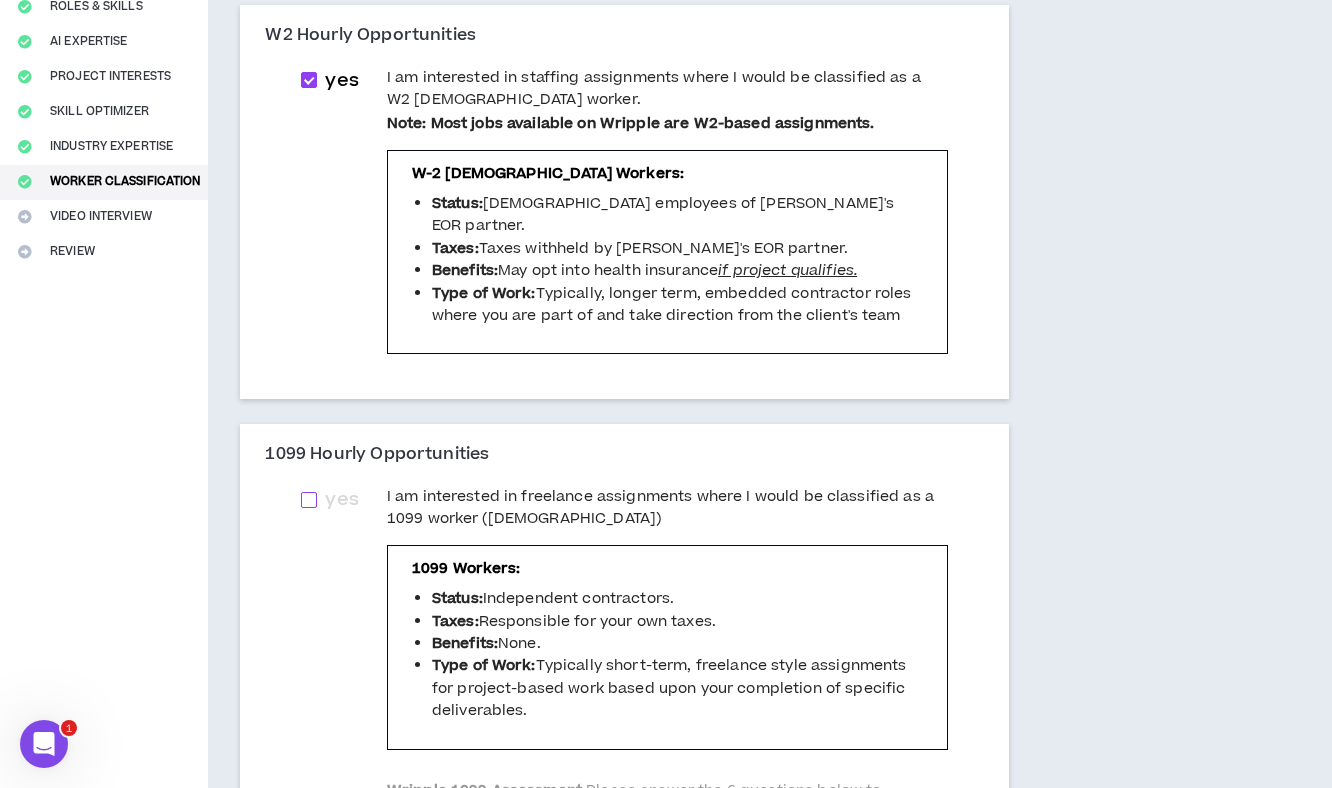 click at bounding box center (309, 500) 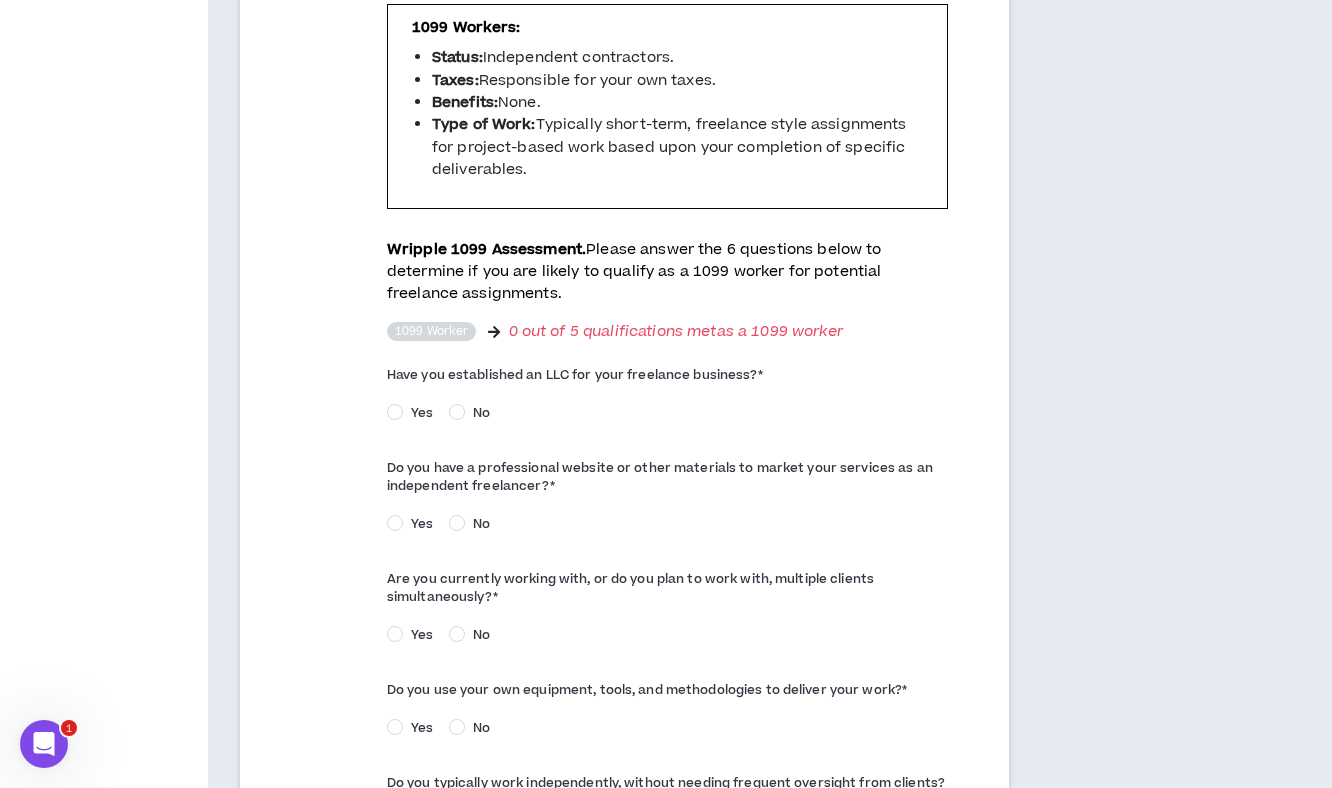 scroll, scrollTop: 830, scrollLeft: 0, axis: vertical 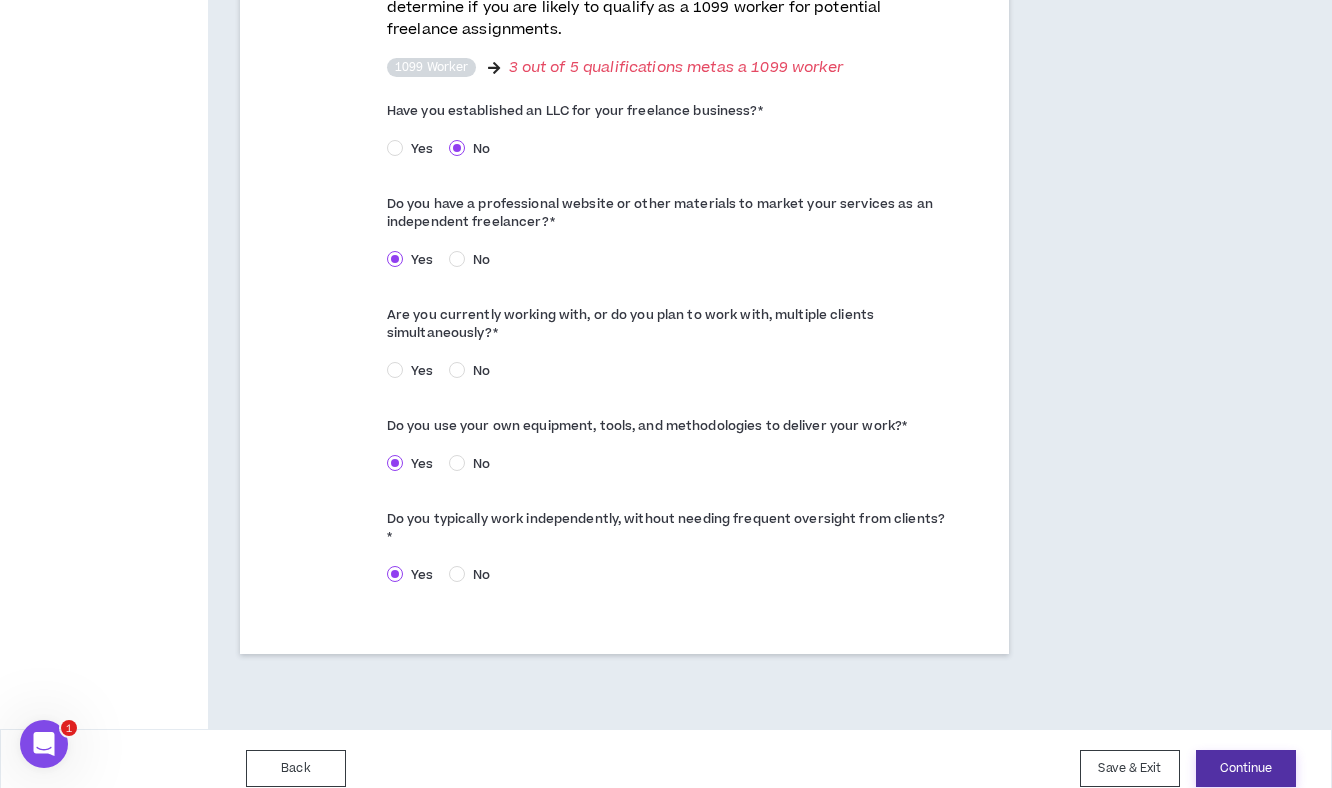 click on "Continue" at bounding box center (1246, 768) 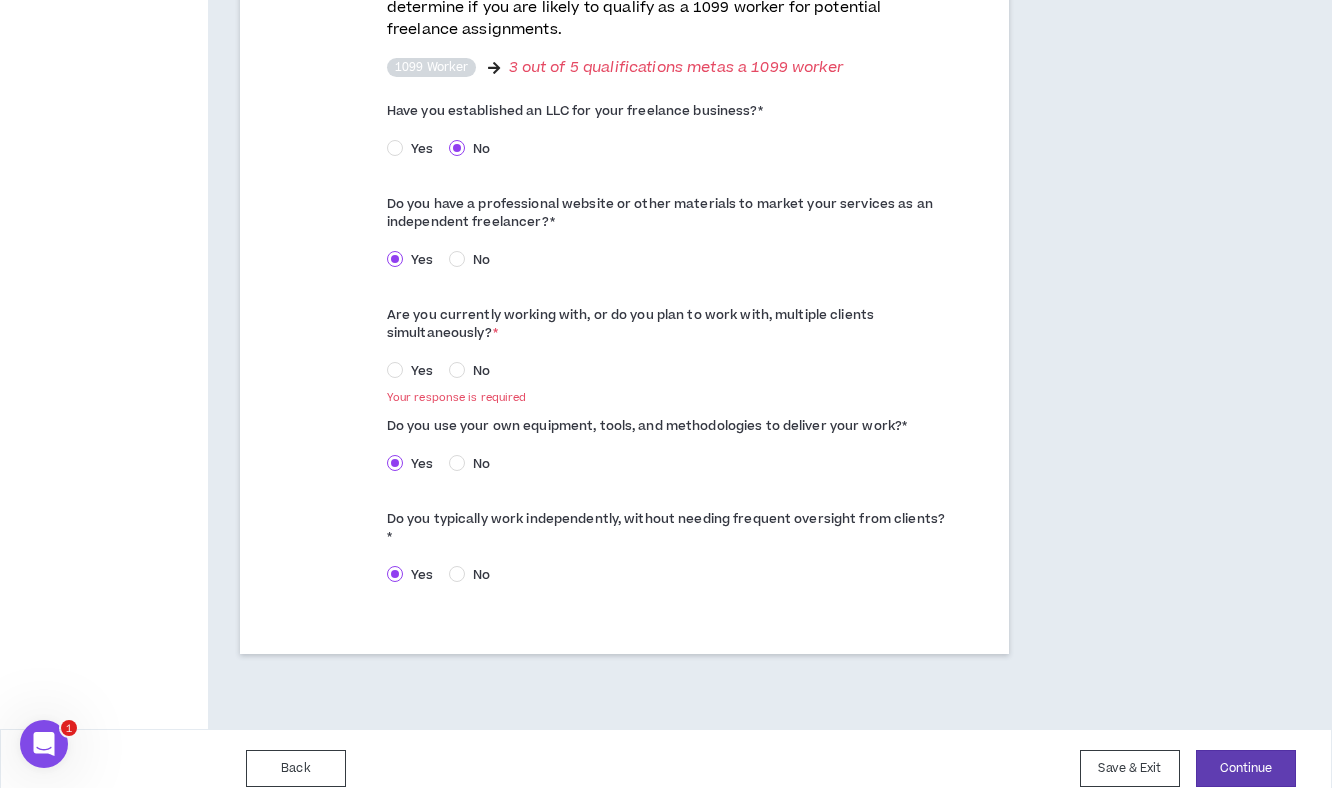 click on "No" at bounding box center [481, 371] 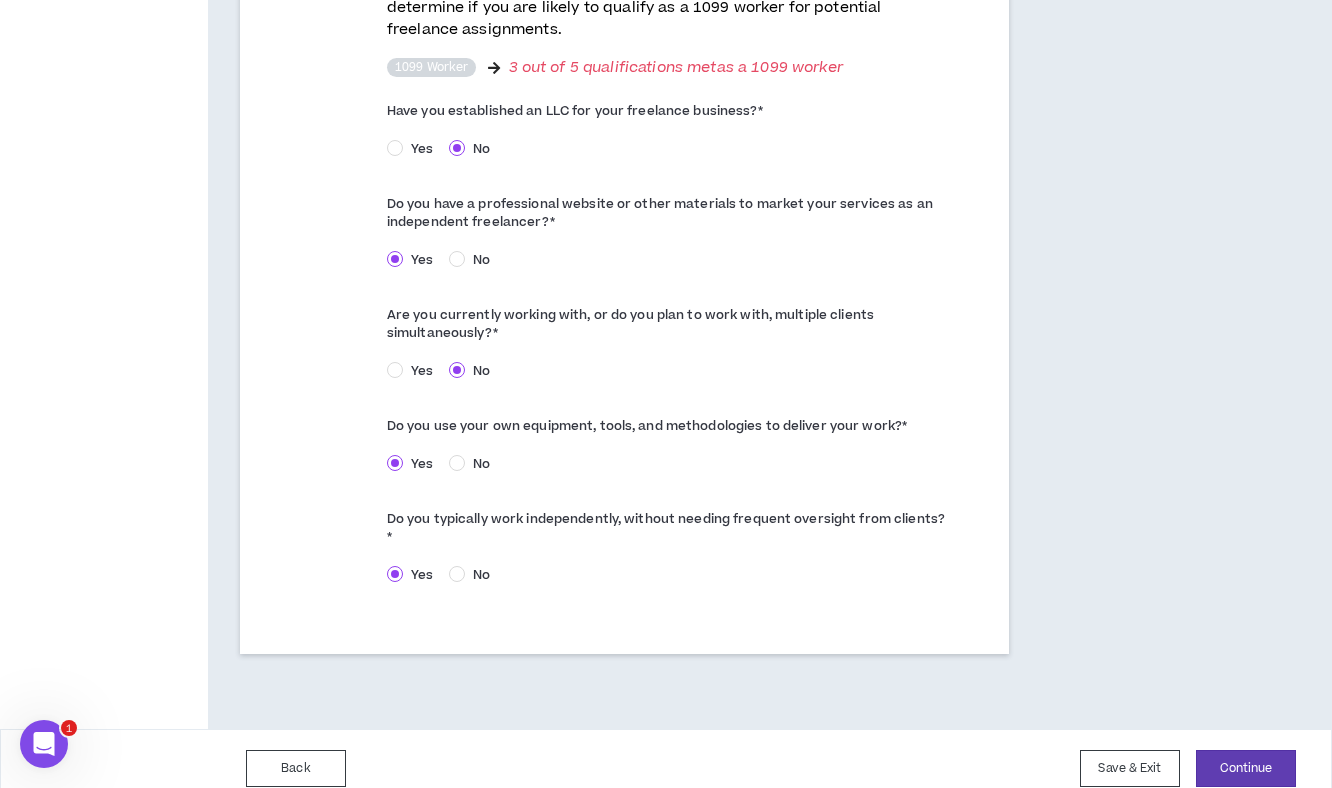 click on "Yes" at bounding box center [422, 371] 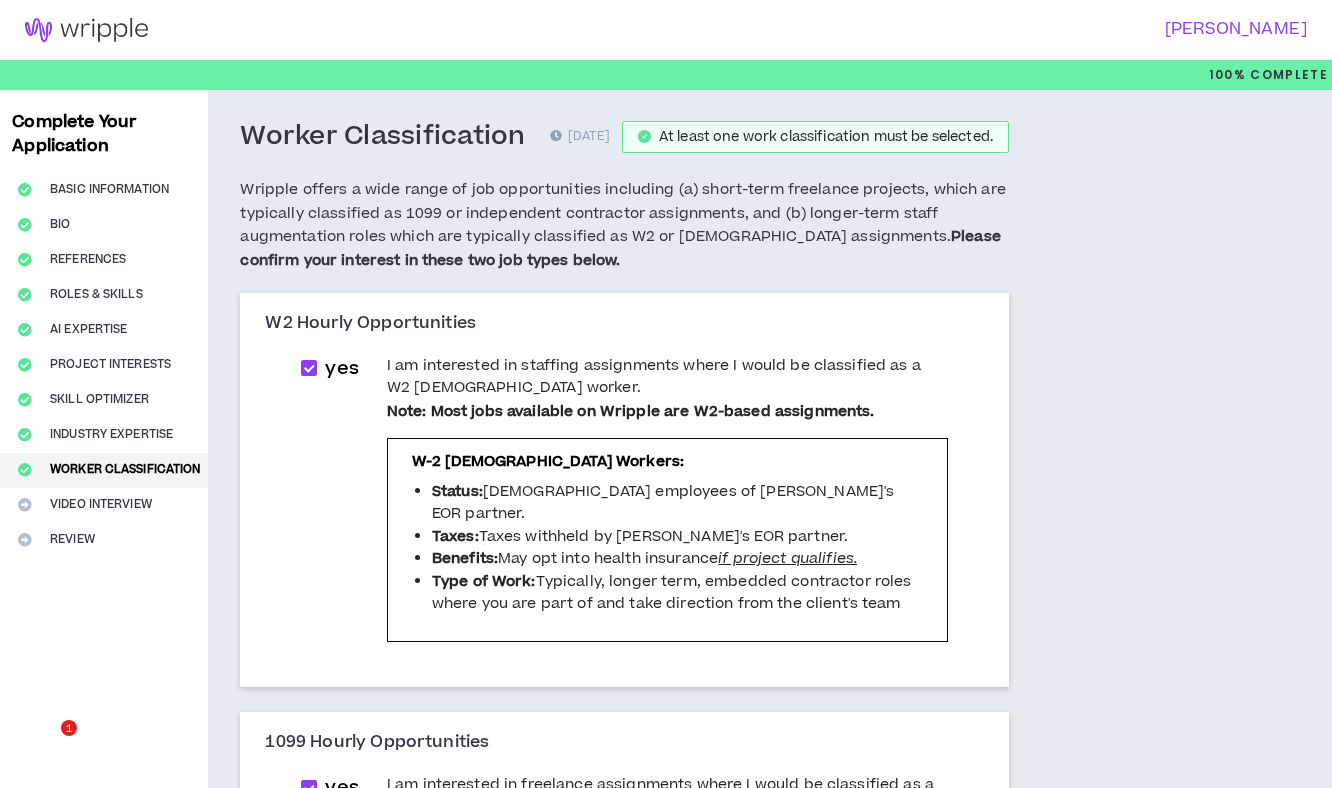 scroll, scrollTop: 1093, scrollLeft: 0, axis: vertical 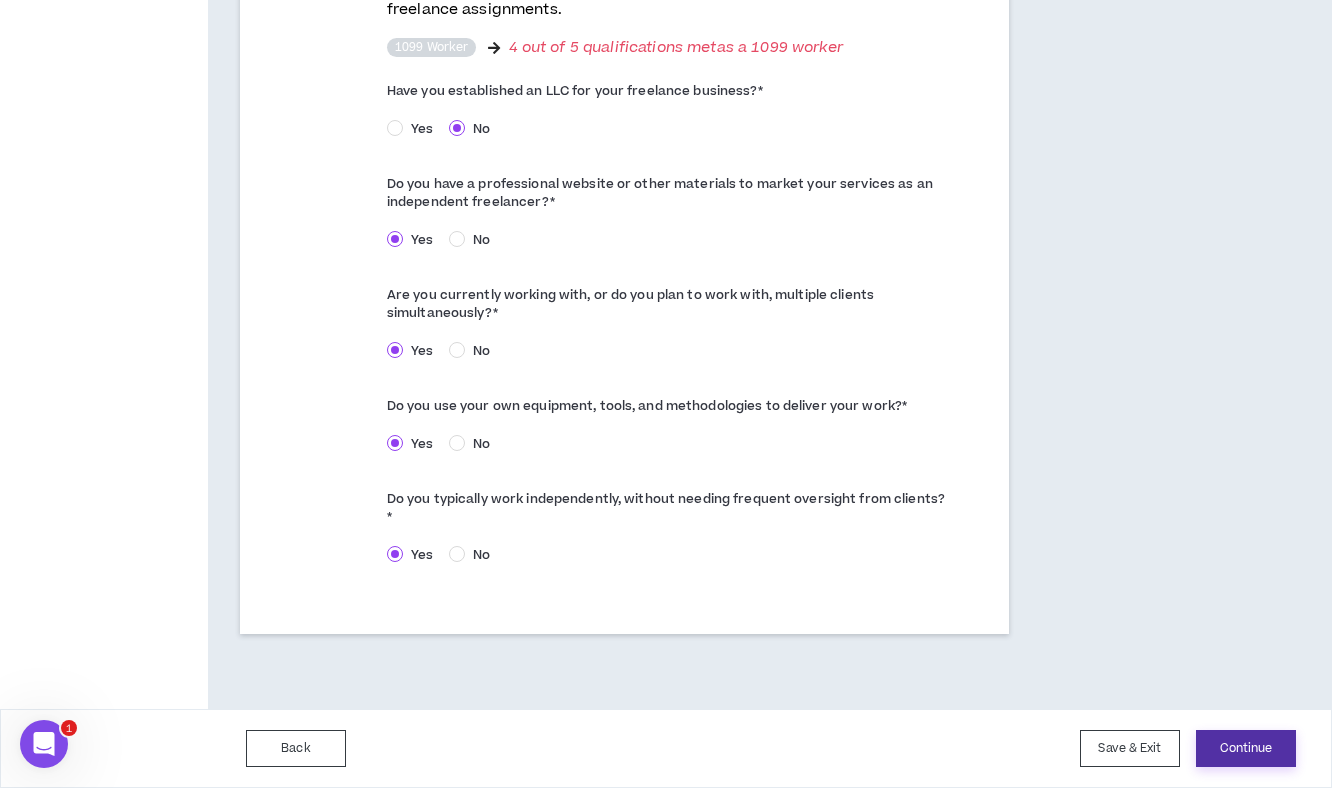 click on "Continue" at bounding box center (1246, 748) 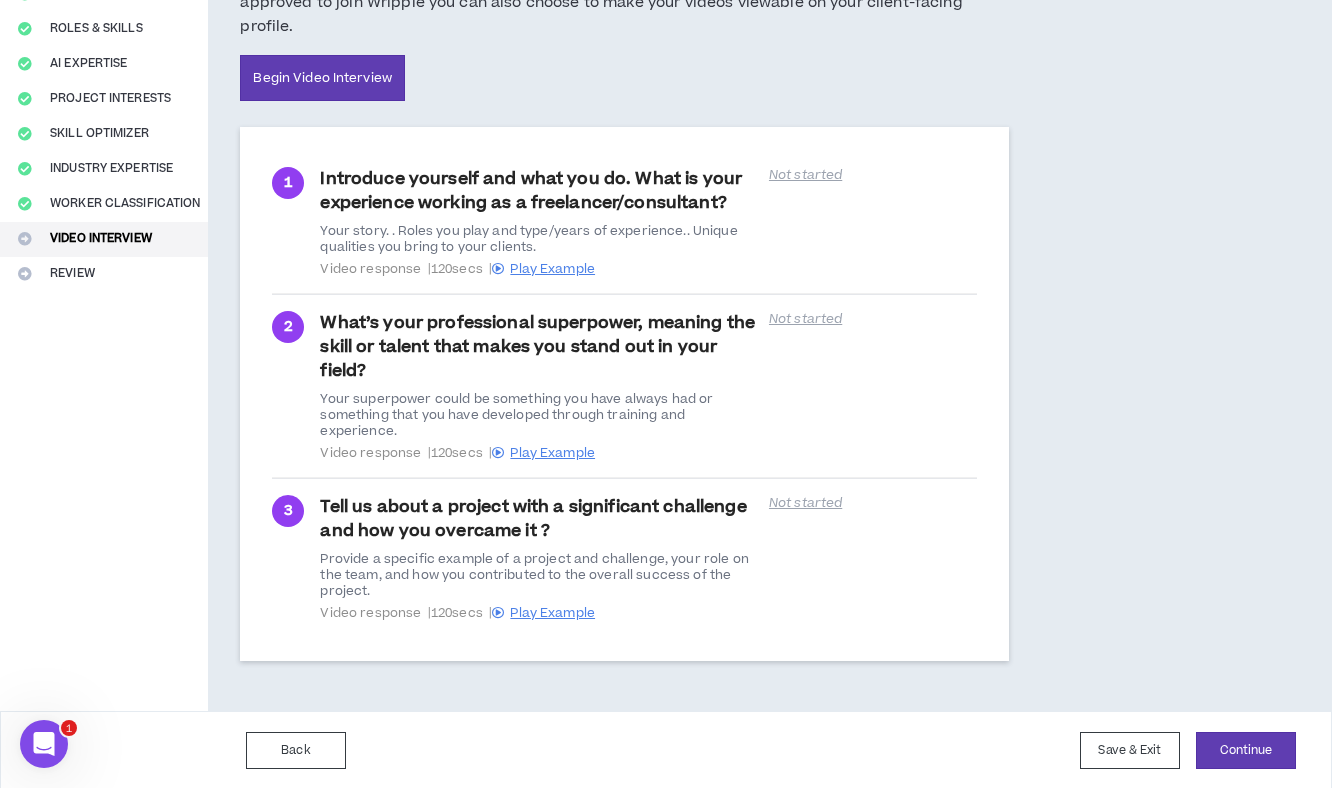 scroll, scrollTop: 267, scrollLeft: 0, axis: vertical 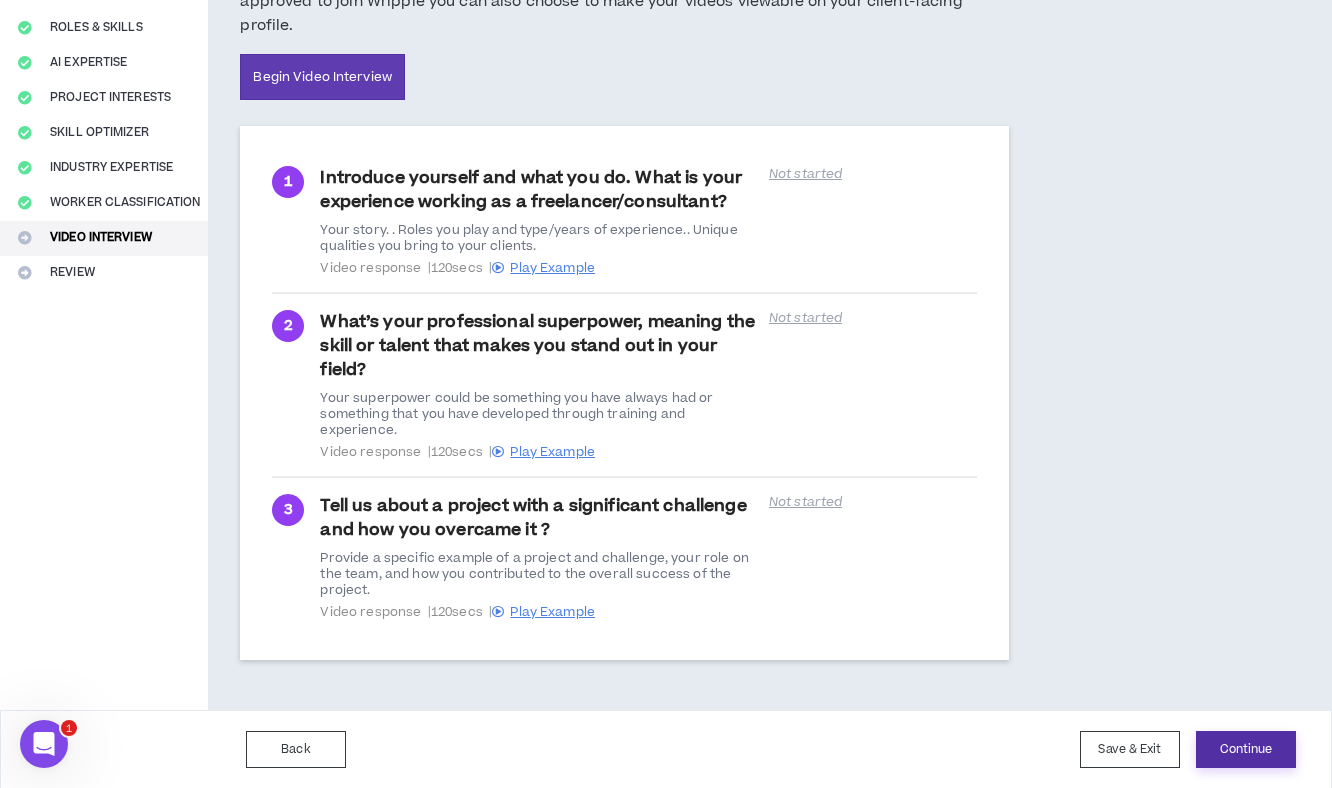 click on "Continue" at bounding box center (1246, 749) 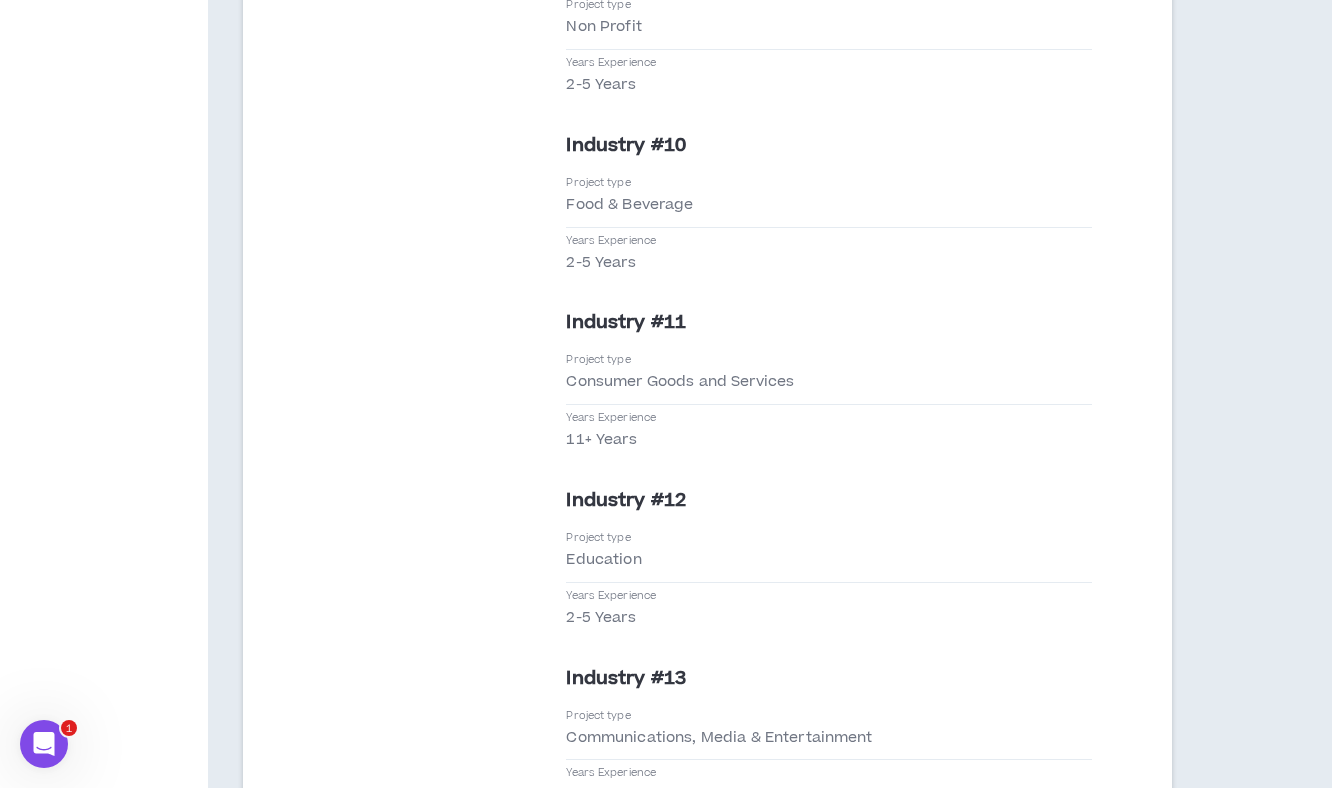 scroll, scrollTop: 7047, scrollLeft: 0, axis: vertical 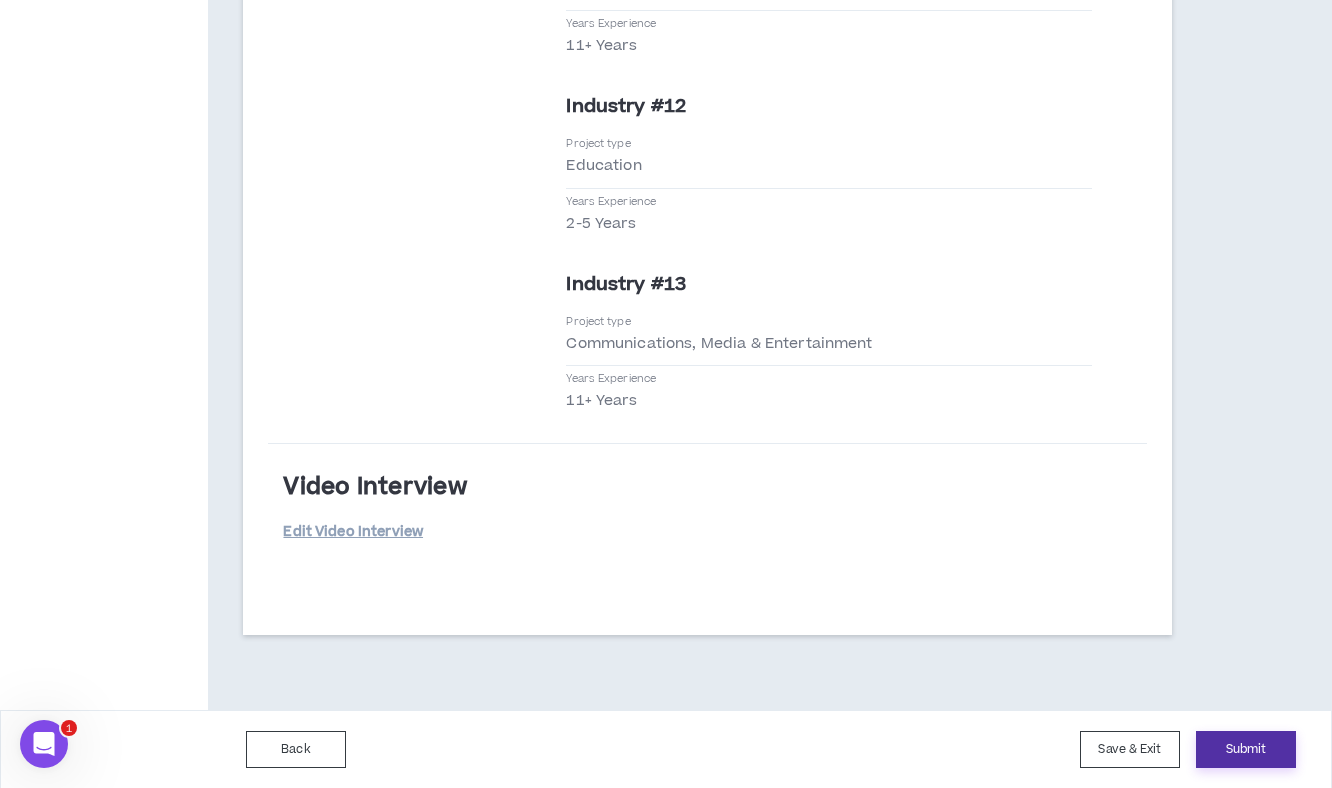 click on "Submit" at bounding box center [1246, 749] 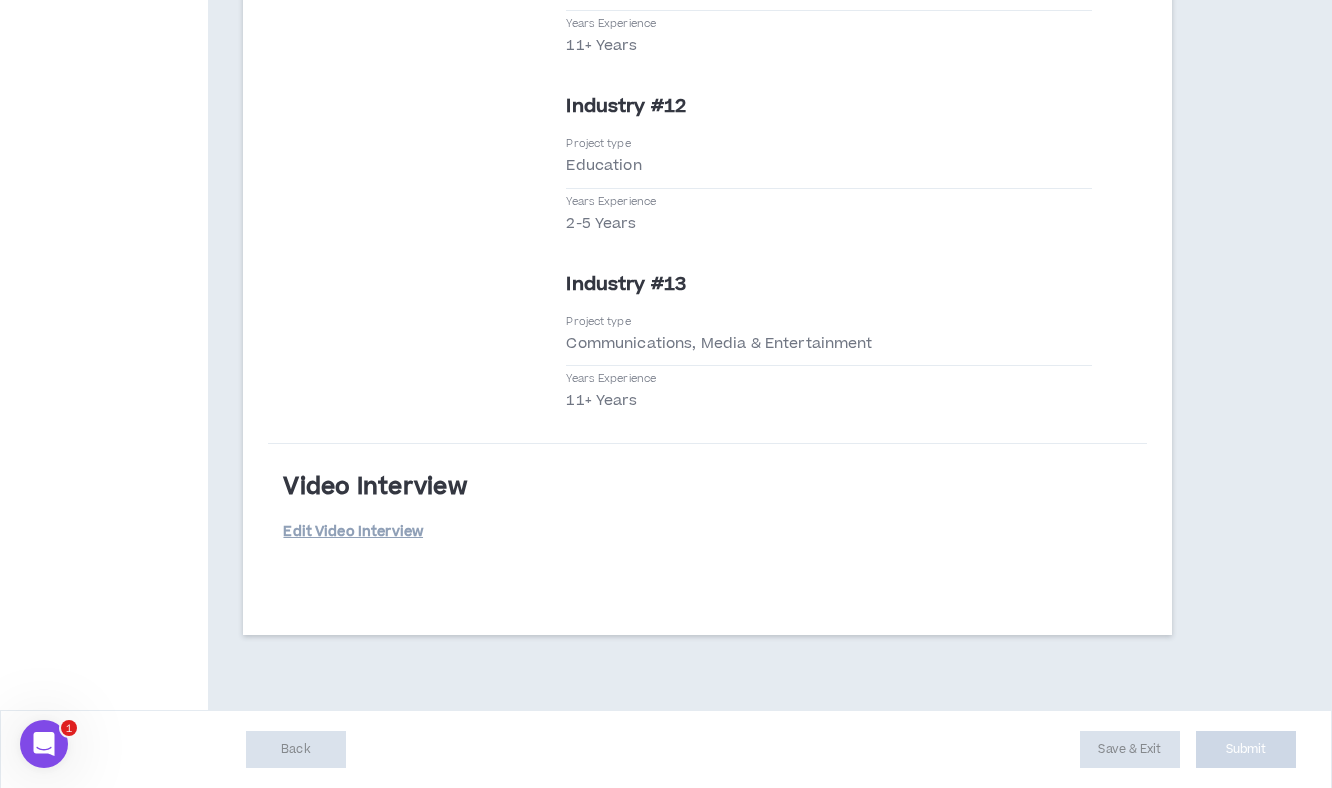 scroll, scrollTop: 0, scrollLeft: 0, axis: both 